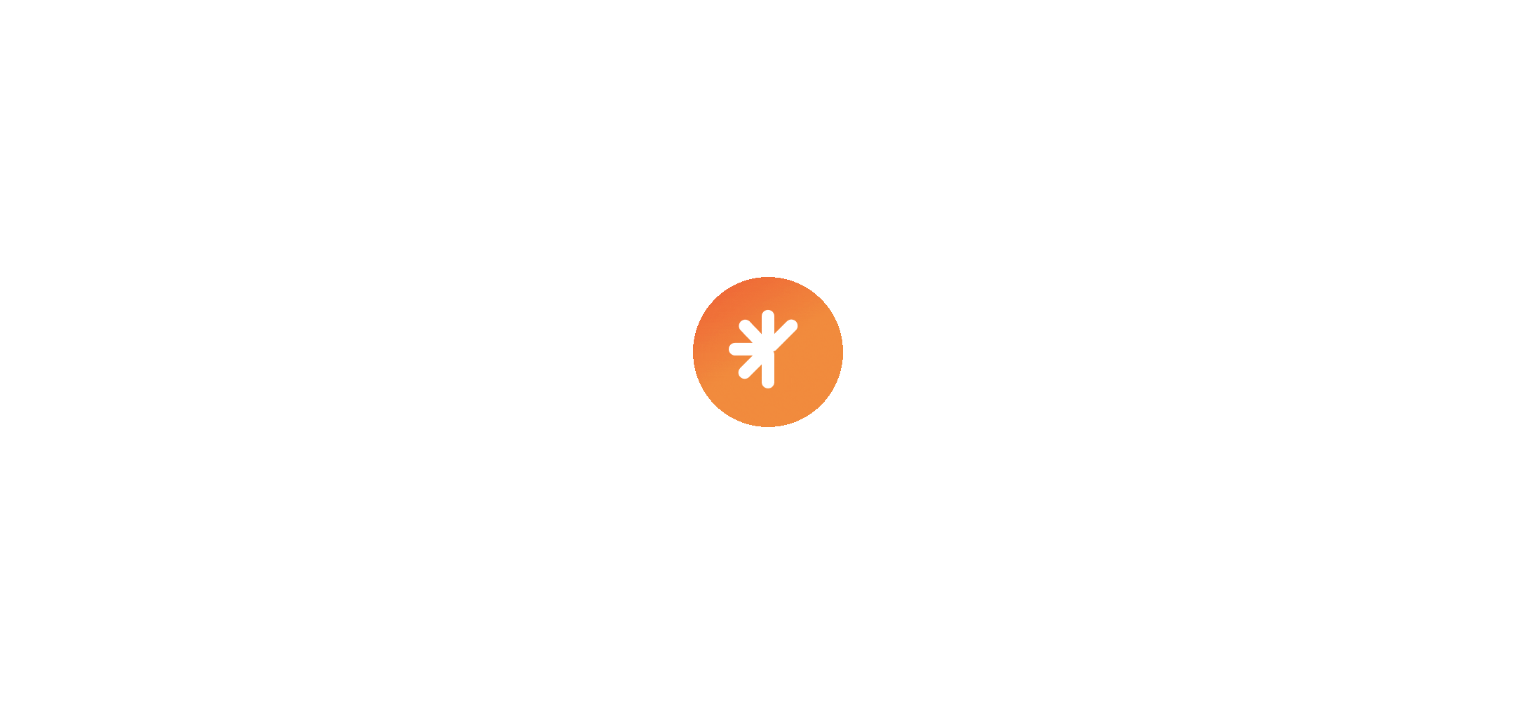 scroll, scrollTop: 0, scrollLeft: 0, axis: both 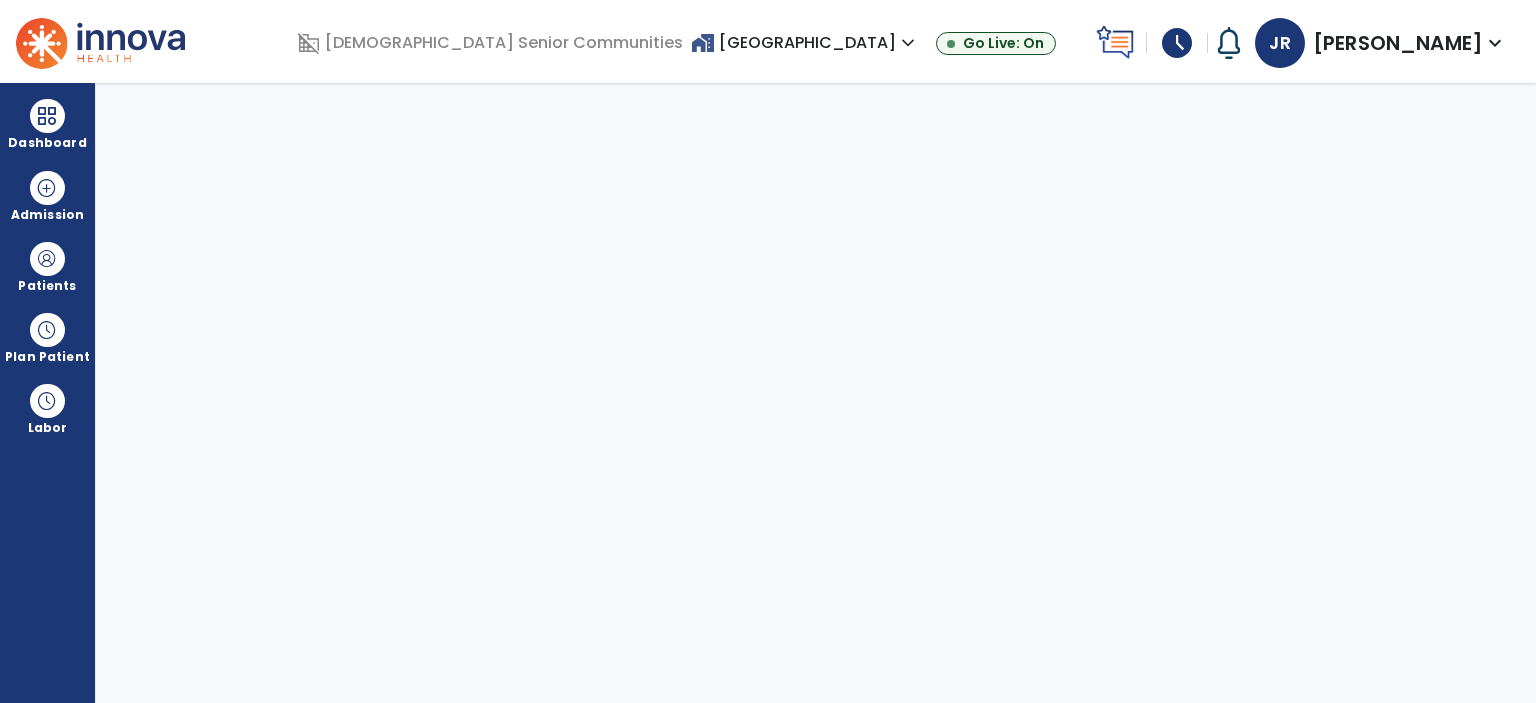 select on "****" 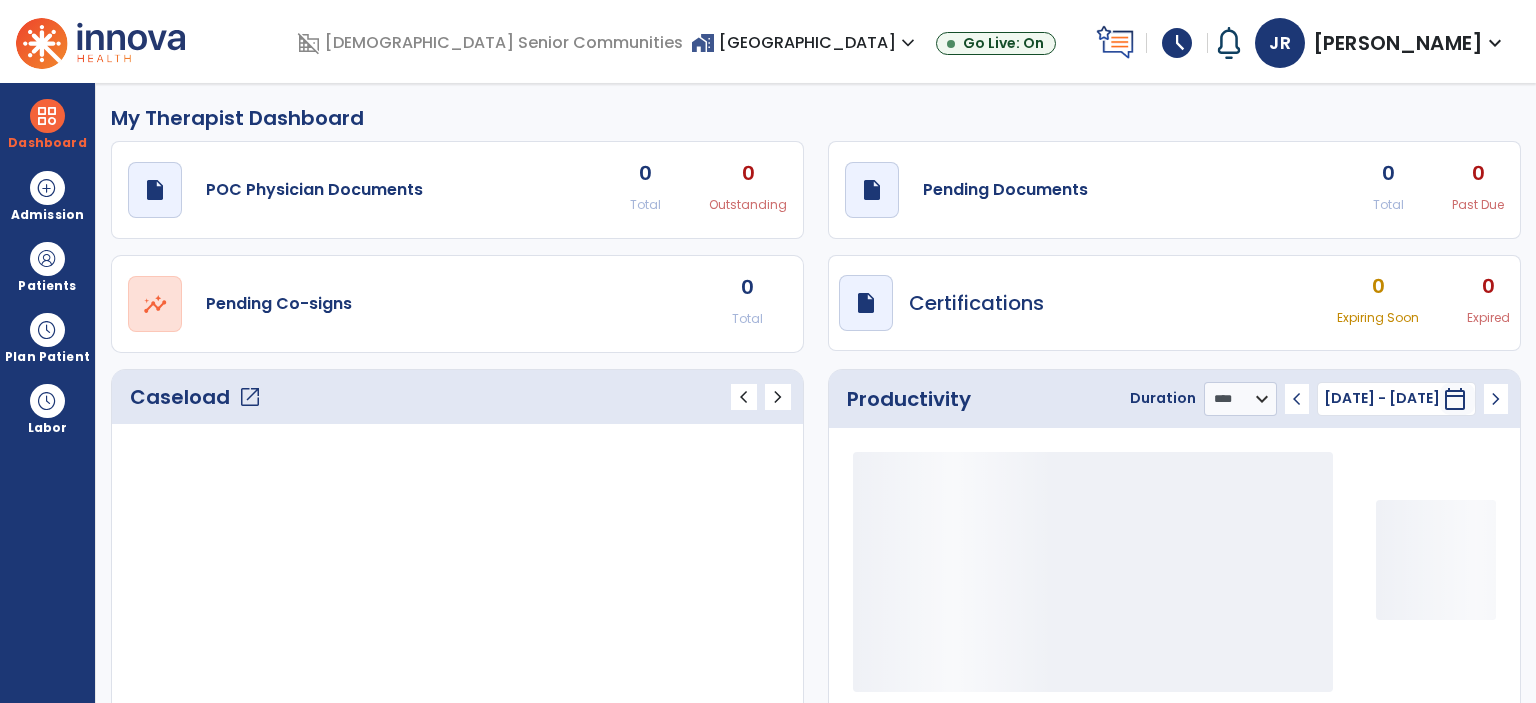 click on "JR   Rumbaoa, Jake   expand_more" at bounding box center (1381, 43) 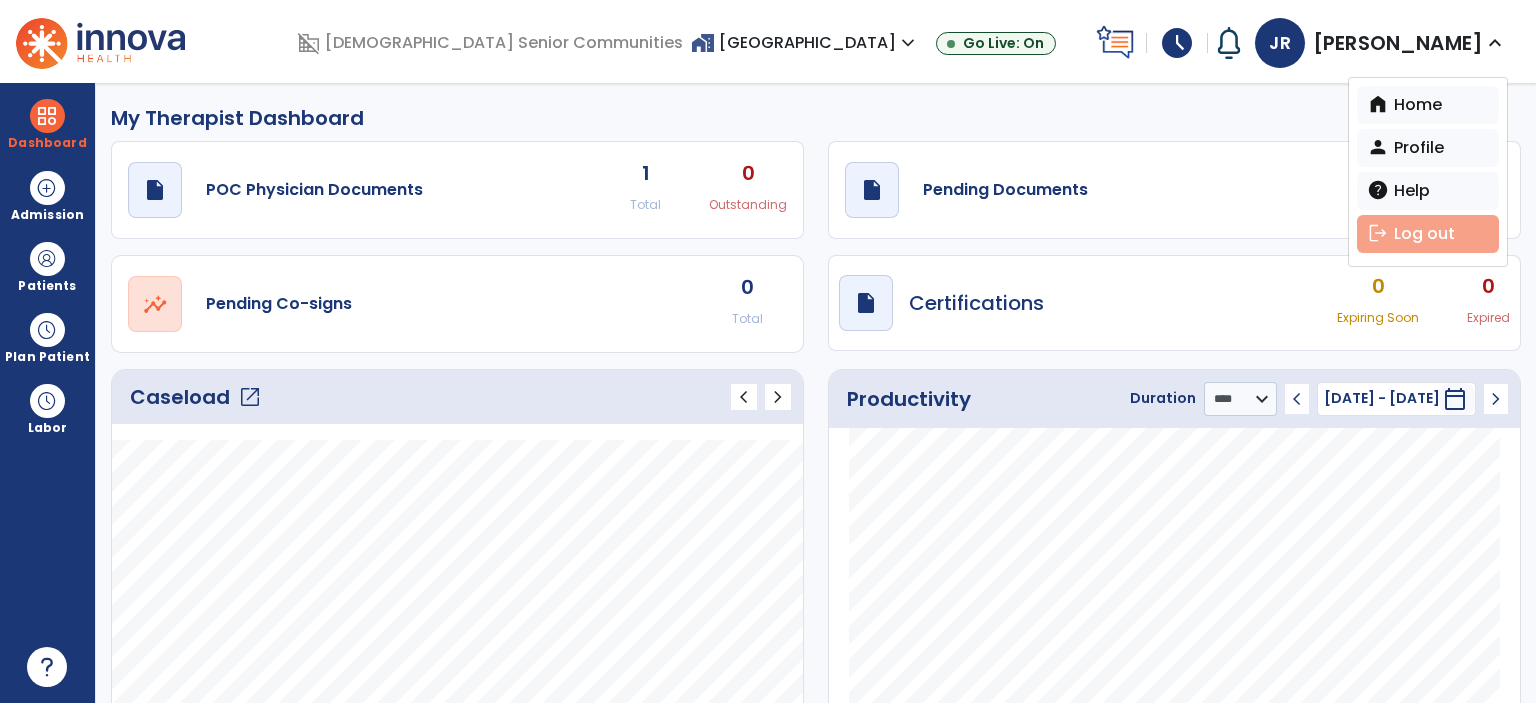 click on "logout   Log out" at bounding box center (1428, 234) 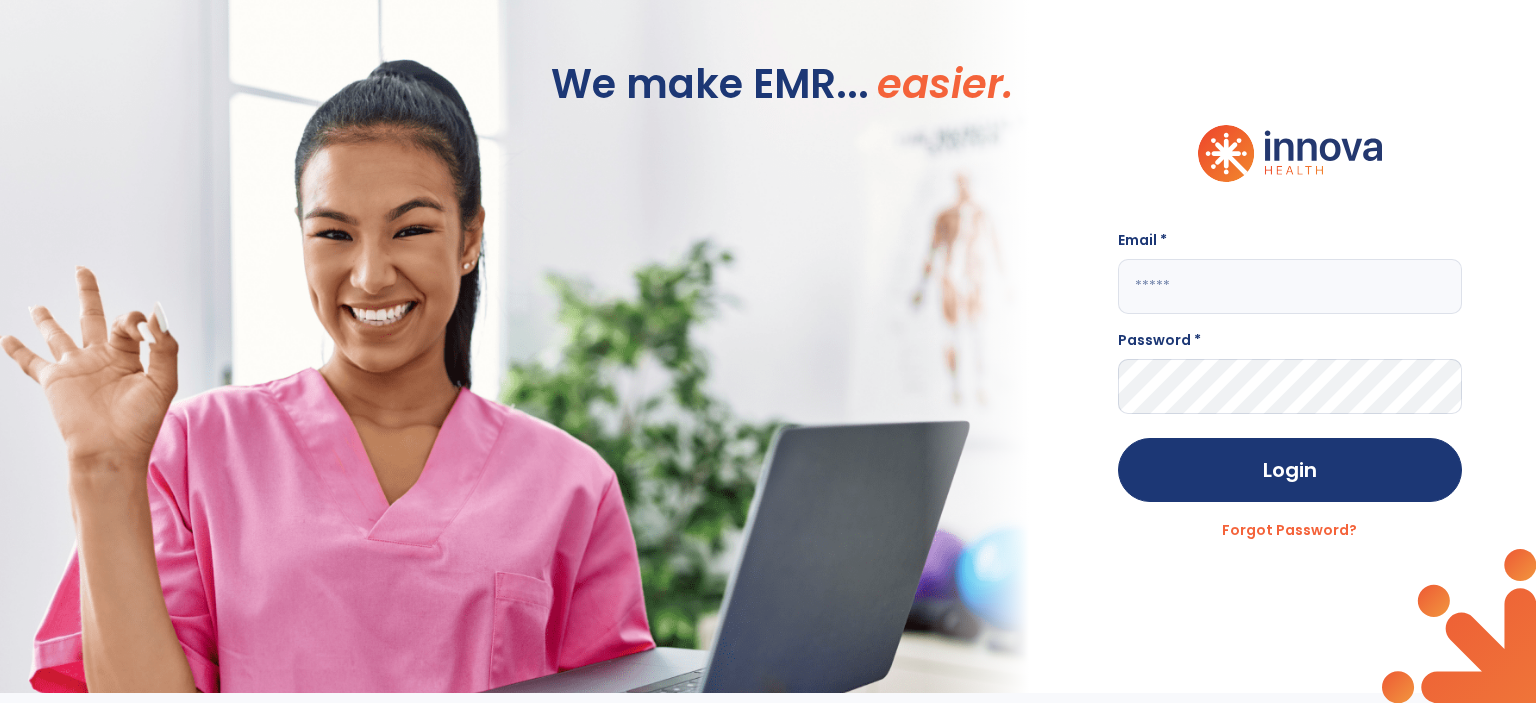 click 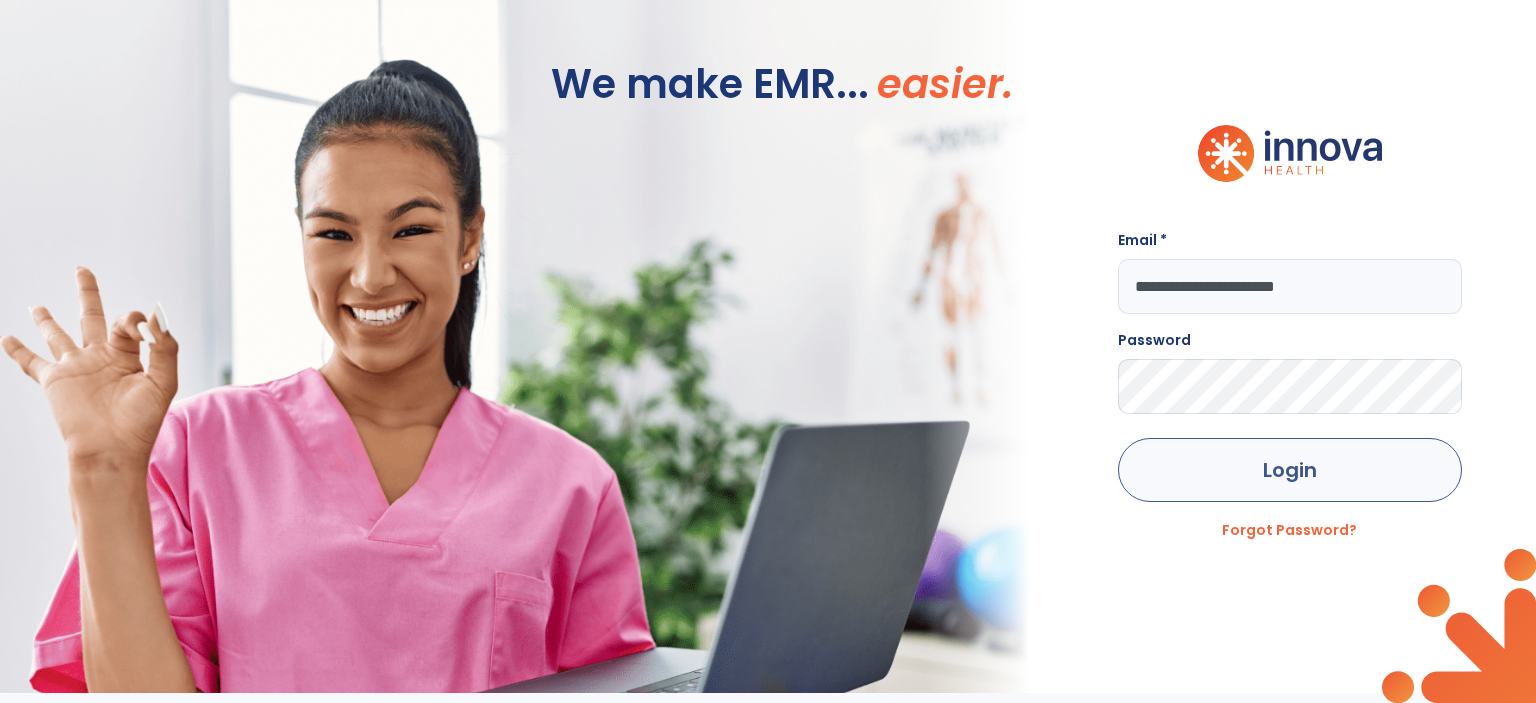 type on "**********" 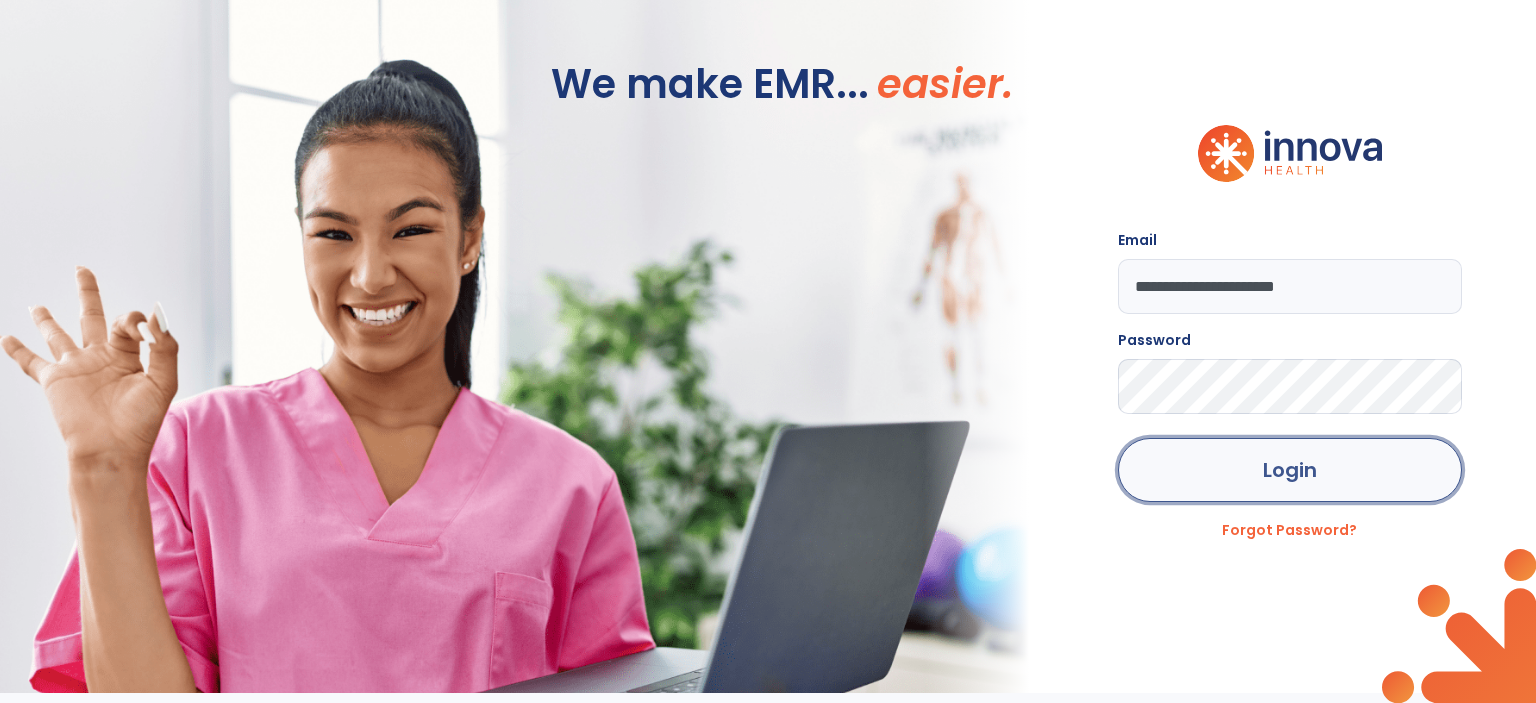 click on "Login" 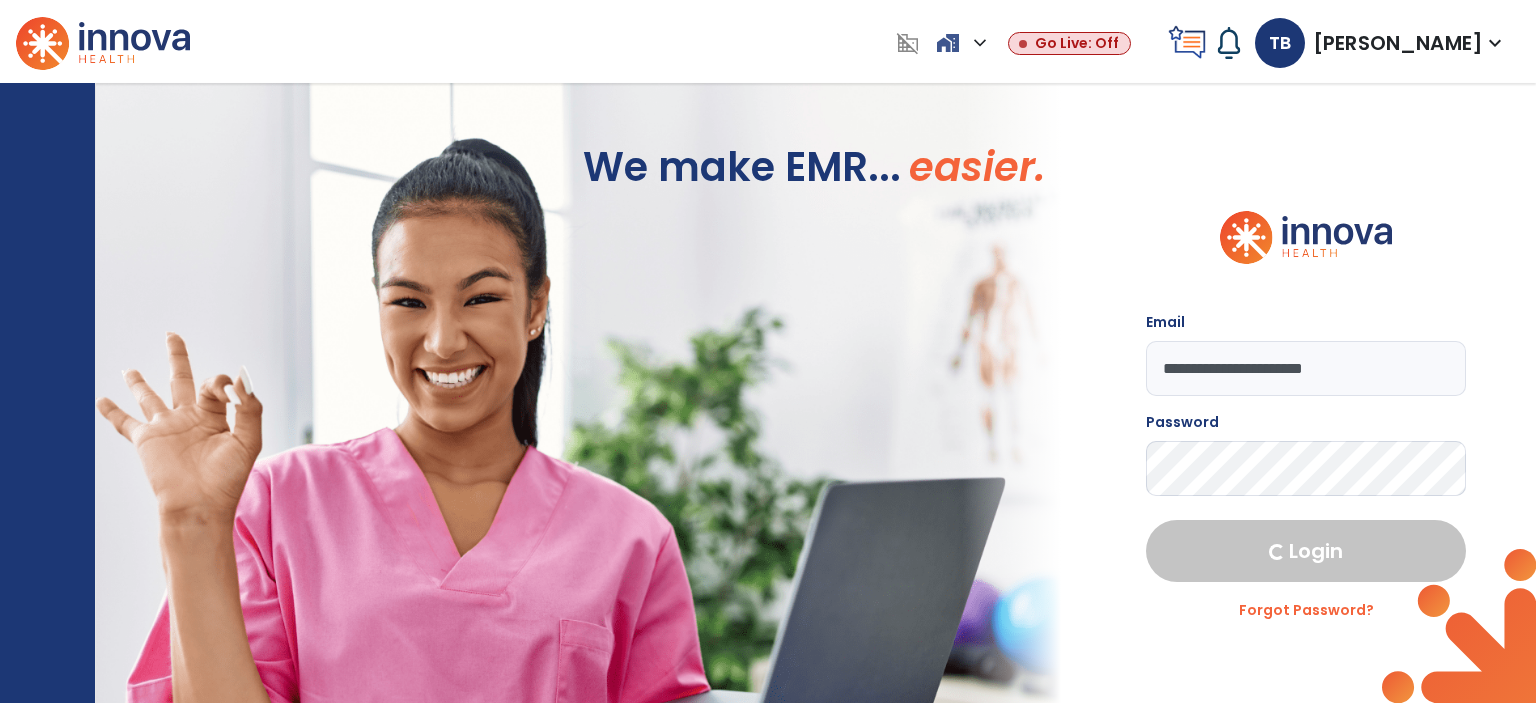 select on "****" 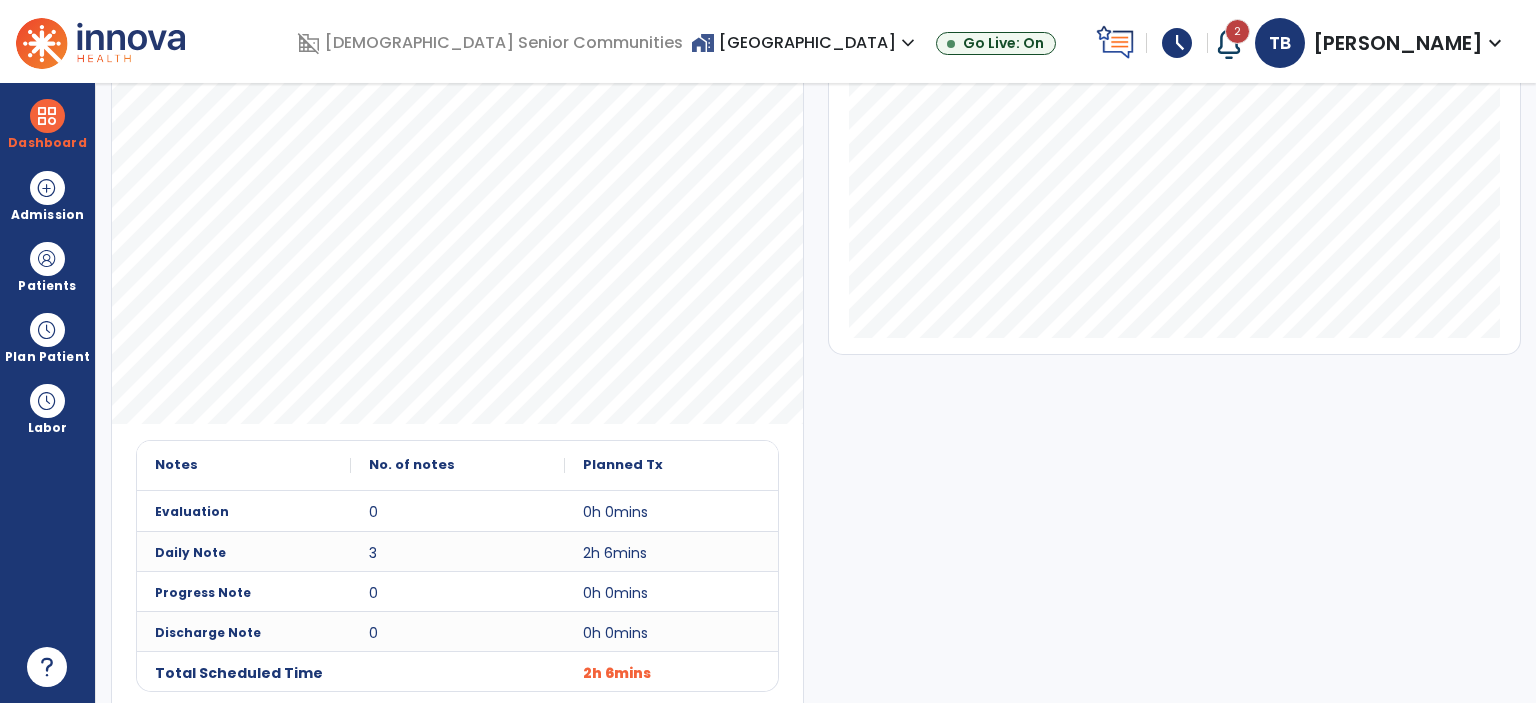 scroll, scrollTop: 0, scrollLeft: 0, axis: both 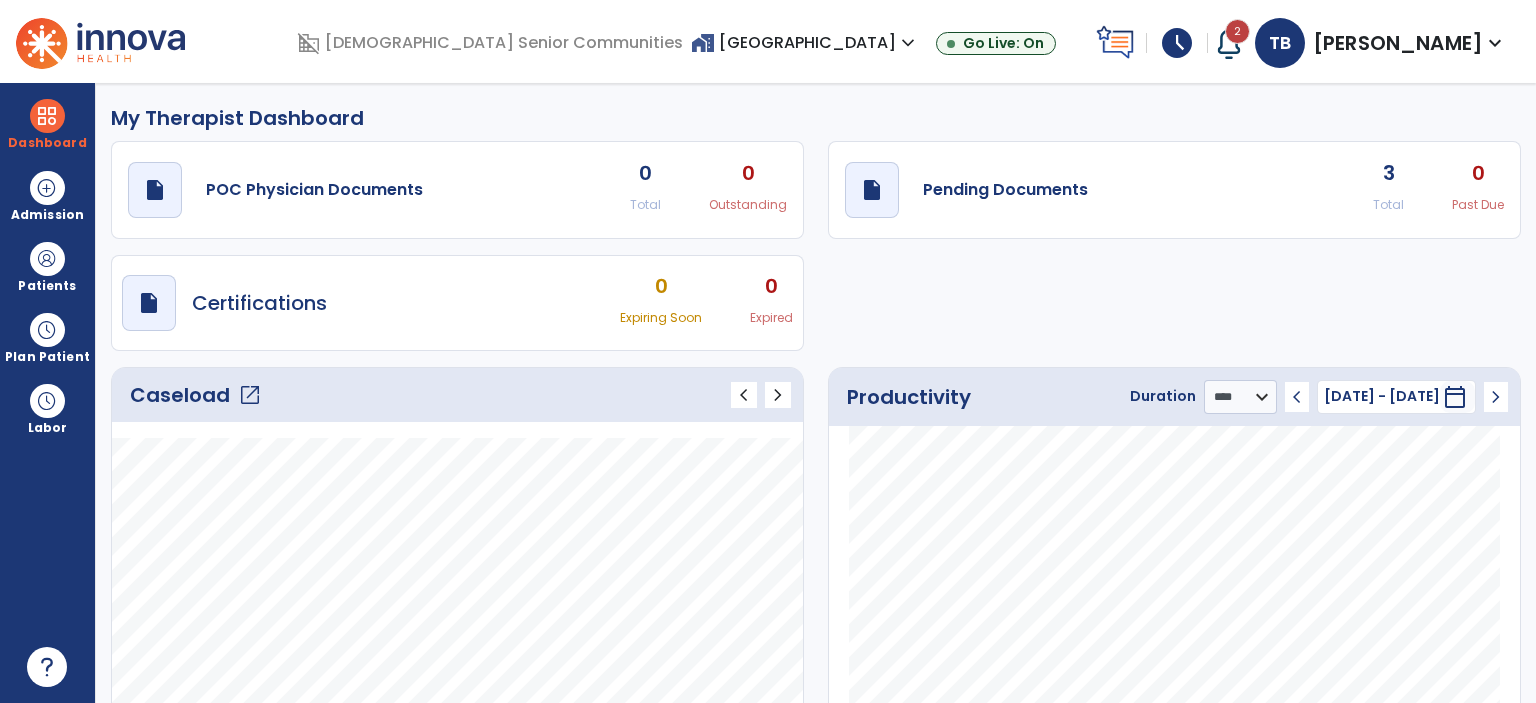 click on "home_work   Springhill Village   expand_more" at bounding box center [805, 42] 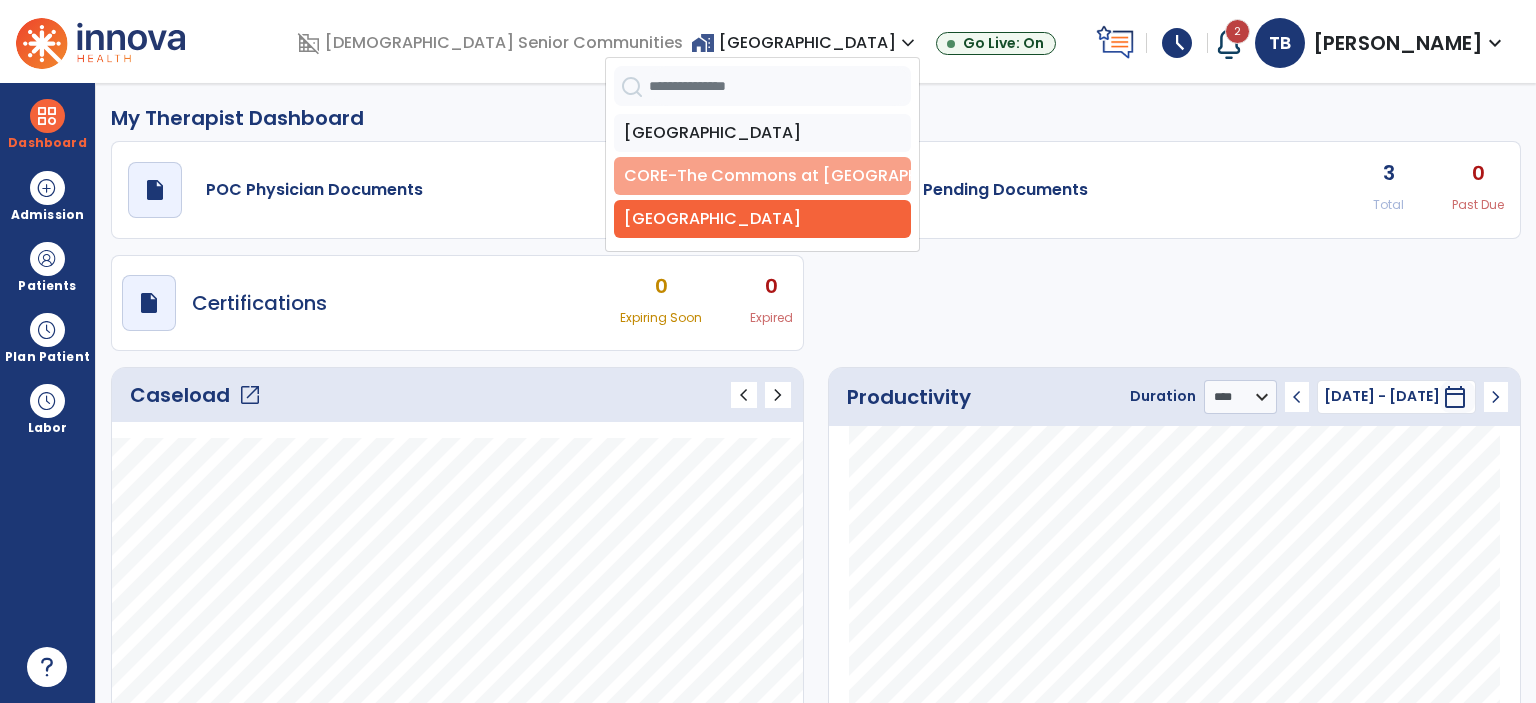 click on "CORE-The Commons at Honey Crk" at bounding box center (762, 176) 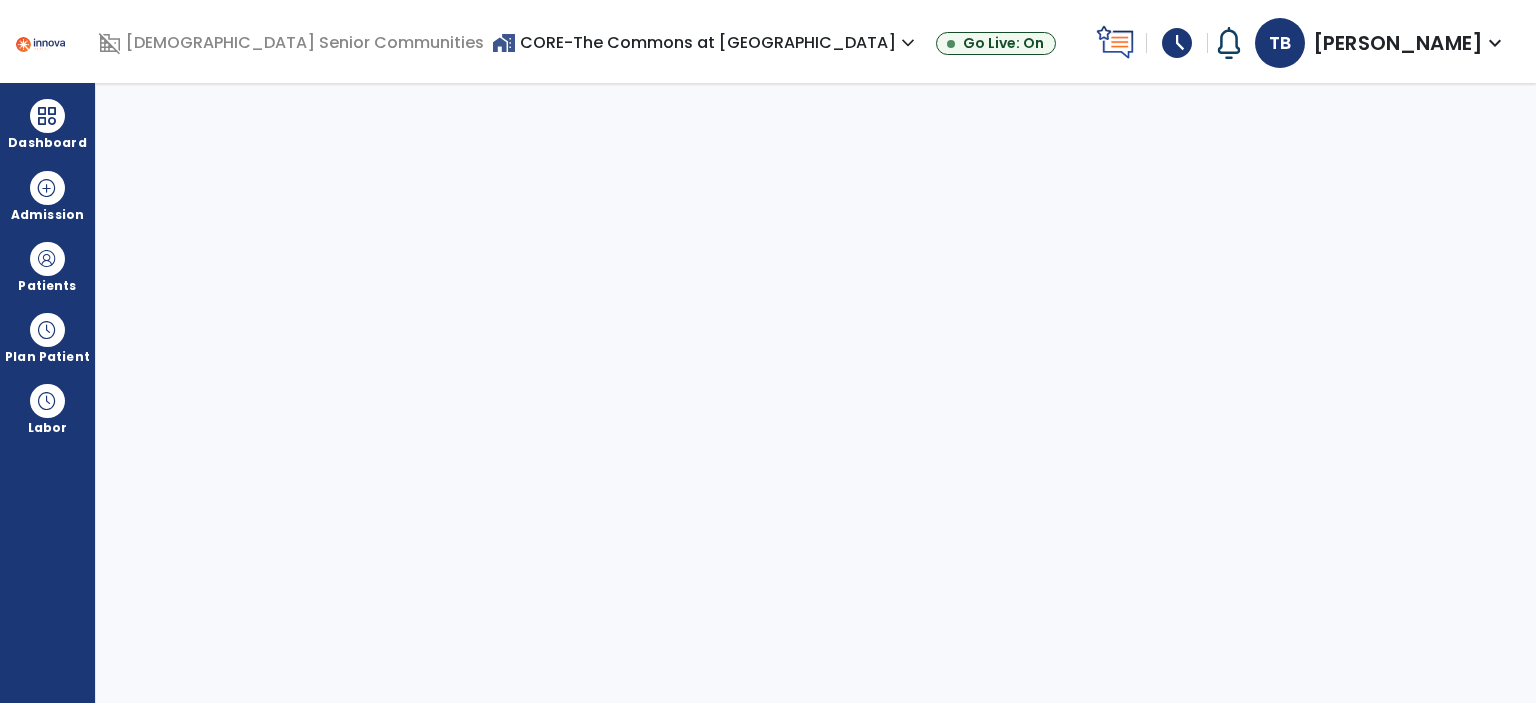 scroll, scrollTop: 0, scrollLeft: 0, axis: both 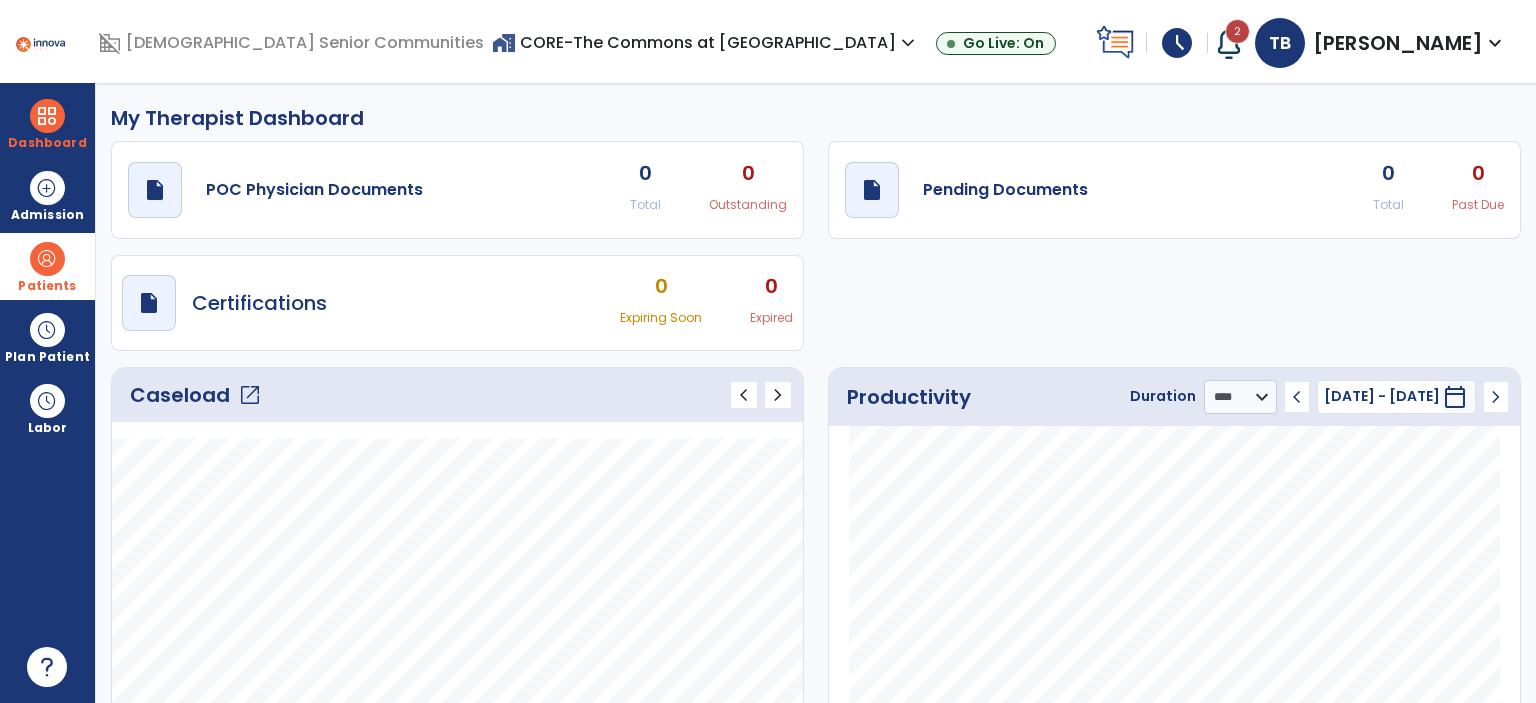click at bounding box center (47, 259) 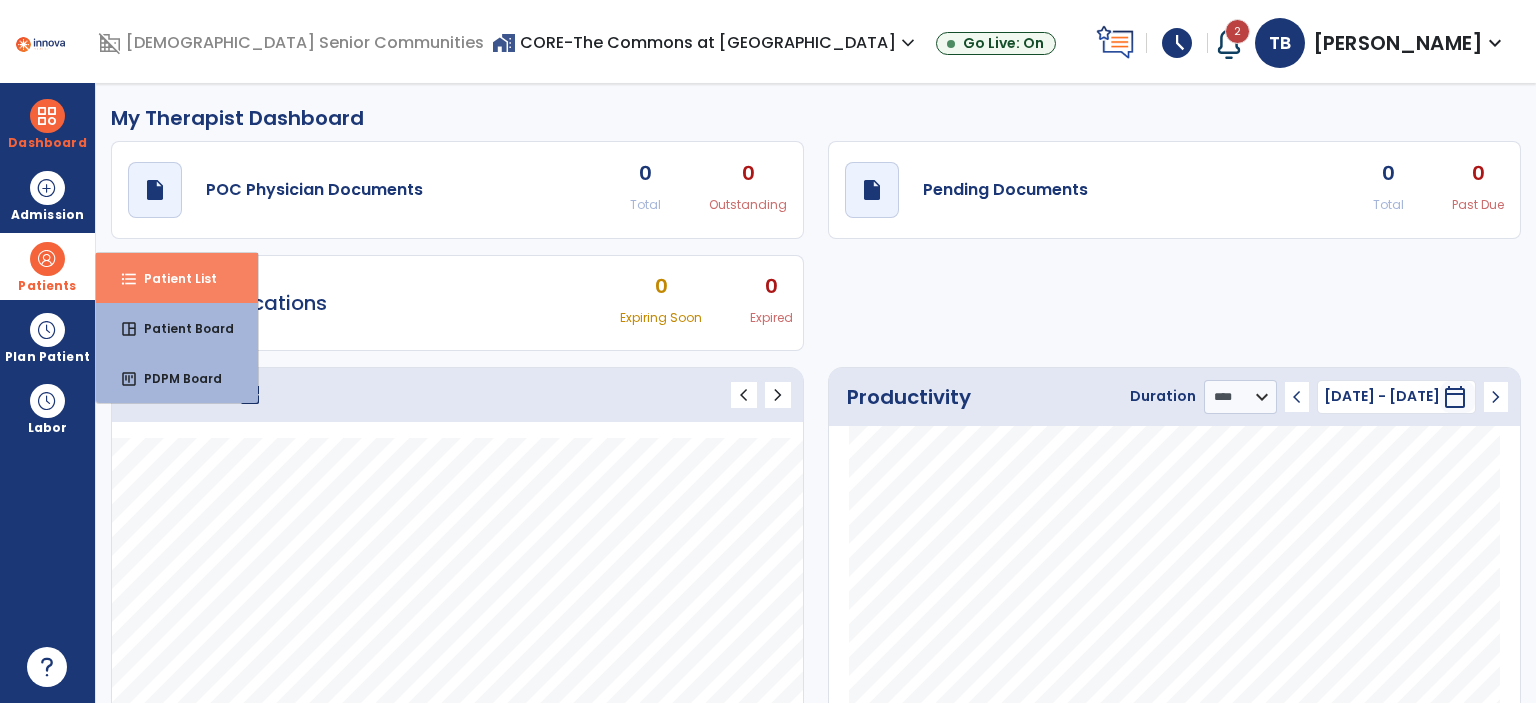 click on "Patient List" at bounding box center (172, 278) 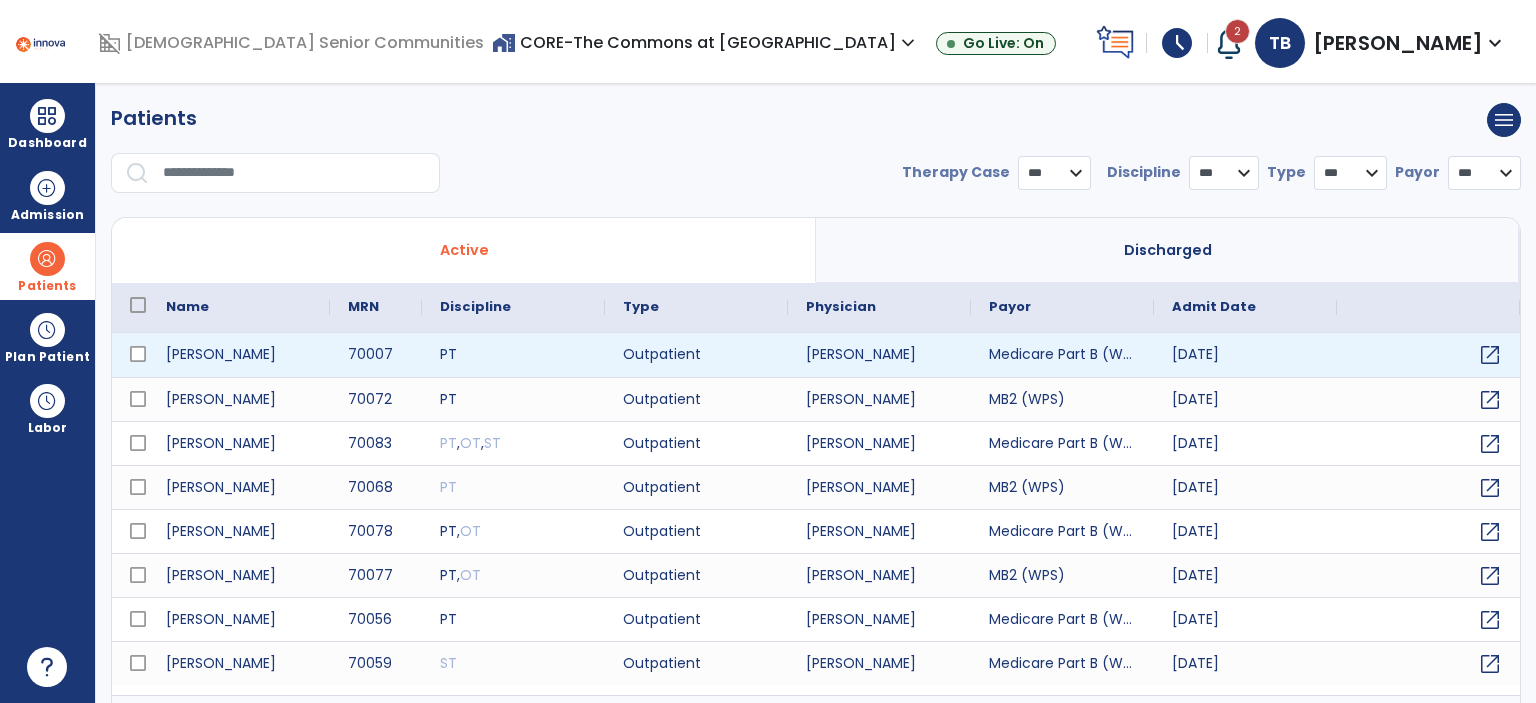 select on "***" 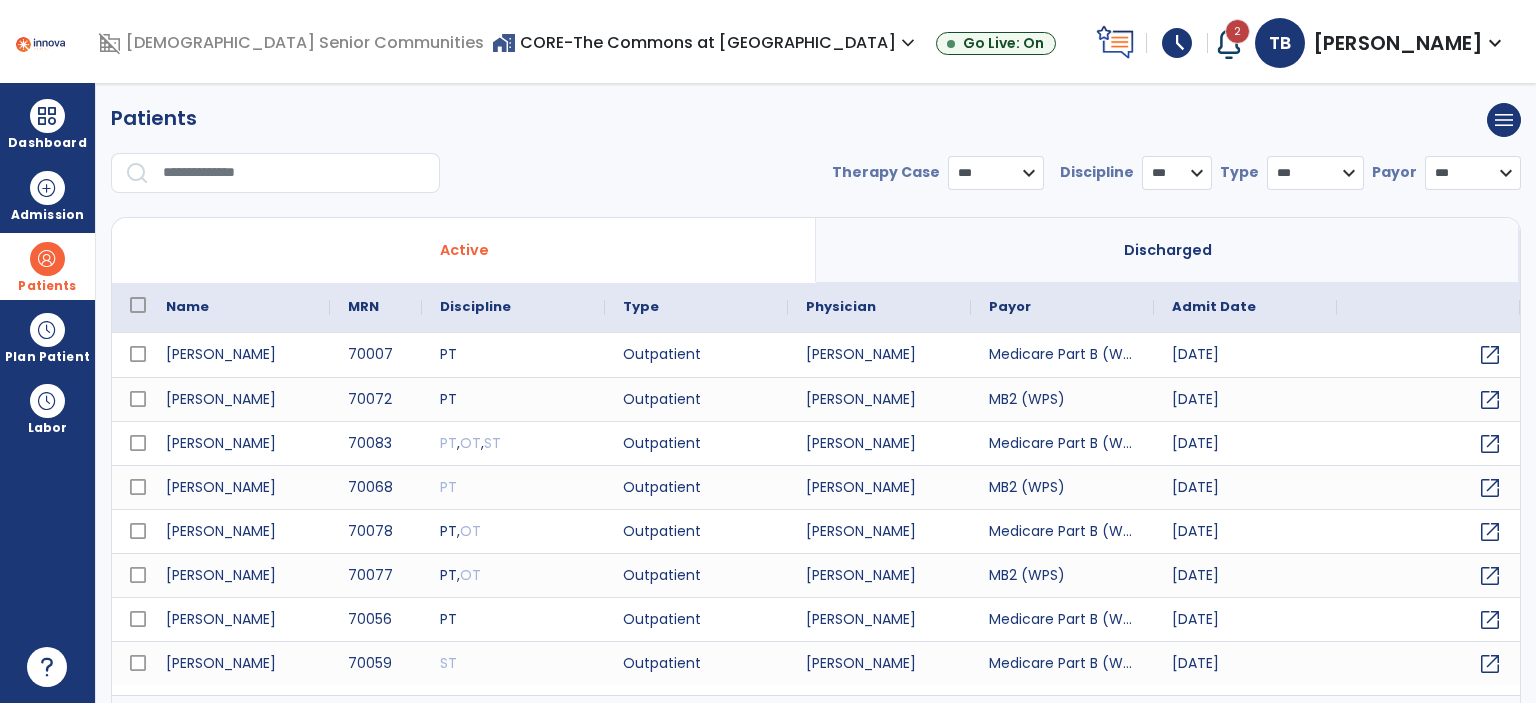 scroll, scrollTop: 39, scrollLeft: 0, axis: vertical 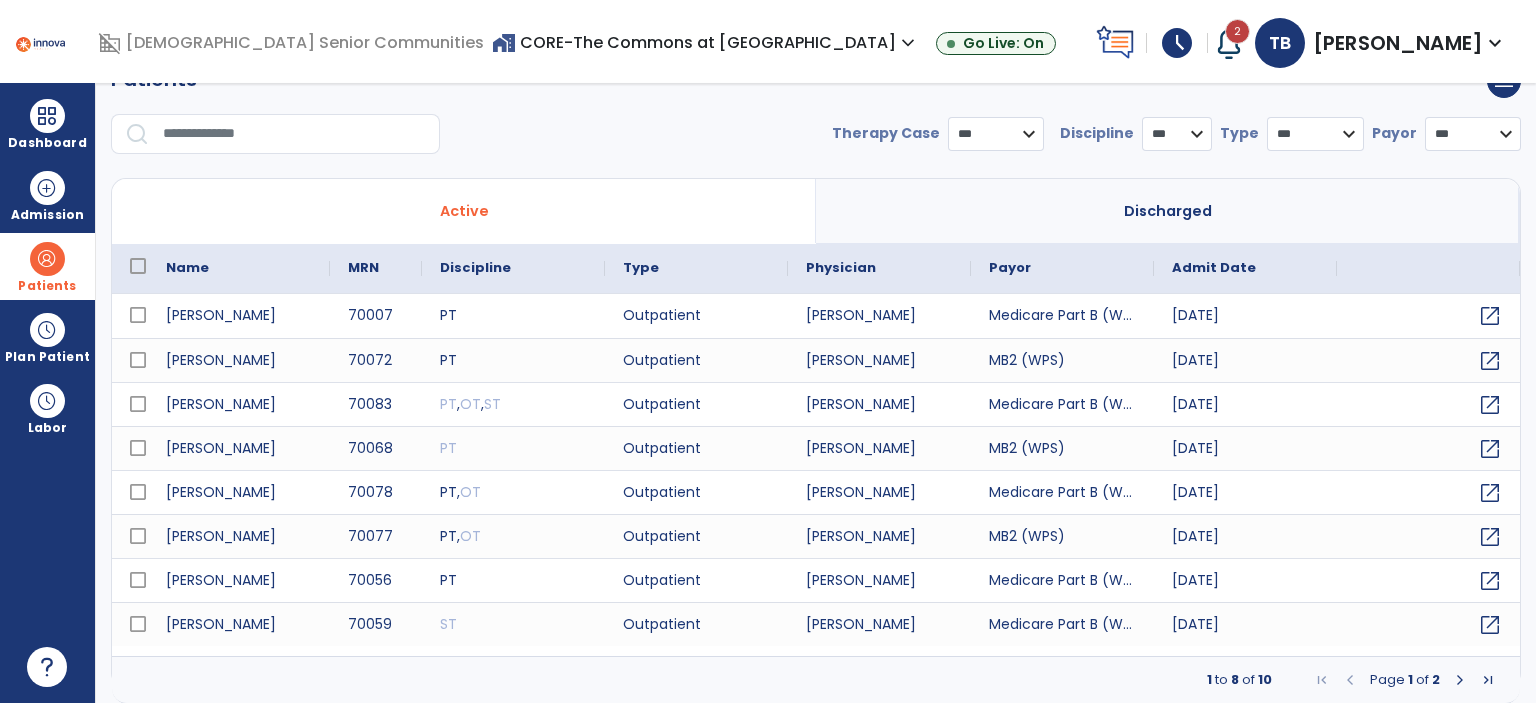 click at bounding box center (1460, 680) 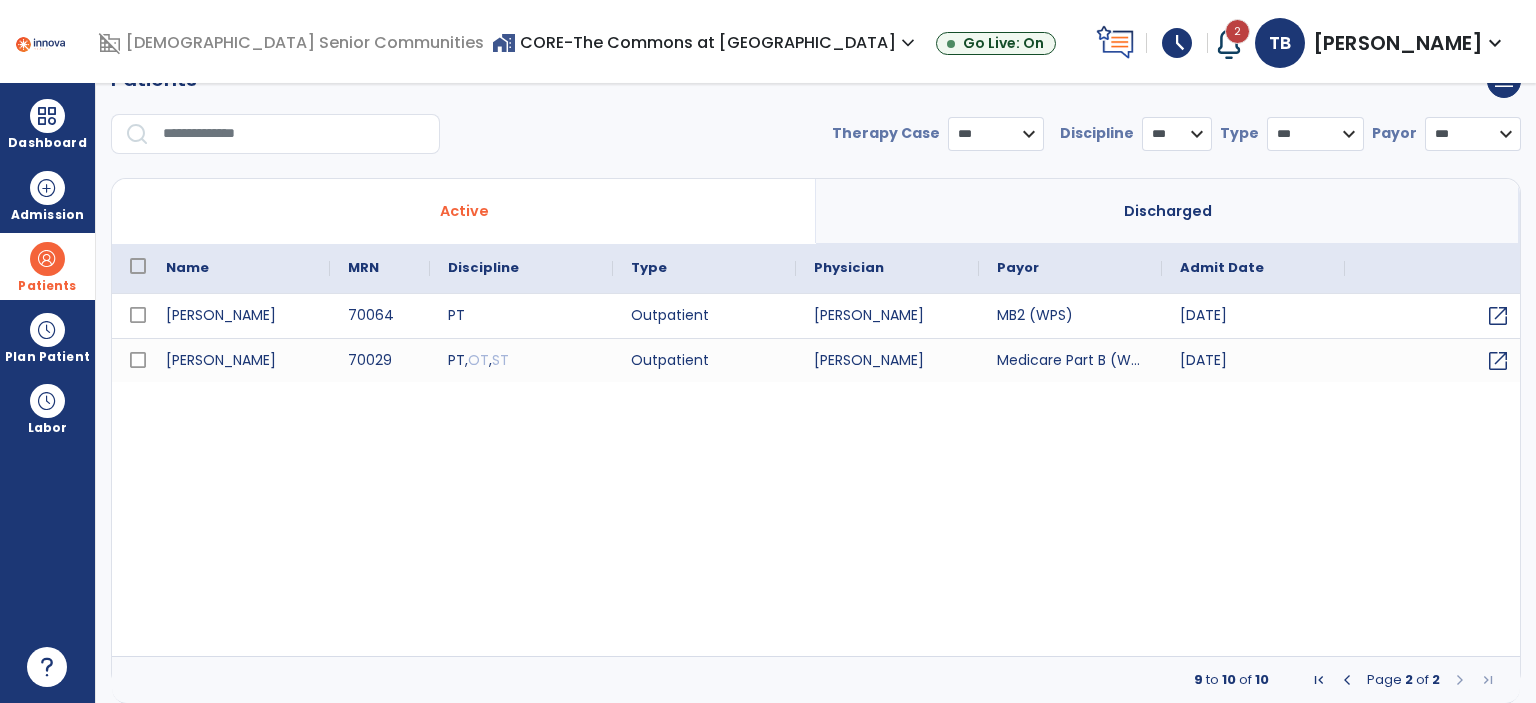 click at bounding box center [1347, 680] 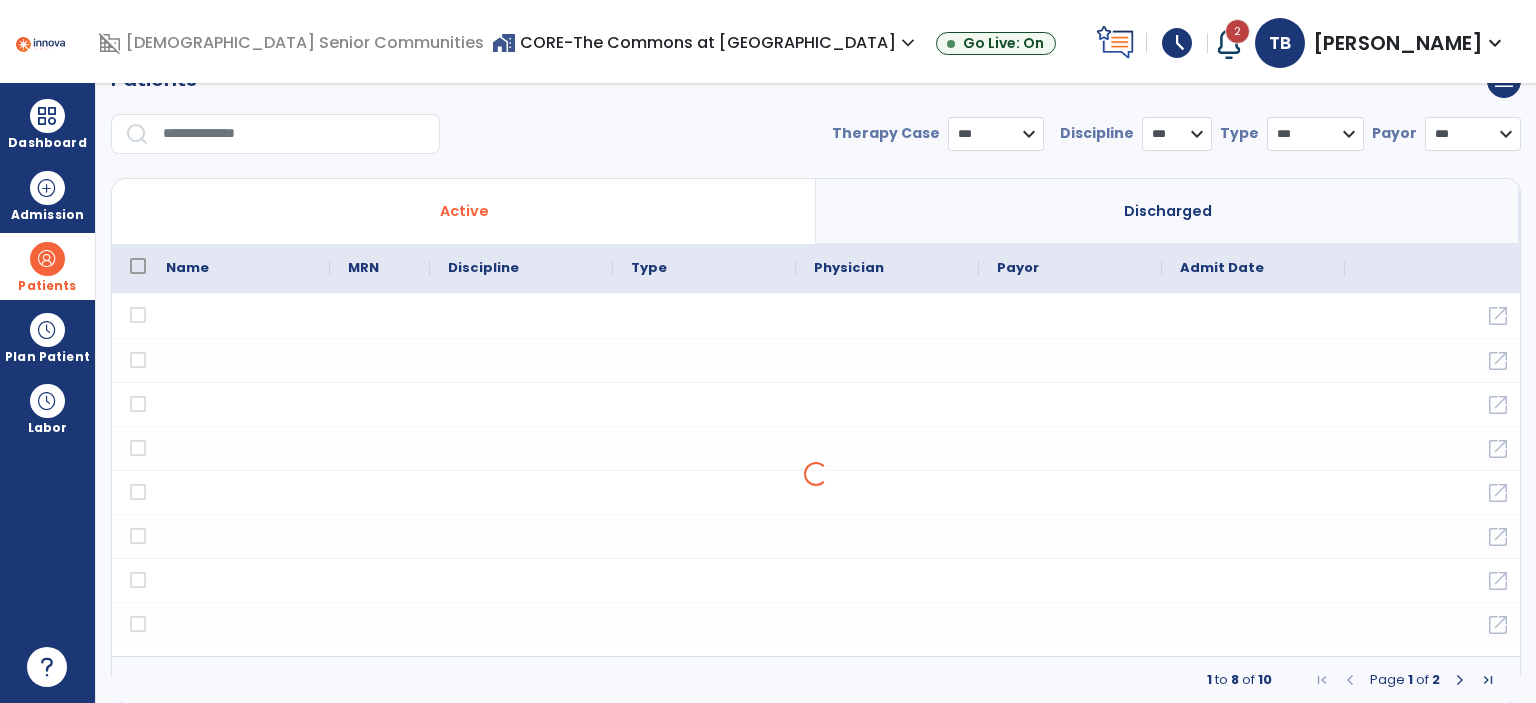 click on "MRN
Payor
Name
1" at bounding box center (816, 474) 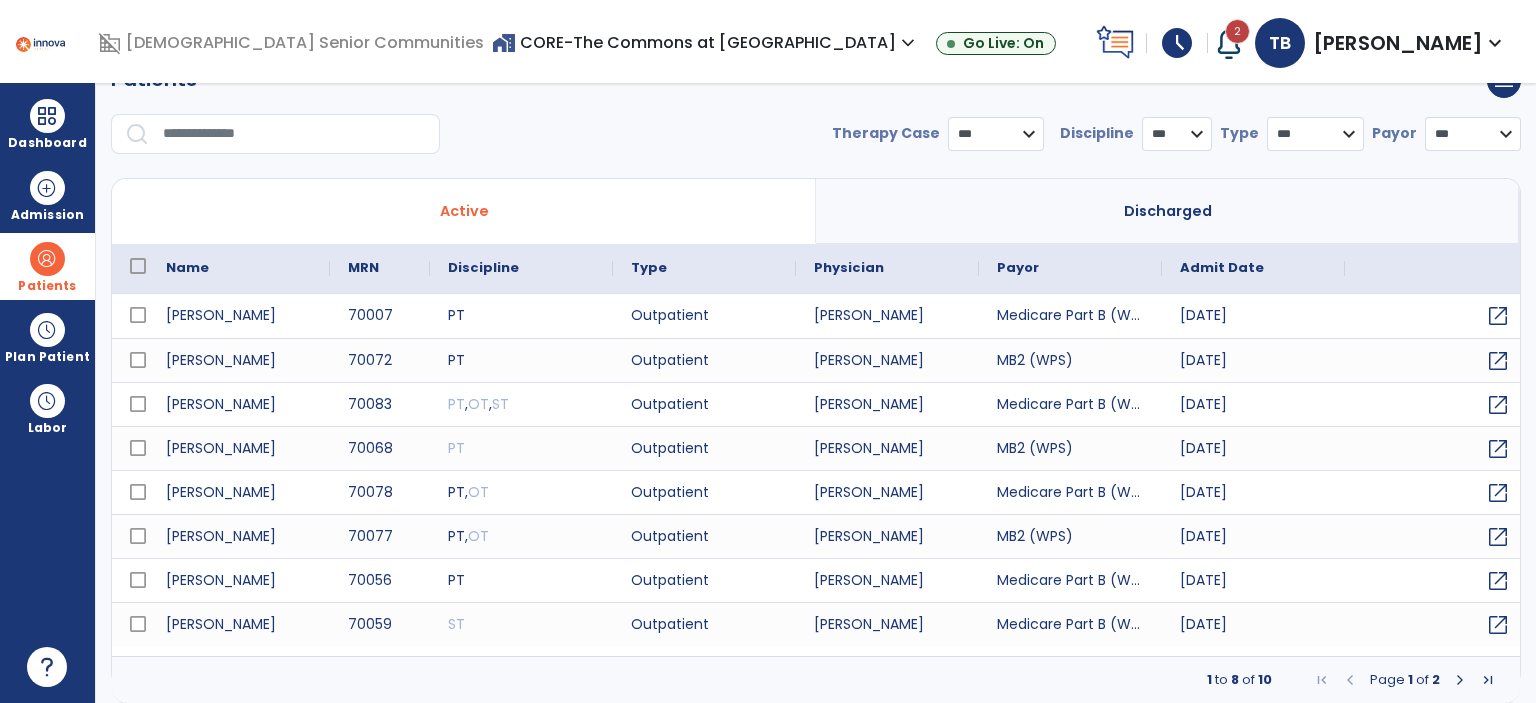 click on "home_work   CORE-The Commons at Honey Crk   expand_more" at bounding box center [706, 42] 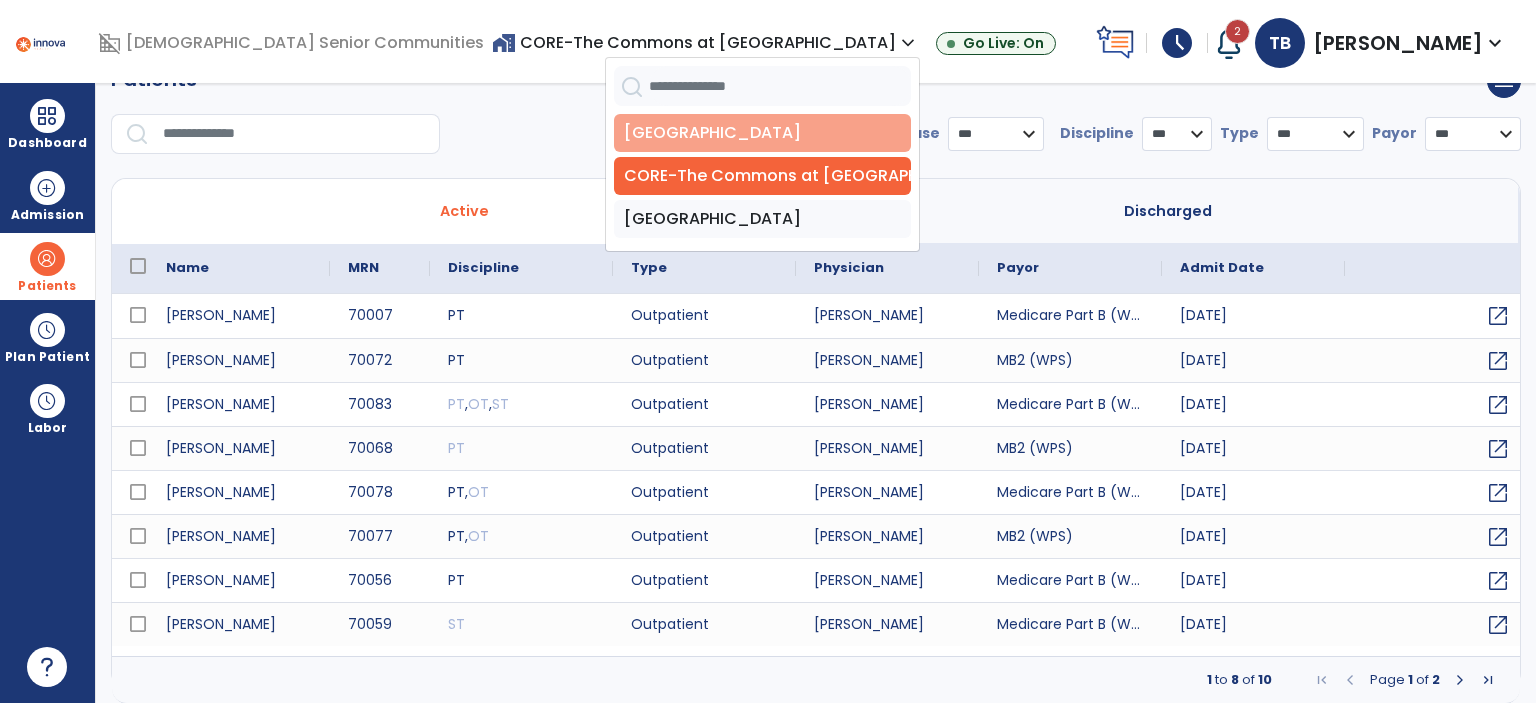 click on "Clinton Gardens" at bounding box center (762, 133) 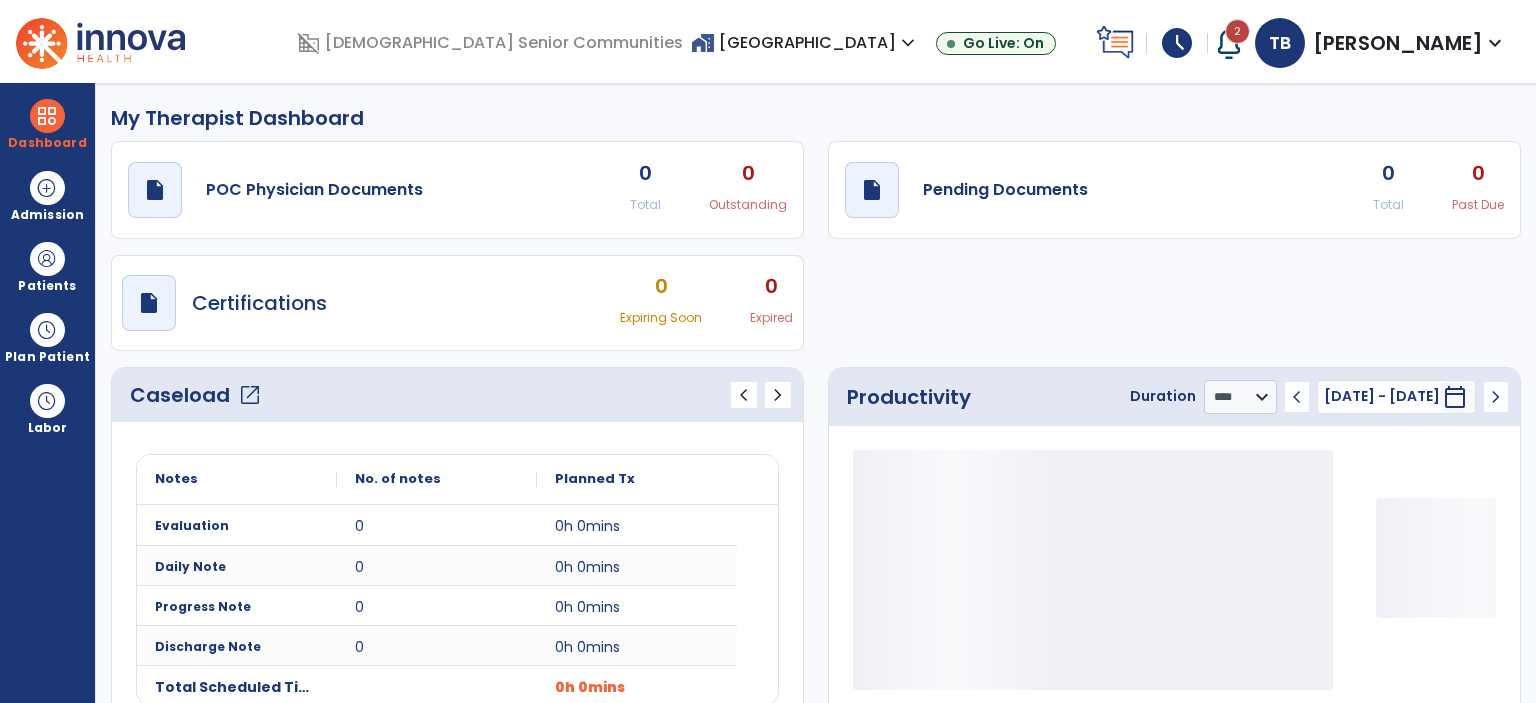 select on "****" 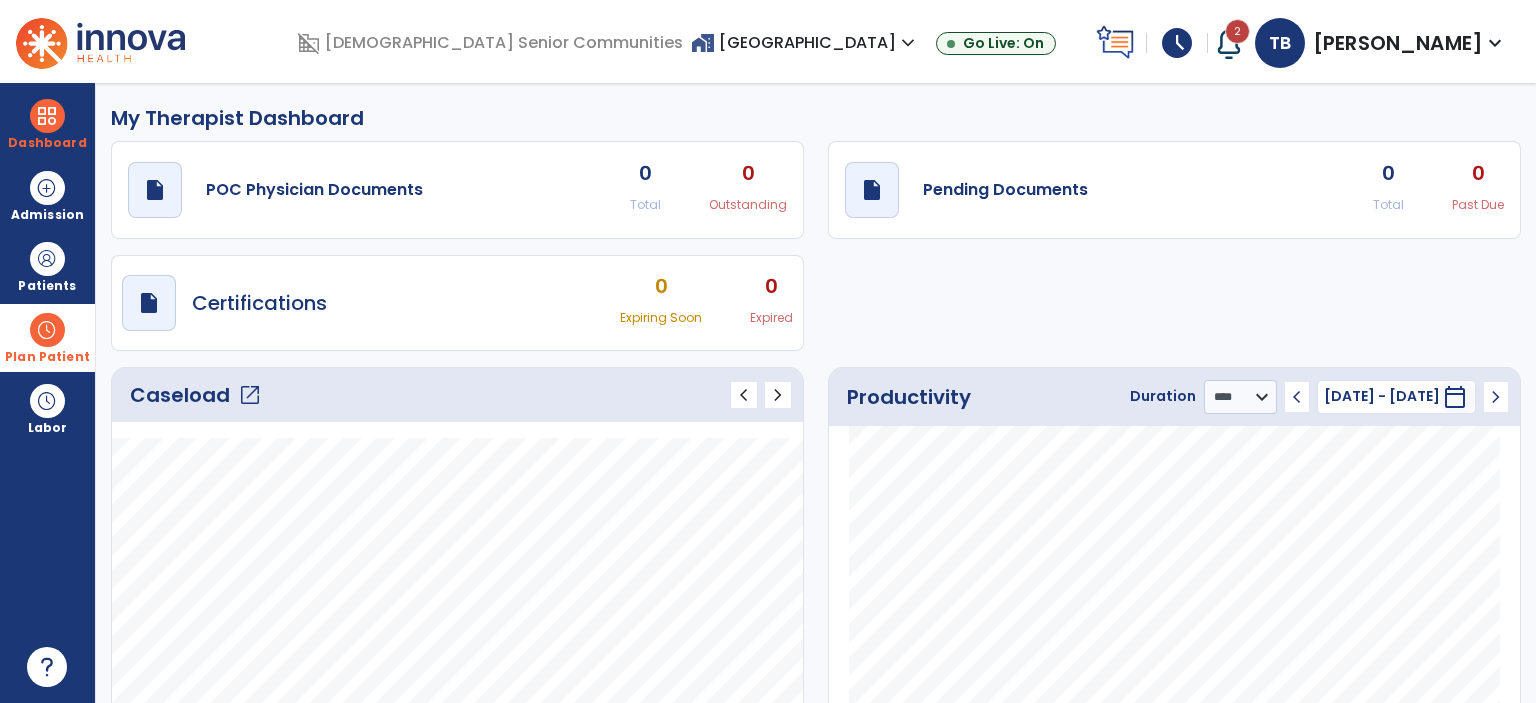 click on "Plan Patient" at bounding box center [47, 286] 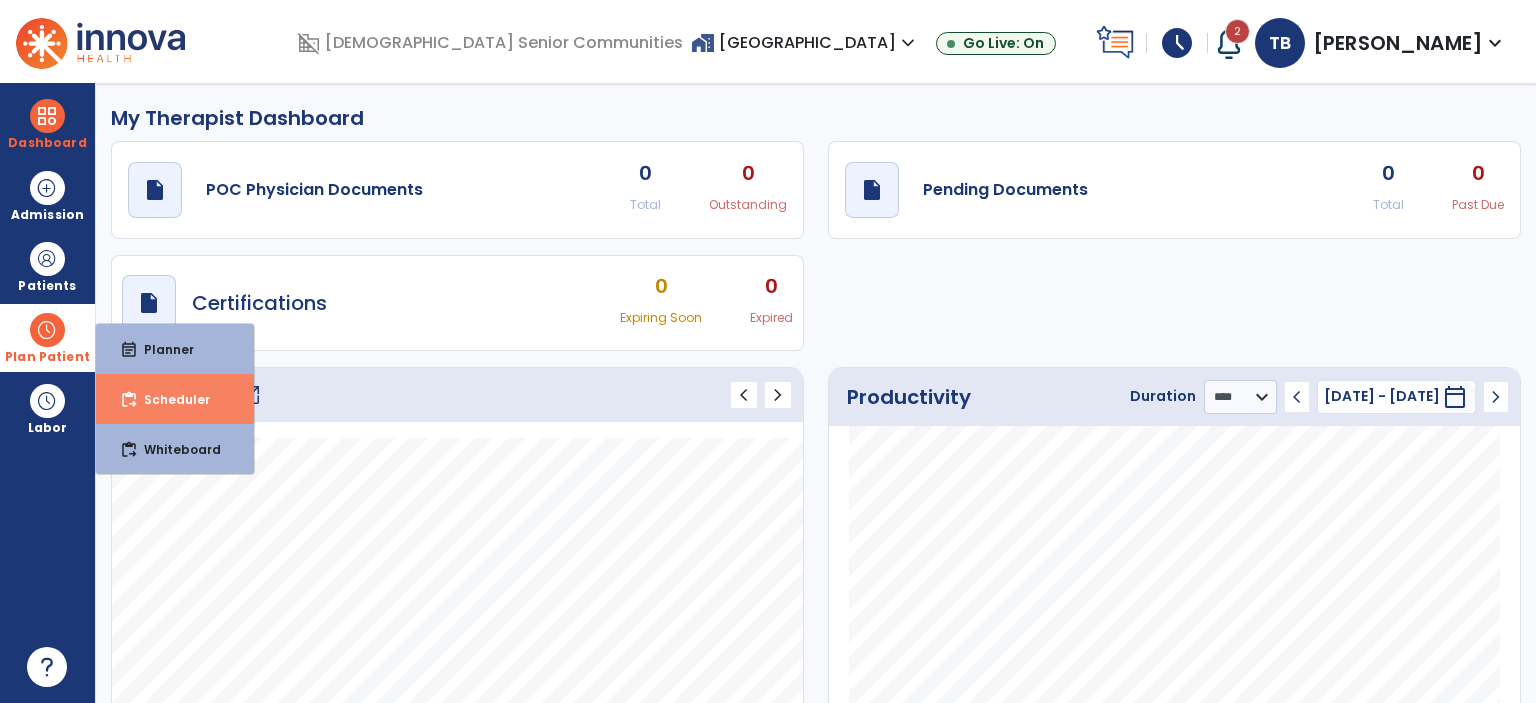 click on "content_paste_go  Scheduler" at bounding box center (175, 399) 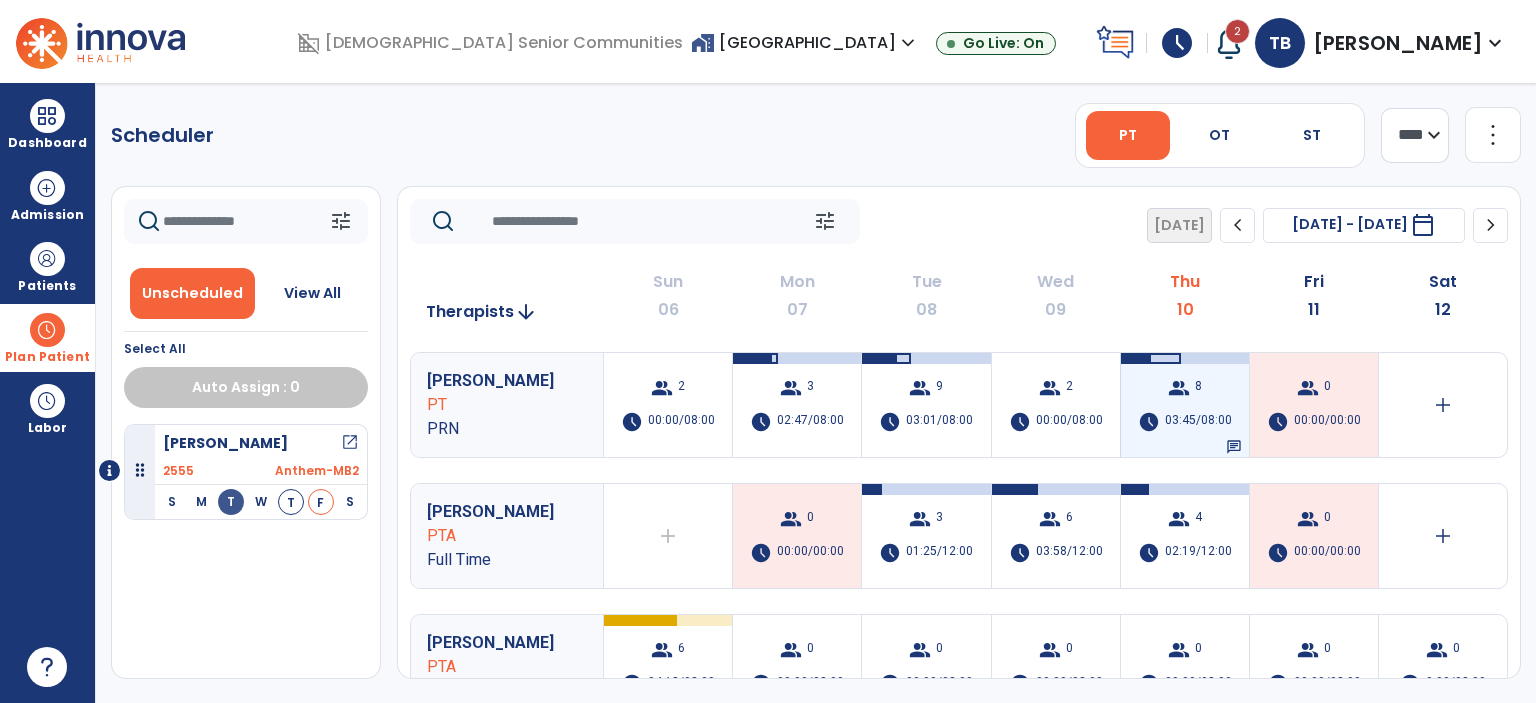 click on "group  8  schedule  03:45/08:00   chat" at bounding box center (1185, 405) 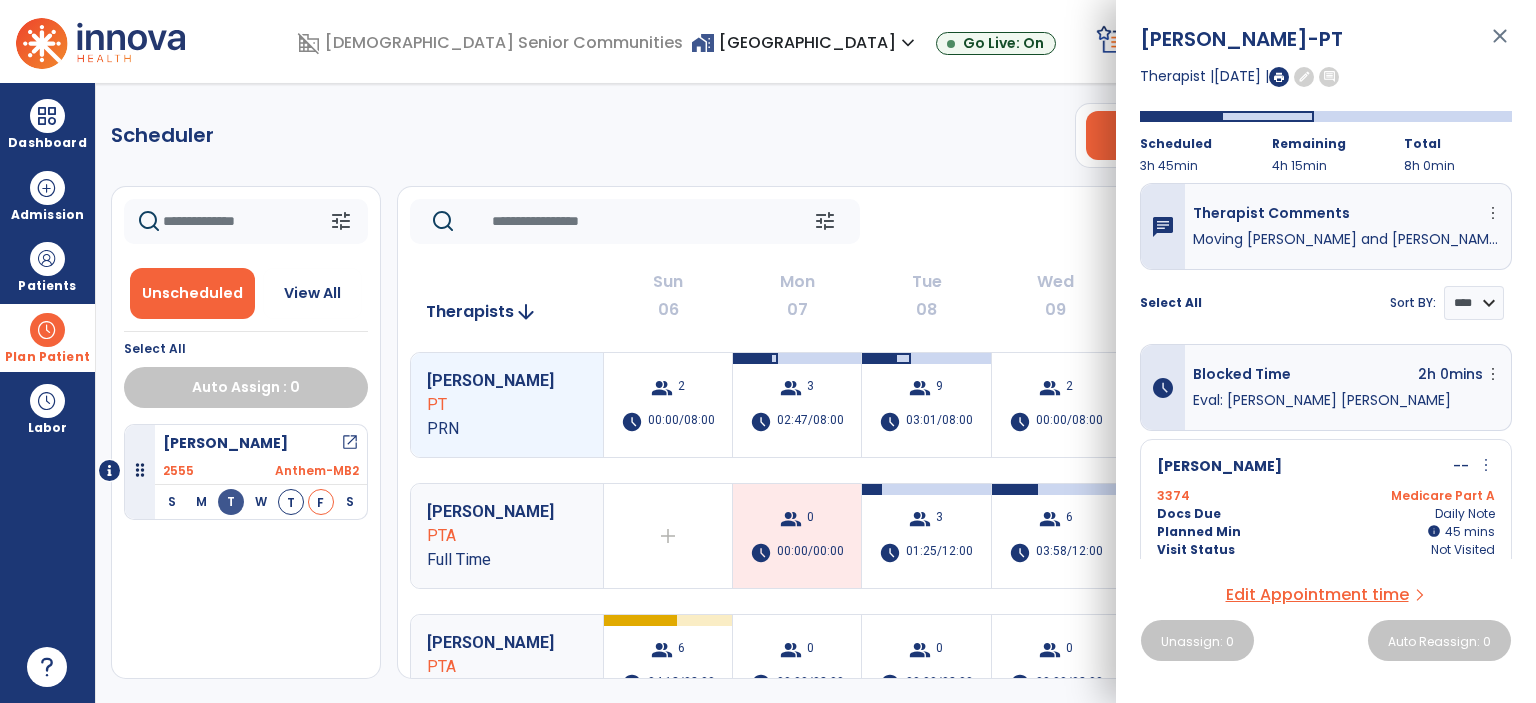 click on "close" at bounding box center [1500, 45] 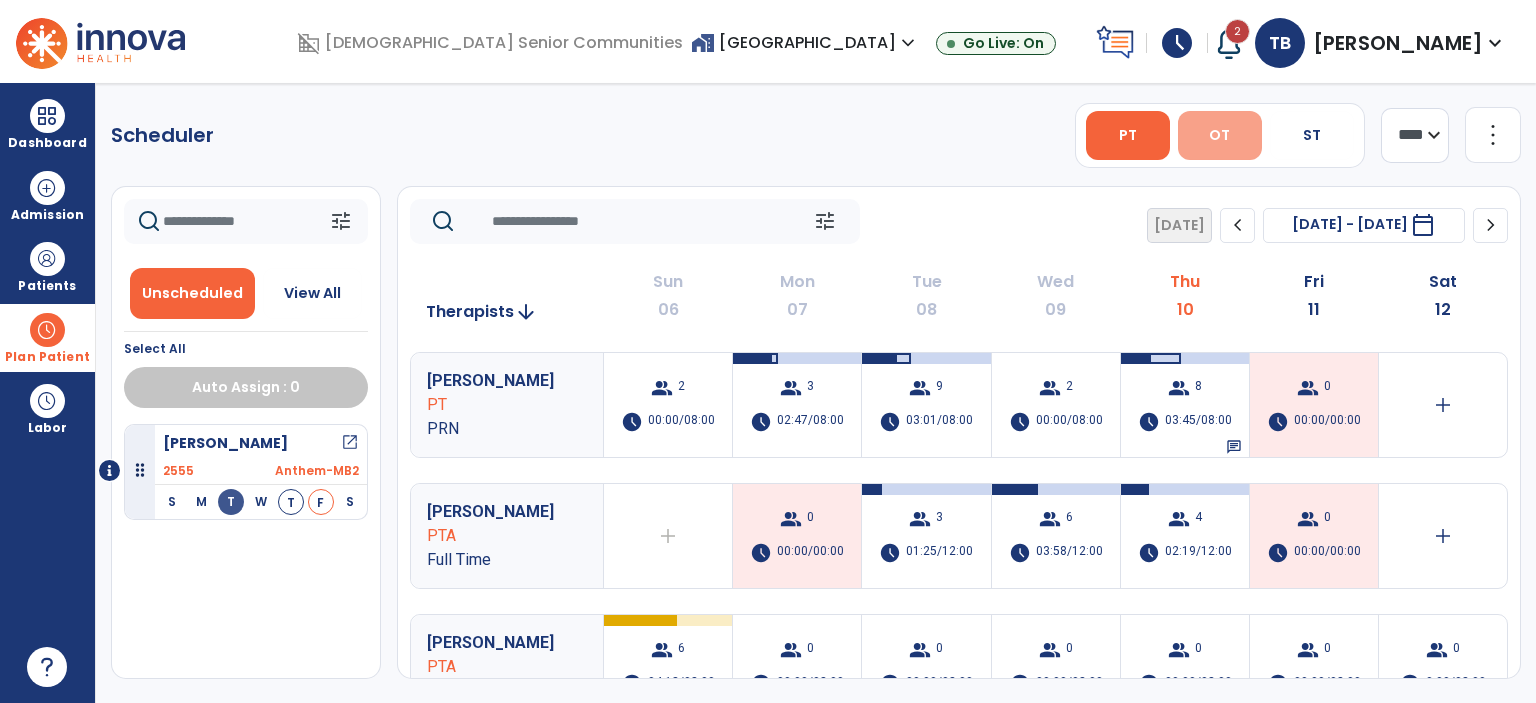 click on "OT" at bounding box center [1219, 135] 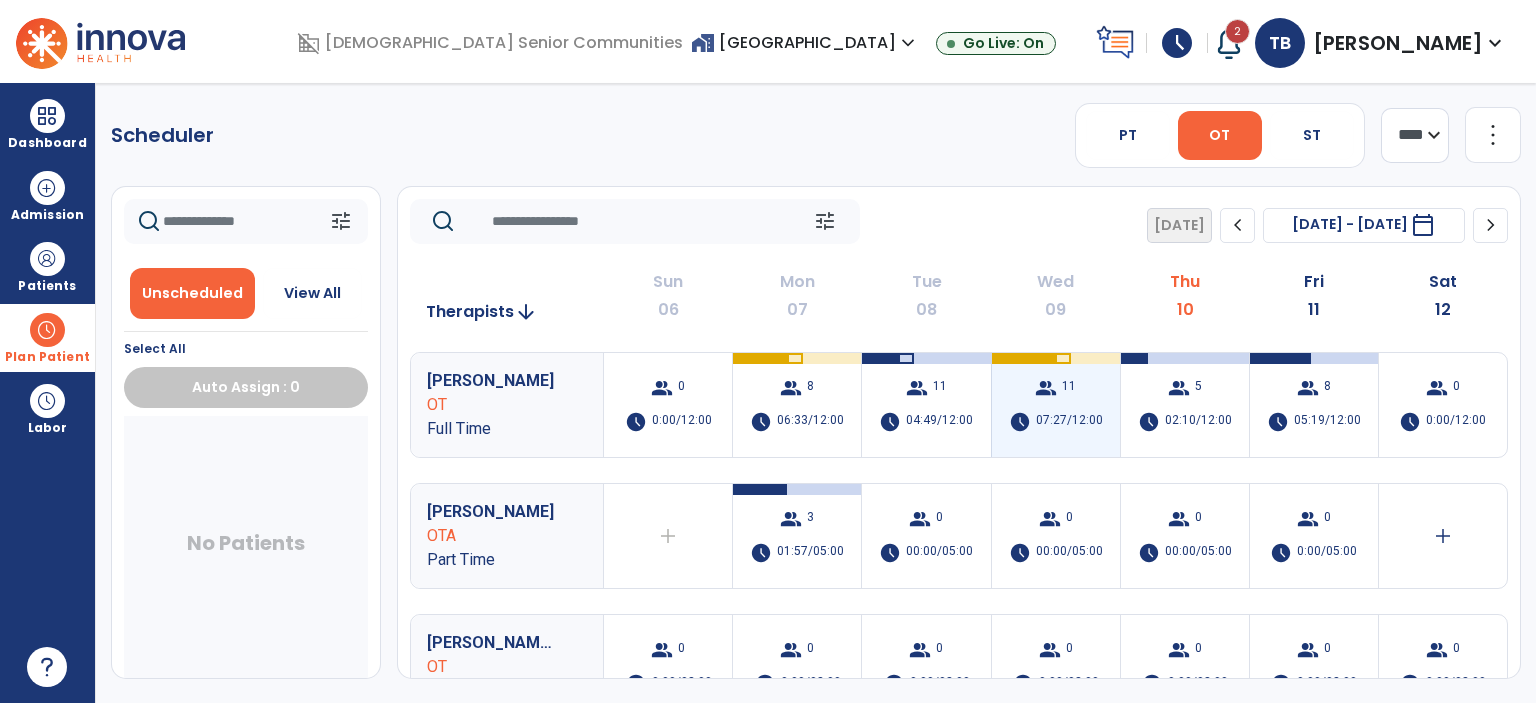 click on "group  11  schedule  07:27/12:00" at bounding box center [1056, 405] 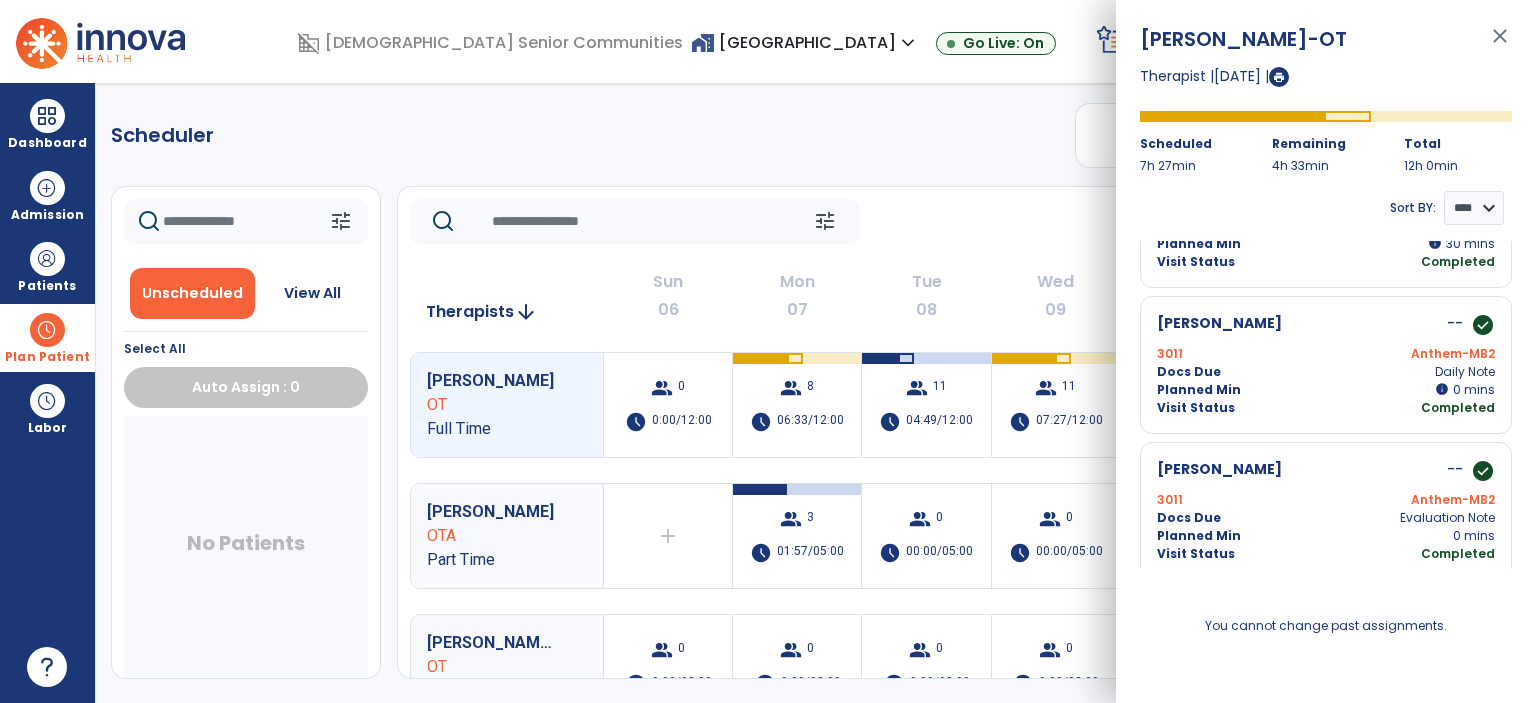 scroll, scrollTop: 1368, scrollLeft: 0, axis: vertical 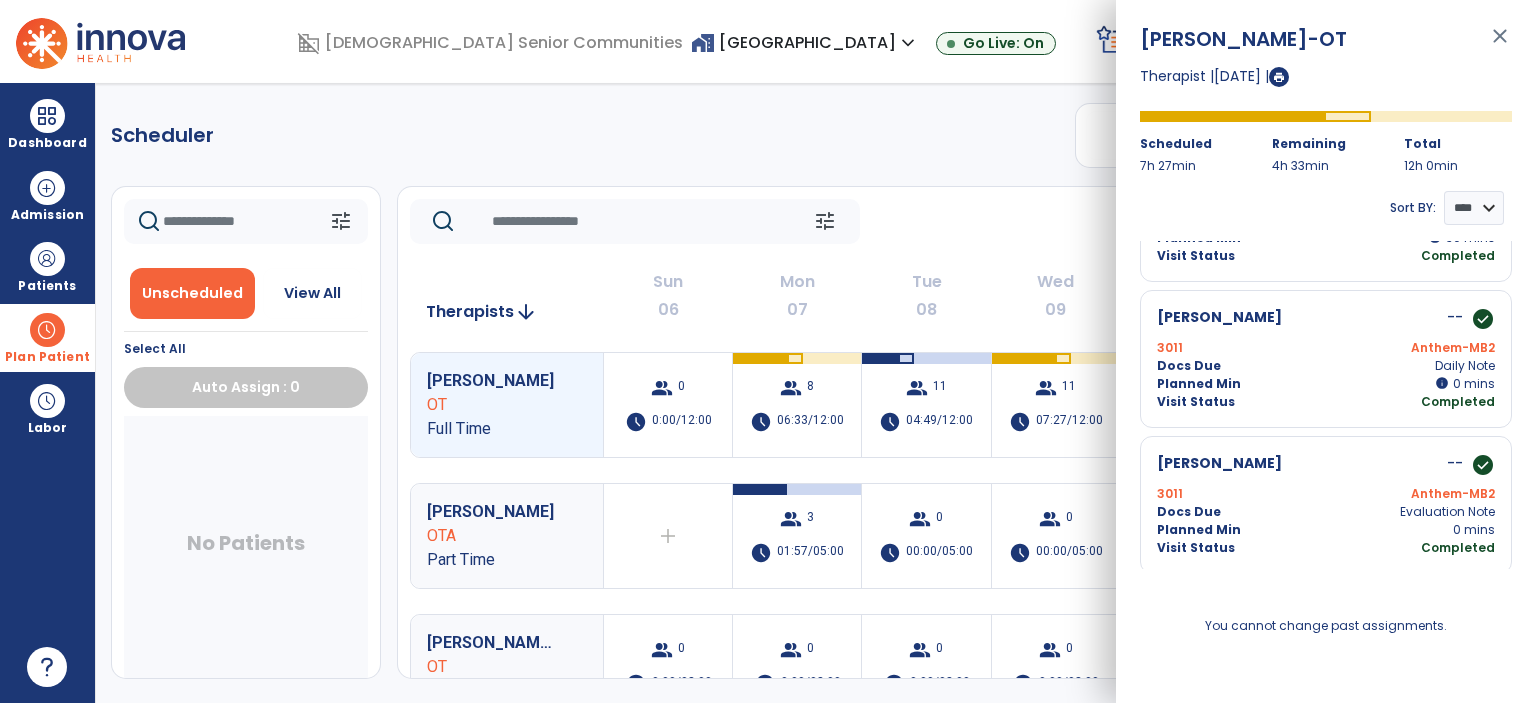 click on "close" at bounding box center [1500, 45] 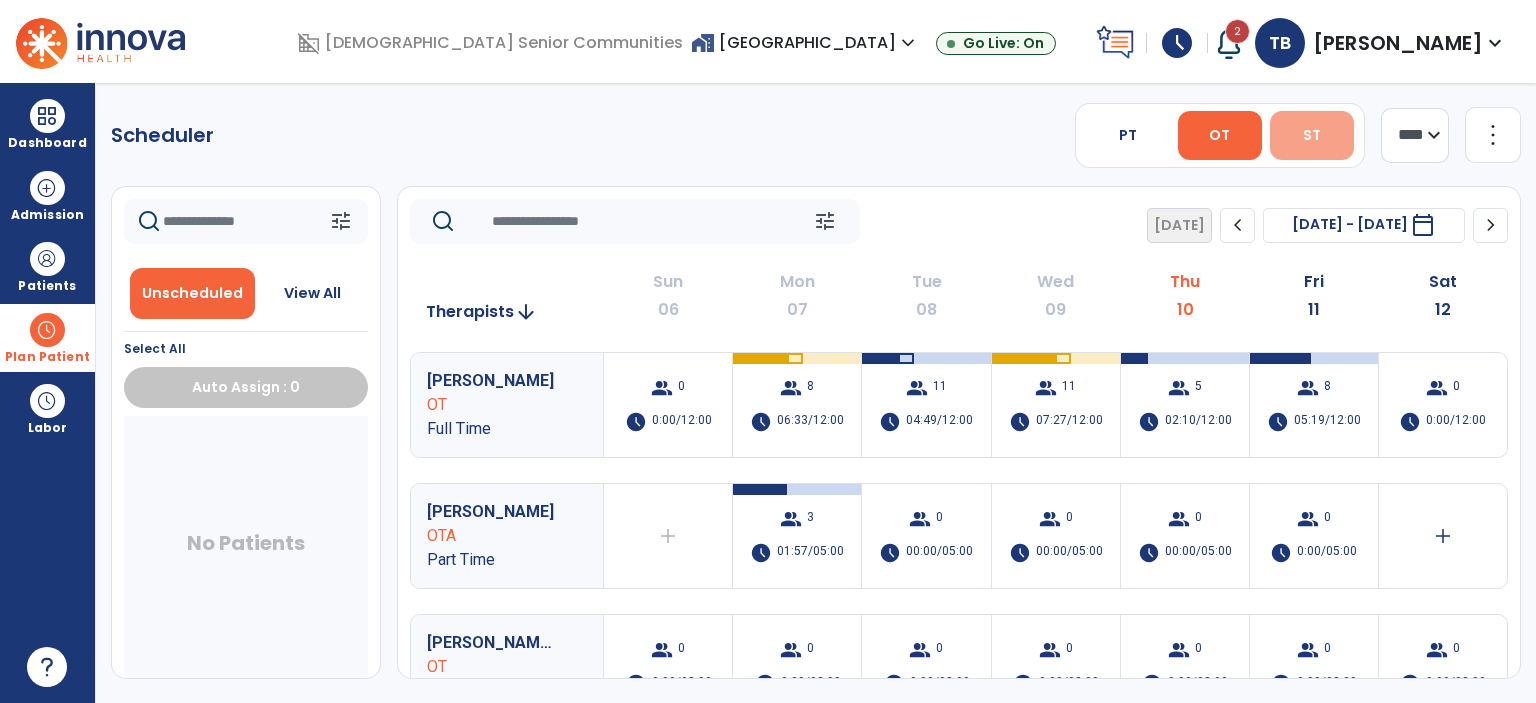 click on "ST" at bounding box center [1312, 135] 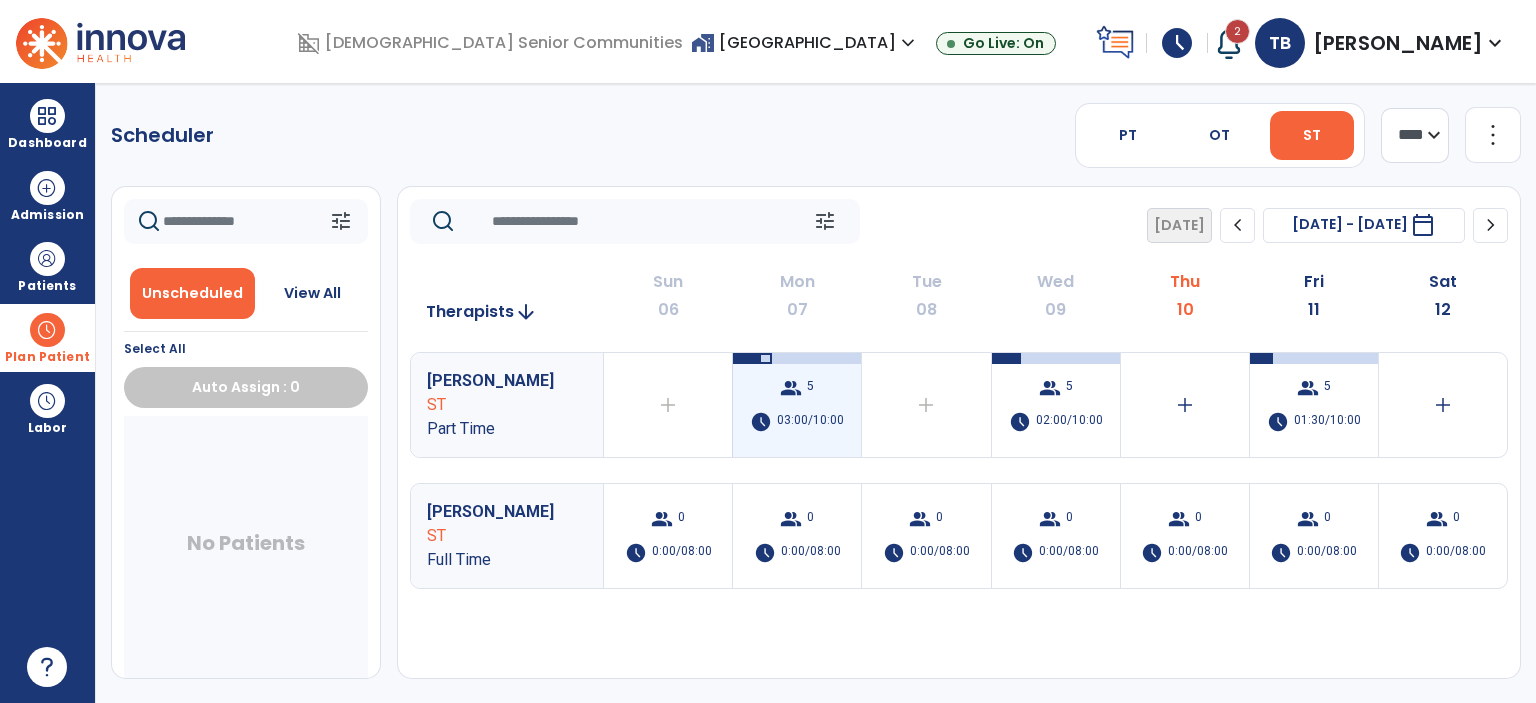 click on "group  5  schedule  03:00/10:00" at bounding box center [797, 405] 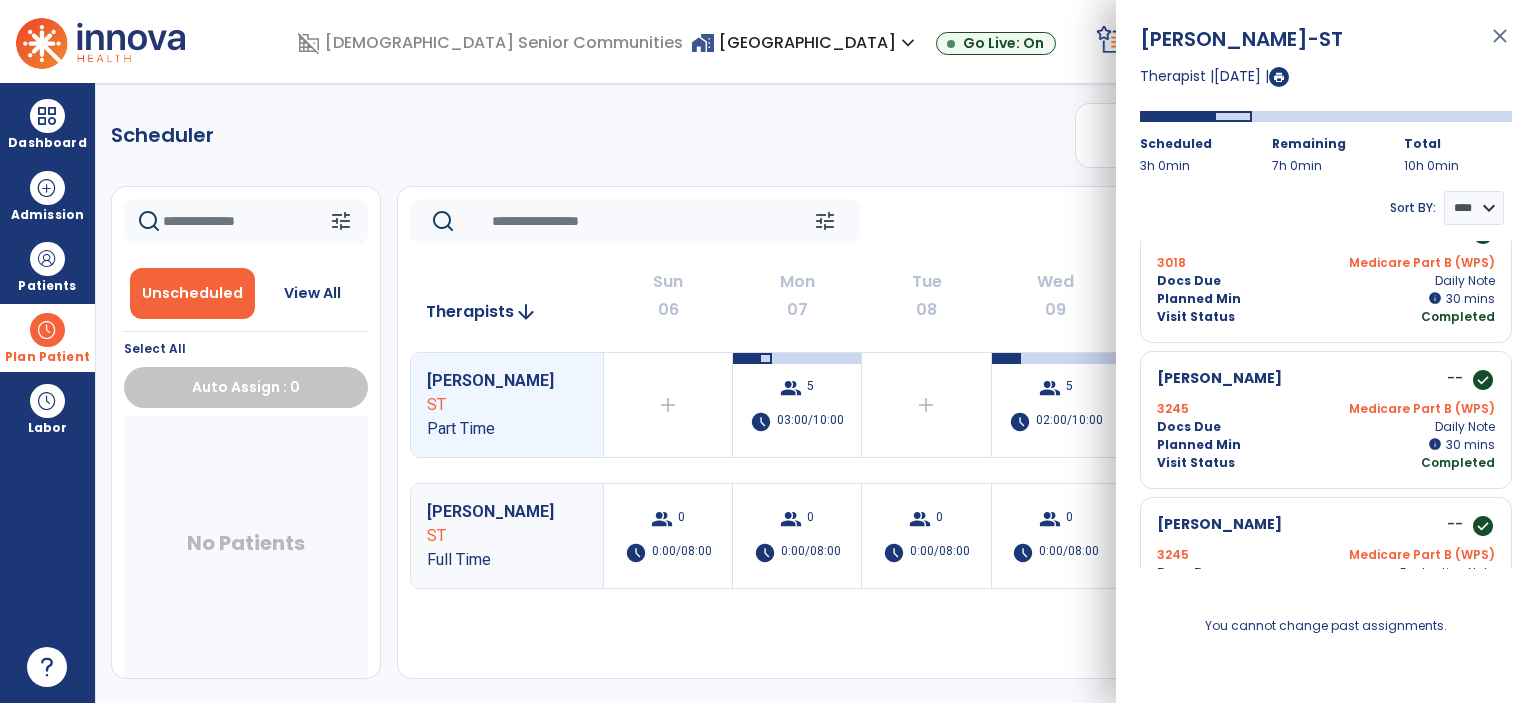 scroll, scrollTop: 494, scrollLeft: 0, axis: vertical 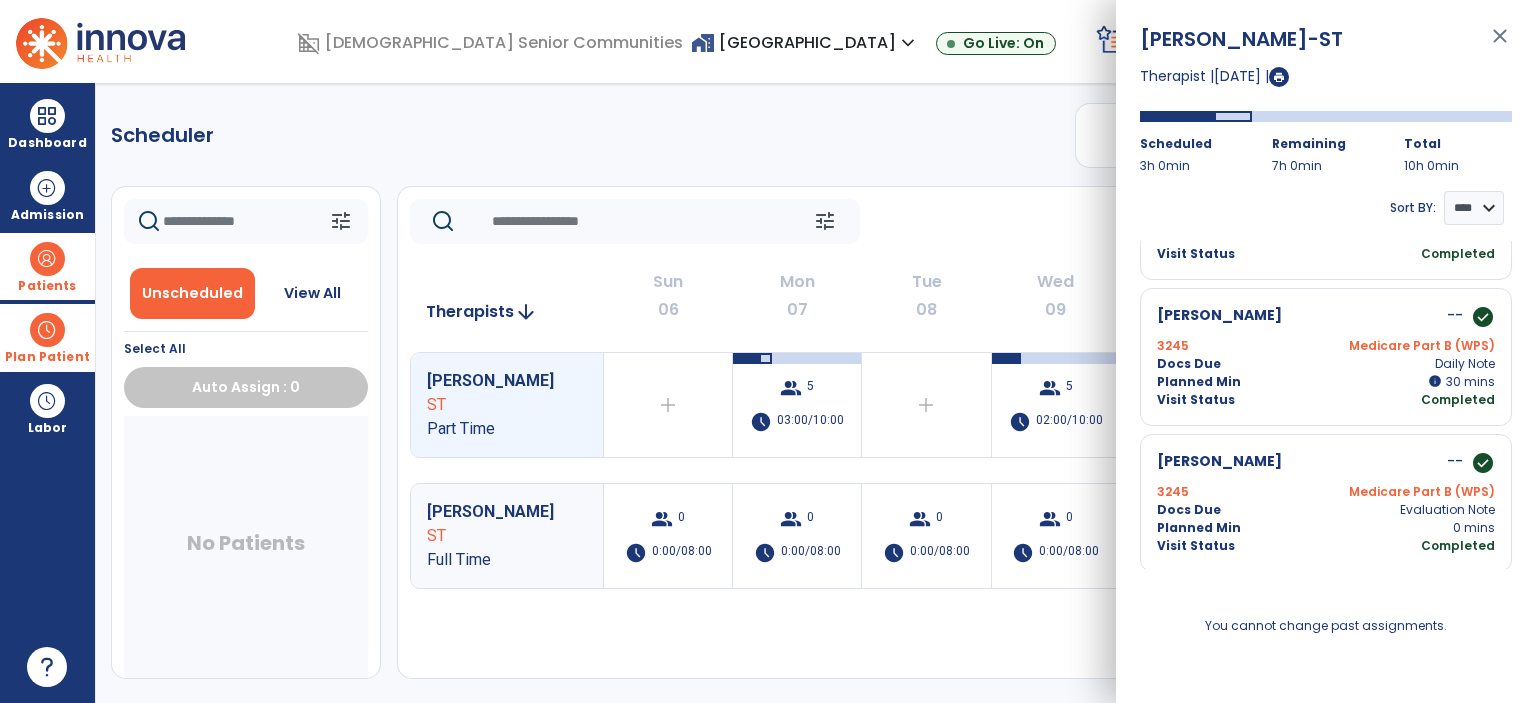 click on "Patients" at bounding box center [47, 266] 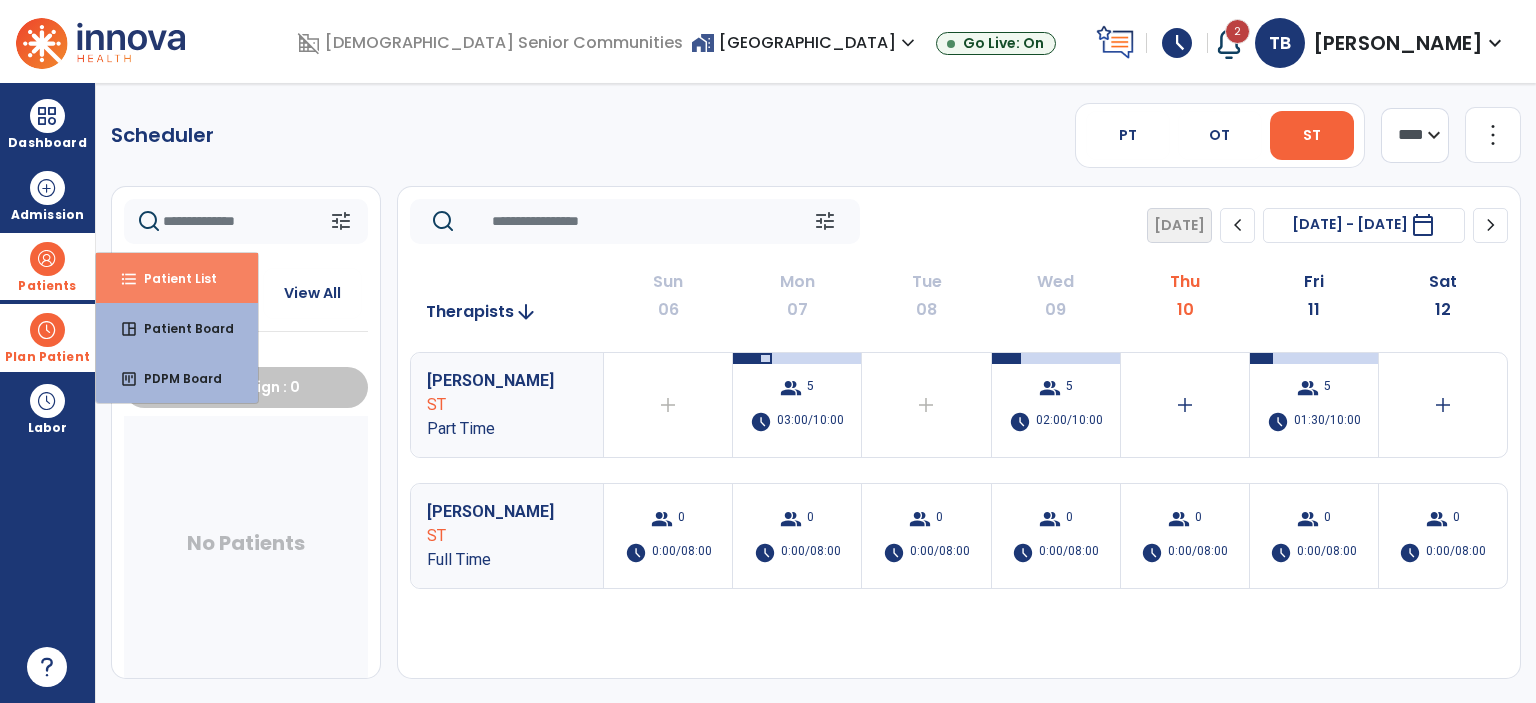 click on "format_list_bulleted  Patient List" at bounding box center [177, 278] 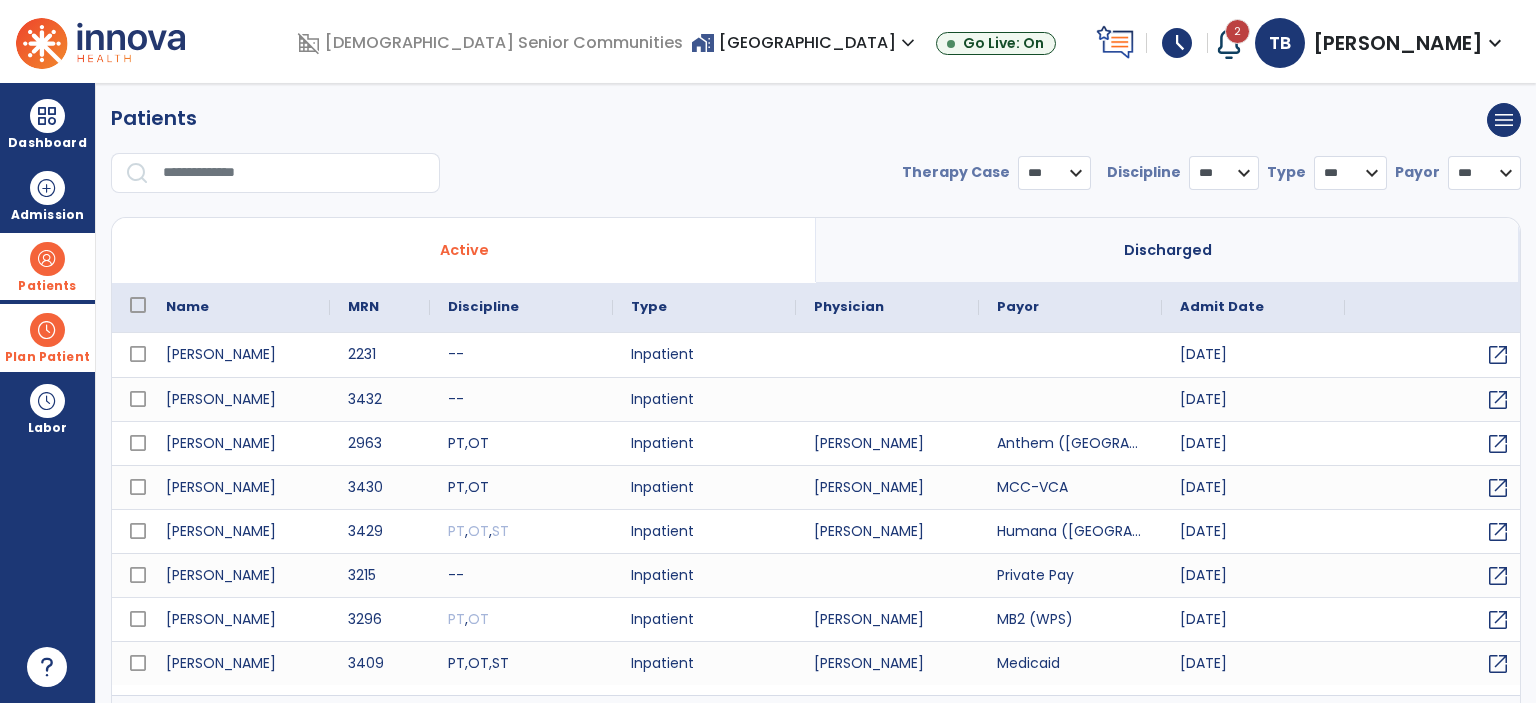 select on "***" 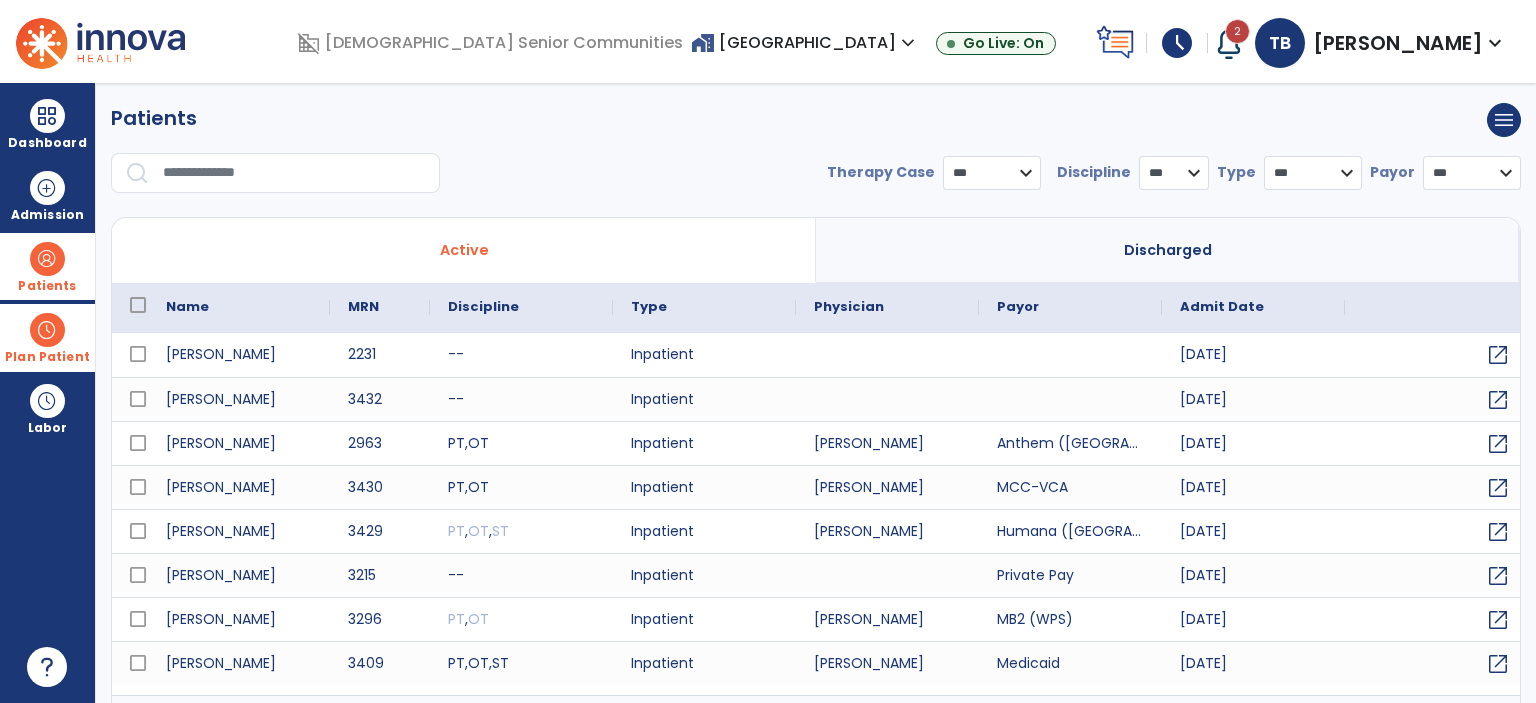 click on "* *** ** ** **" at bounding box center [1174, 173] 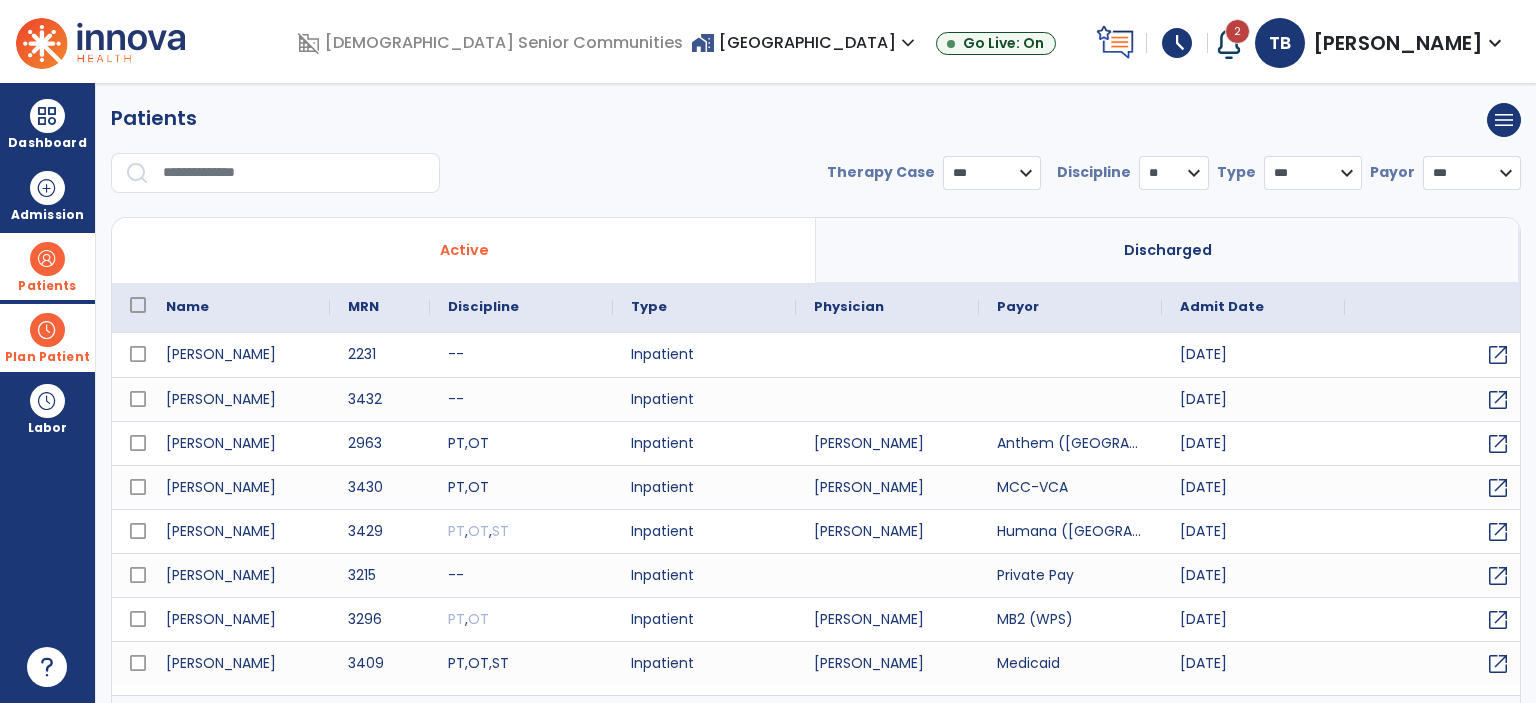 click on "**" at bounding box center (0, 0) 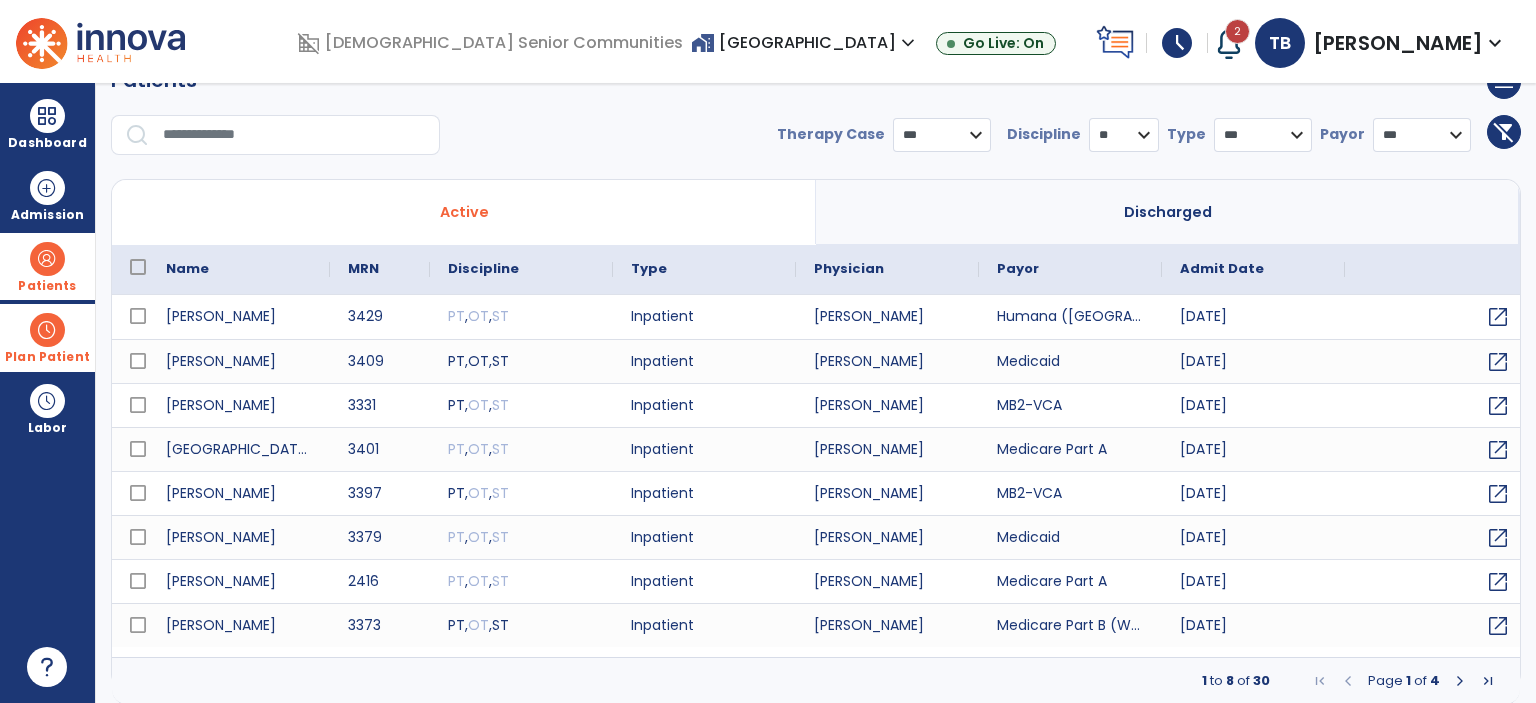 scroll, scrollTop: 39, scrollLeft: 0, axis: vertical 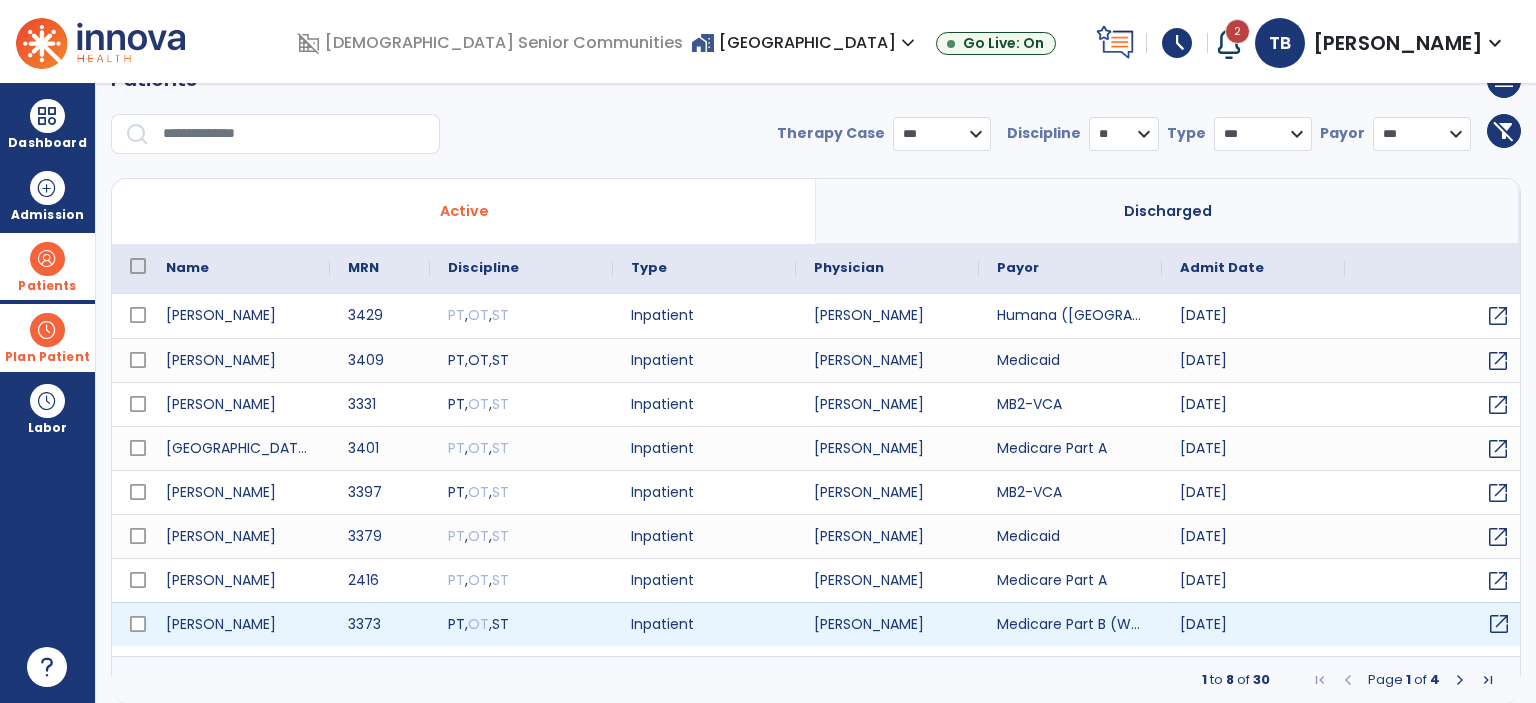 click on "open_in_new" at bounding box center (1499, 624) 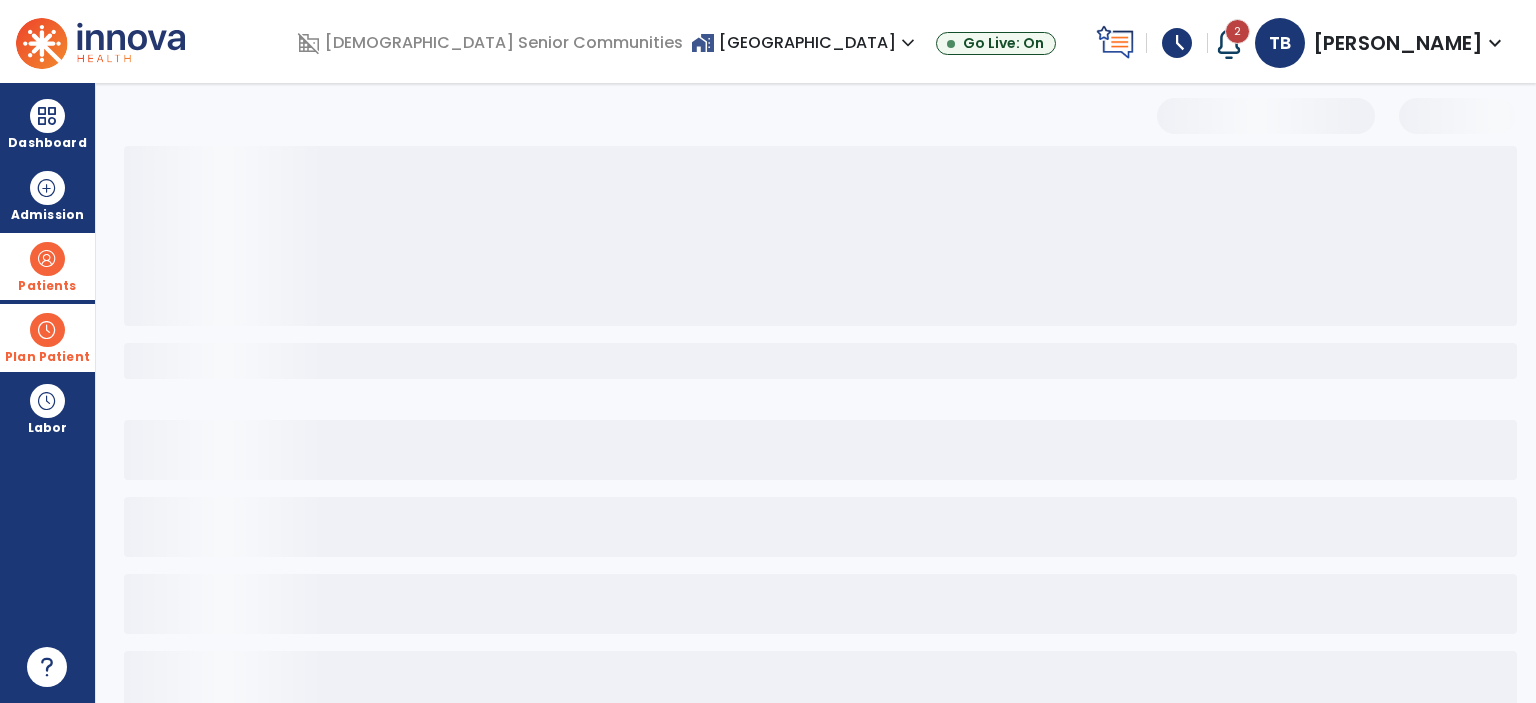 scroll, scrollTop: 39, scrollLeft: 0, axis: vertical 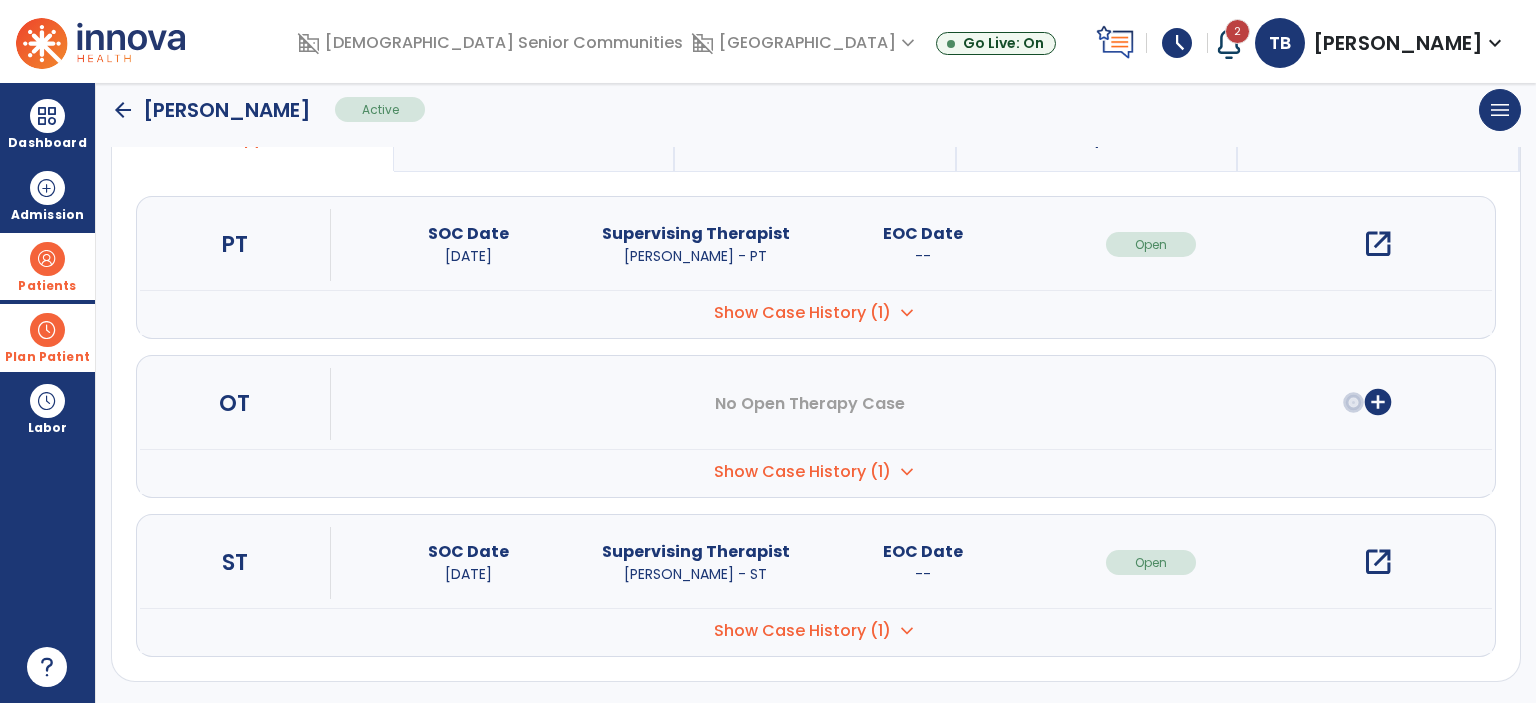 click on "open_in_new" at bounding box center (1378, 562) 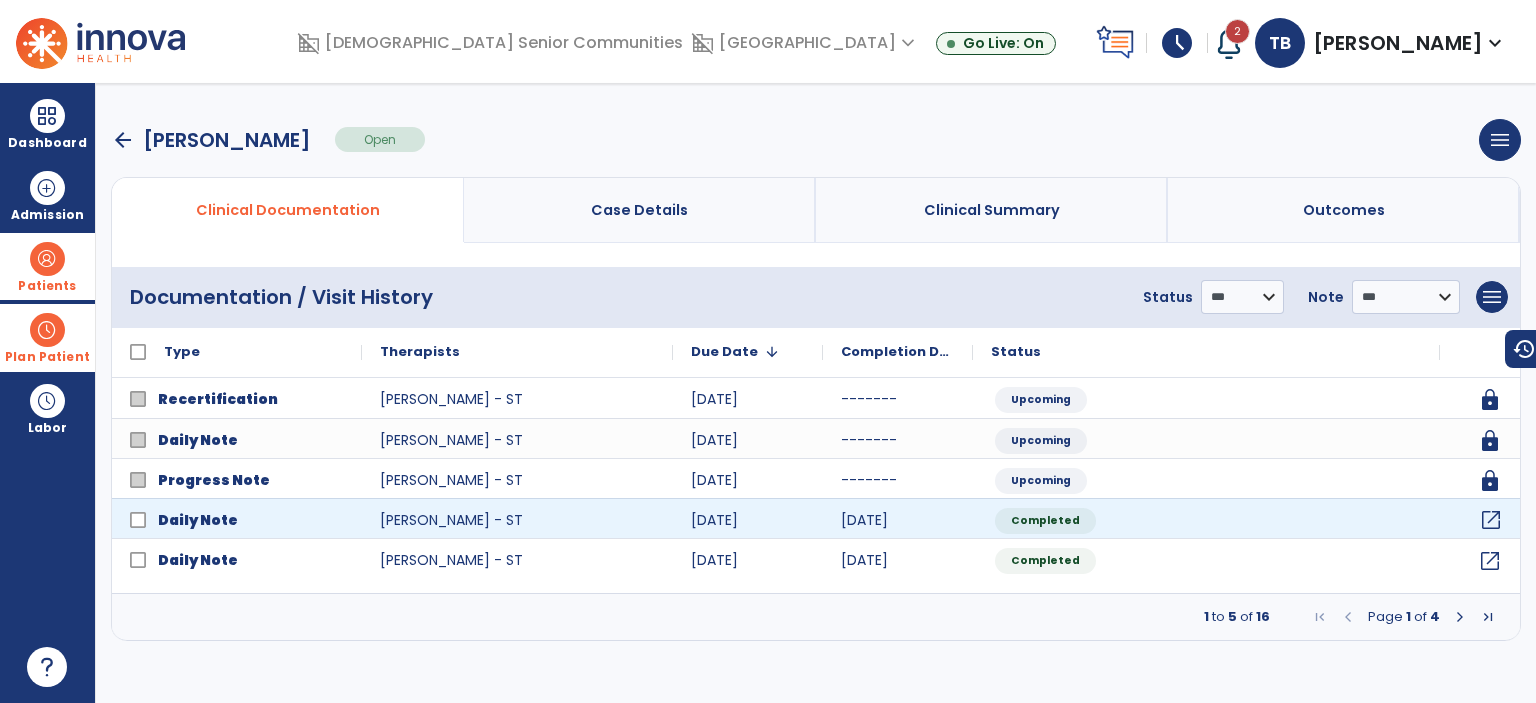 click on "open_in_new" 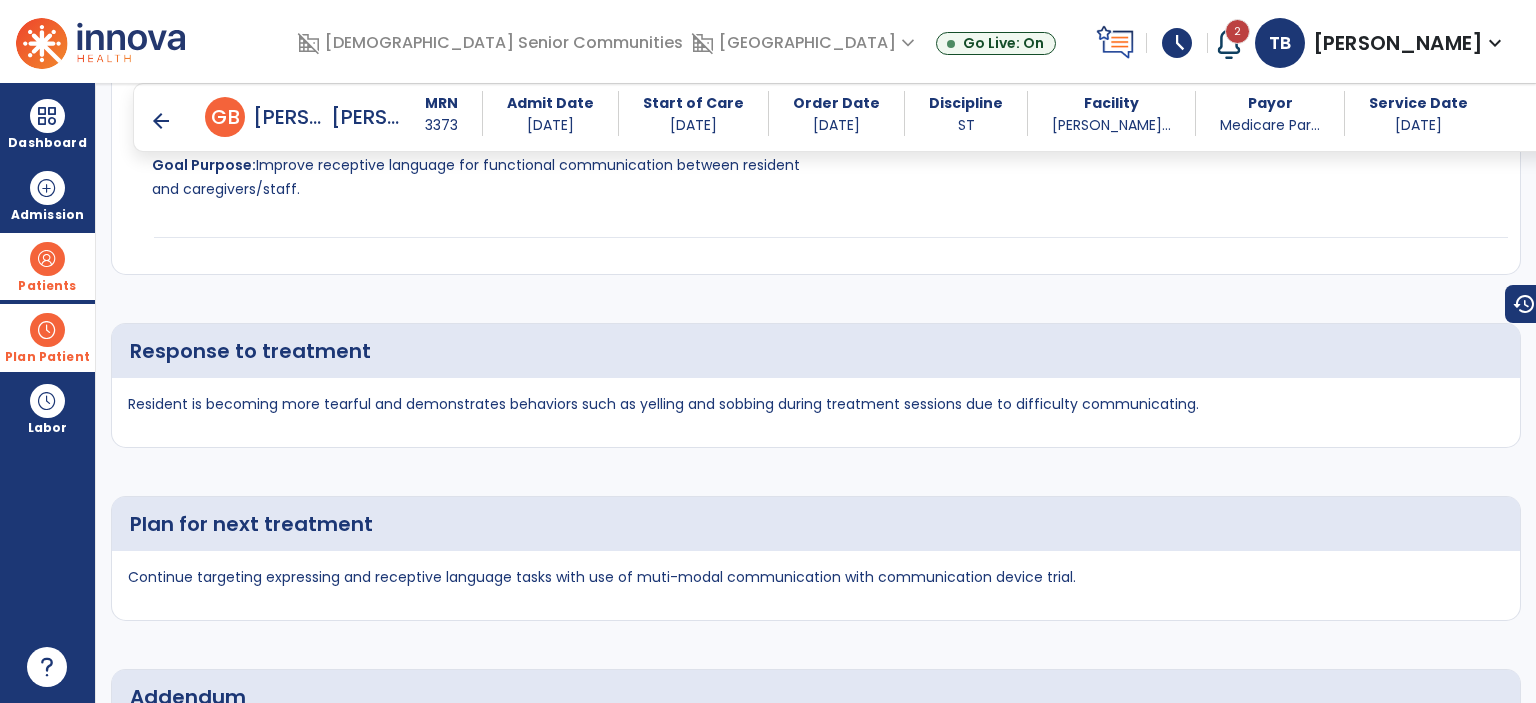 scroll, scrollTop: 4018, scrollLeft: 0, axis: vertical 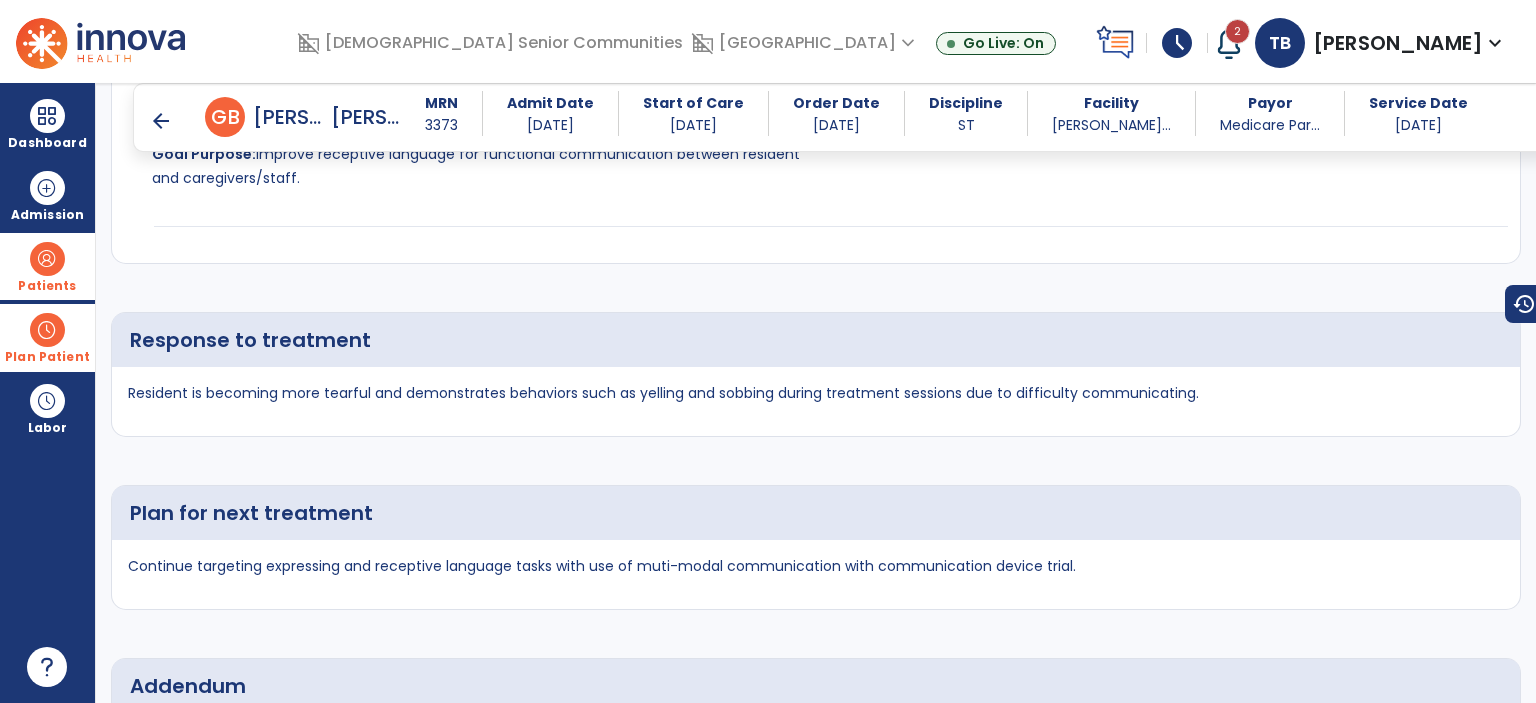 click on "arrow_back" at bounding box center [161, 121] 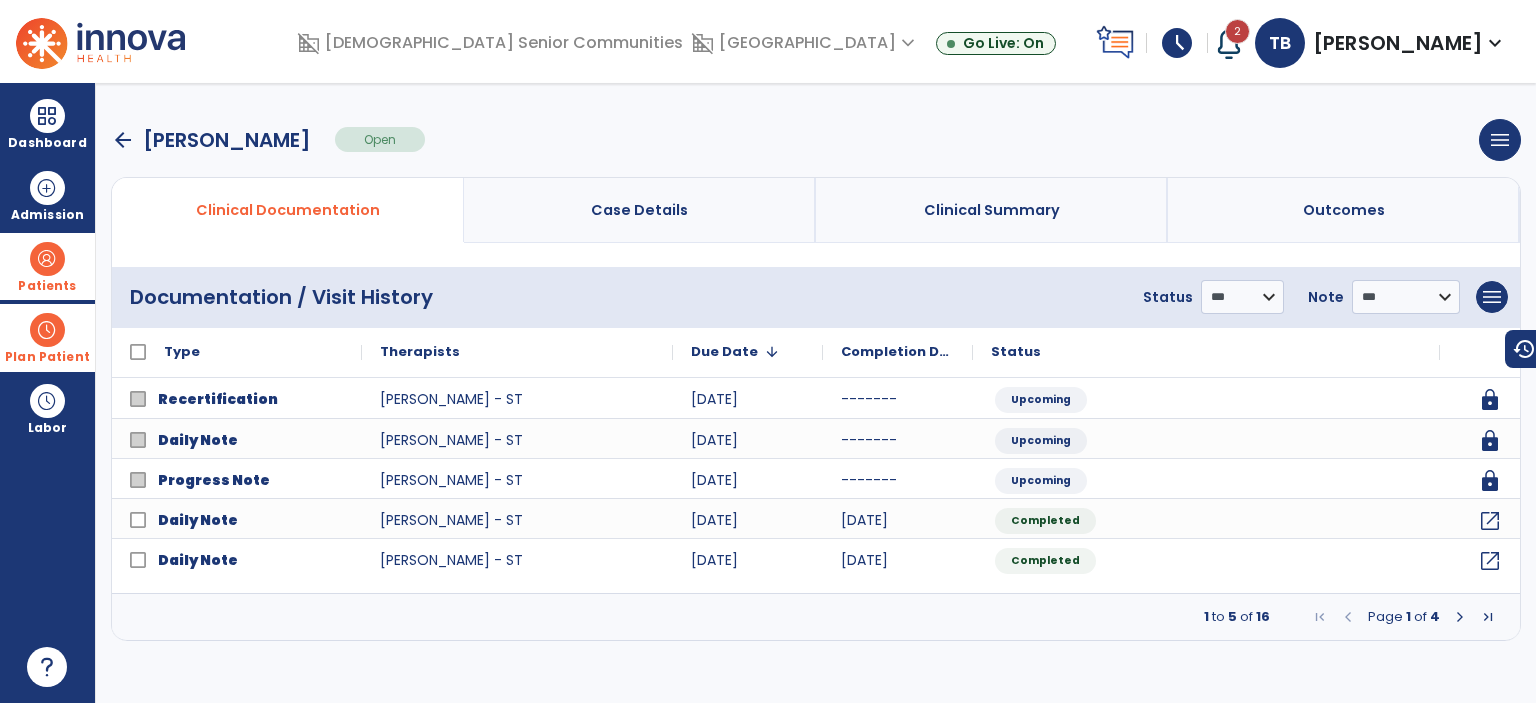 click at bounding box center (1460, 617) 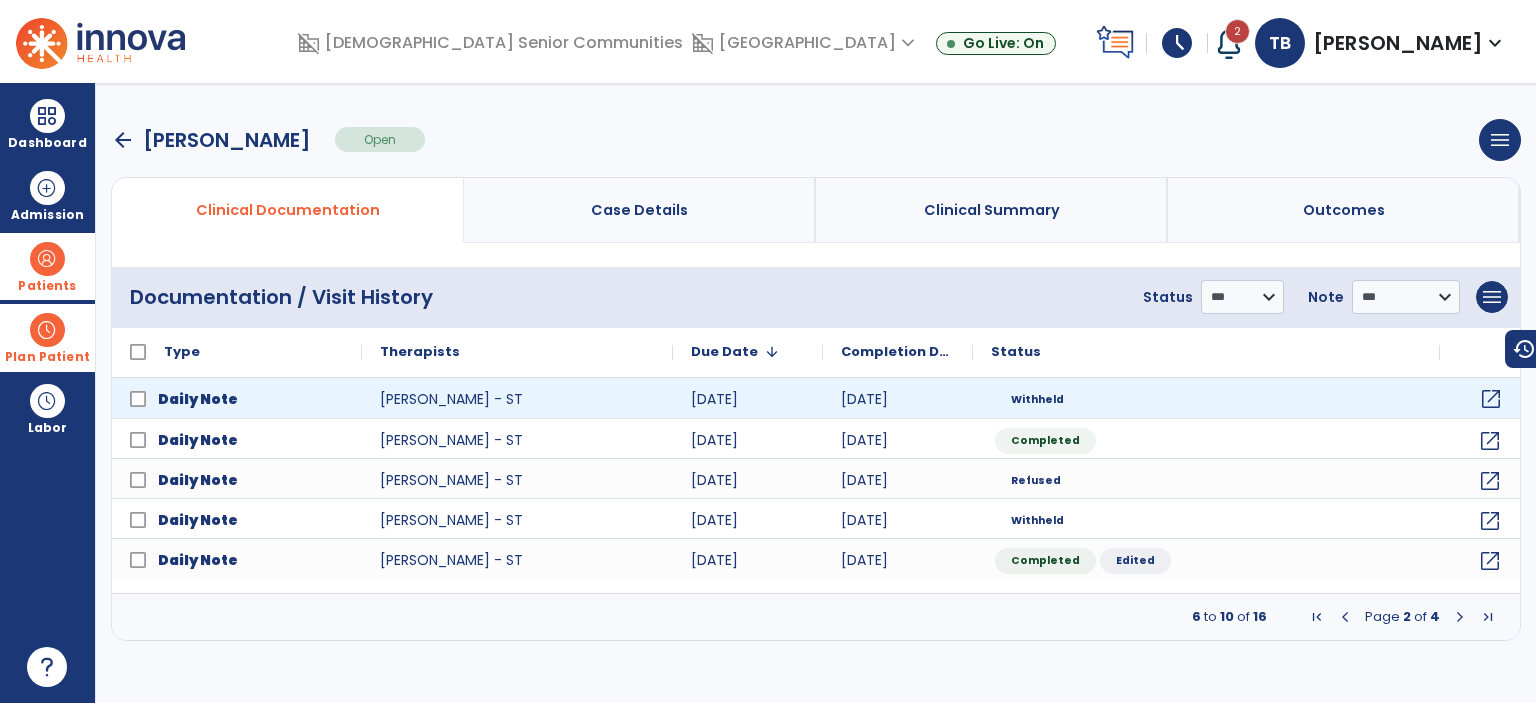 click on "open_in_new" 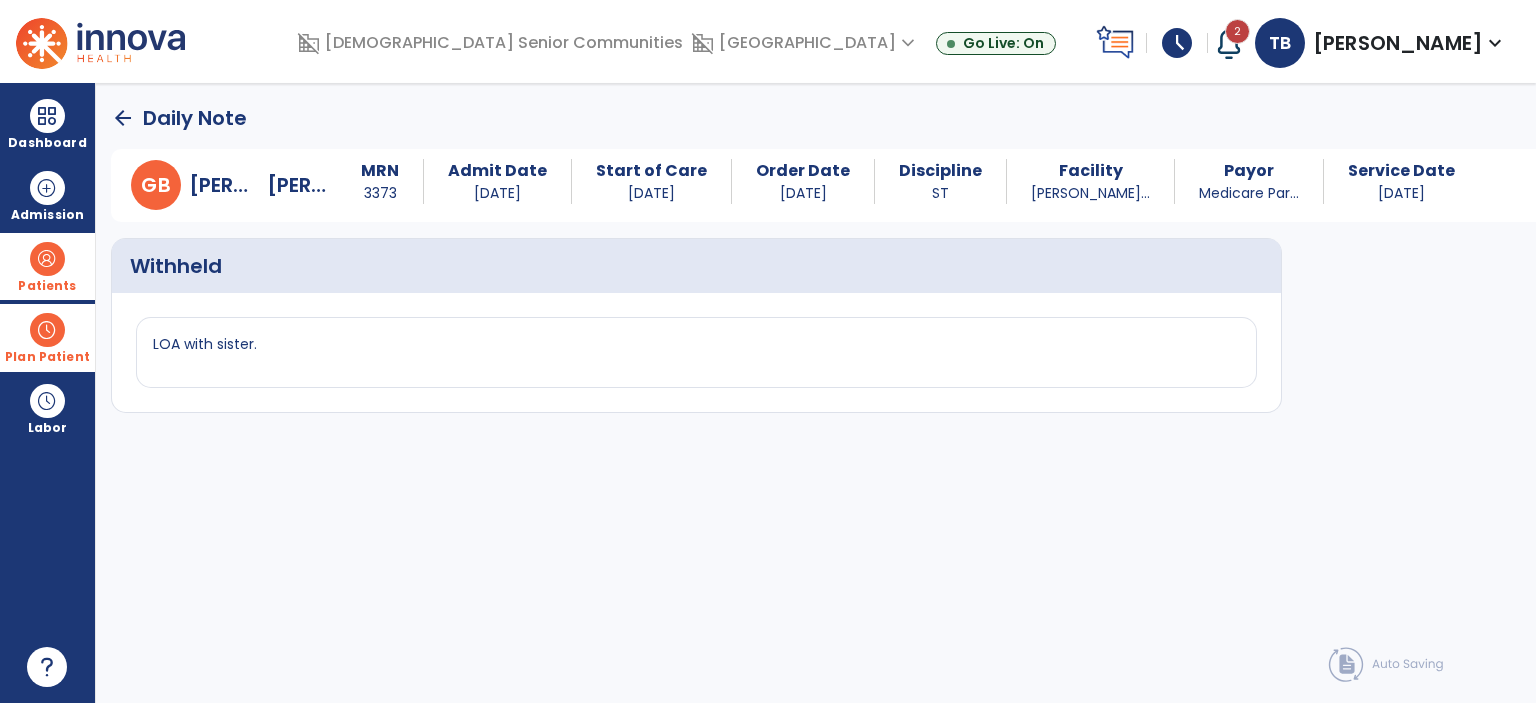 click on "arrow_back" 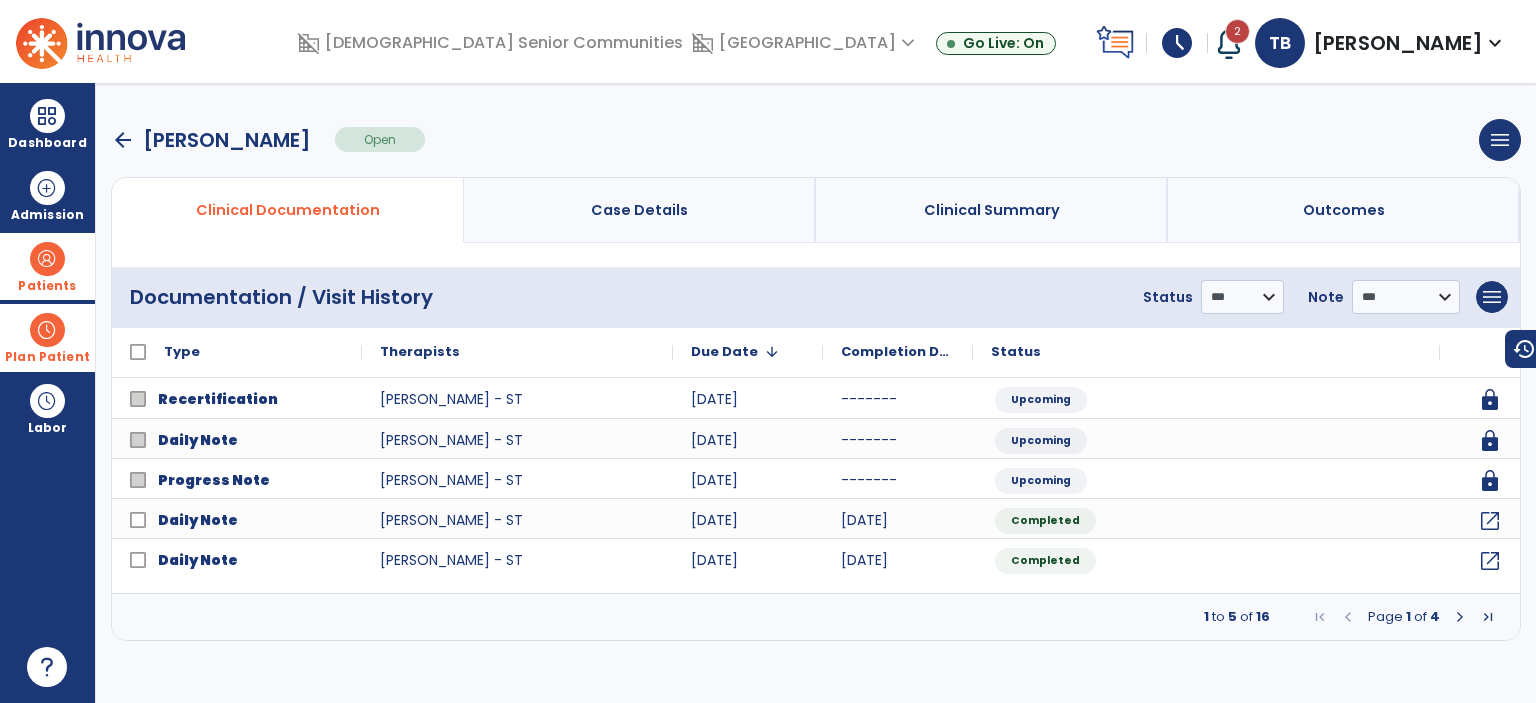 click at bounding box center (1460, 617) 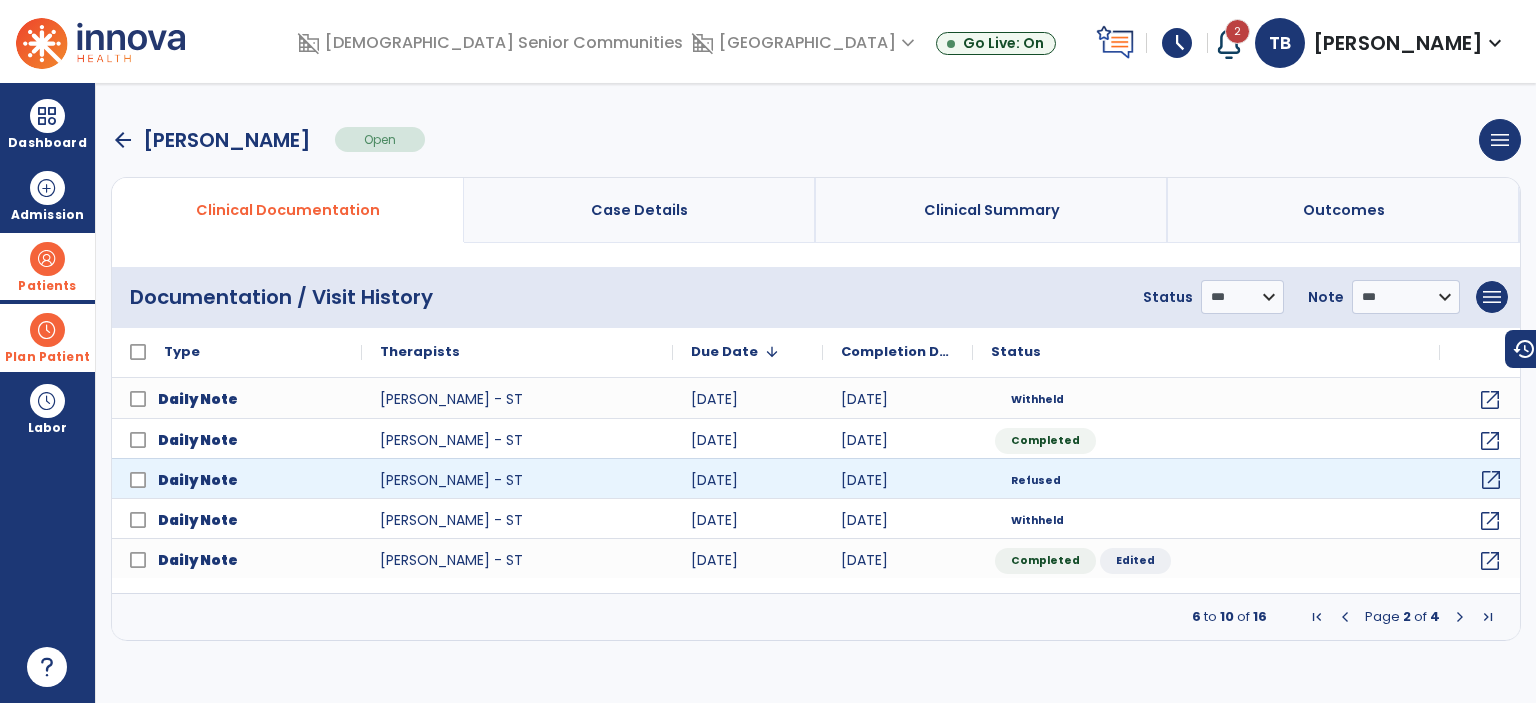 click on "open_in_new" 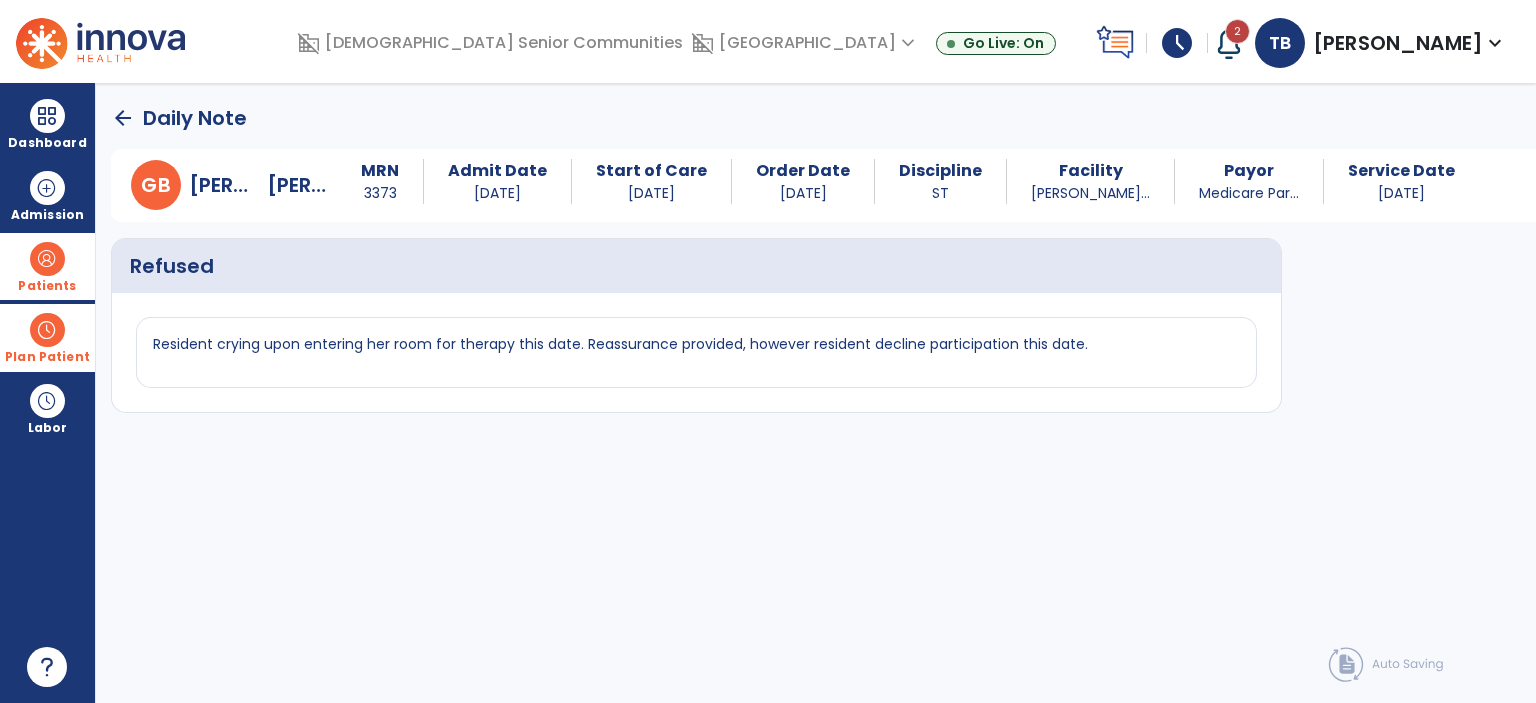 click on "arrow_back" 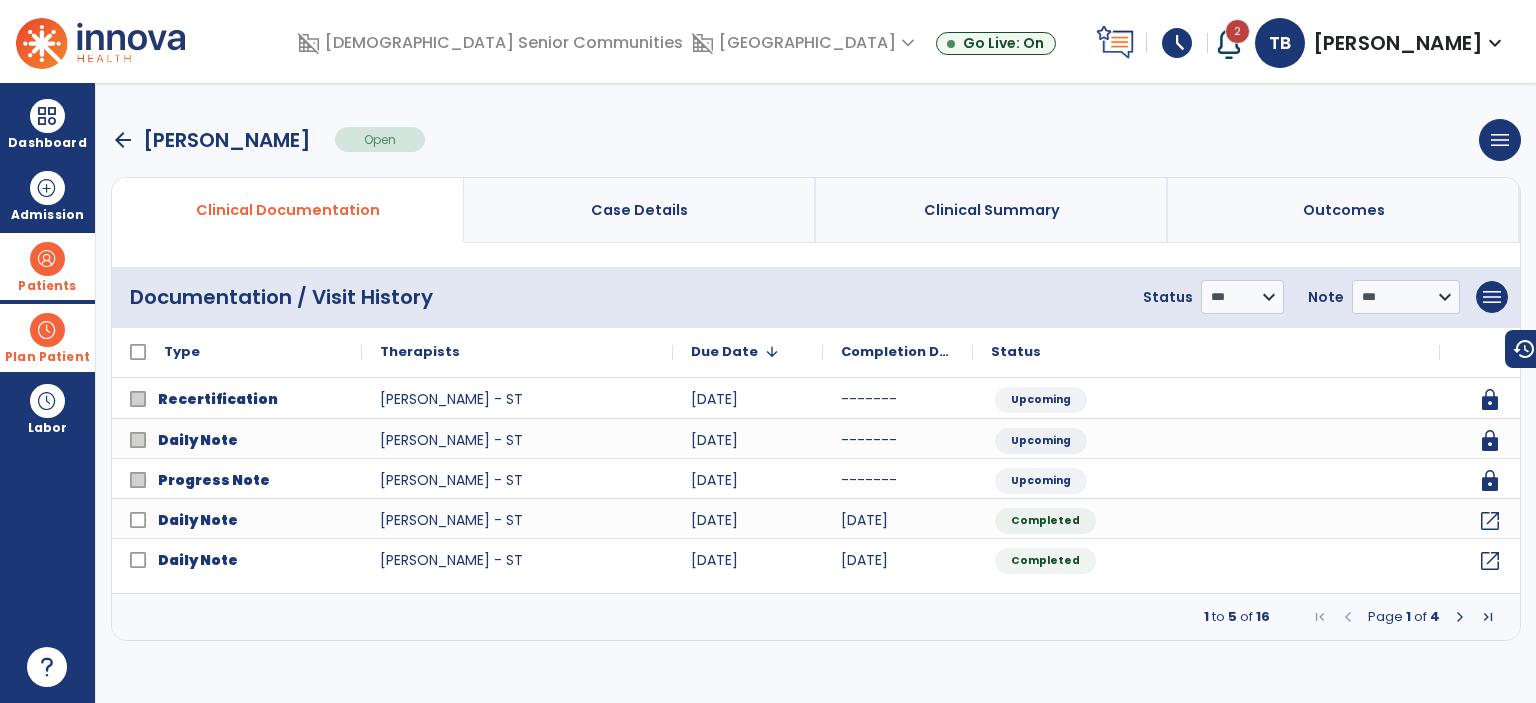 click at bounding box center [1460, 617] 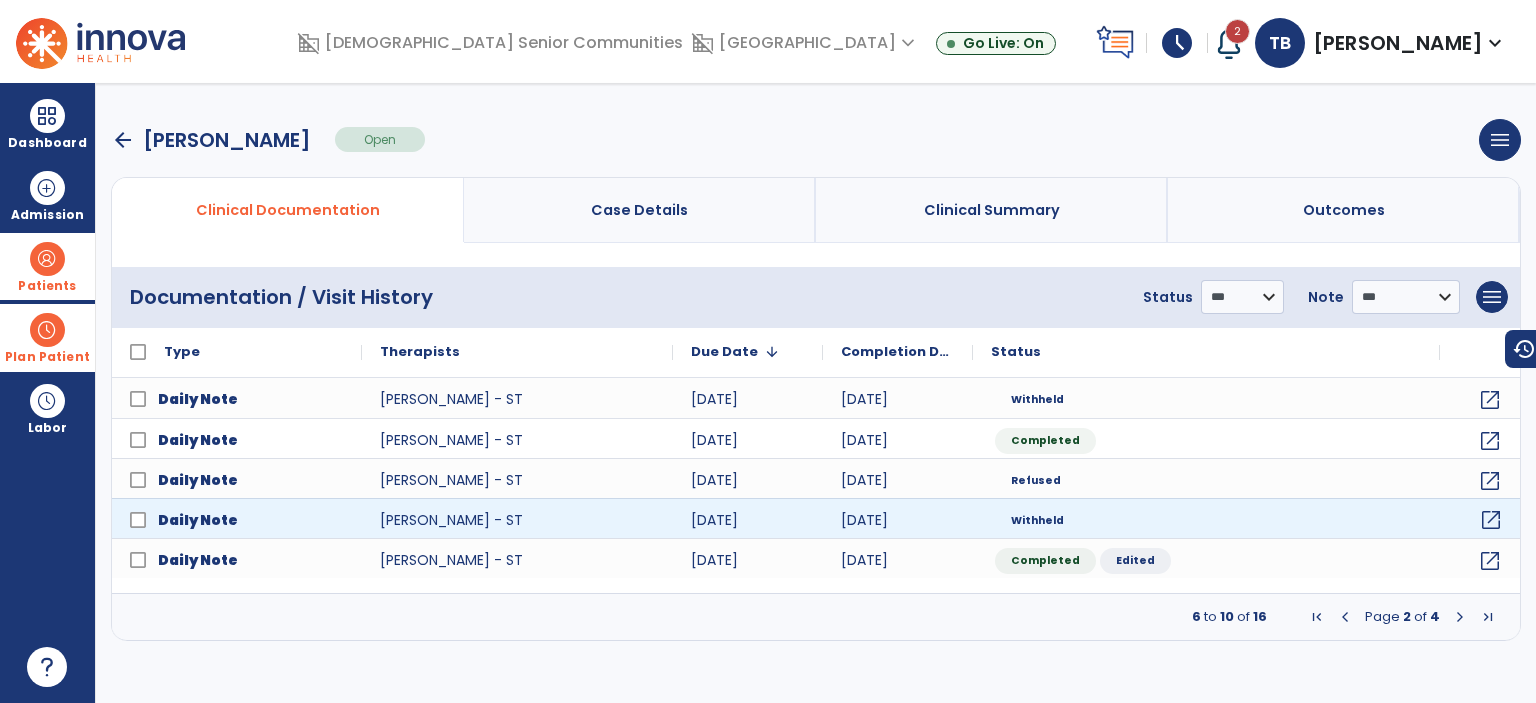 click on "open_in_new" 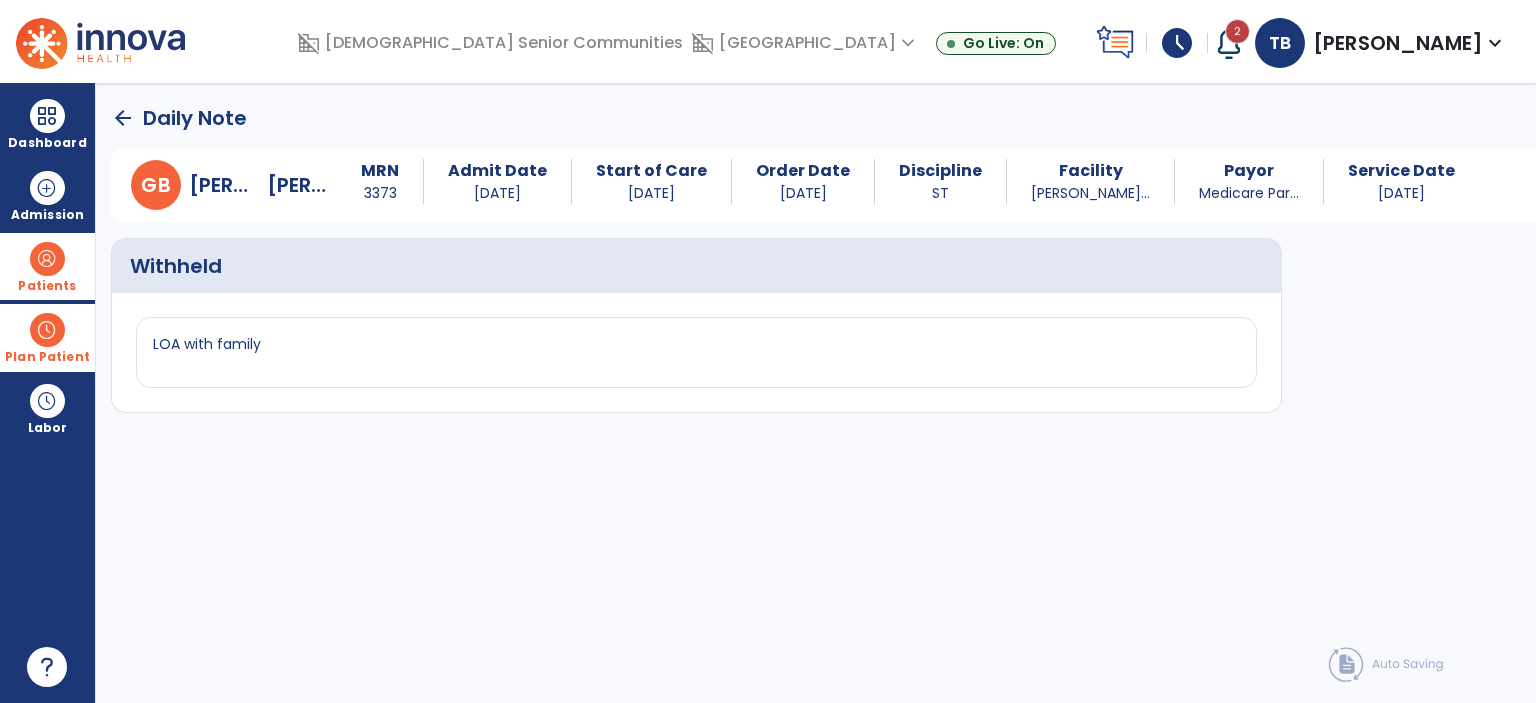 click on "arrow_back" 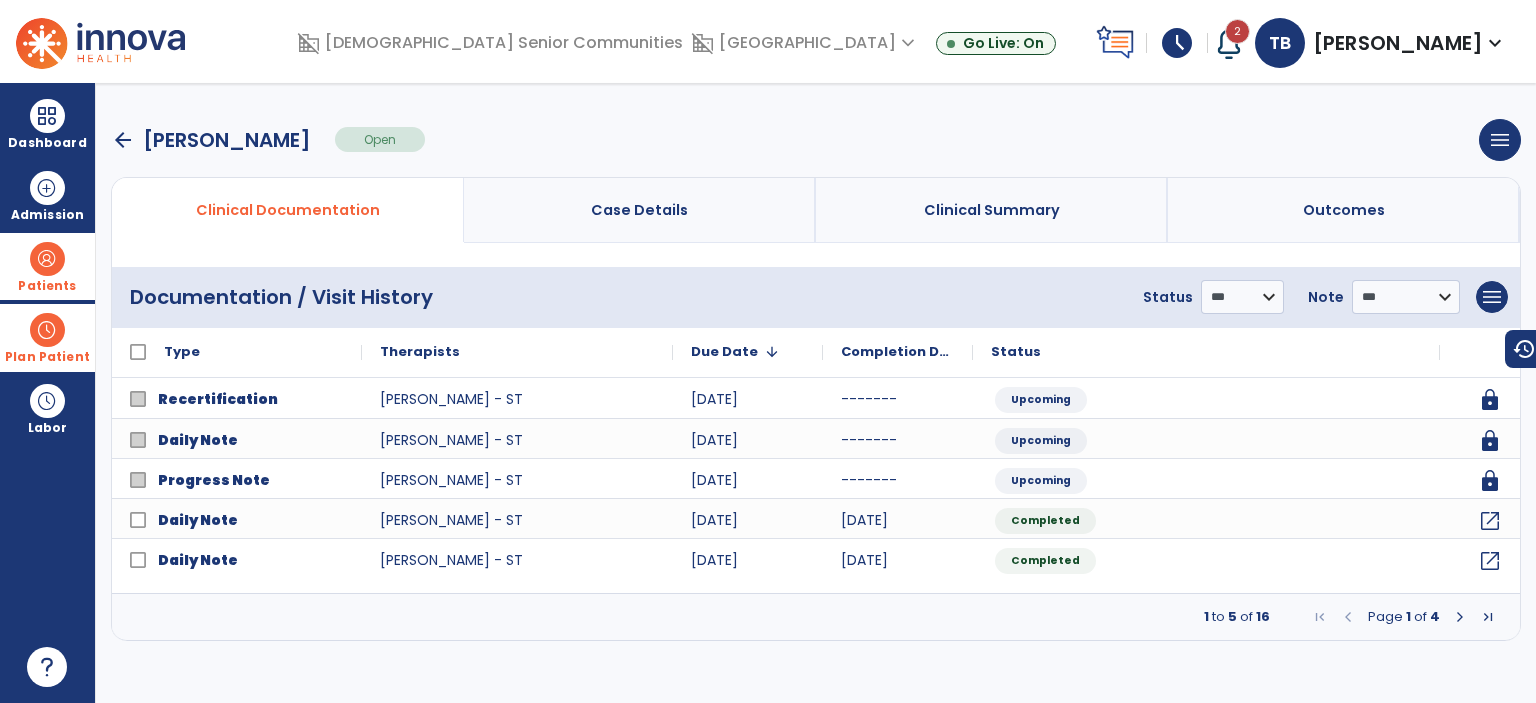 click at bounding box center (1460, 617) 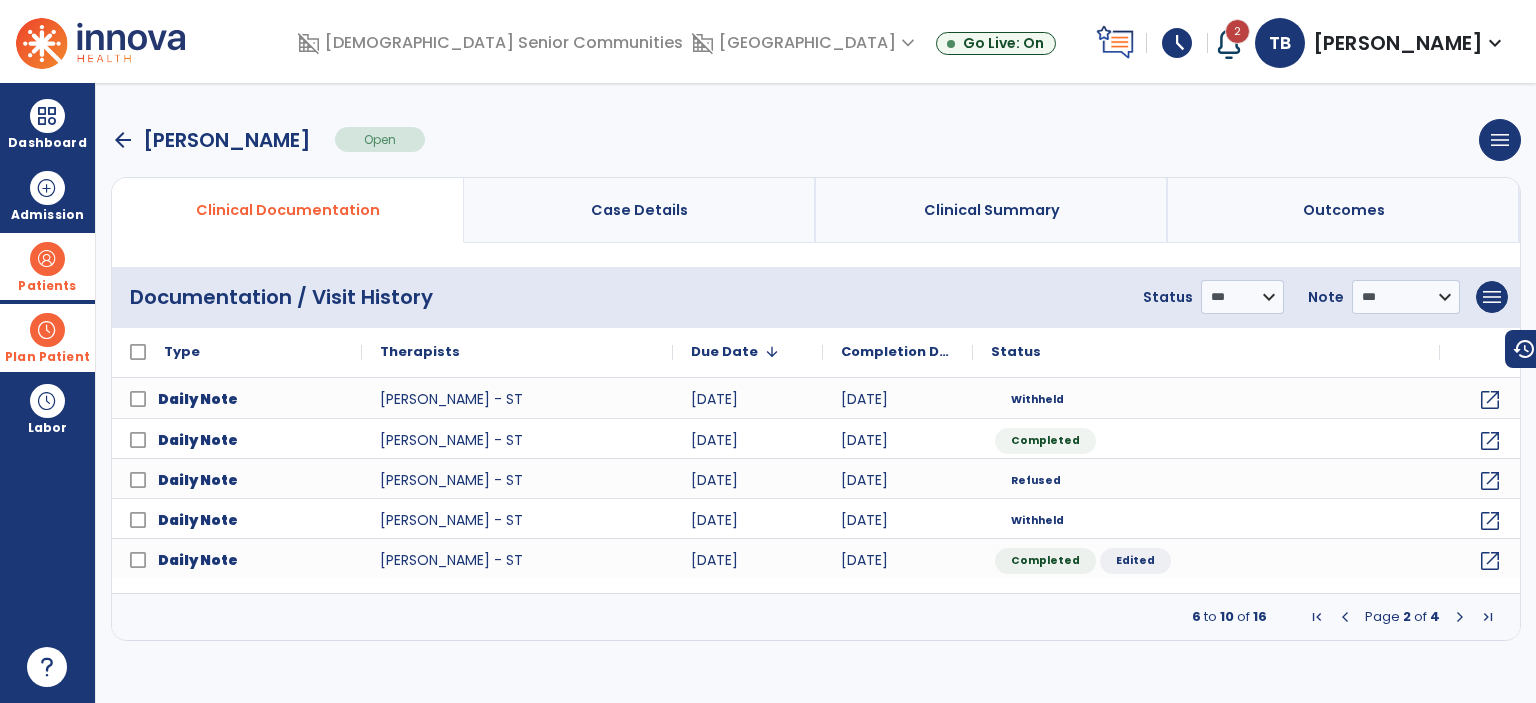 click at bounding box center (1460, 617) 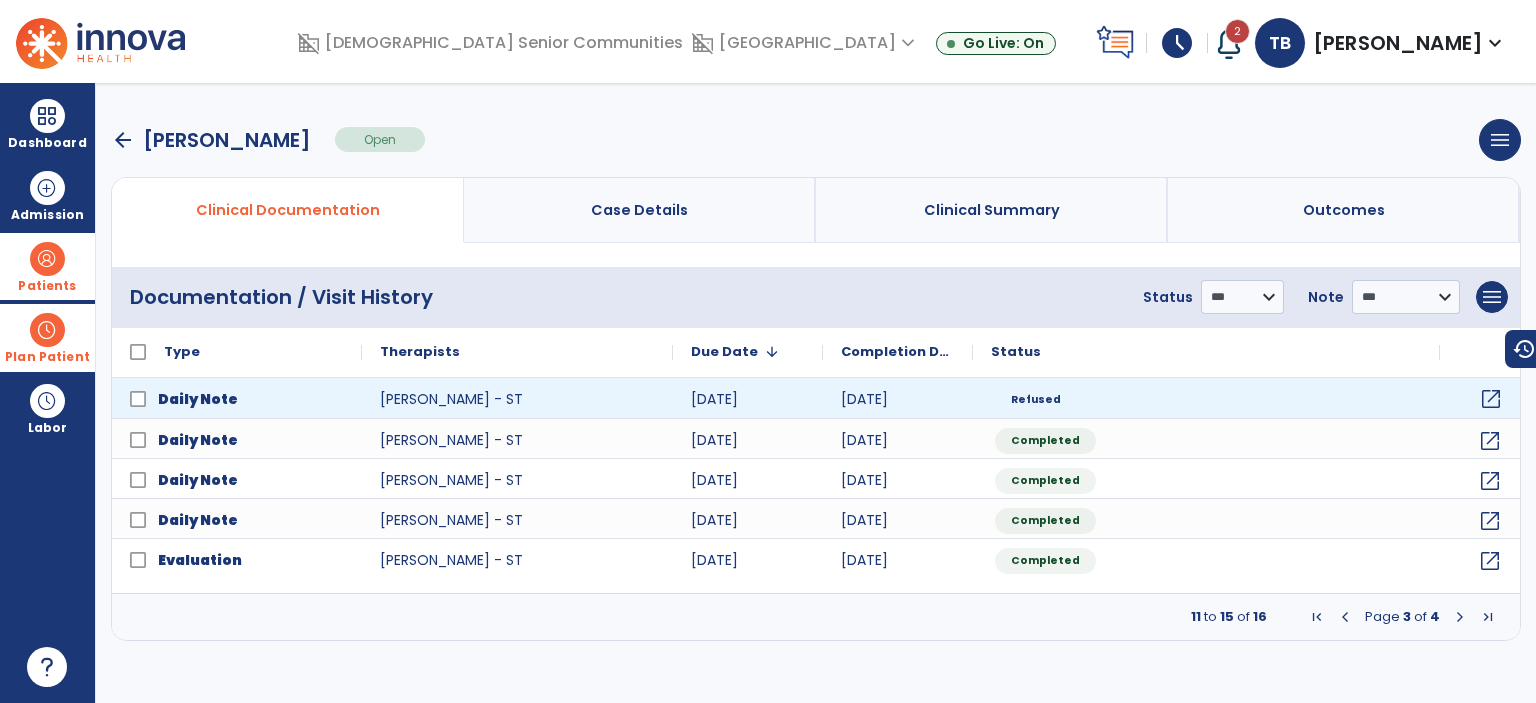 click on "open_in_new" 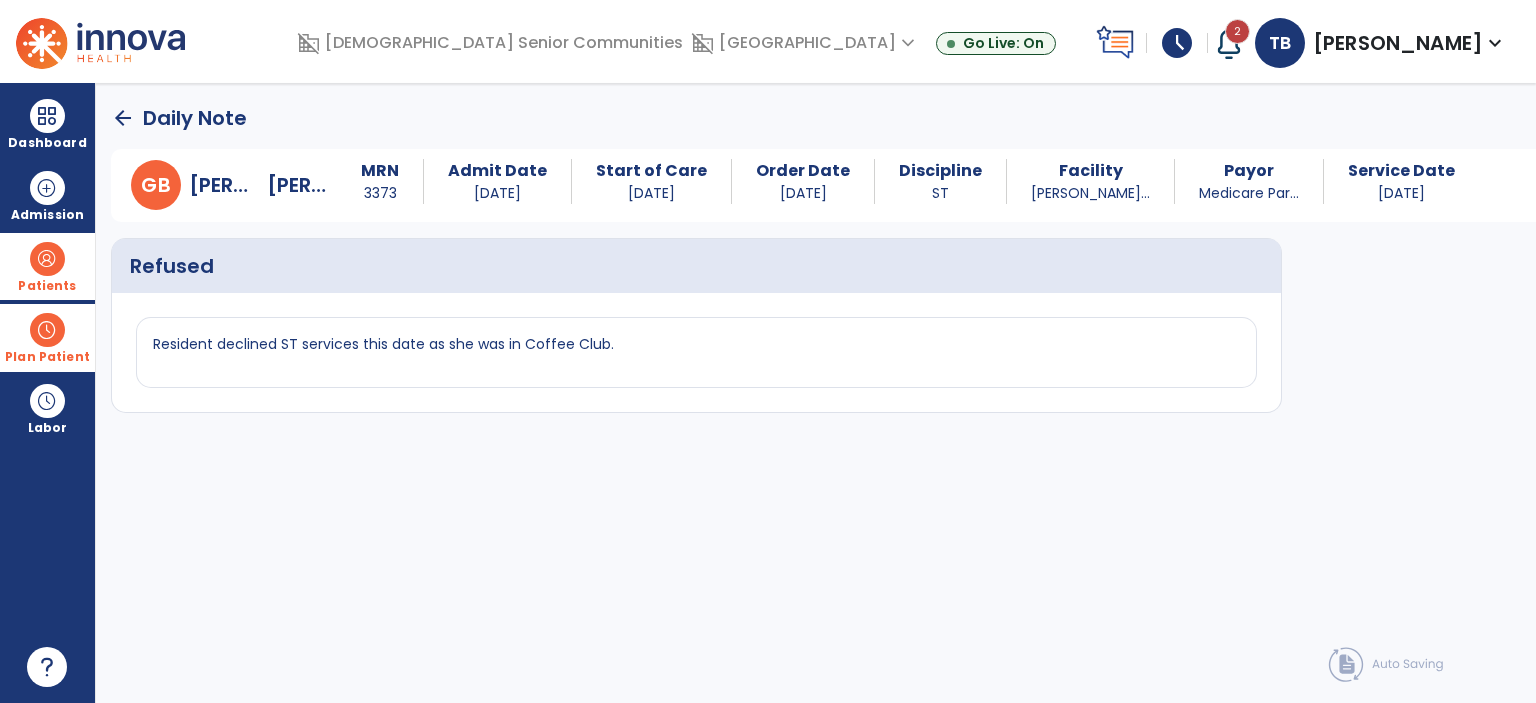 click on "arrow_back" 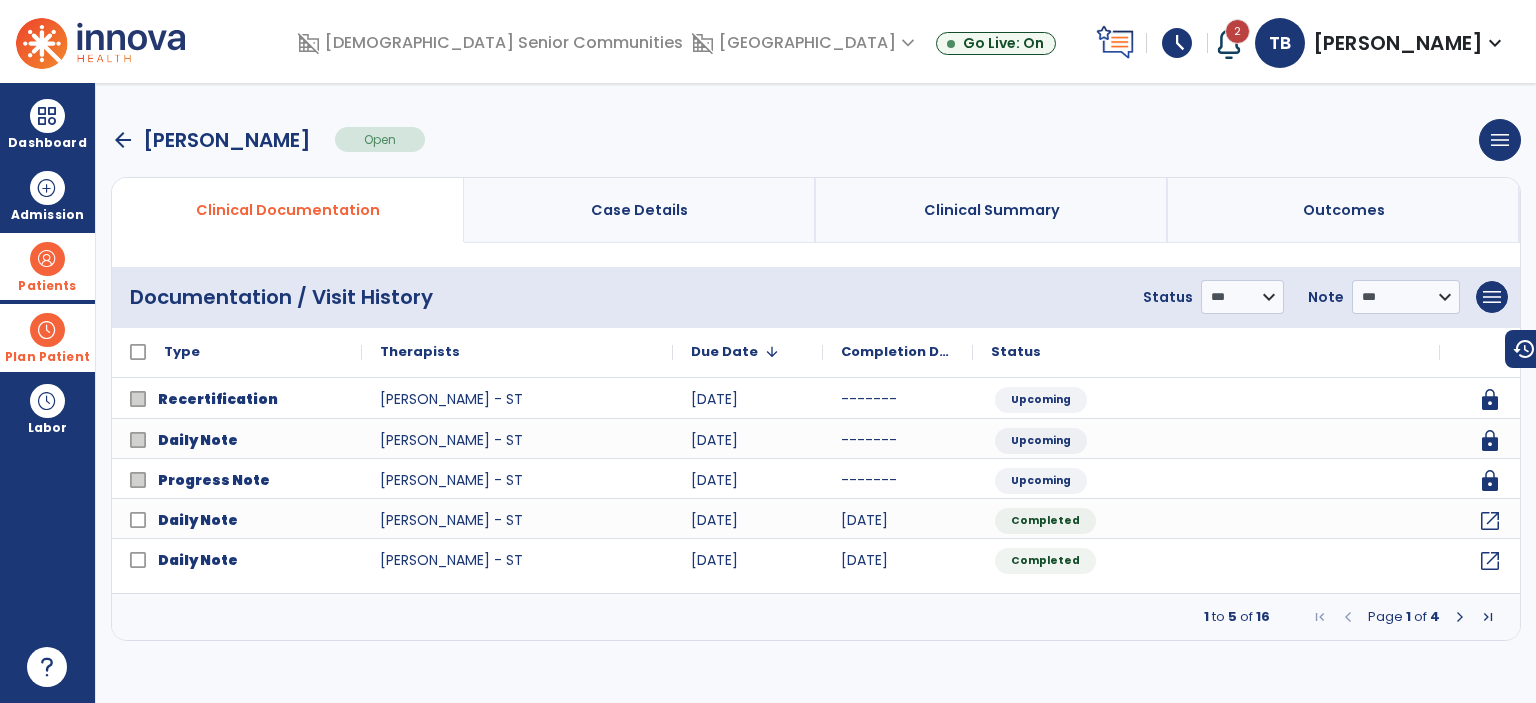 click at bounding box center (1460, 617) 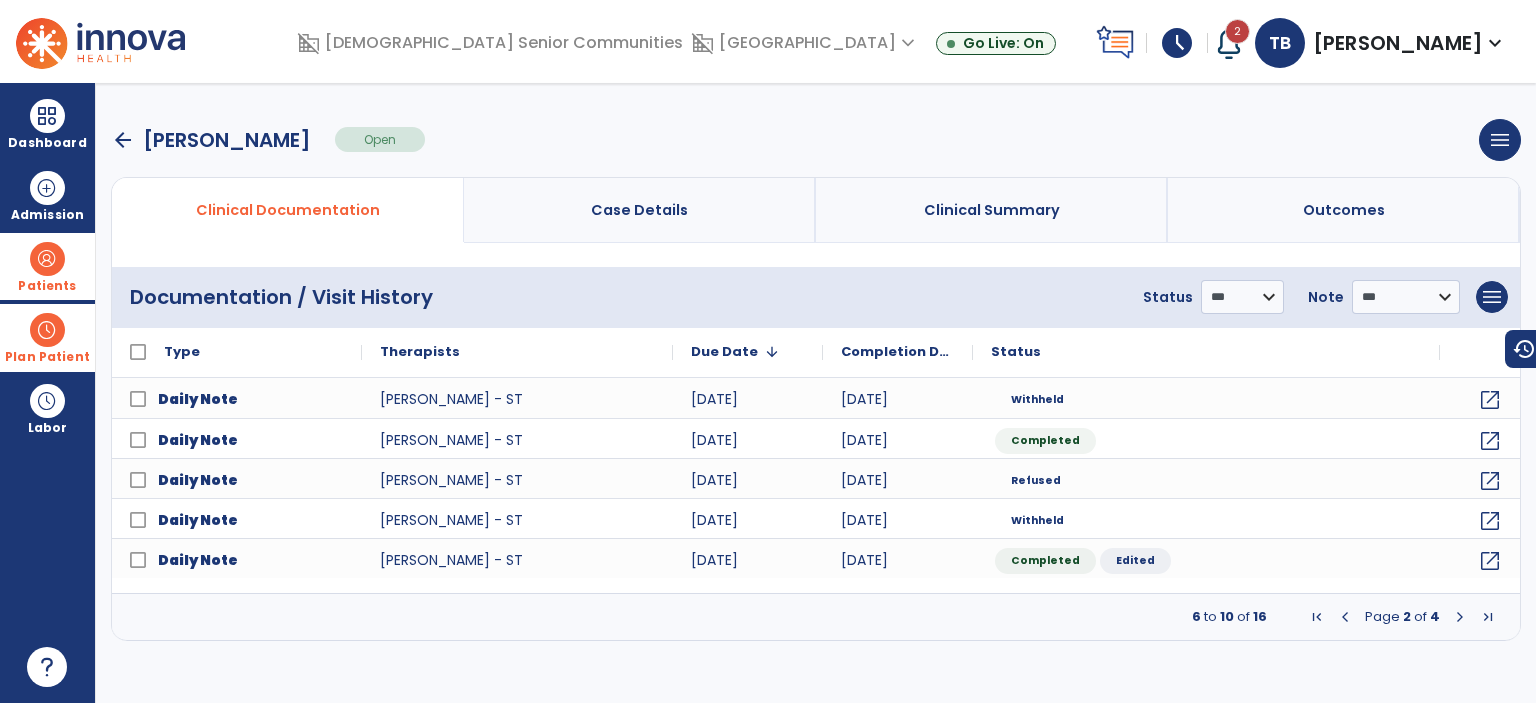 click at bounding box center [1460, 617] 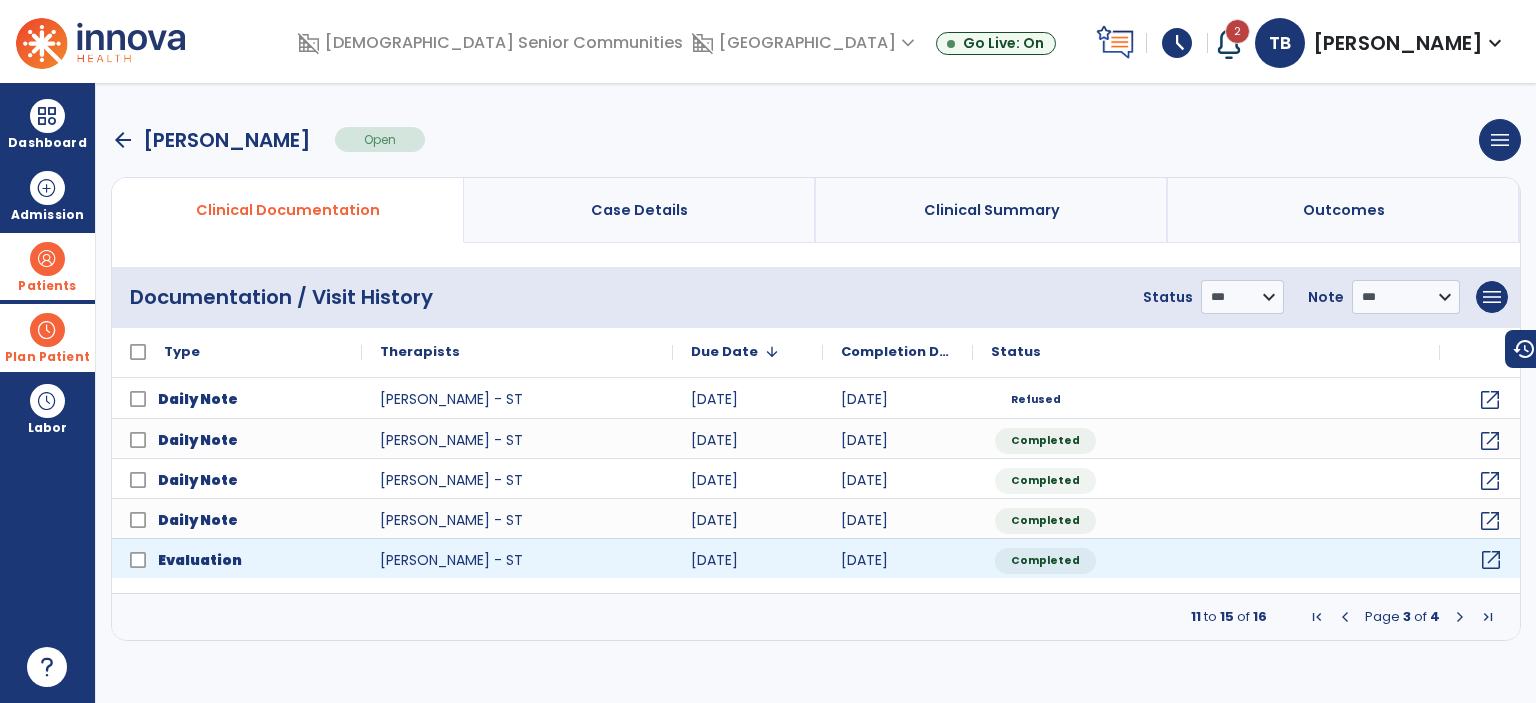 click on "open_in_new" 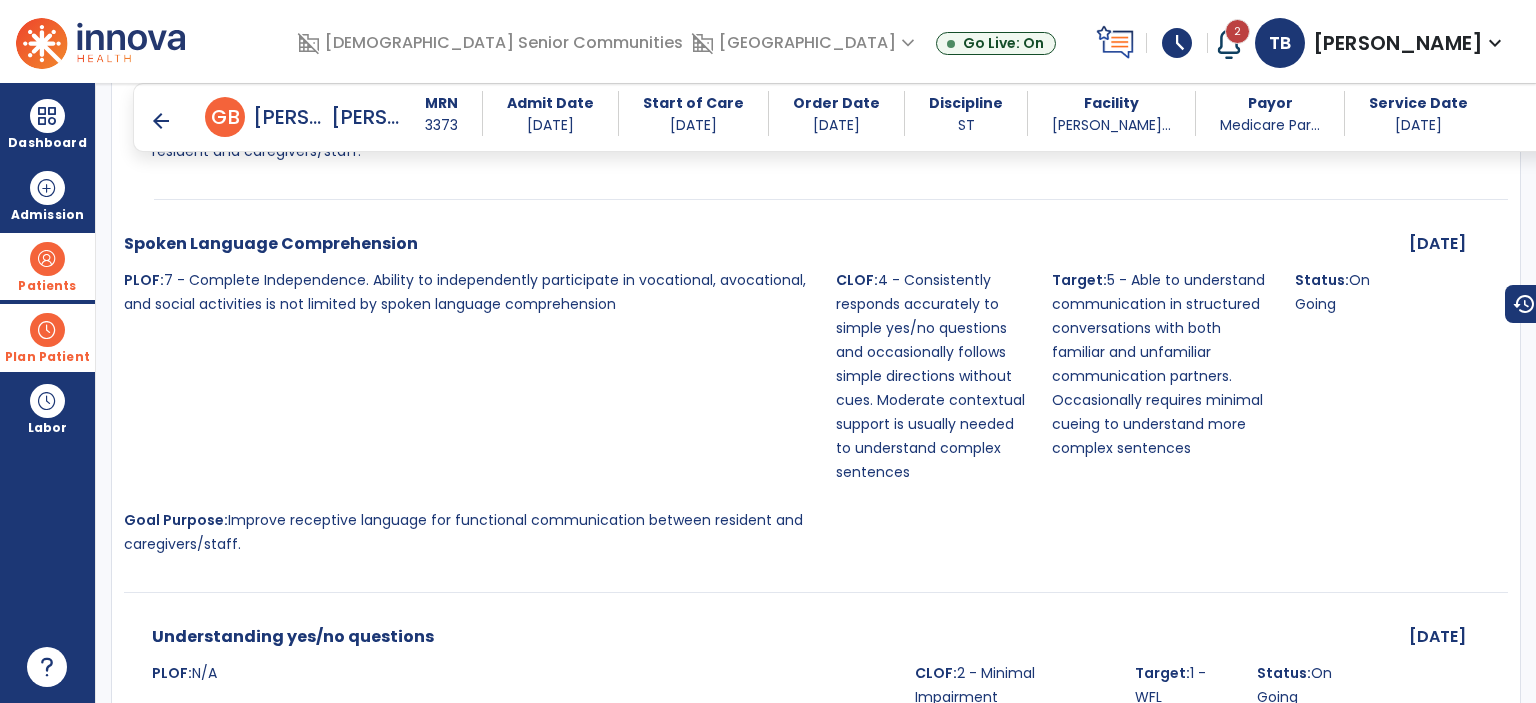 scroll, scrollTop: 5765, scrollLeft: 0, axis: vertical 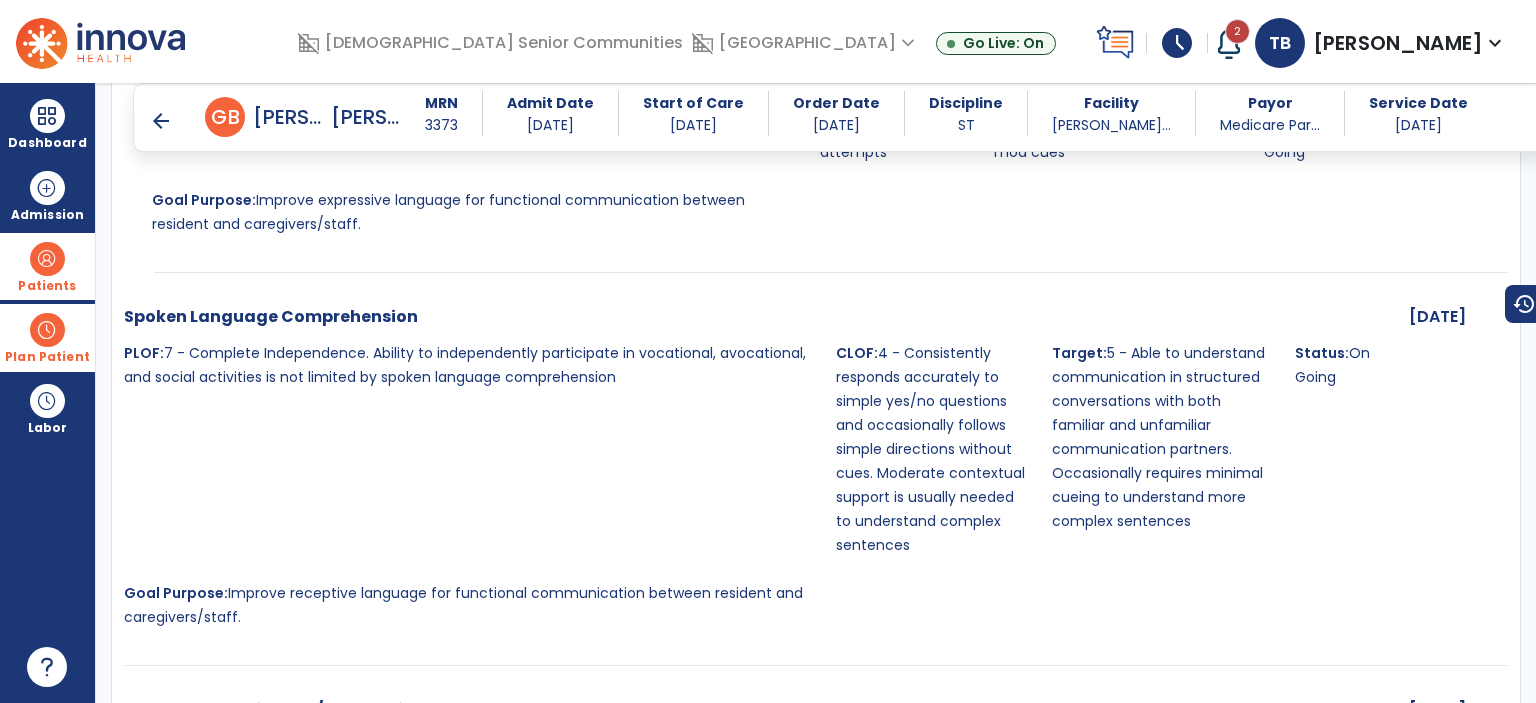 click on "arrow_back" at bounding box center (161, 121) 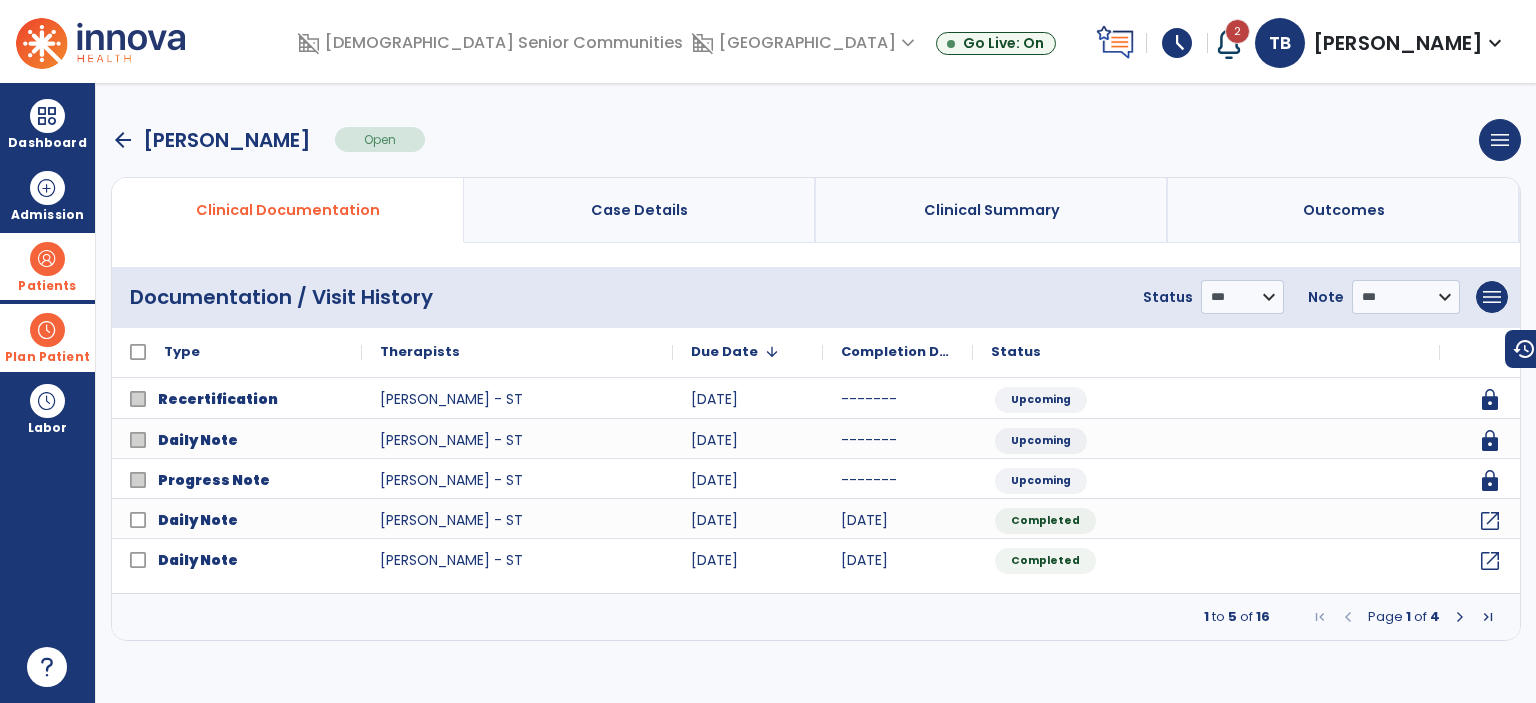 click on "arrow_back" at bounding box center (123, 140) 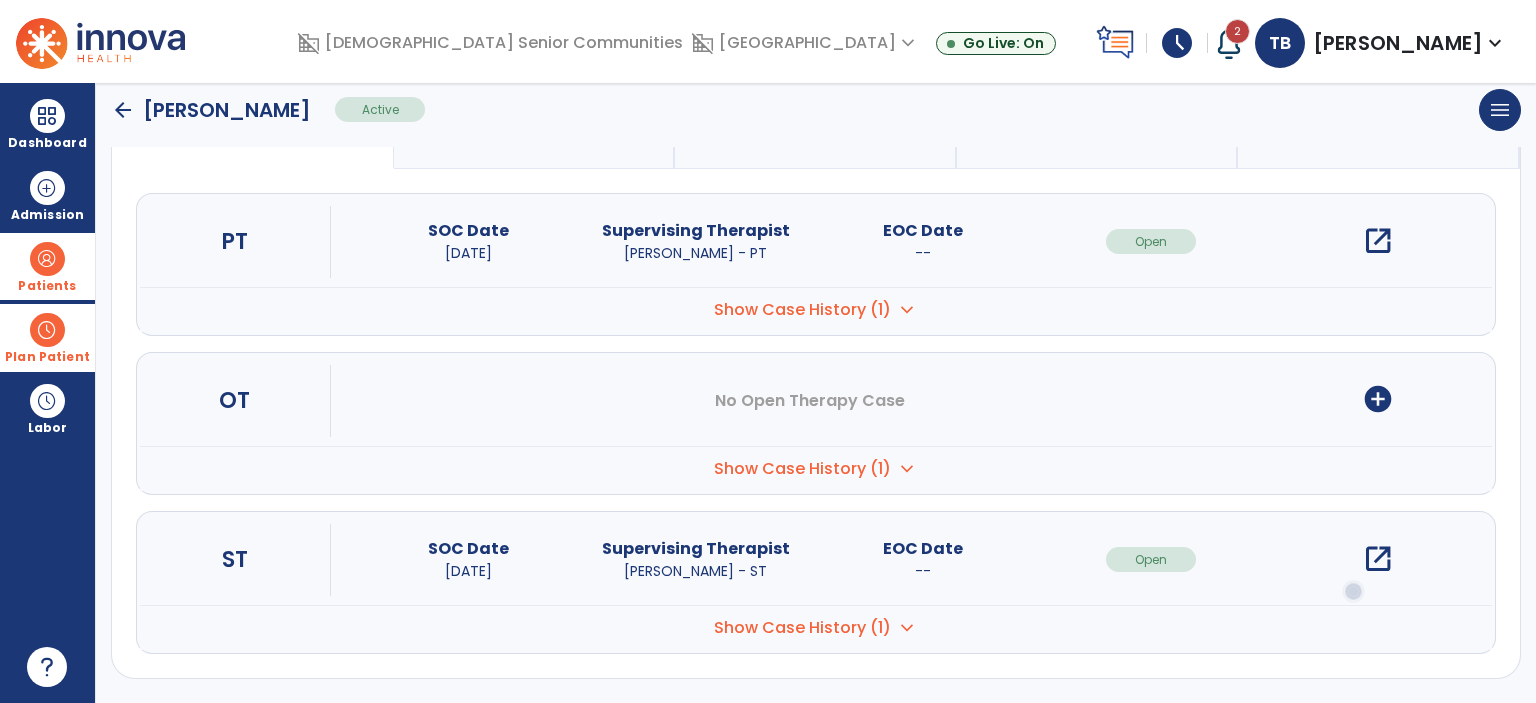 click on "arrow_back" 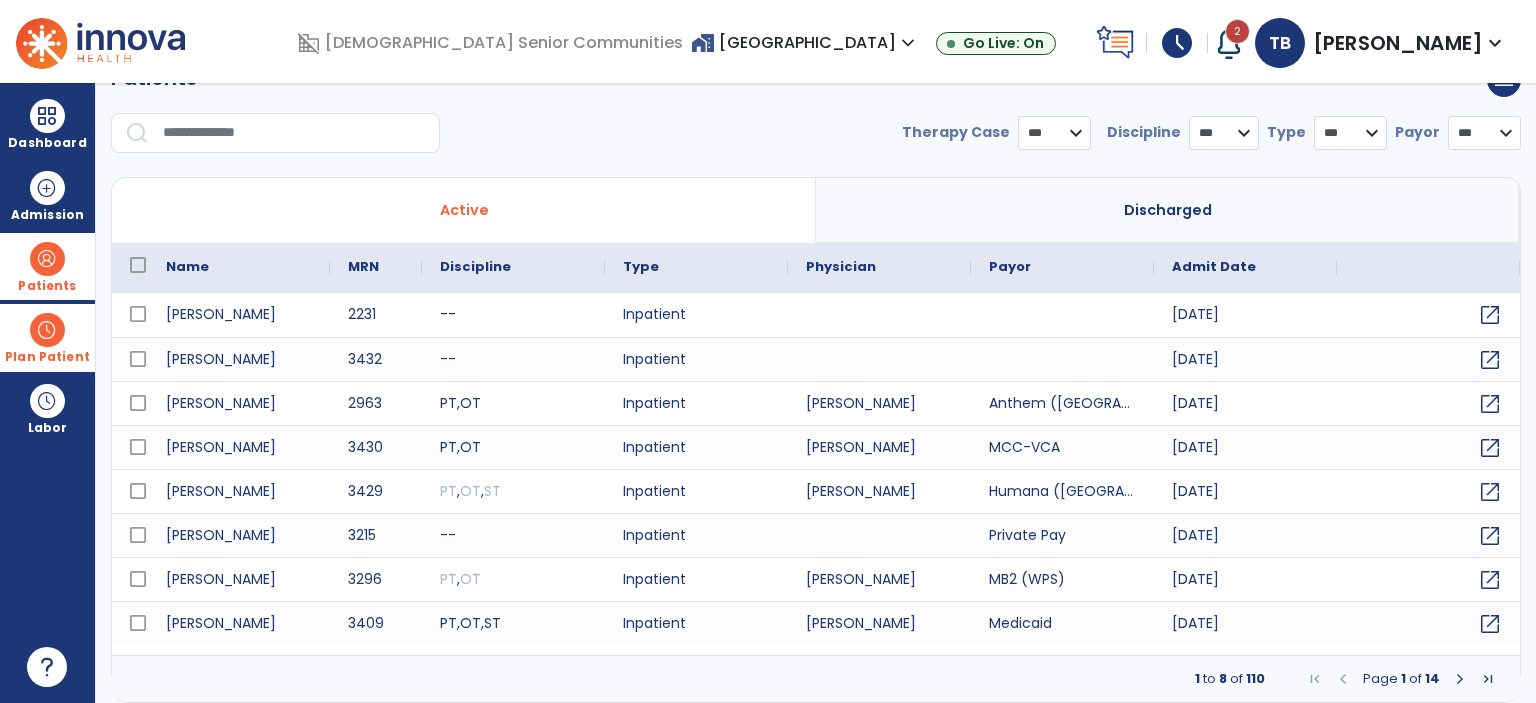 select on "***" 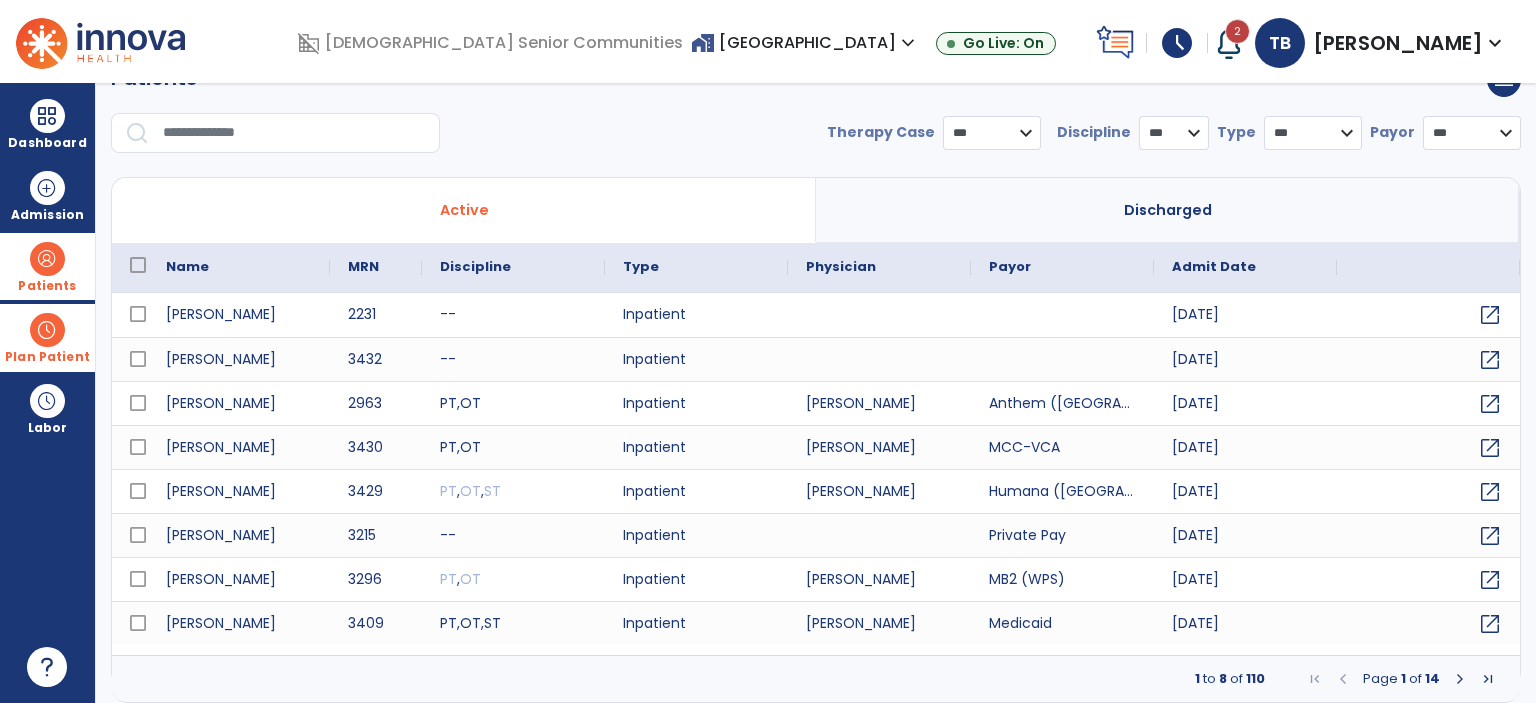 click on "* *** ** ** **" at bounding box center (1174, 133) 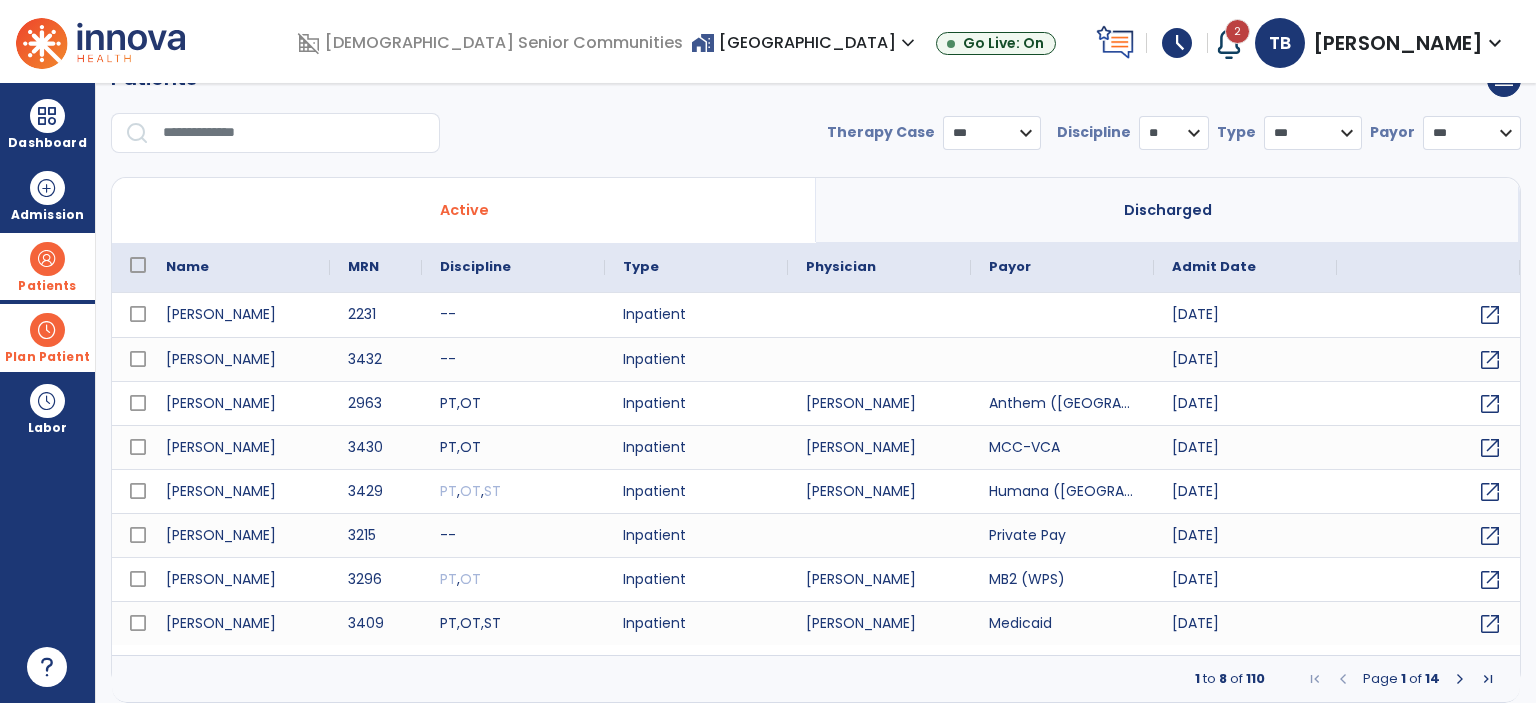 click on "**" at bounding box center (0, 0) 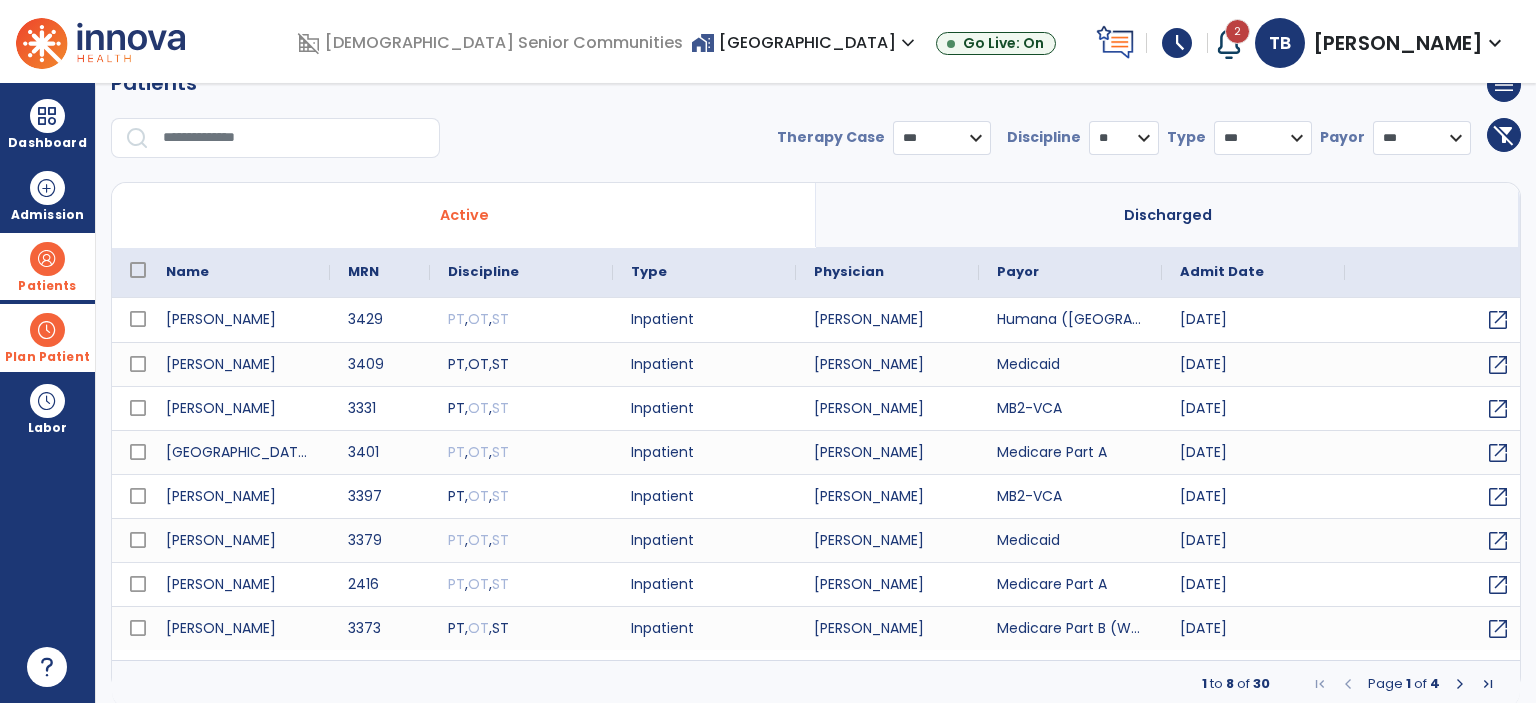 scroll, scrollTop: 39, scrollLeft: 0, axis: vertical 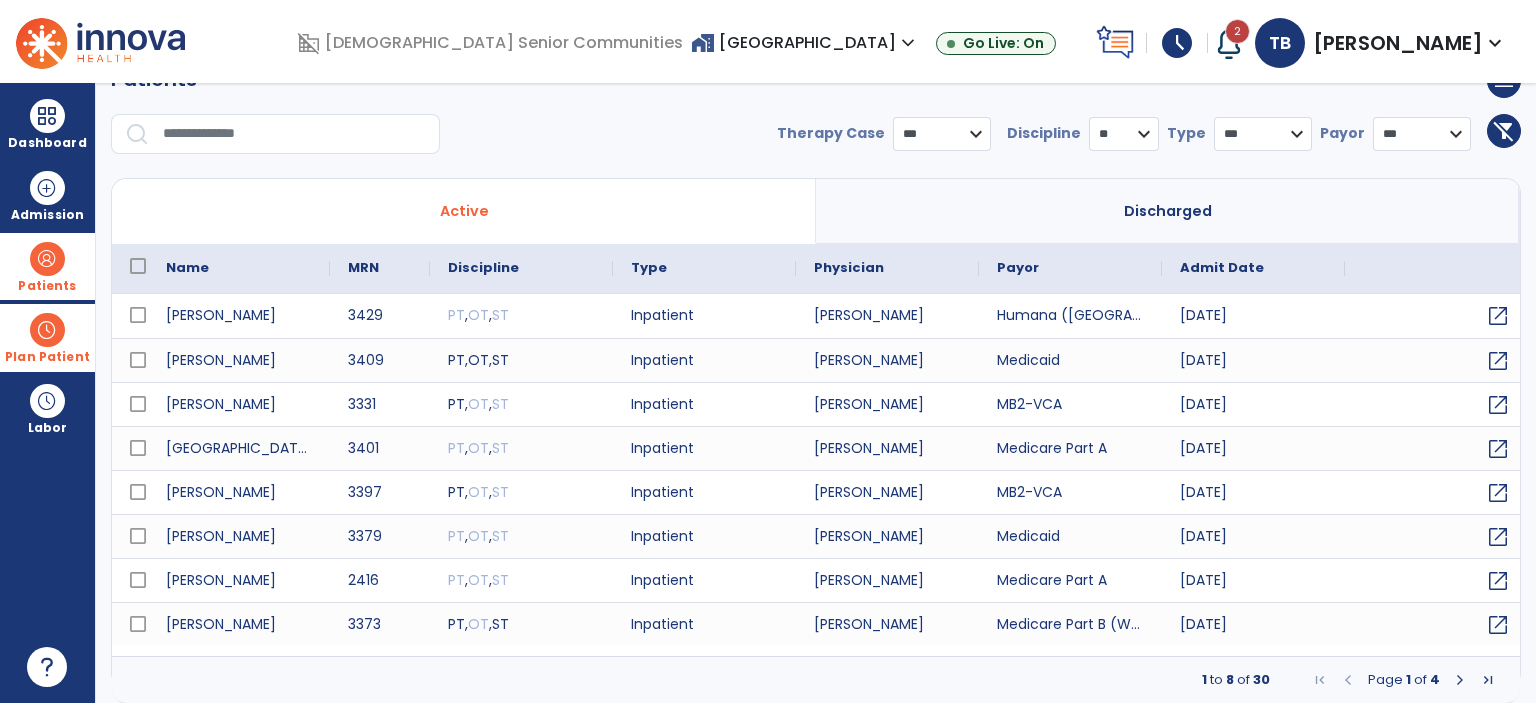 click at bounding box center [1460, 680] 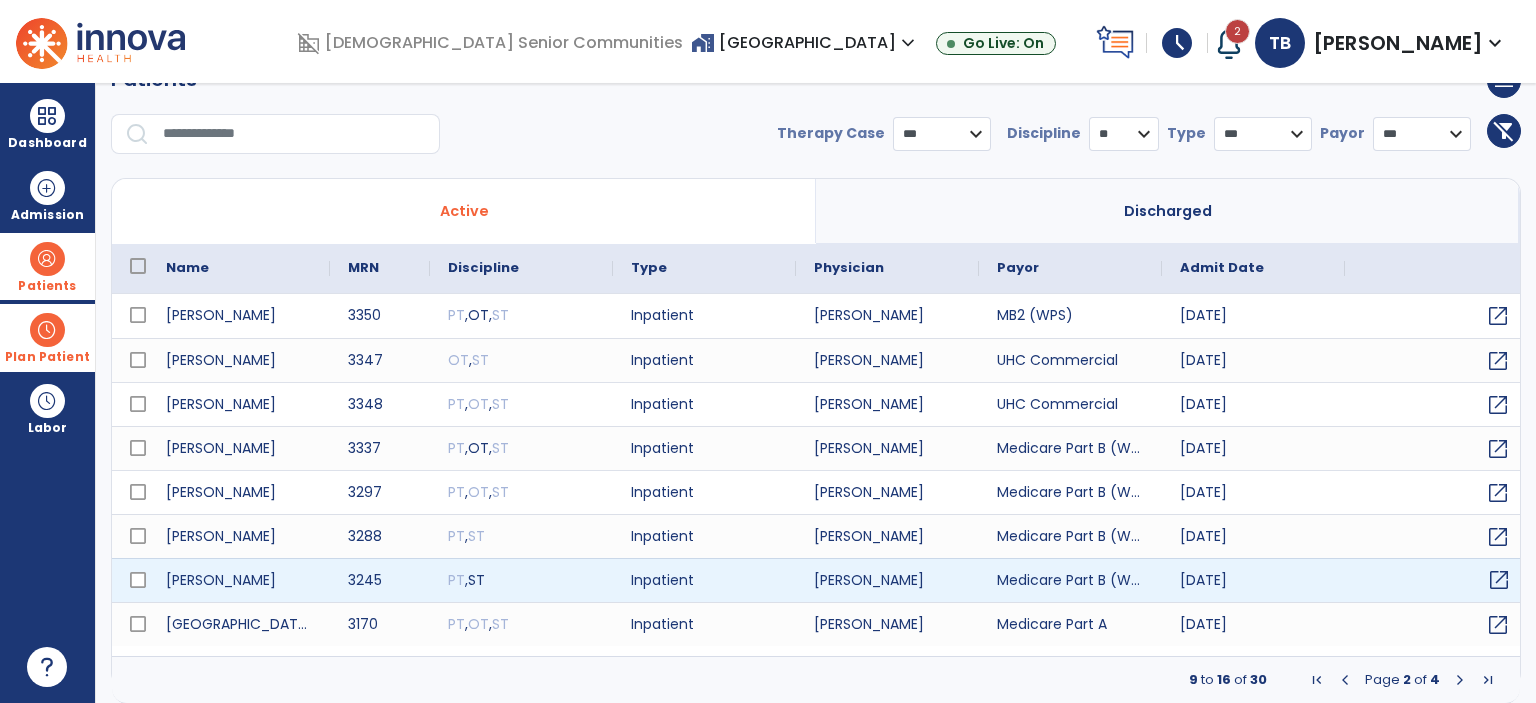 click on "open_in_new" at bounding box center [1499, 580] 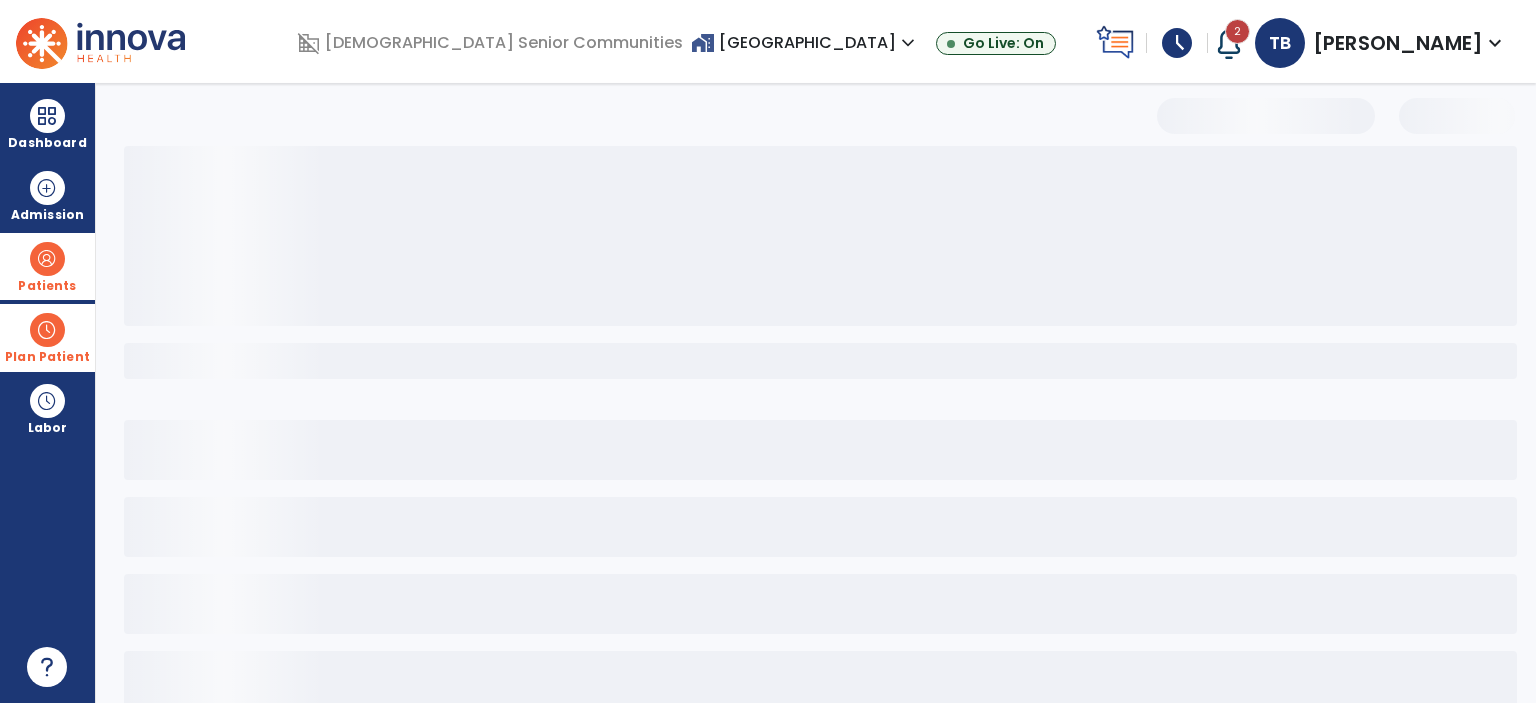 scroll, scrollTop: 39, scrollLeft: 0, axis: vertical 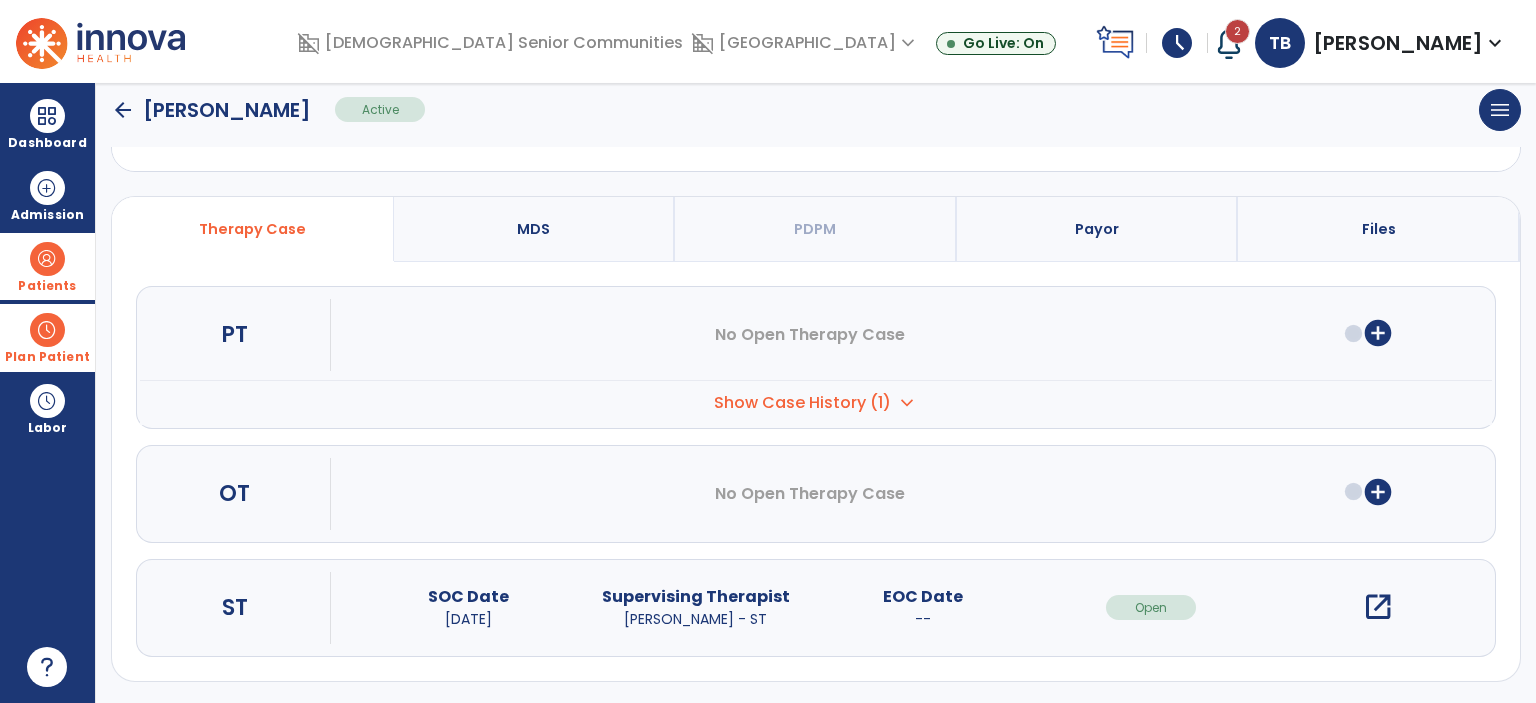 click on "open_in_new" at bounding box center (1378, 607) 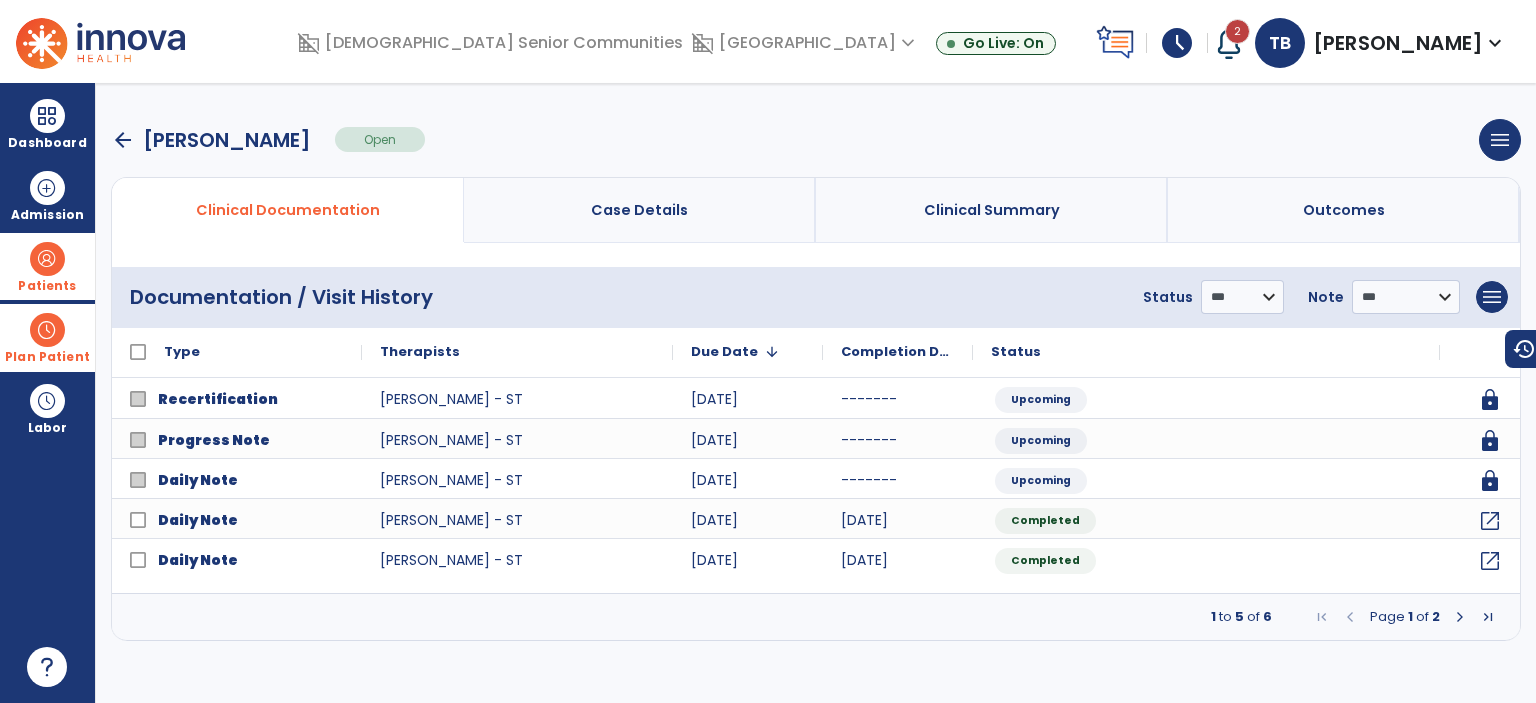 click at bounding box center [1460, 617] 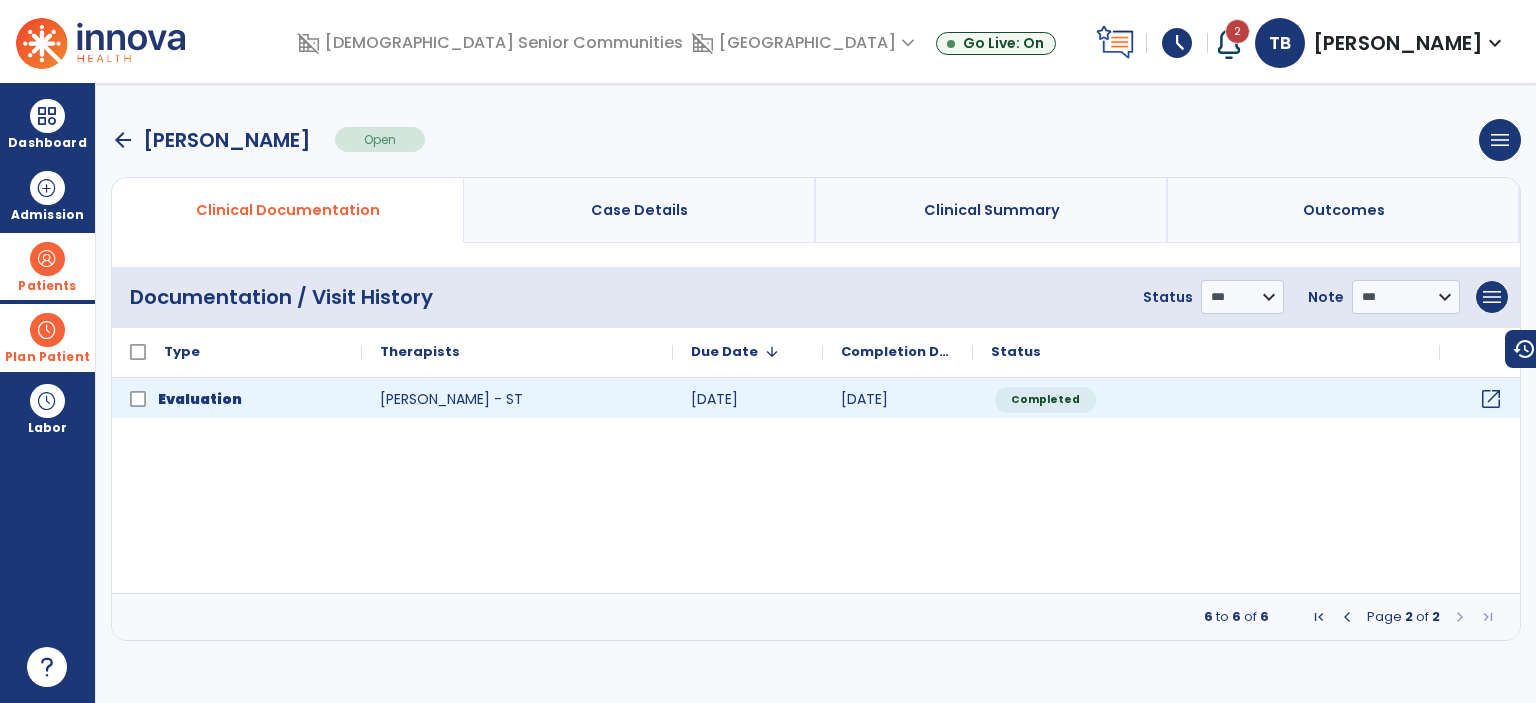 click on "open_in_new" 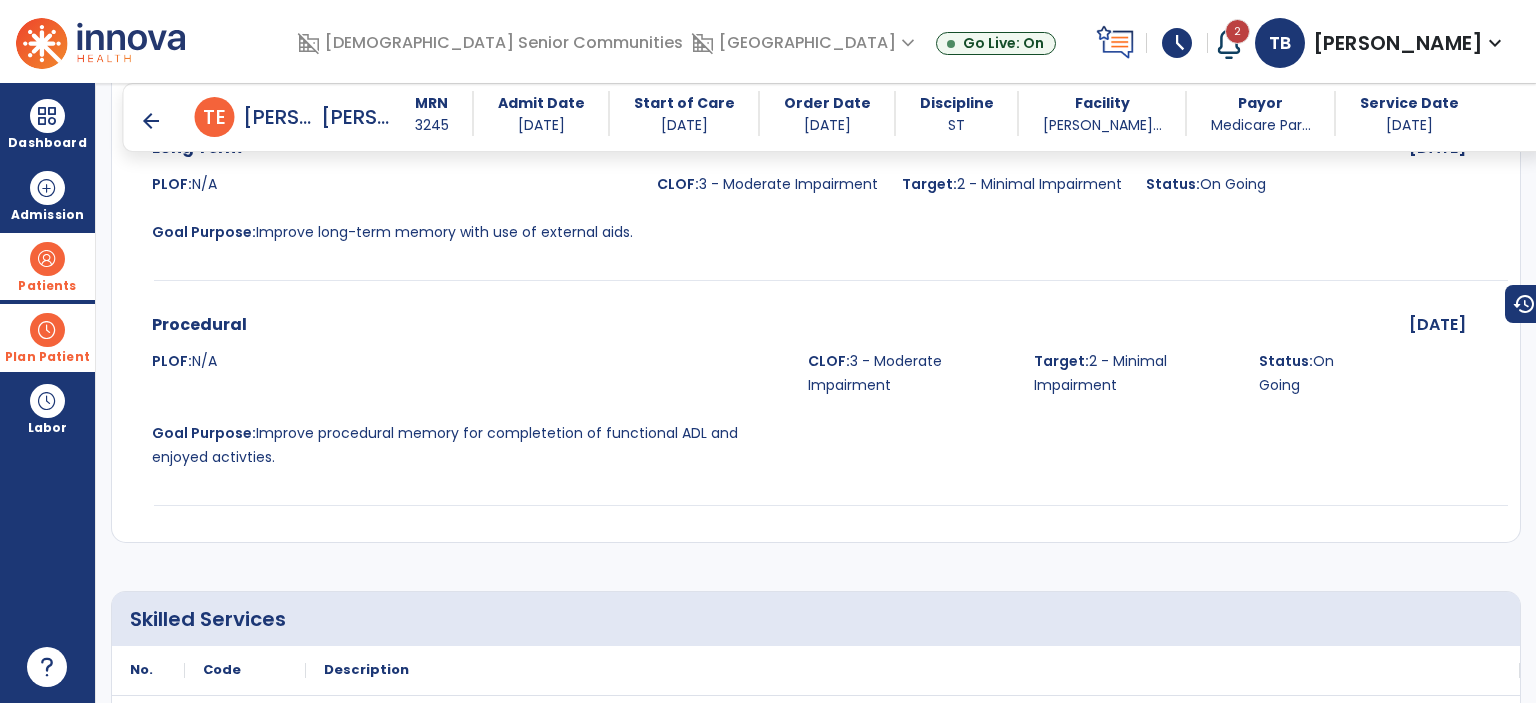 scroll, scrollTop: 6804, scrollLeft: 0, axis: vertical 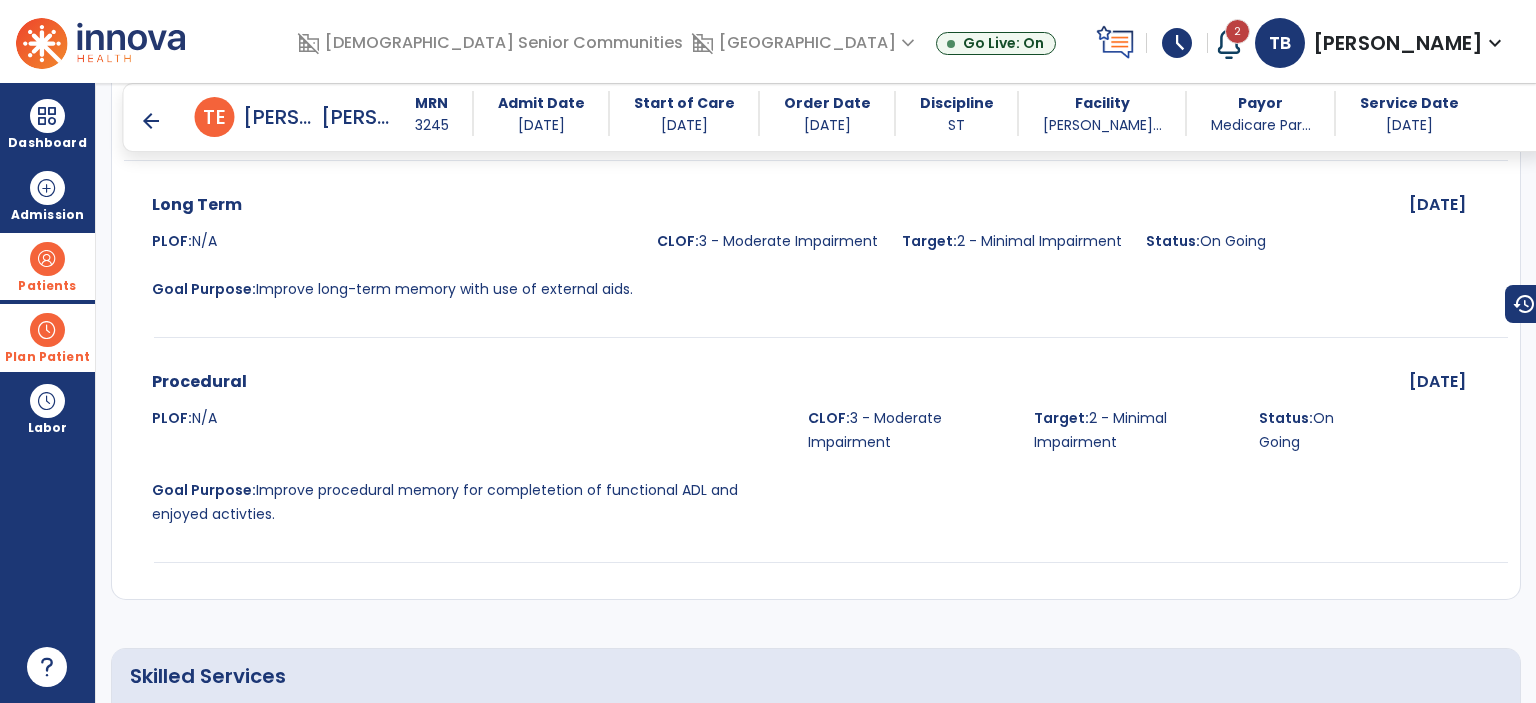 click on "arrow_back" at bounding box center [151, 121] 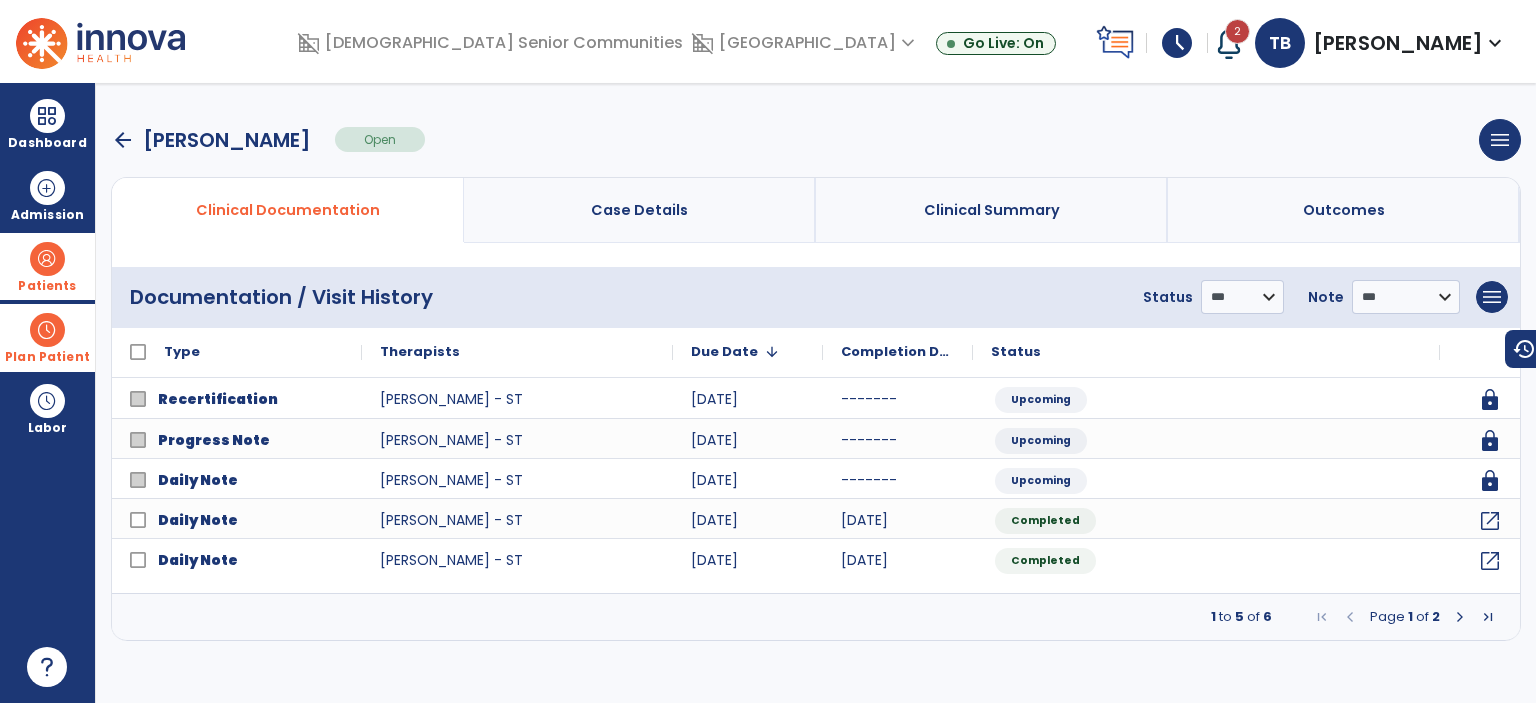 click on "Thomas, Eugene" at bounding box center (227, 140) 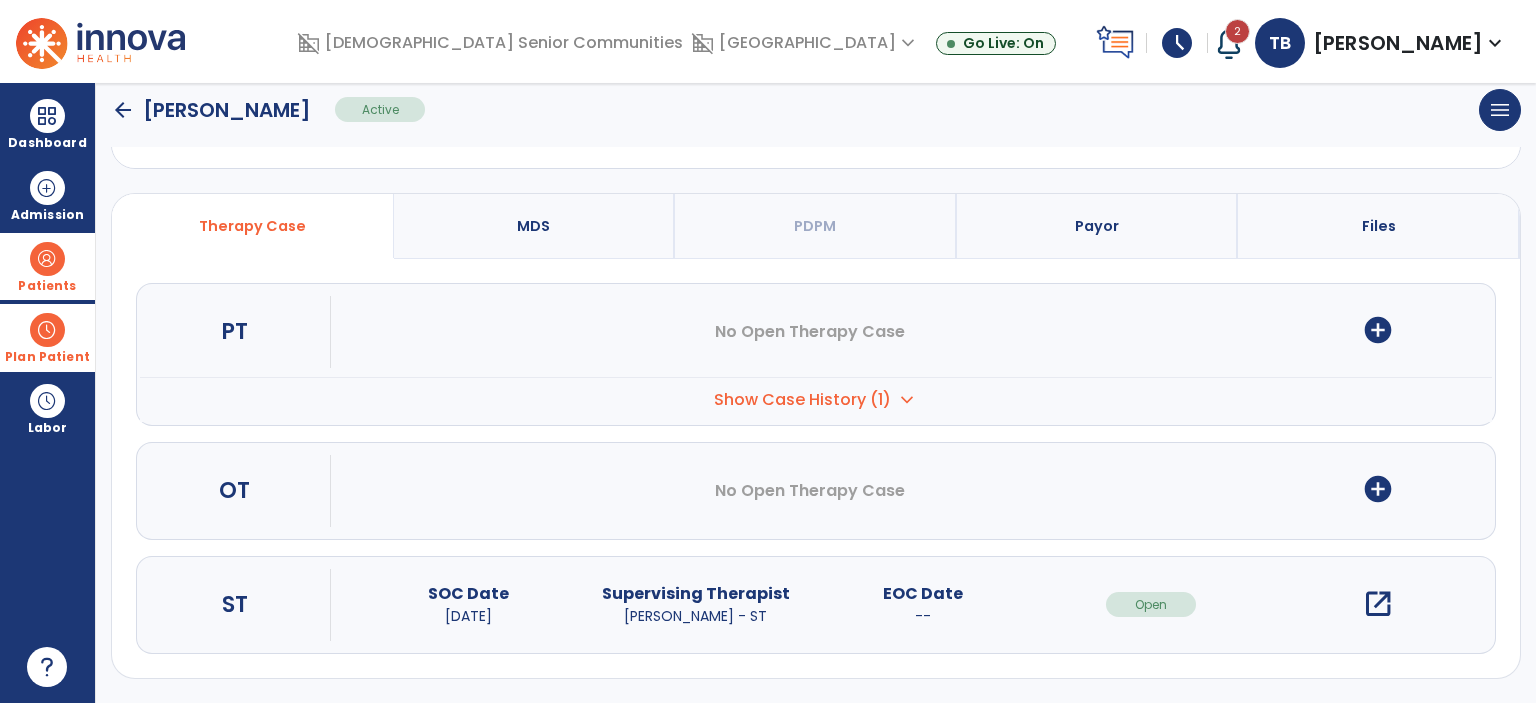 click on "arrow_back" 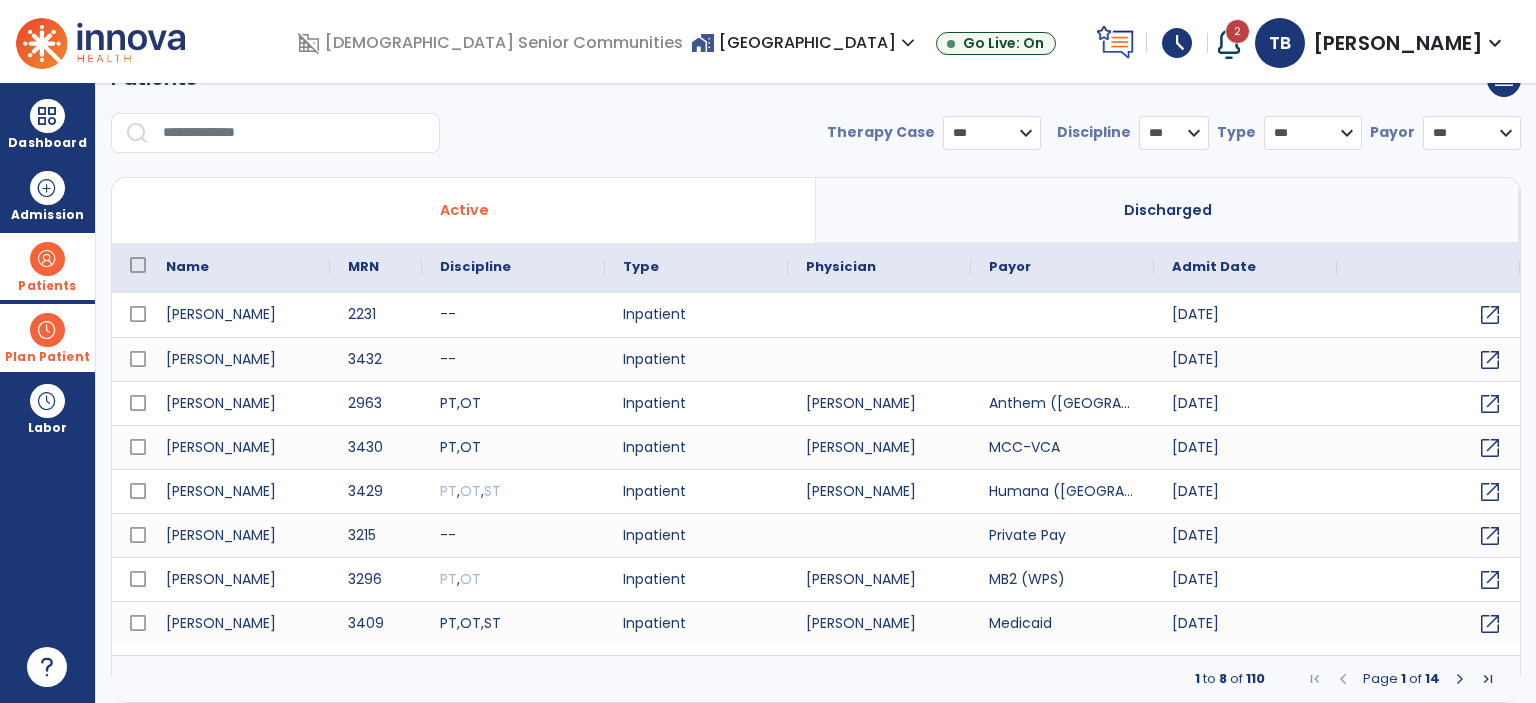 select on "***" 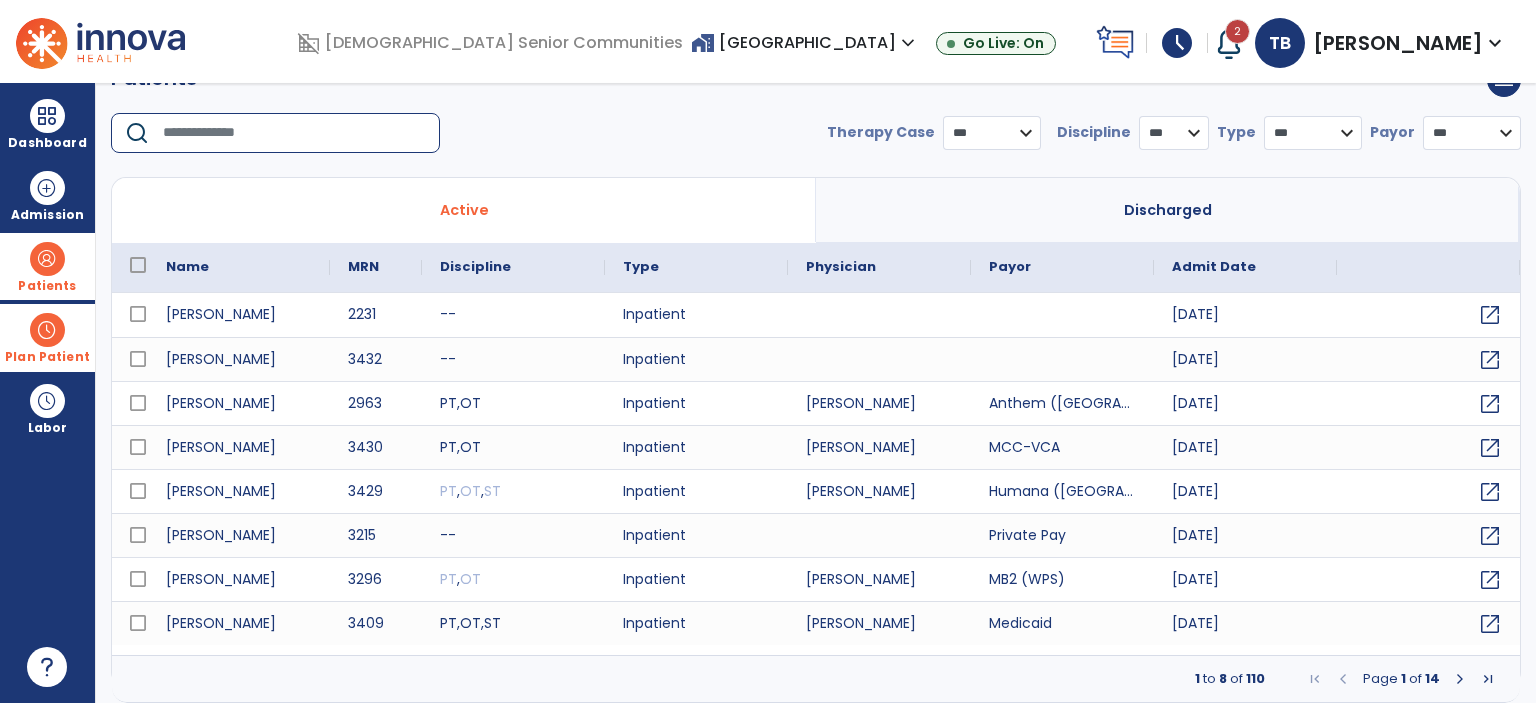click at bounding box center [294, 133] 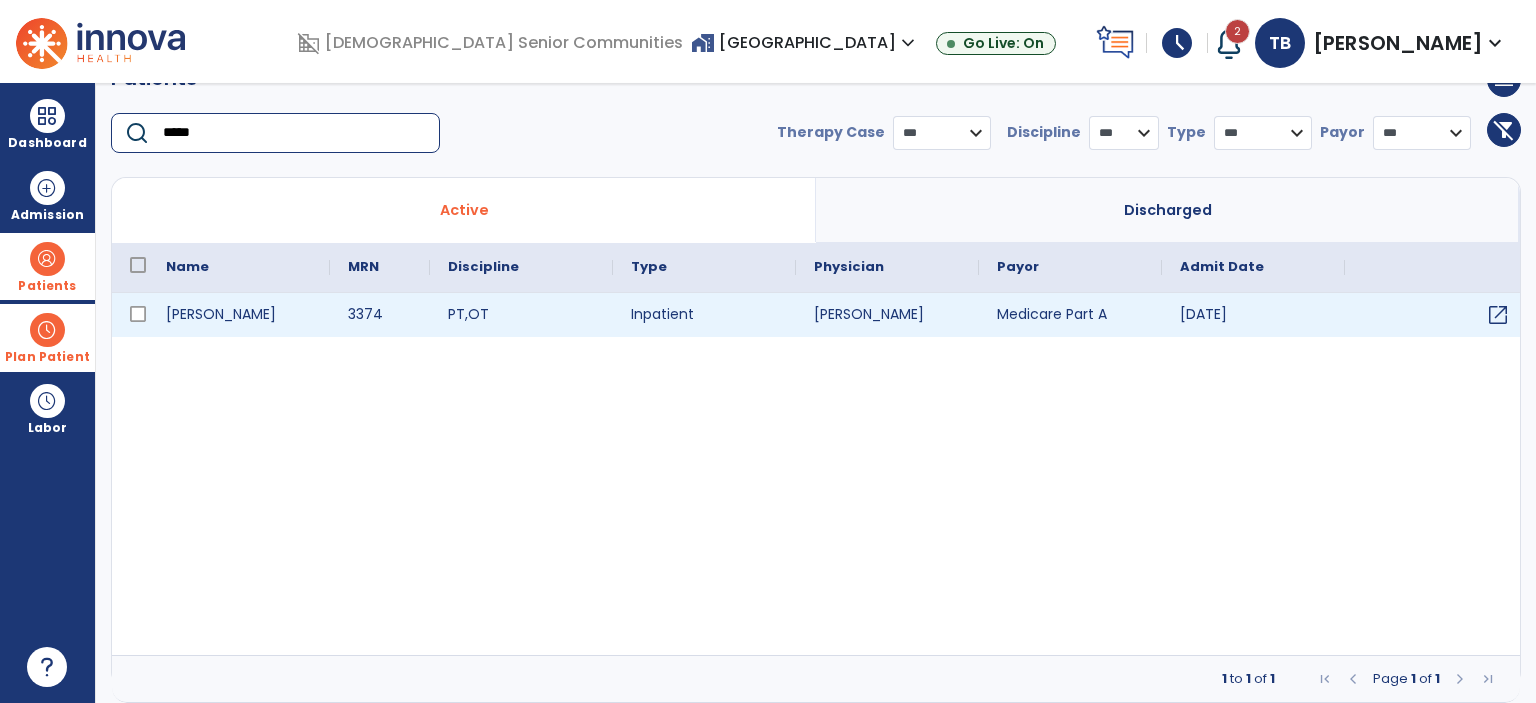 type on "*****" 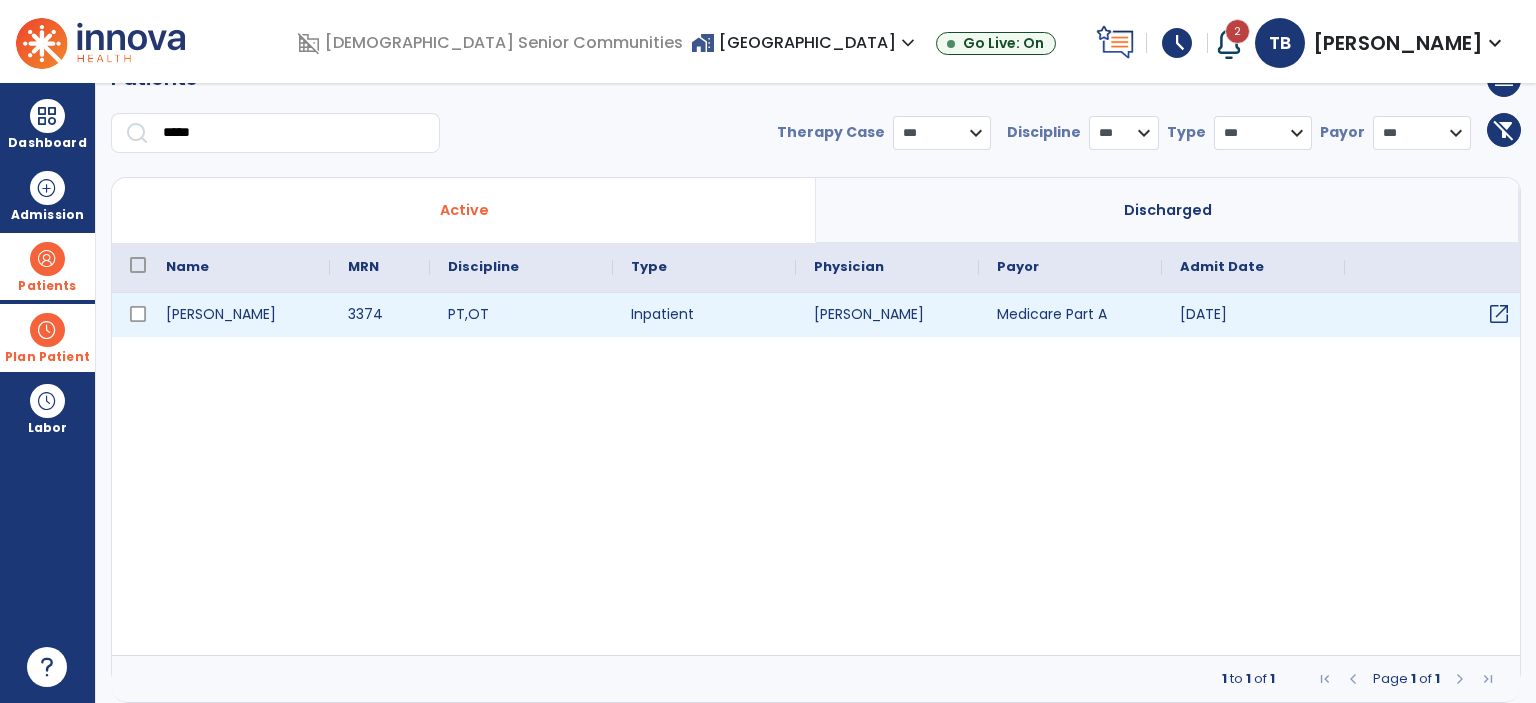 click on "open_in_new" at bounding box center (1499, 314) 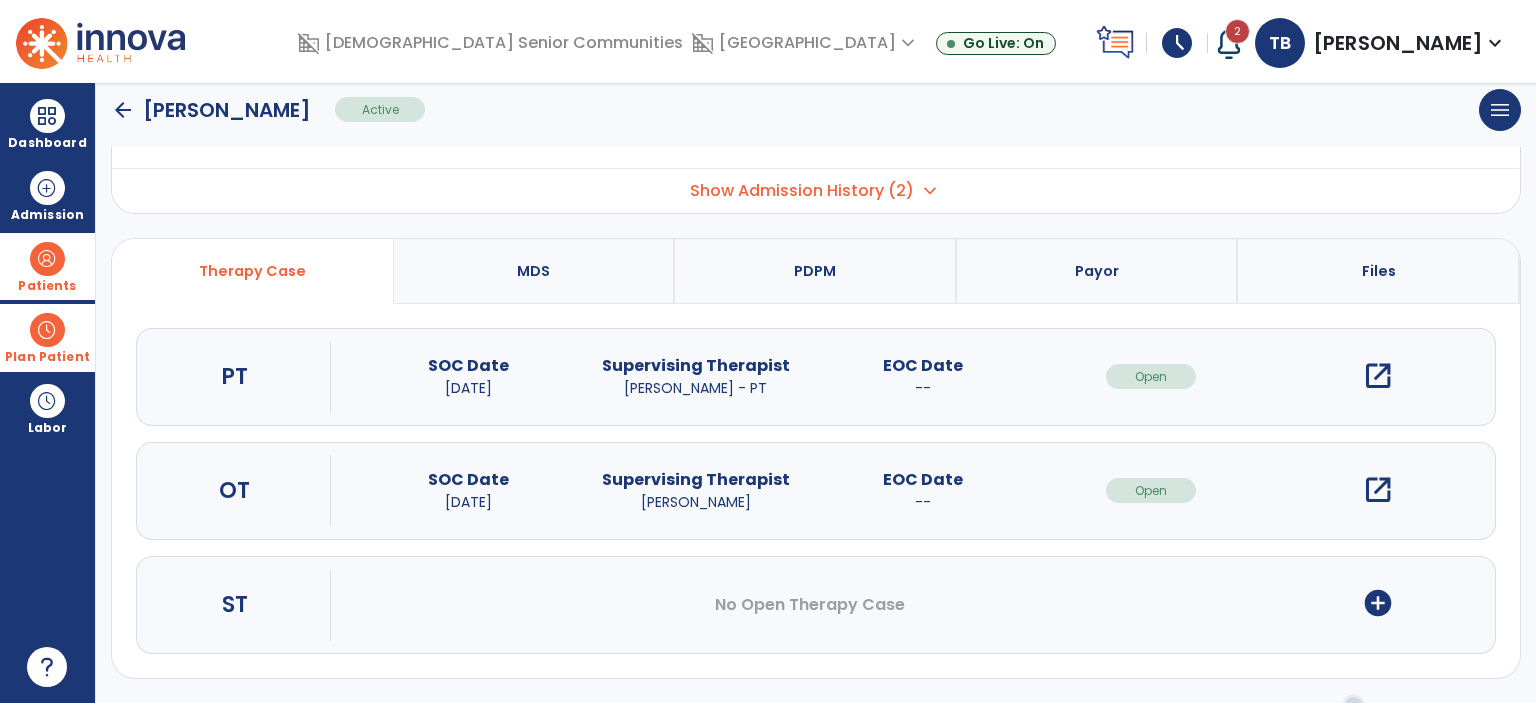 click on "open_in_new" at bounding box center [1378, 490] 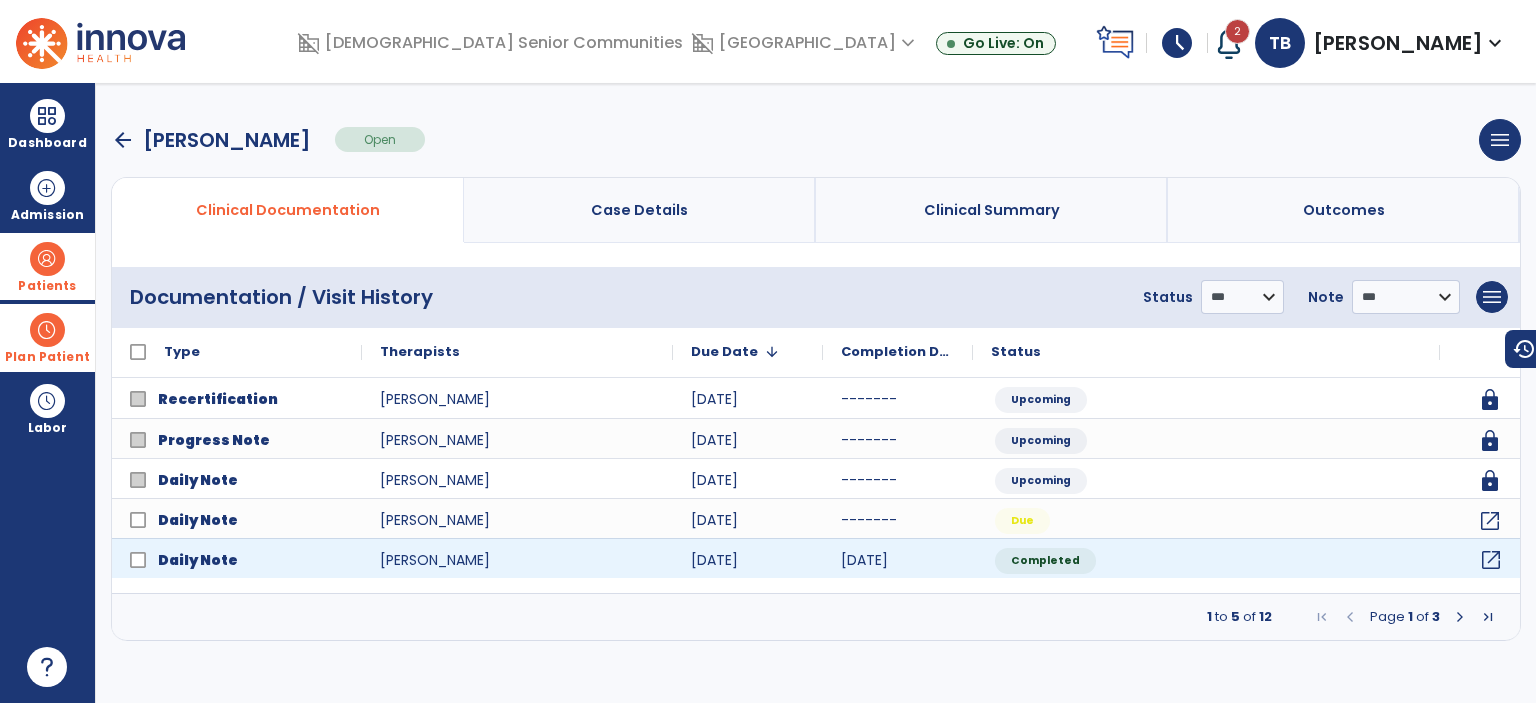 click on "open_in_new" 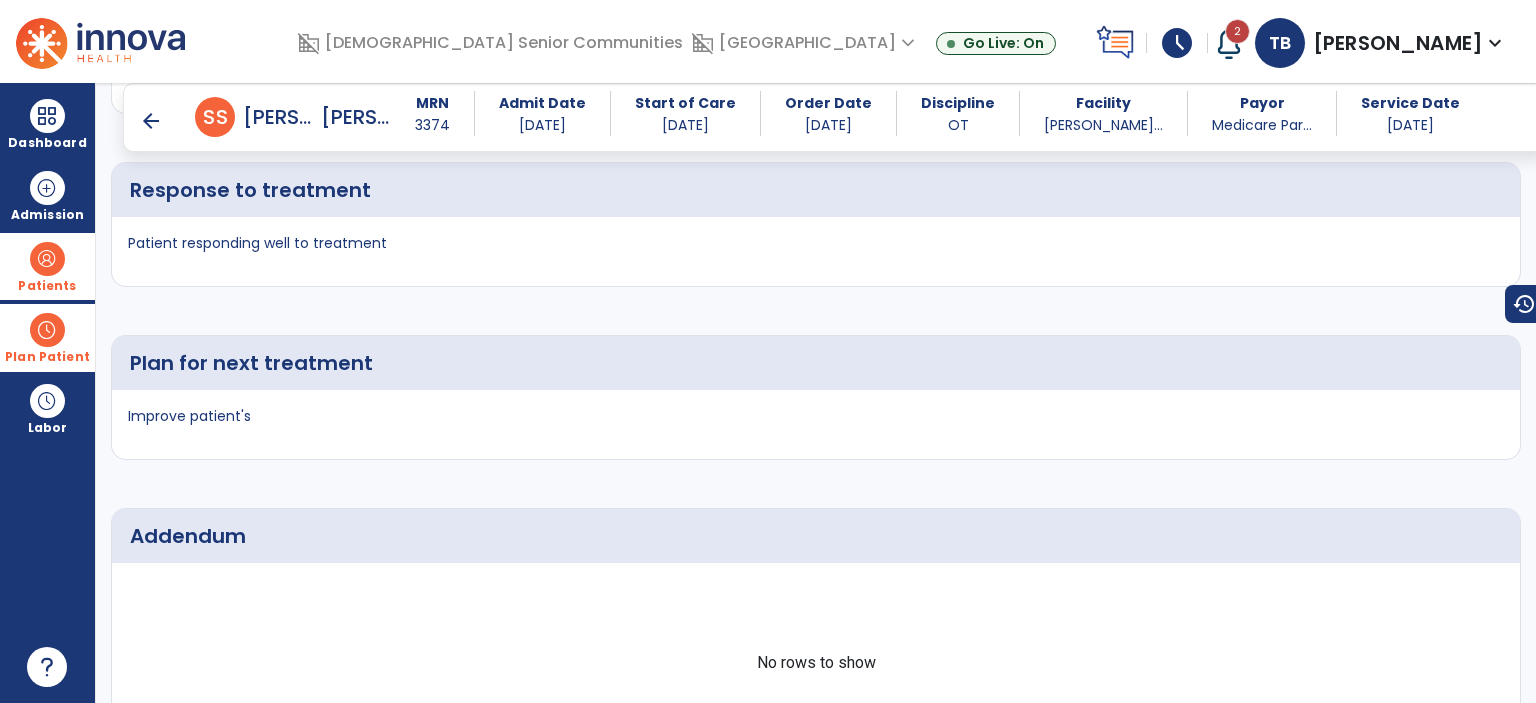 scroll, scrollTop: 2786, scrollLeft: 0, axis: vertical 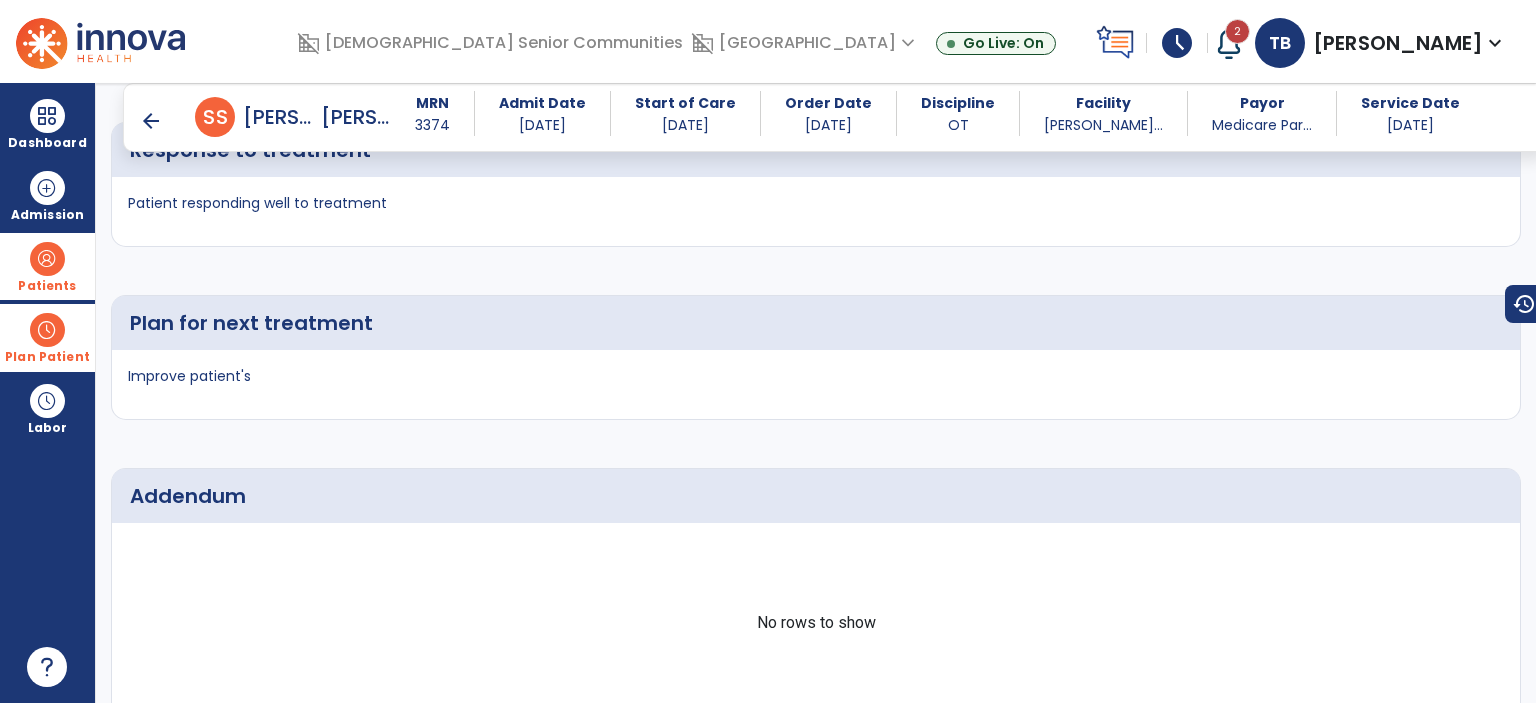 click on "arrow_back" at bounding box center (151, 121) 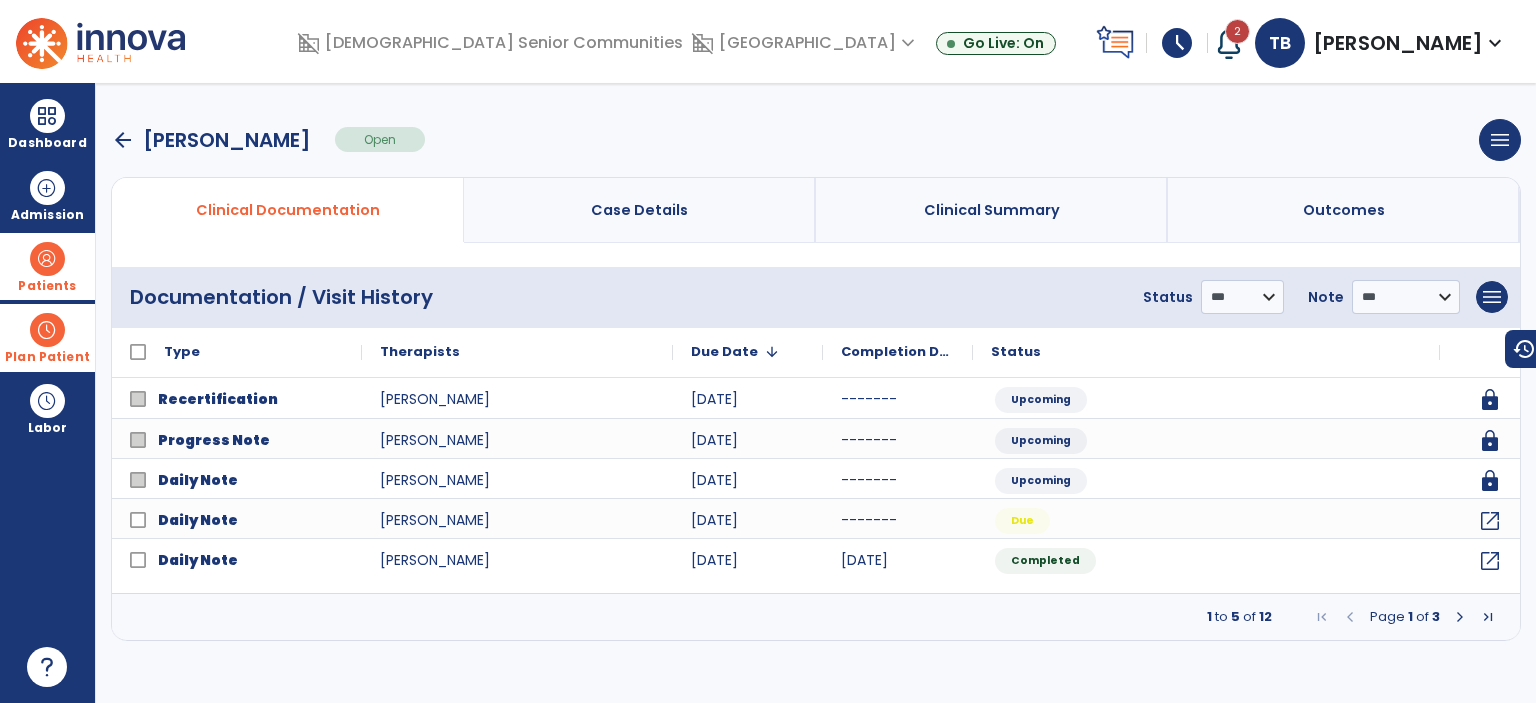 click on "arrow_back" at bounding box center (123, 140) 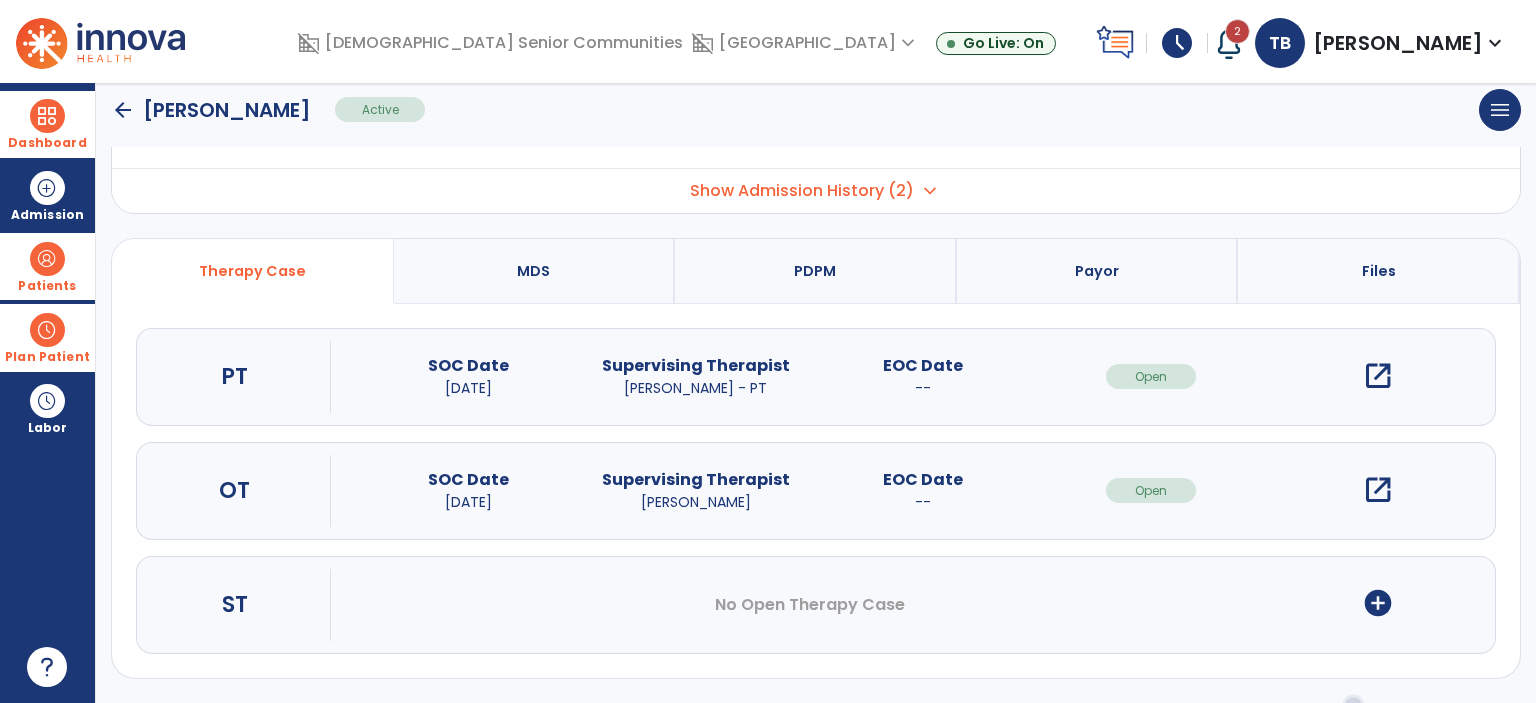 click on "Dashboard" at bounding box center (47, 124) 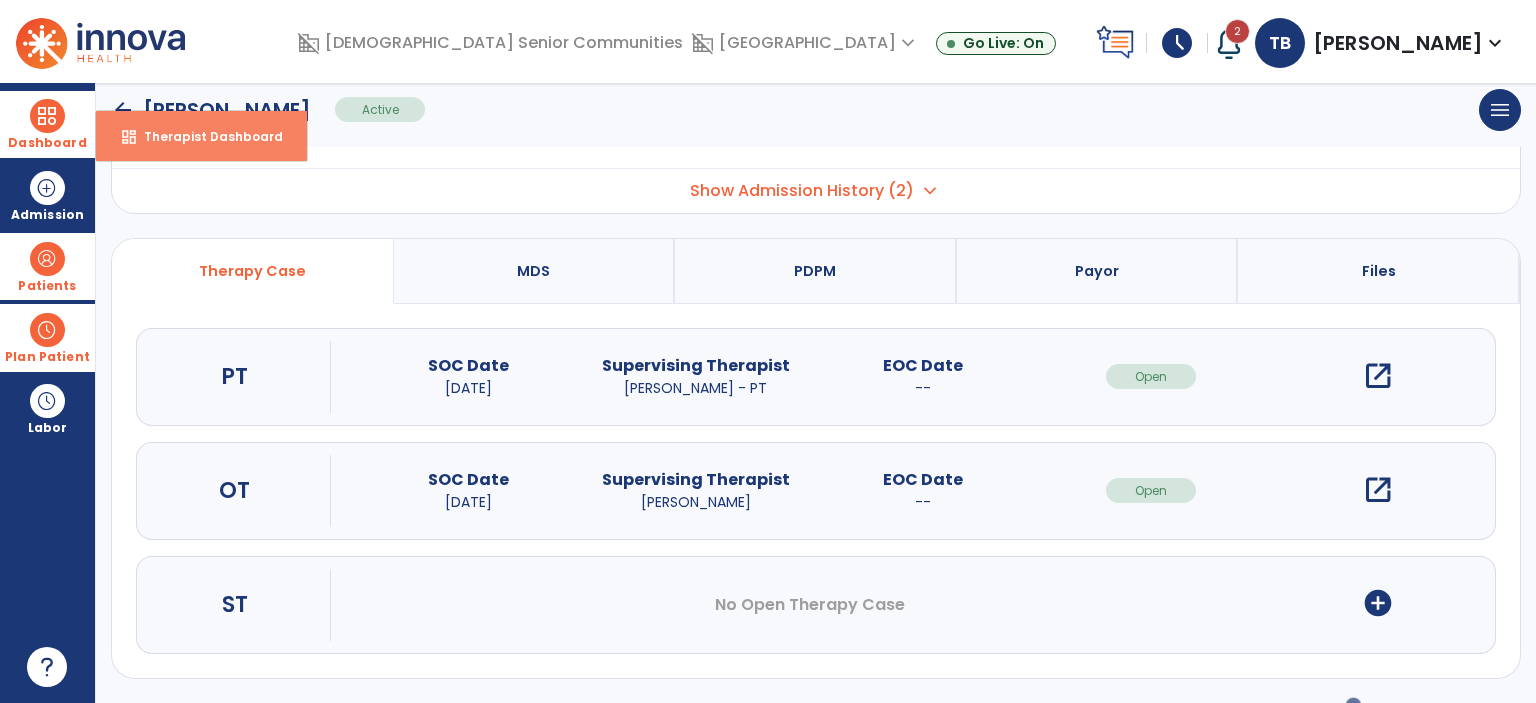 click on "Therapist Dashboard" at bounding box center [205, 136] 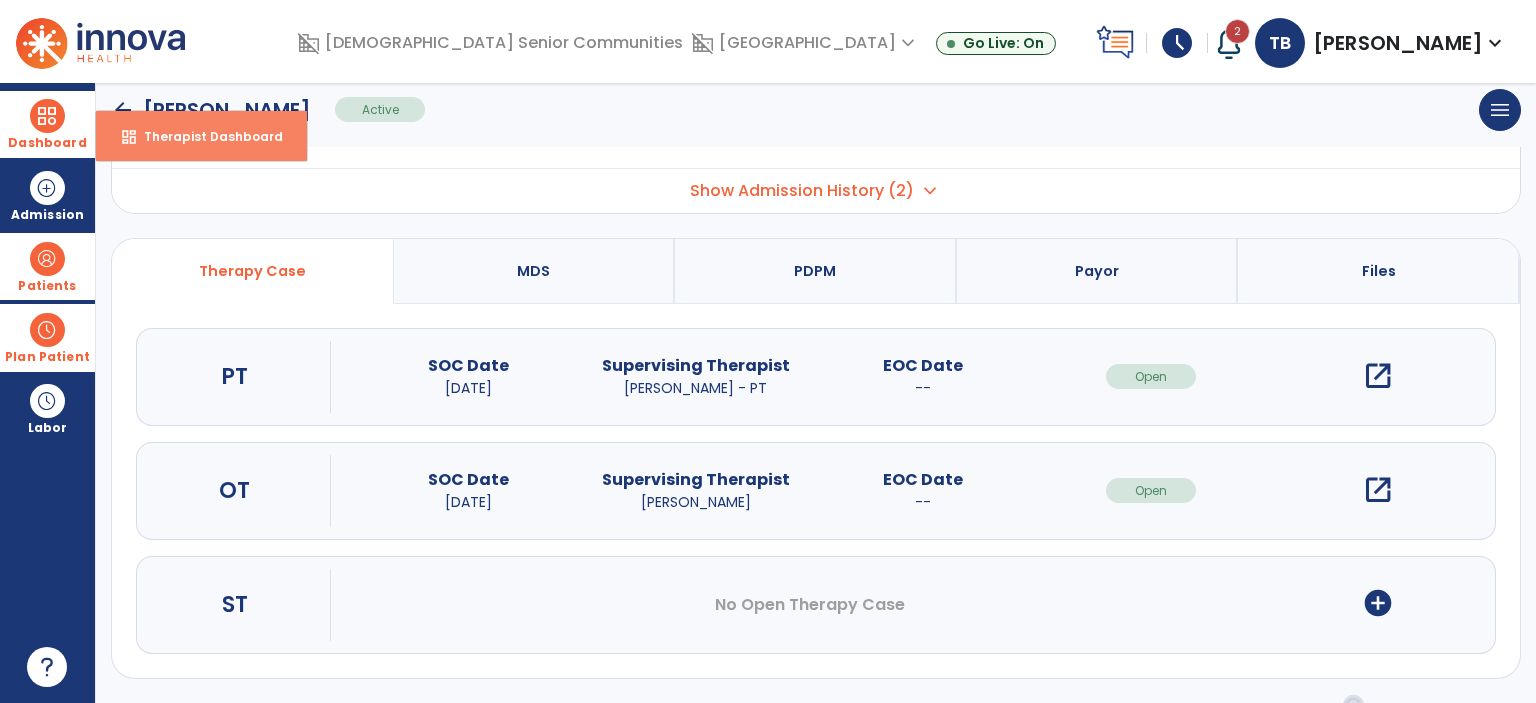 select on "****" 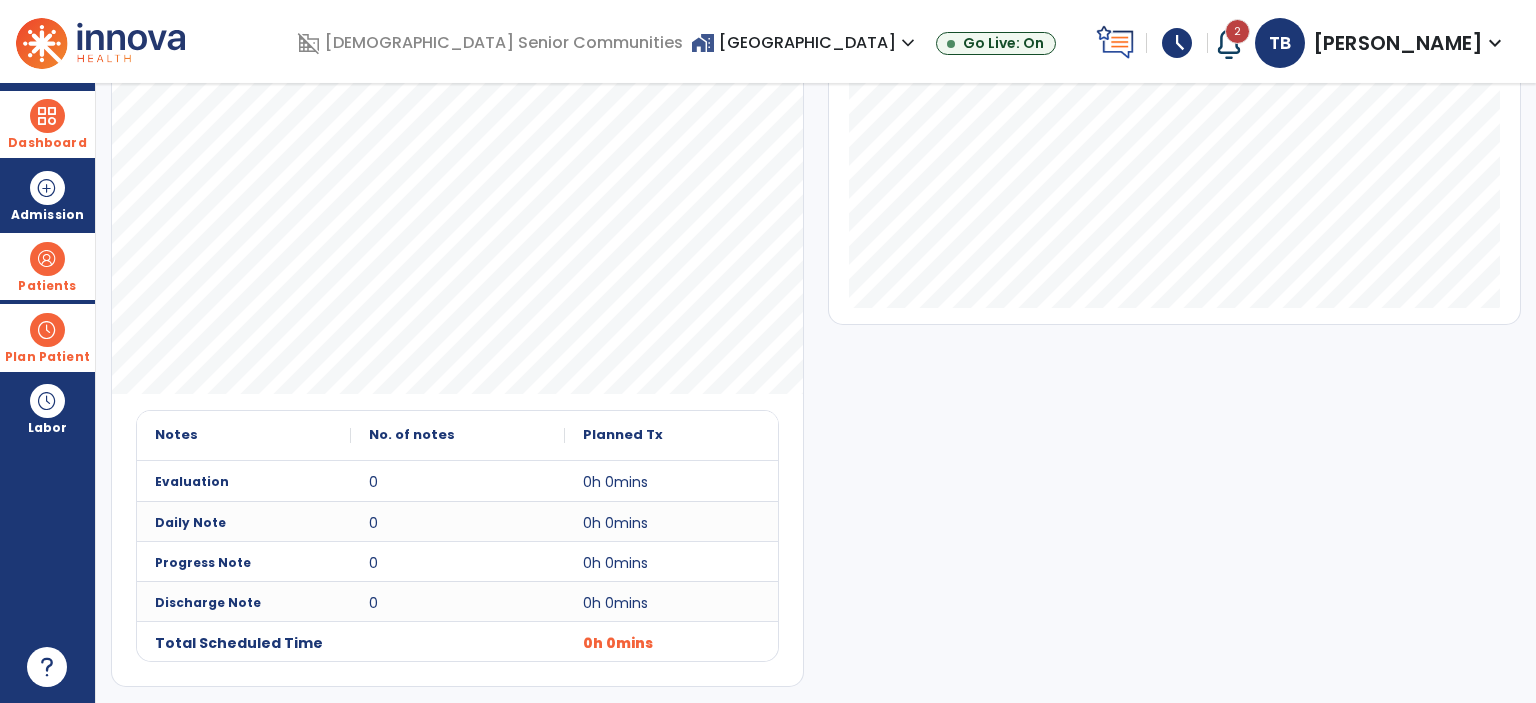 click on "open_in_new" 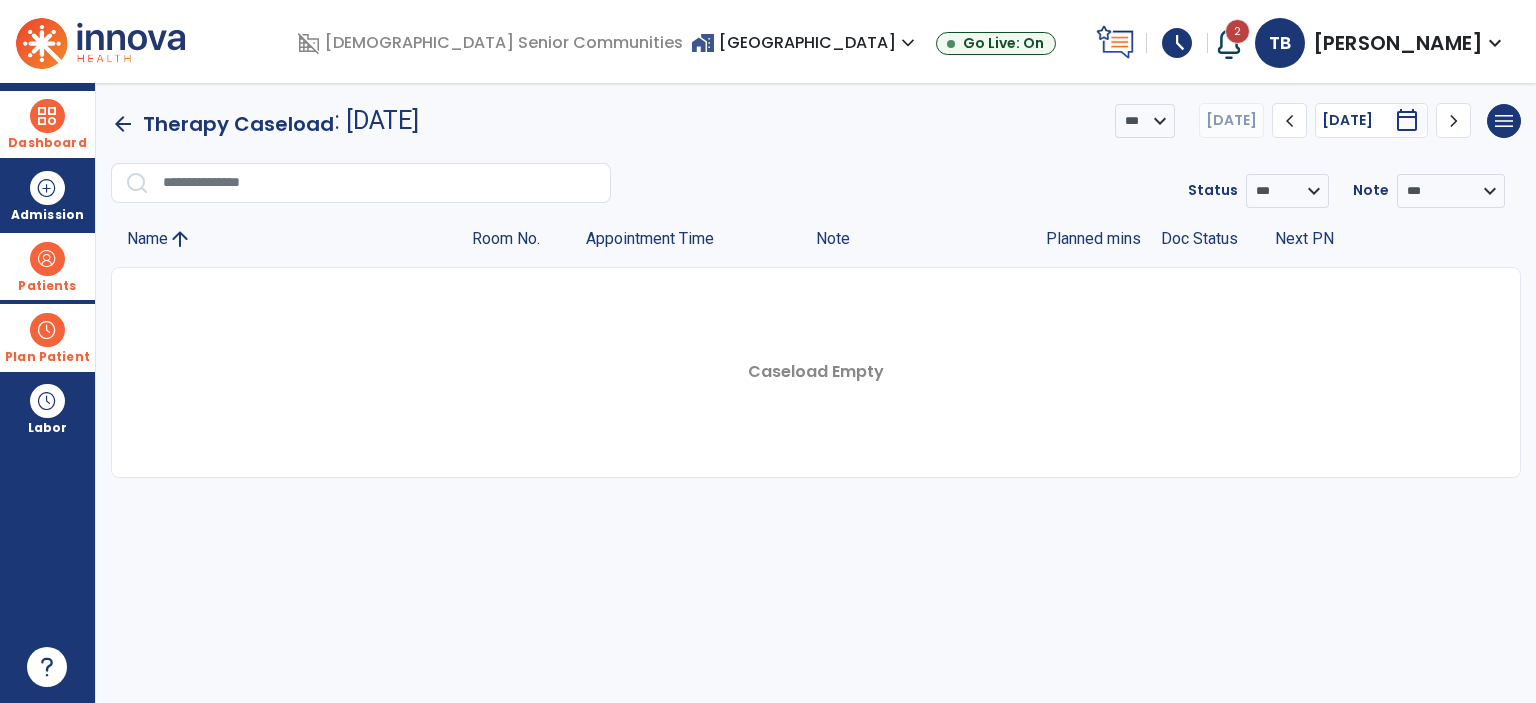 click on "chevron_left" 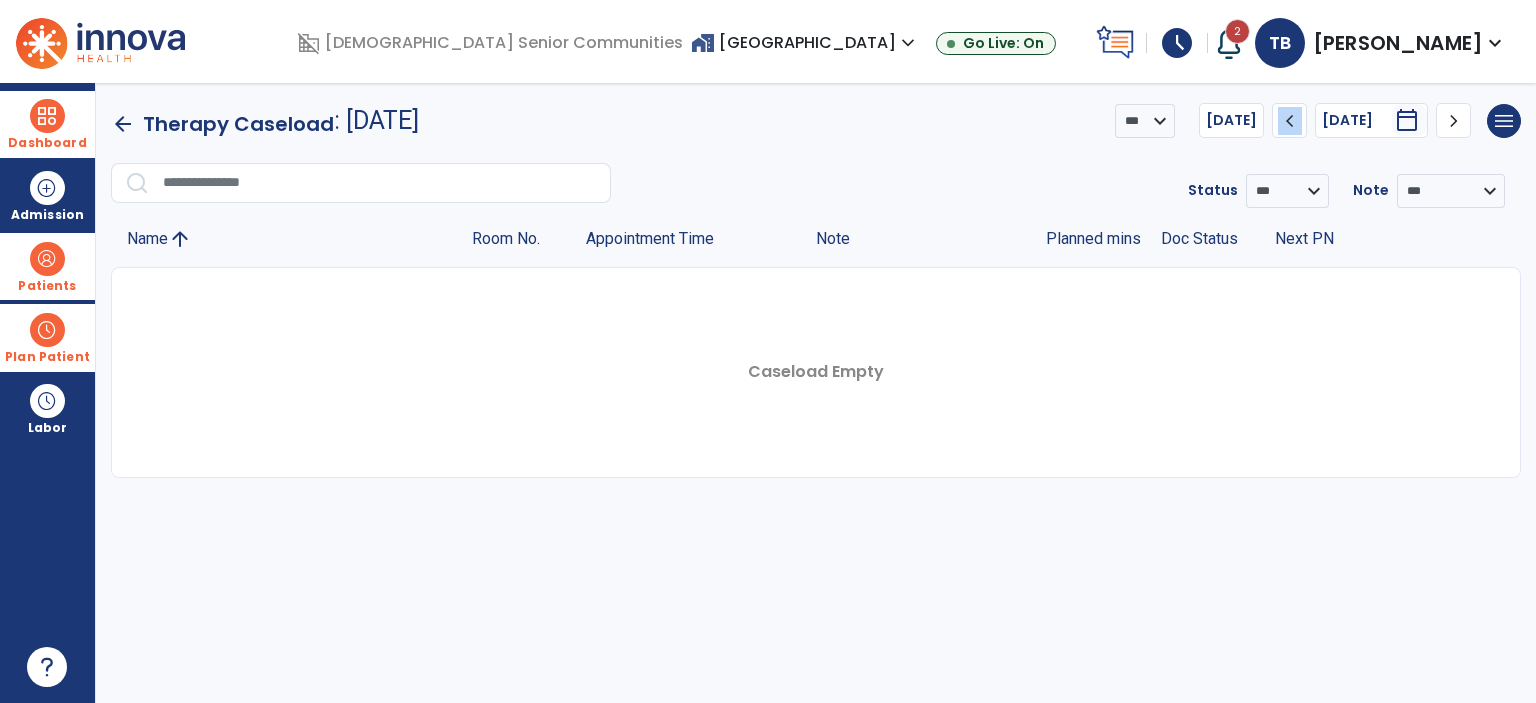 click on "chevron_left" 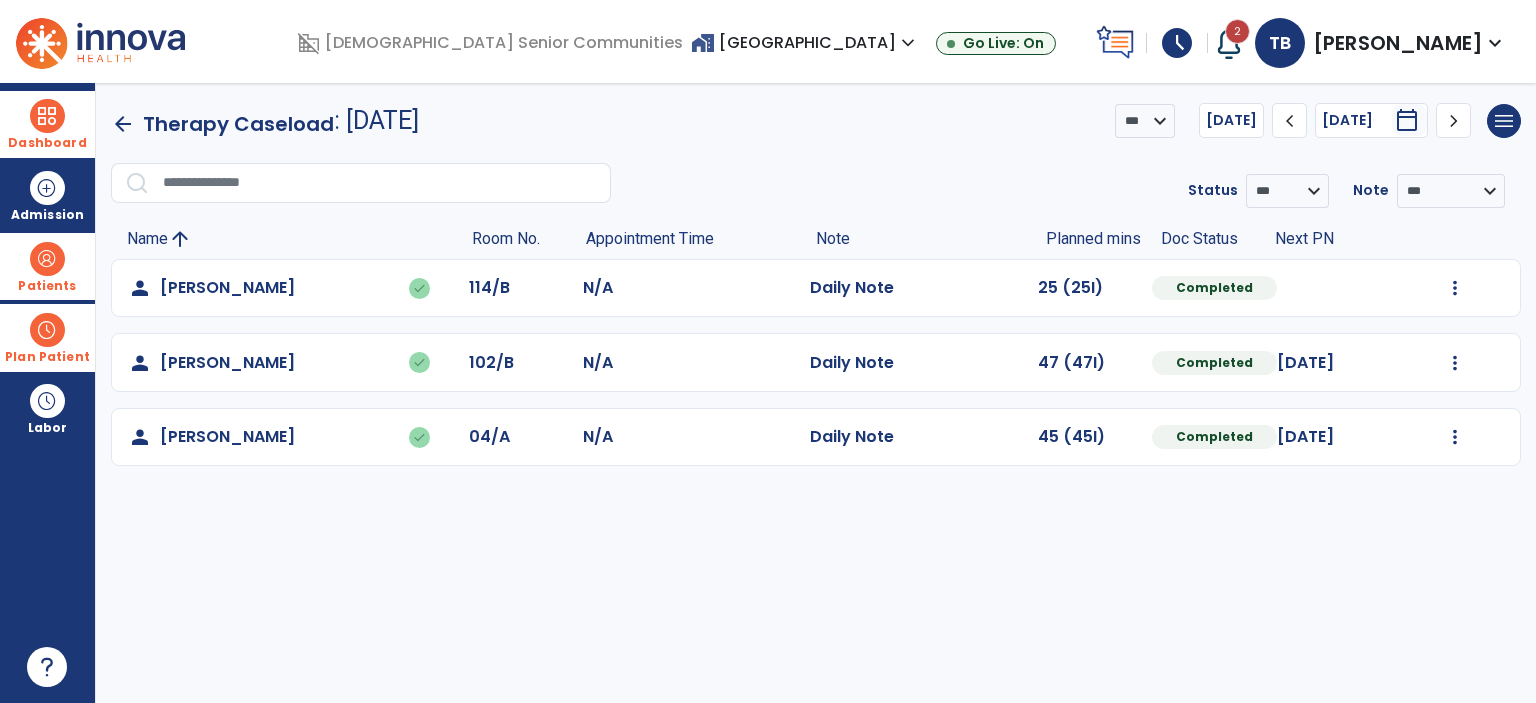 click on "chevron_right" 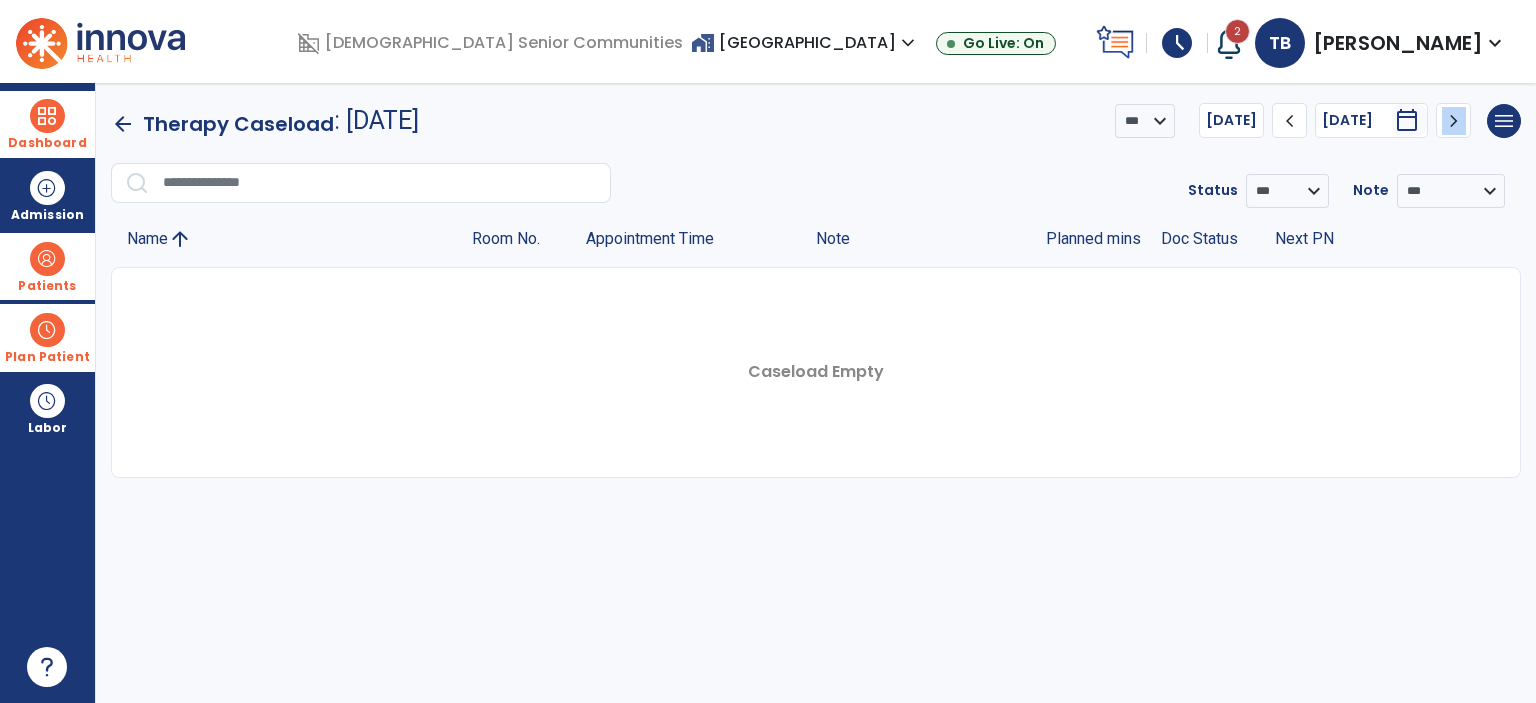click on "chevron_right" 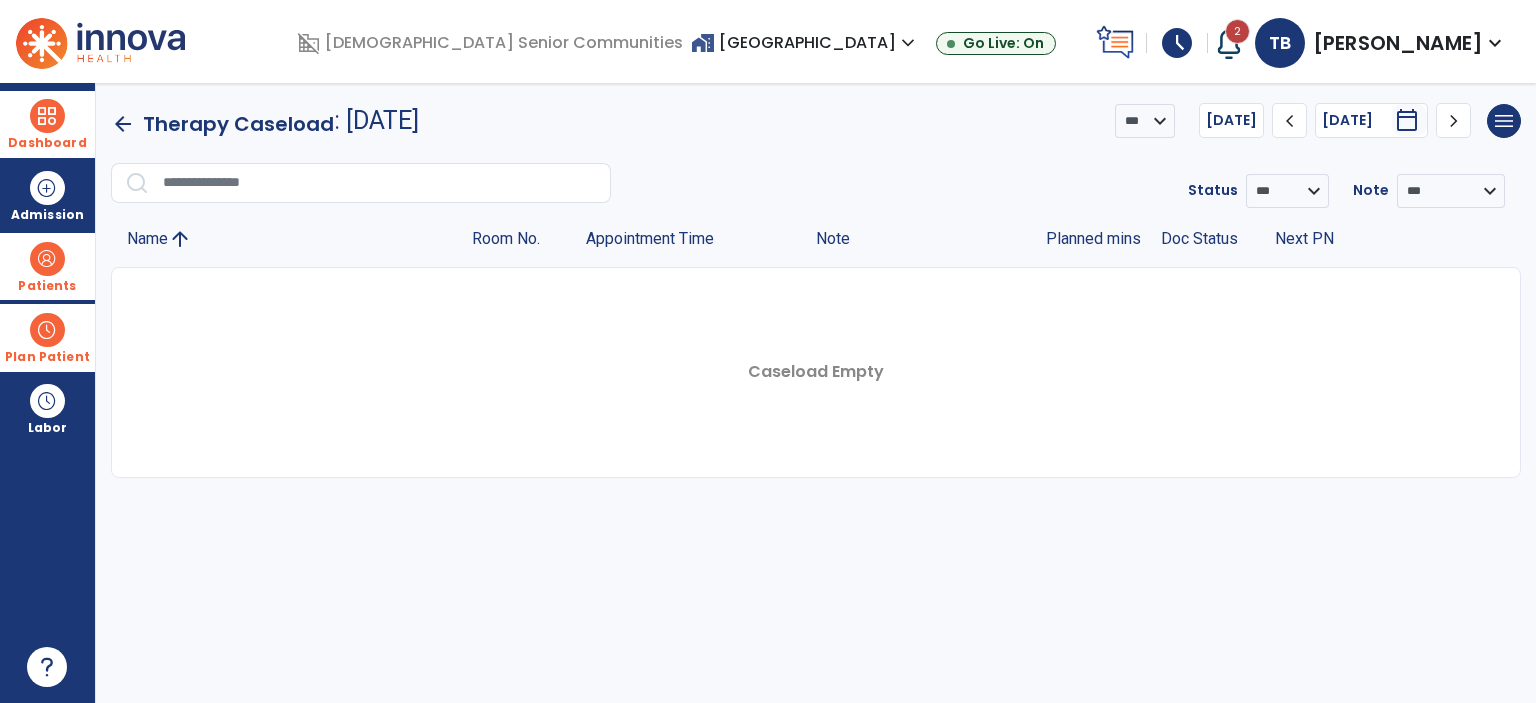 click on "home_work   Clinton Gardens   expand_more" at bounding box center (805, 42) 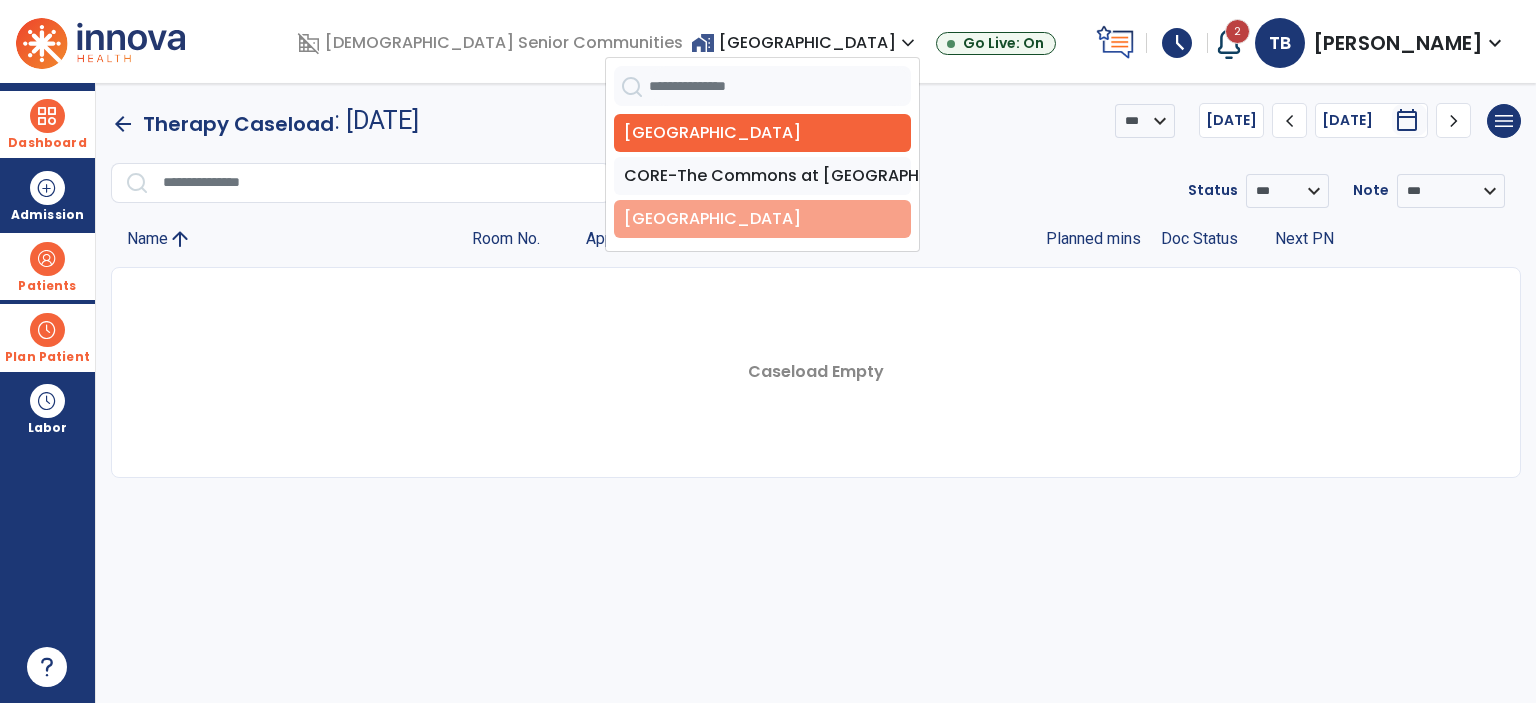 click on "[GEOGRAPHIC_DATA]" at bounding box center (762, 219) 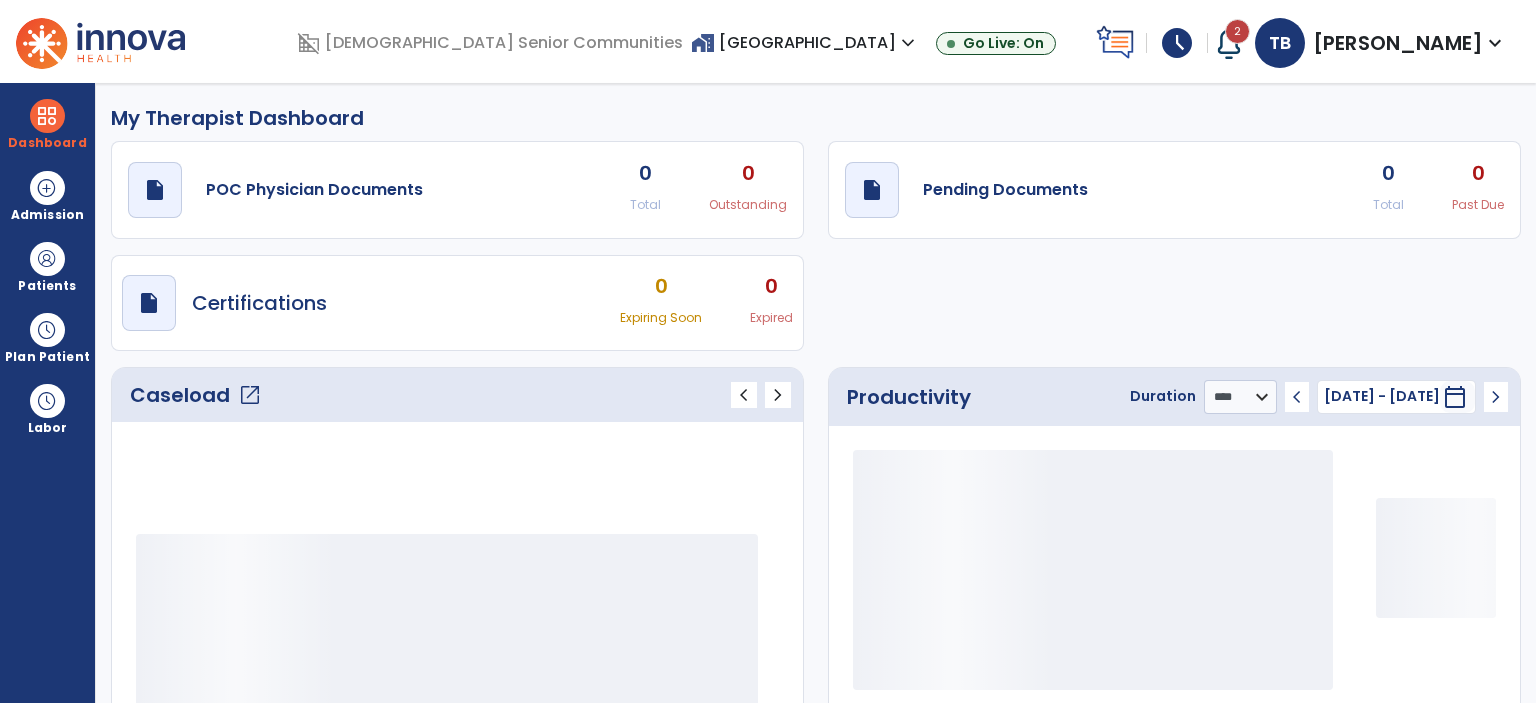 select on "****" 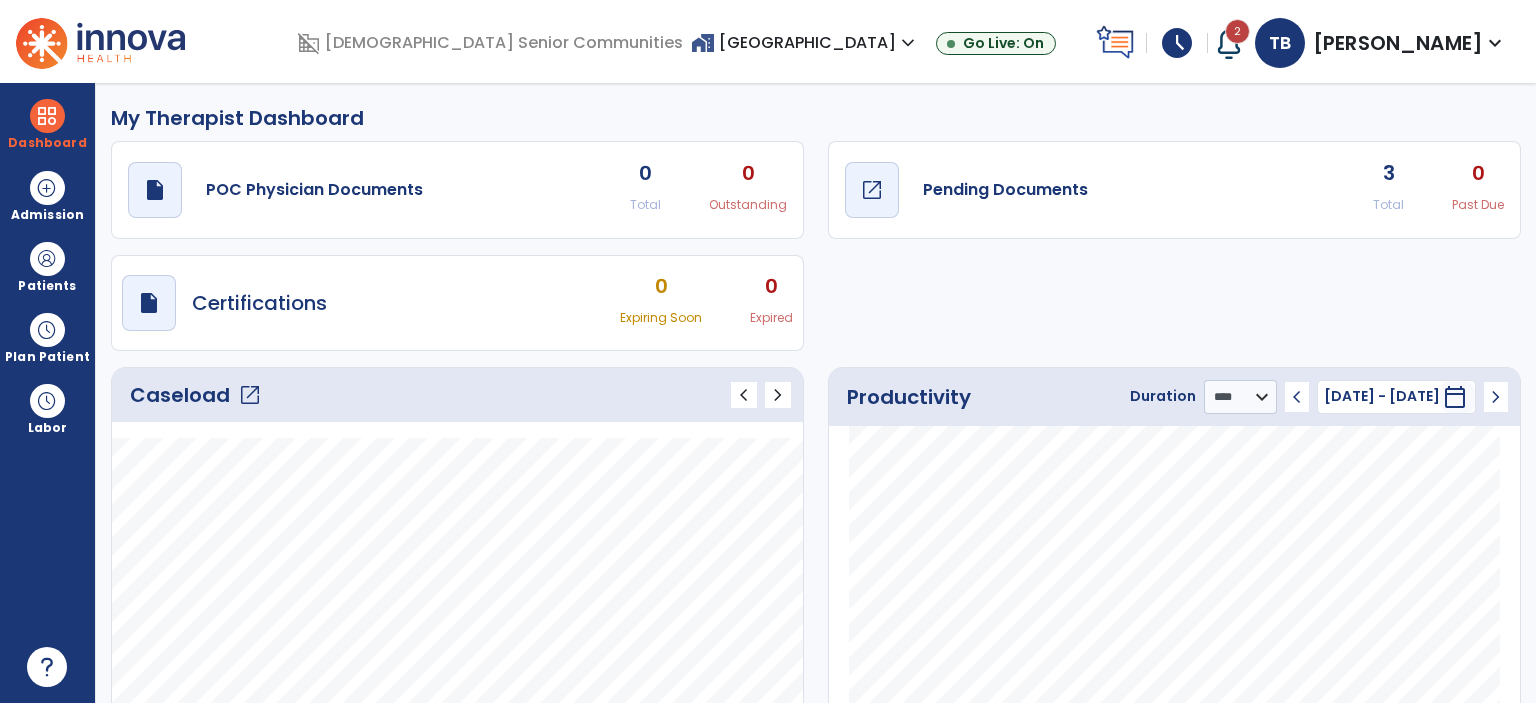 click on "open_in_new" 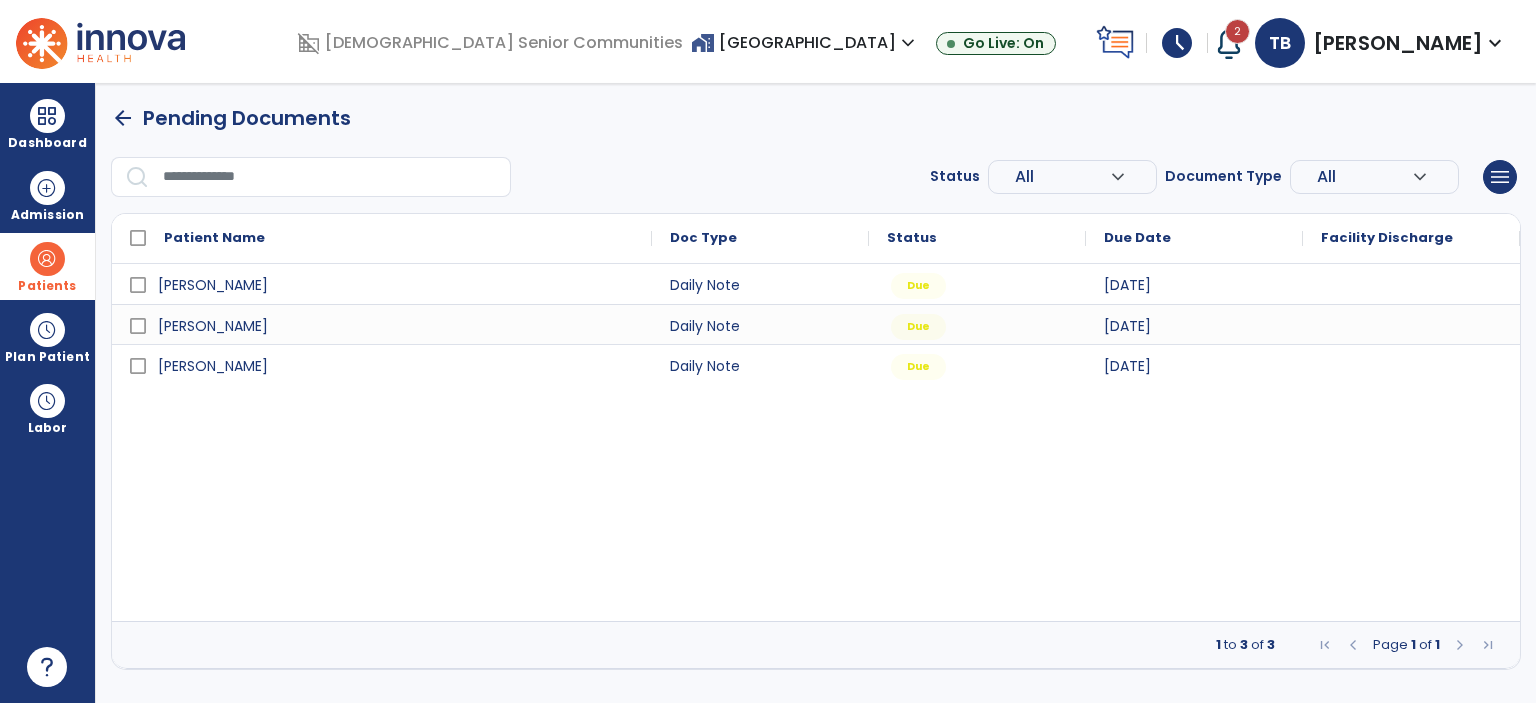 click at bounding box center [47, 259] 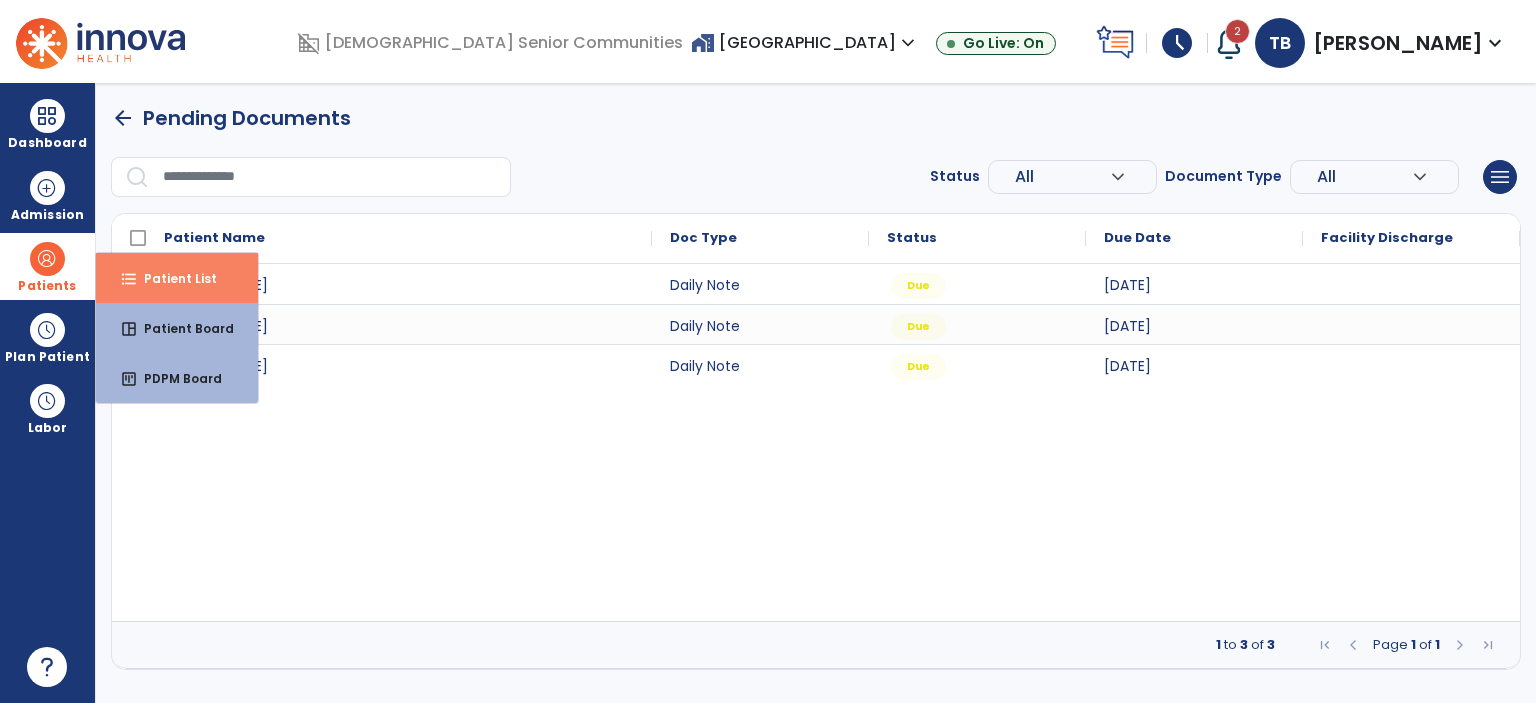click on "format_list_bulleted" at bounding box center [129, 279] 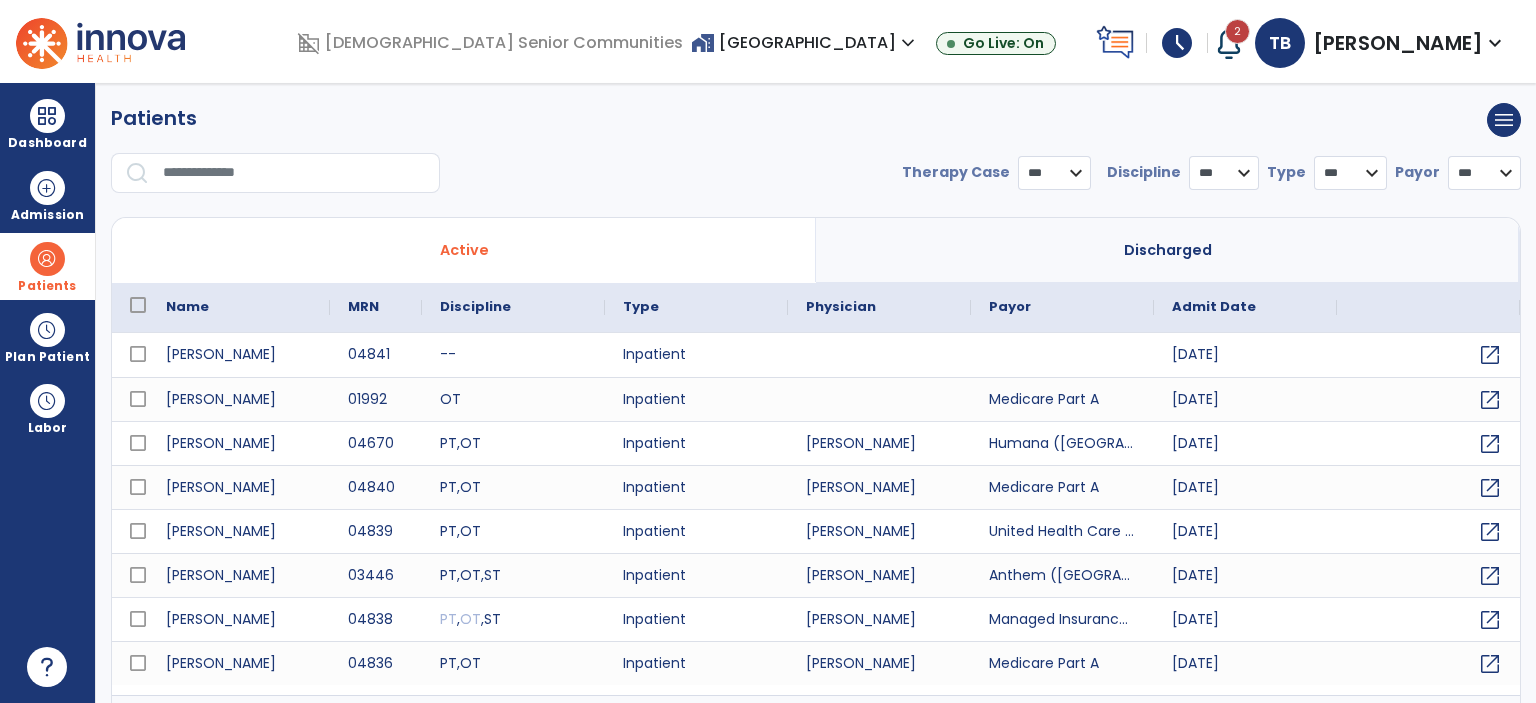select on "***" 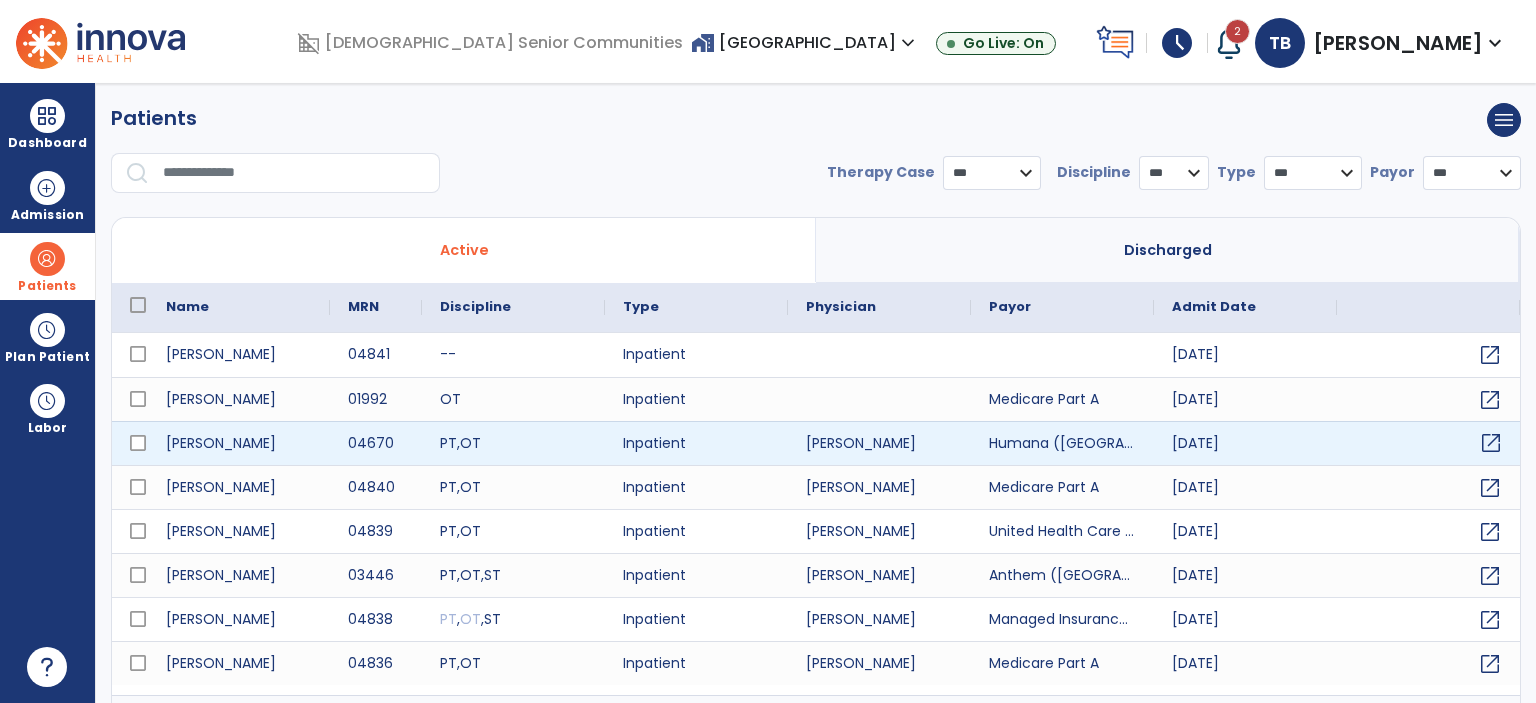 click on "open_in_new" at bounding box center [1491, 443] 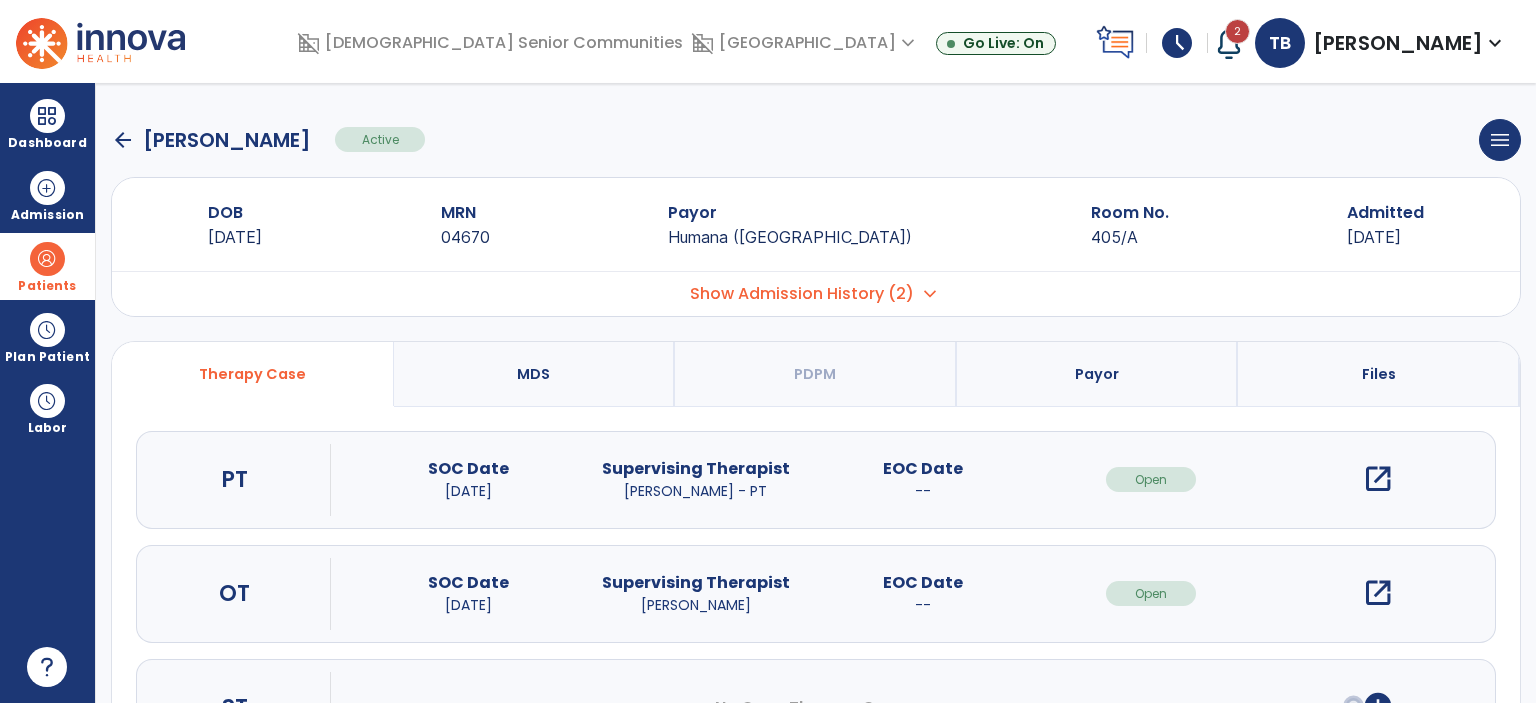 click on "open_in_new" at bounding box center [1378, 593] 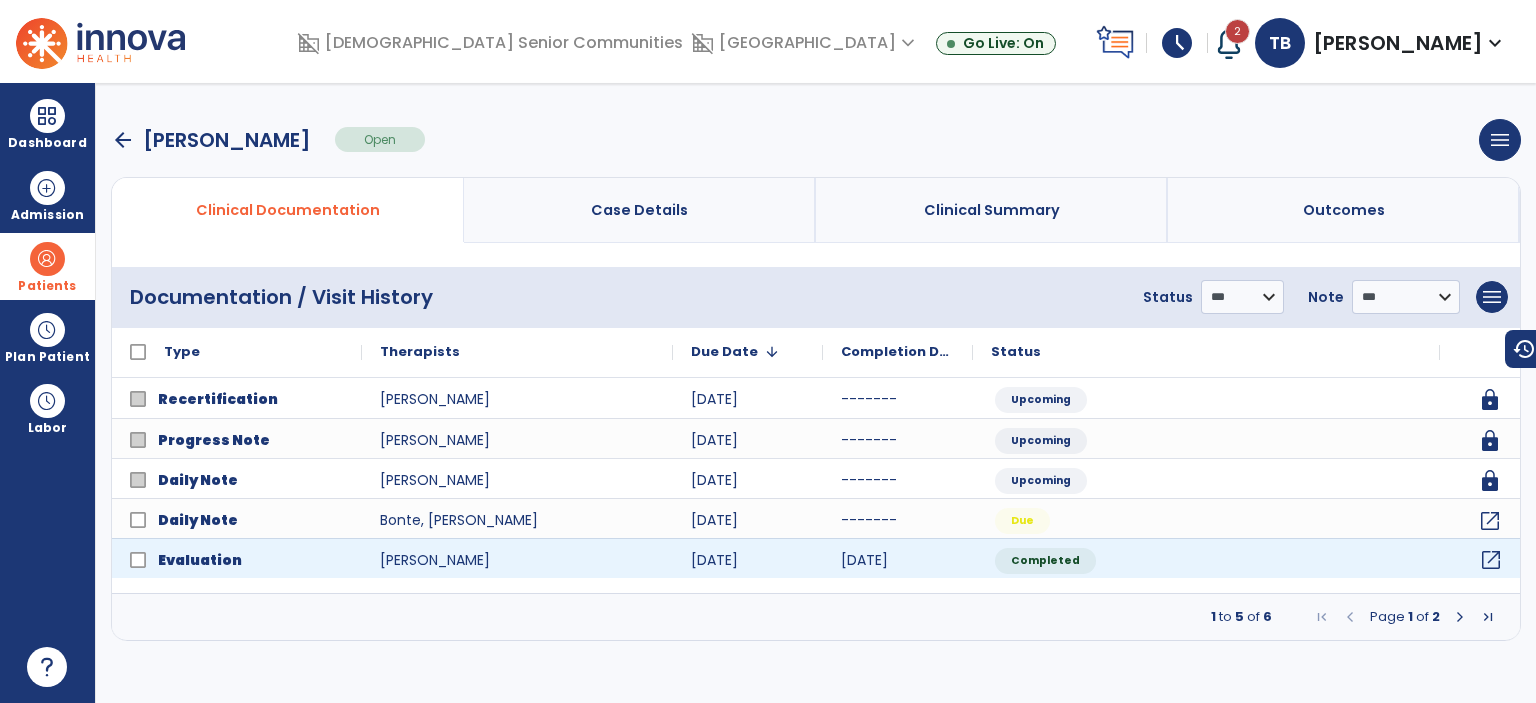 click on "open_in_new" 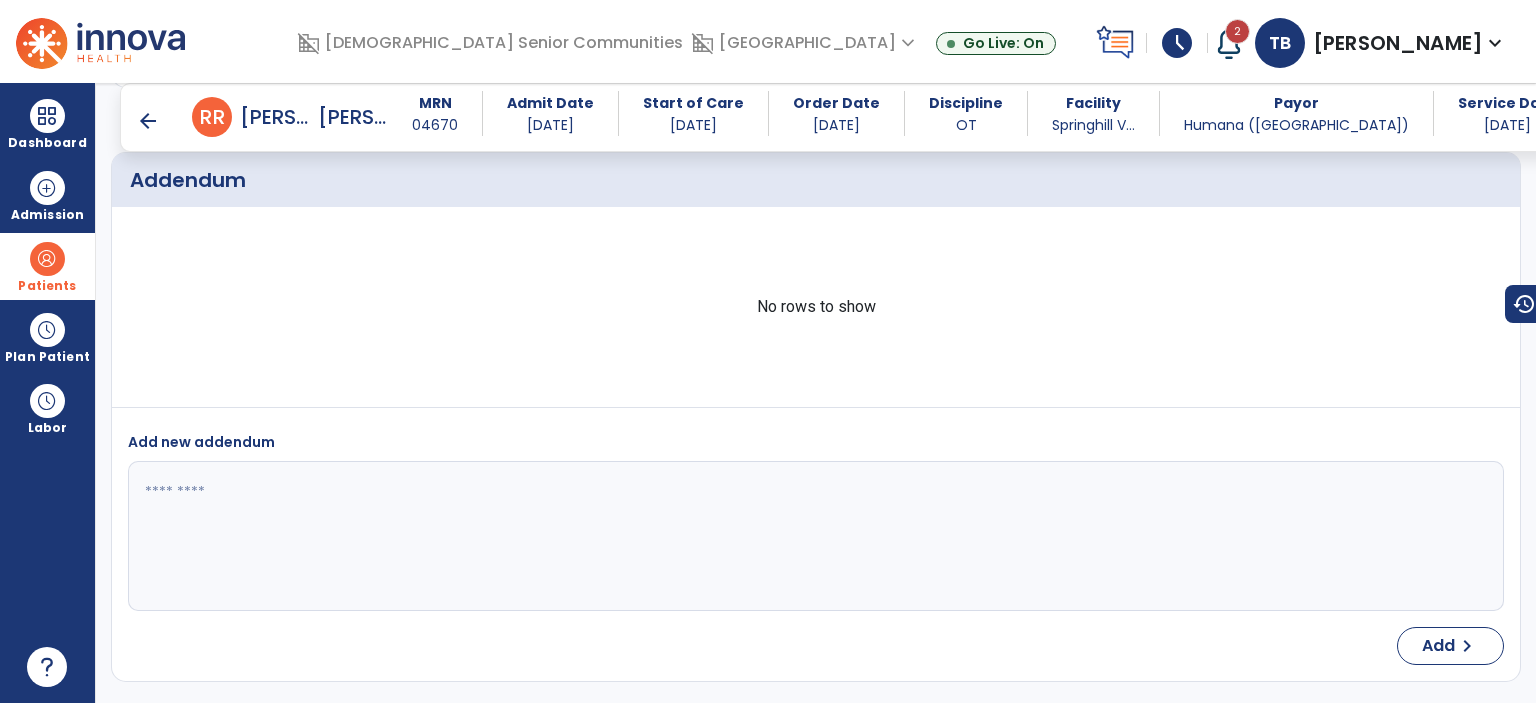 scroll, scrollTop: 8703, scrollLeft: 0, axis: vertical 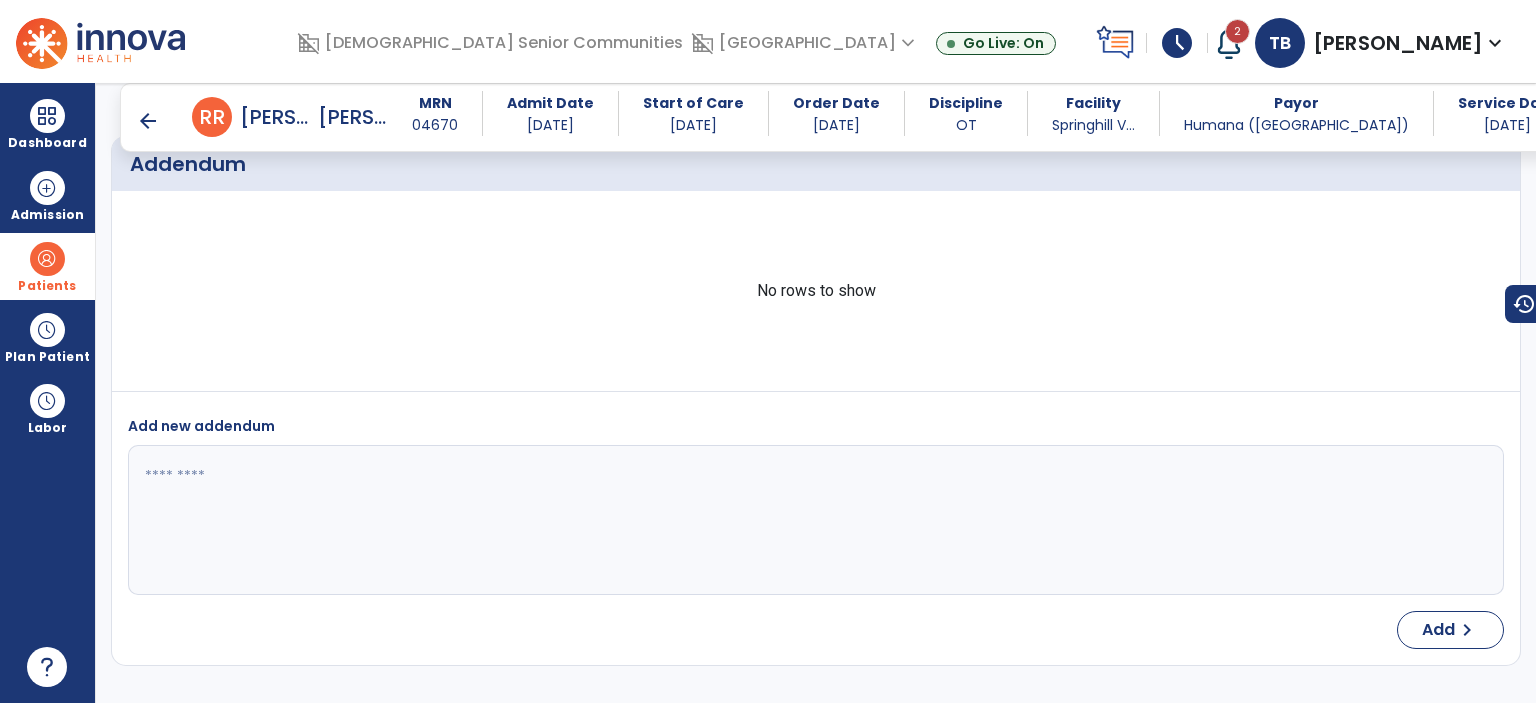 click on "arrow_back" at bounding box center [148, 121] 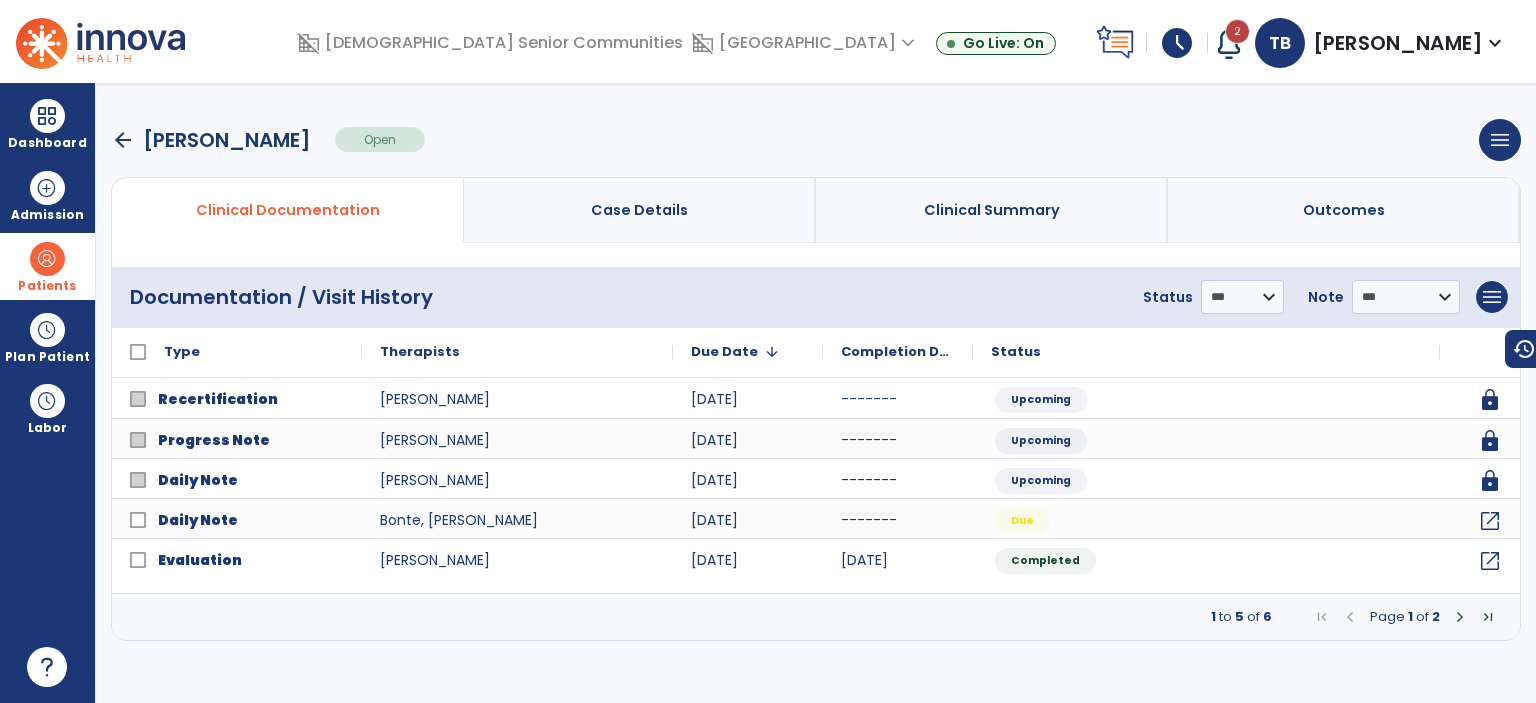 click at bounding box center [1460, 617] 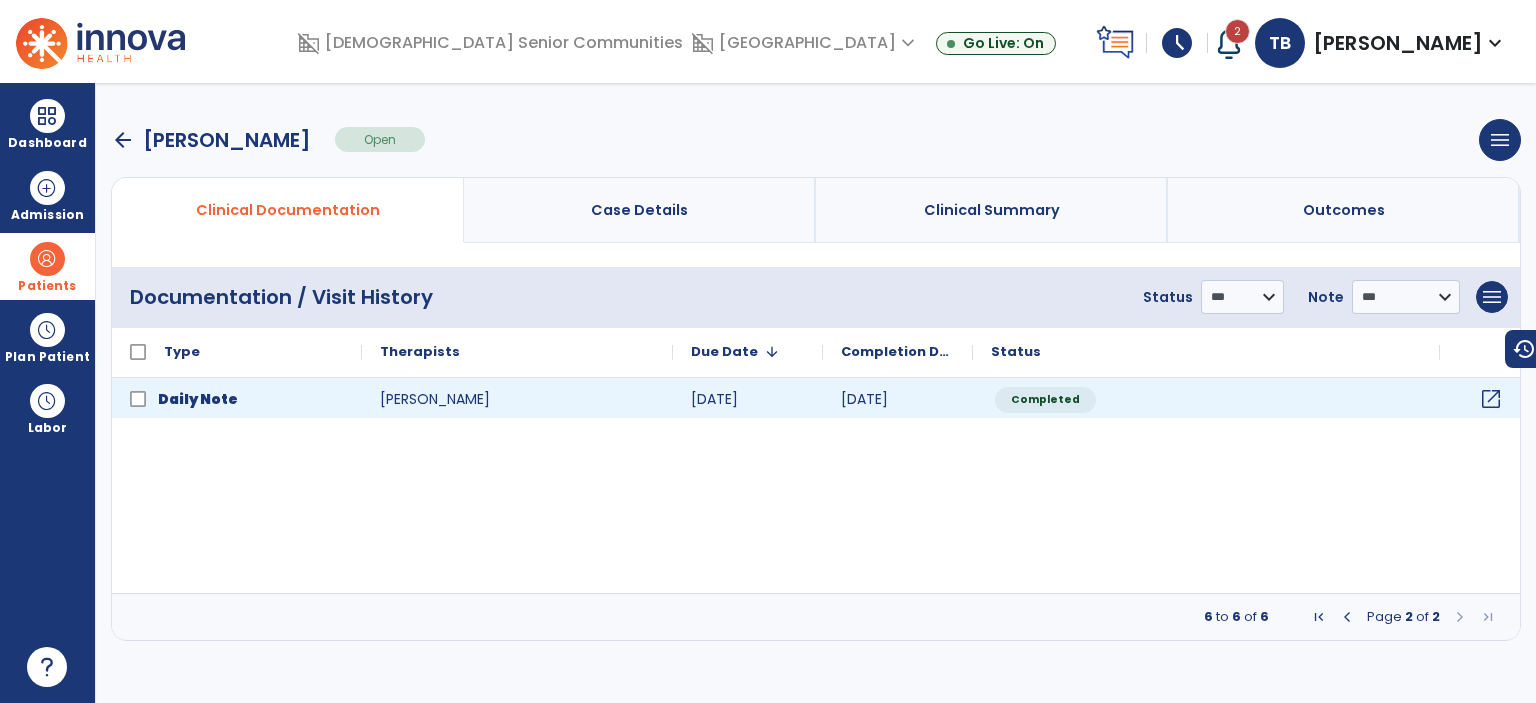click on "open_in_new" 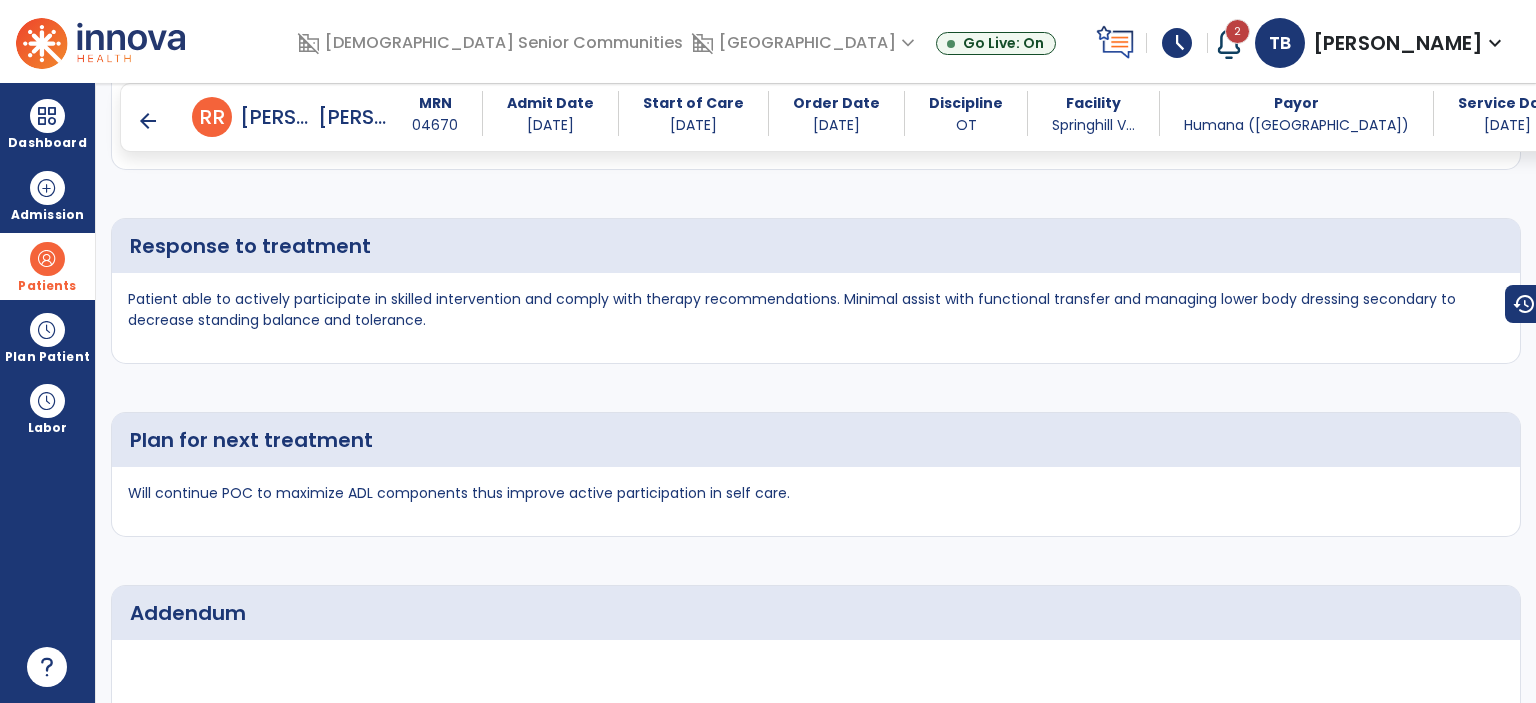 scroll, scrollTop: 4212, scrollLeft: 0, axis: vertical 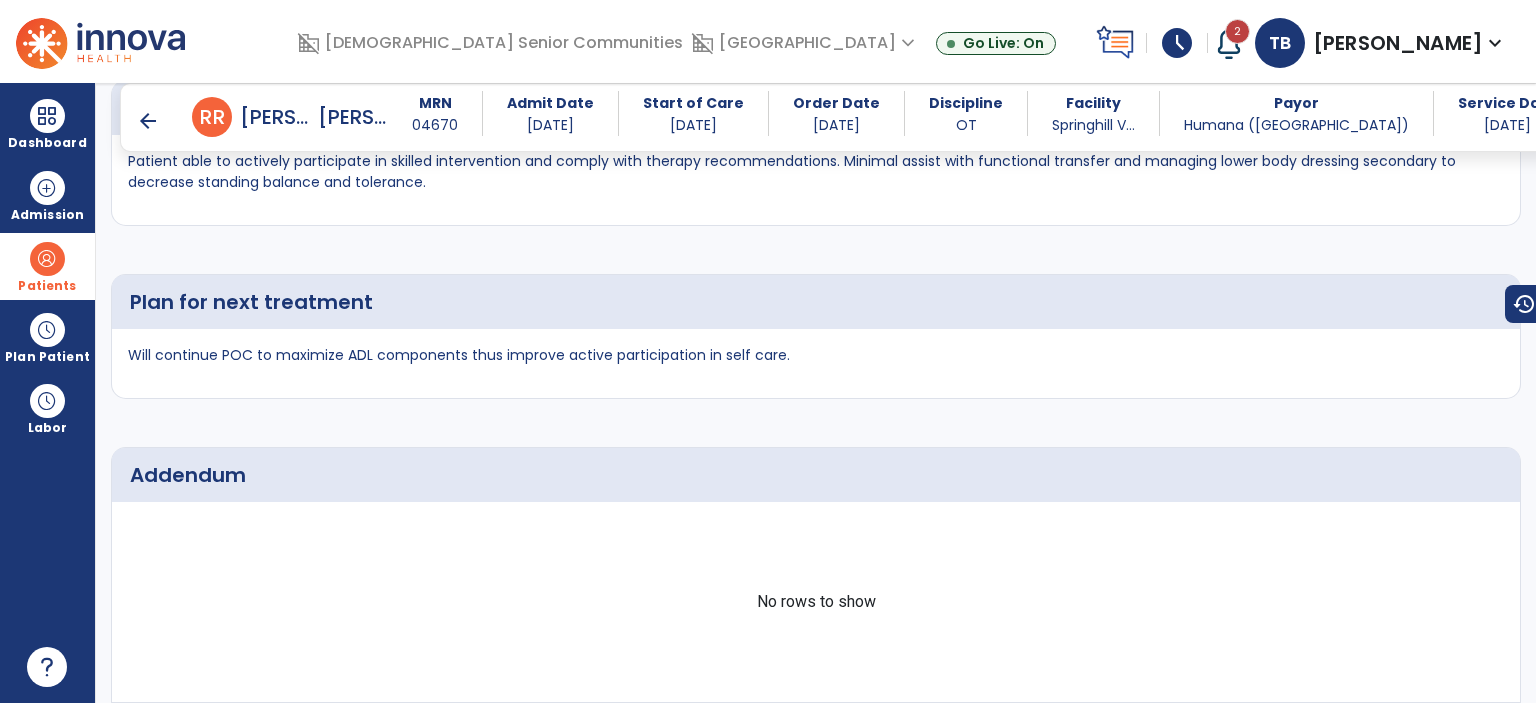 click on "arrow_back" at bounding box center [148, 121] 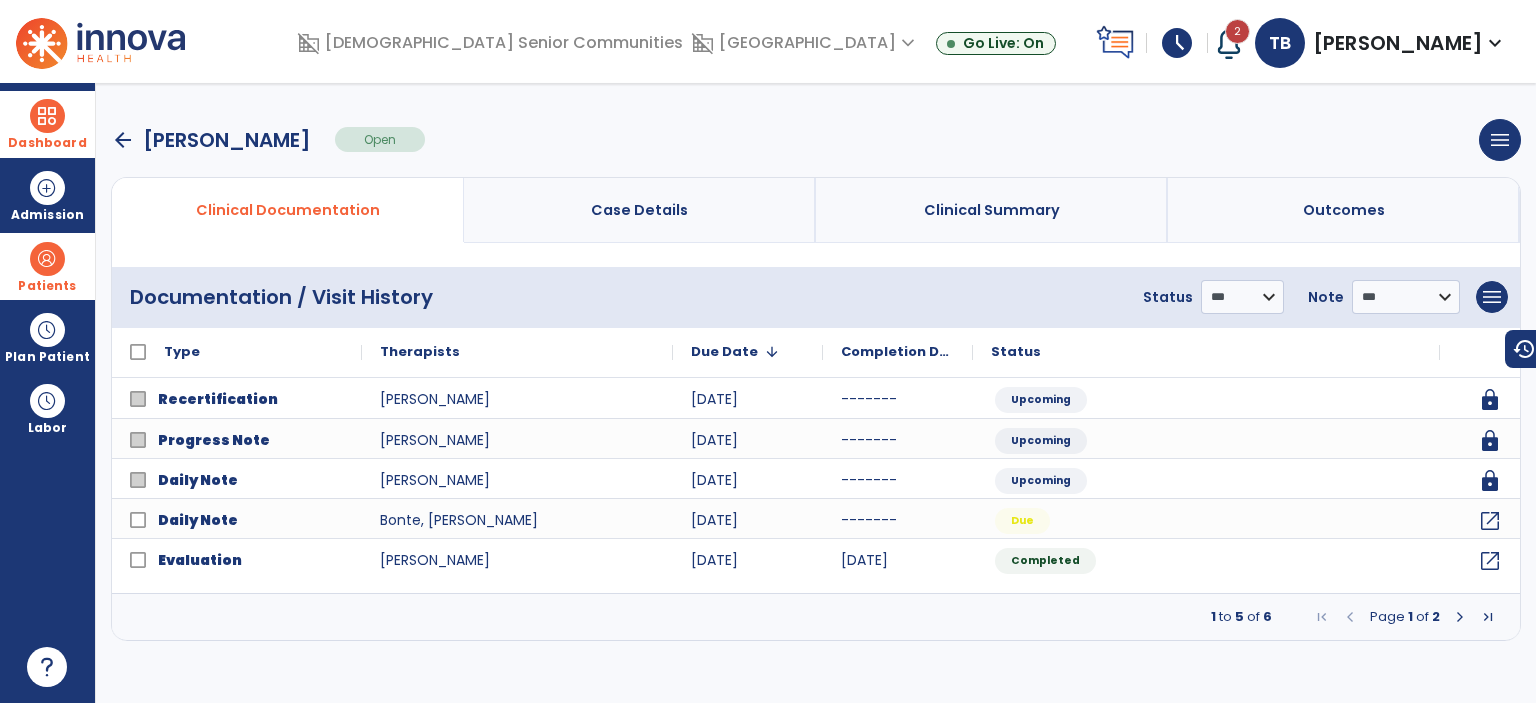 click on "Dashboard" at bounding box center (47, 124) 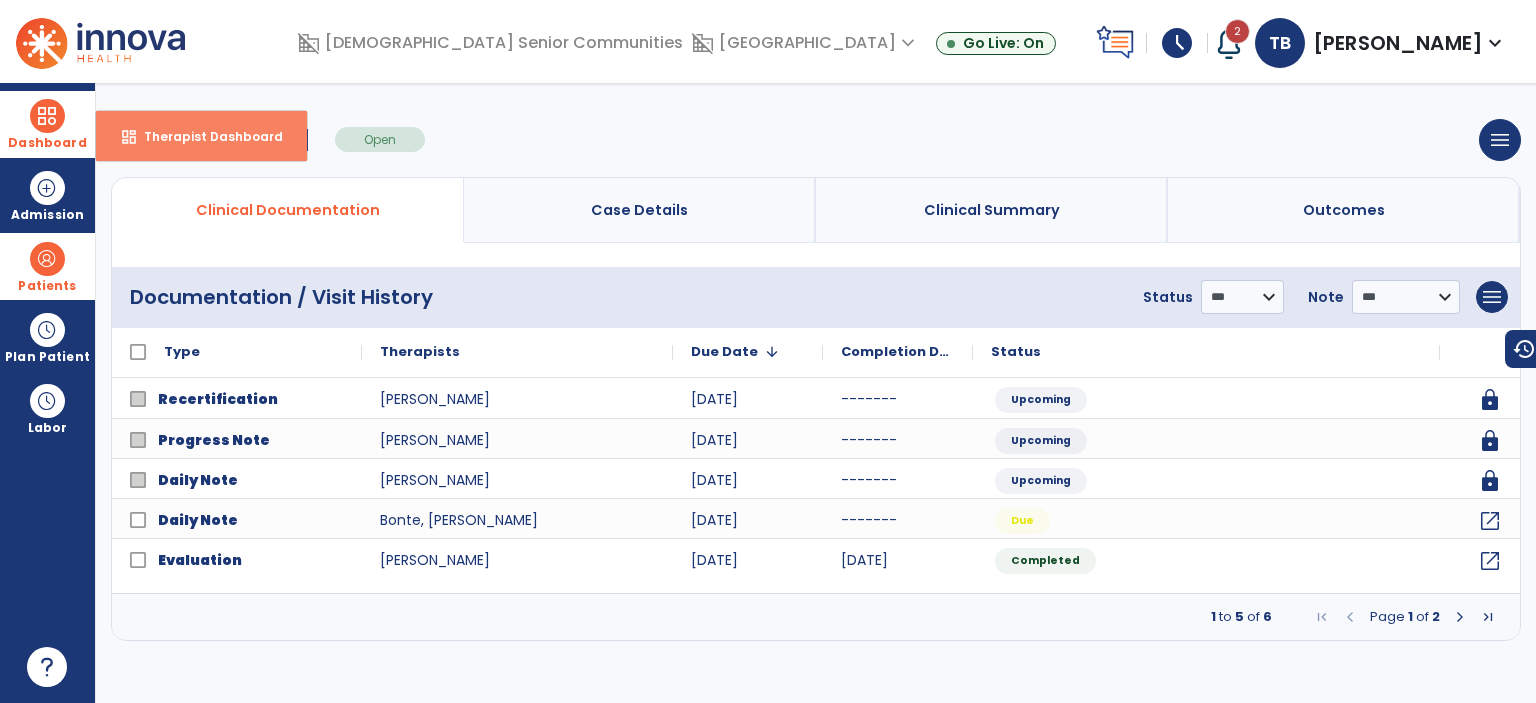 click on "dashboard  Therapist Dashboard" at bounding box center (201, 136) 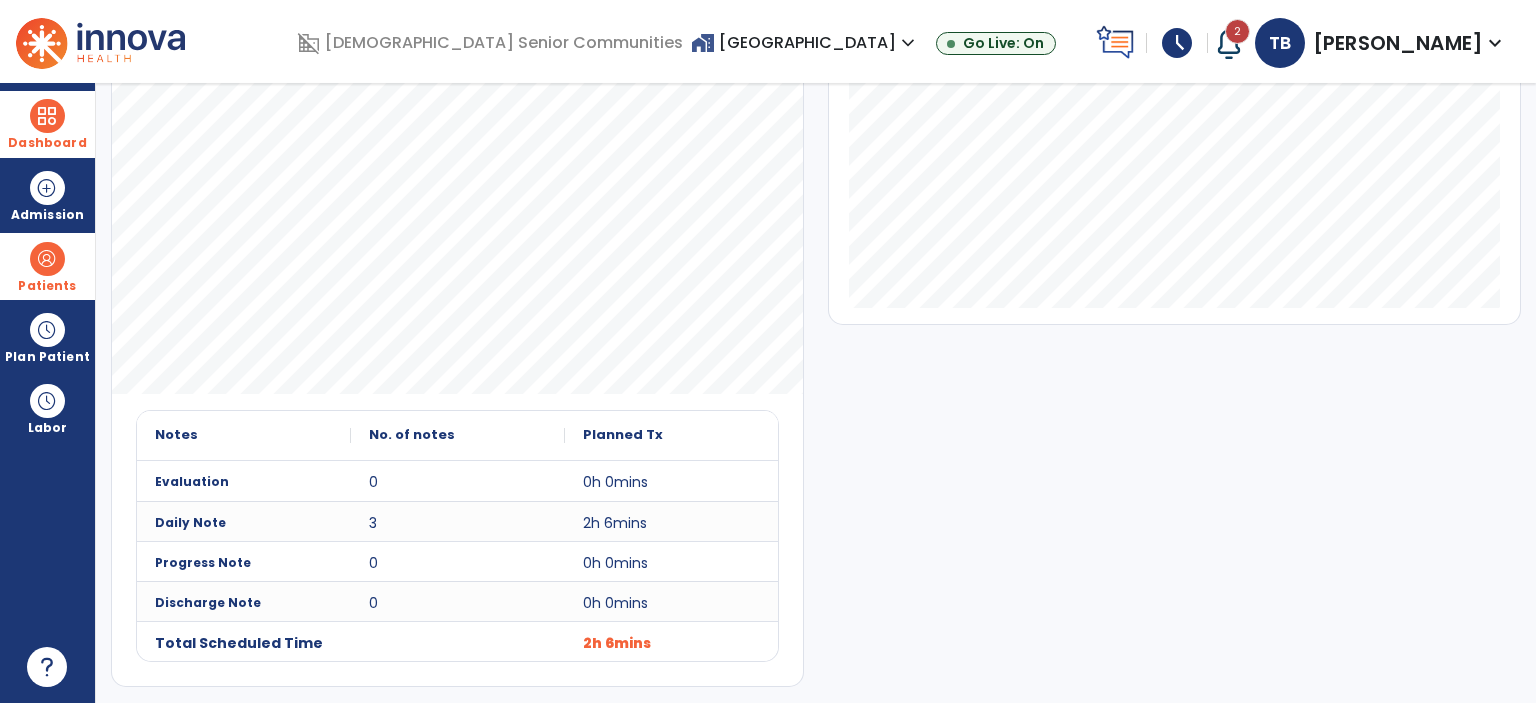 click on "open_in_new" 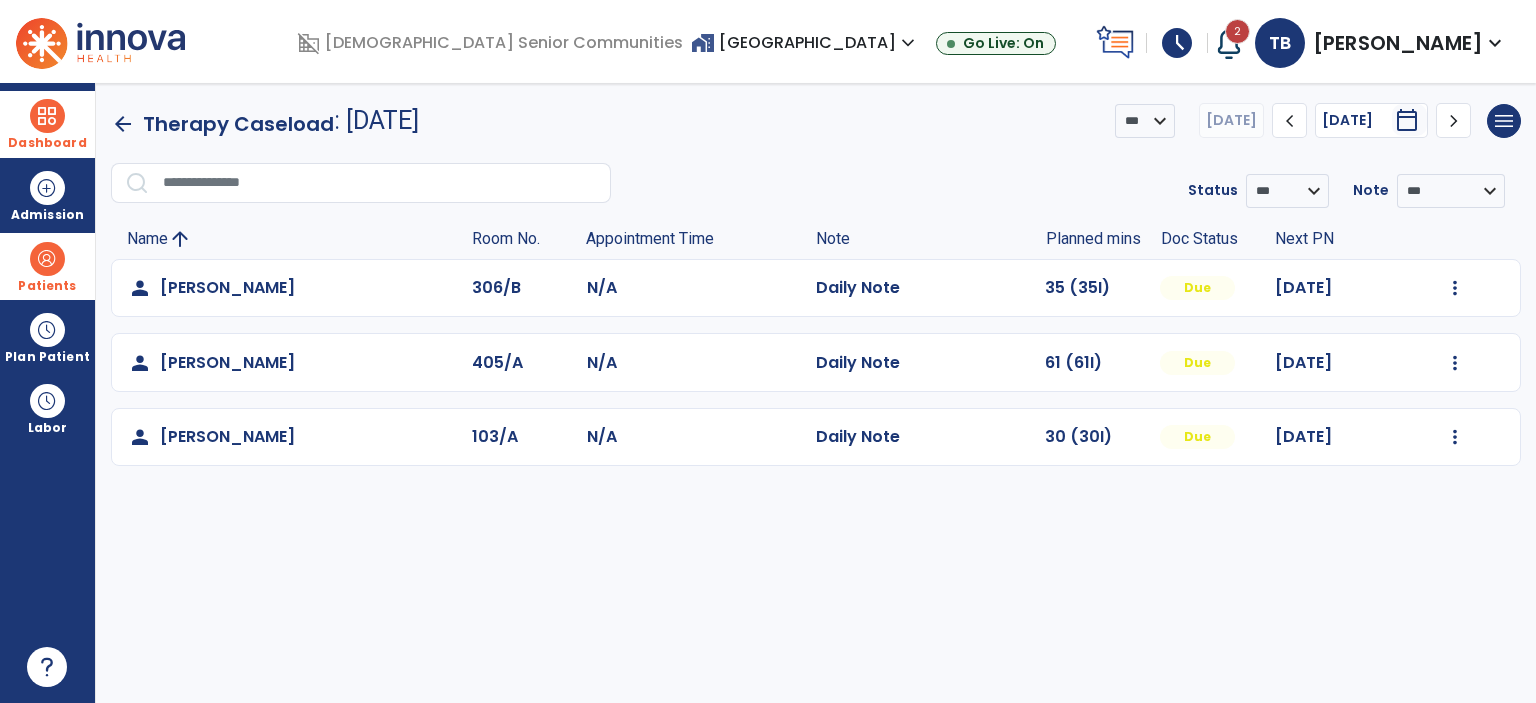 click at bounding box center (47, 259) 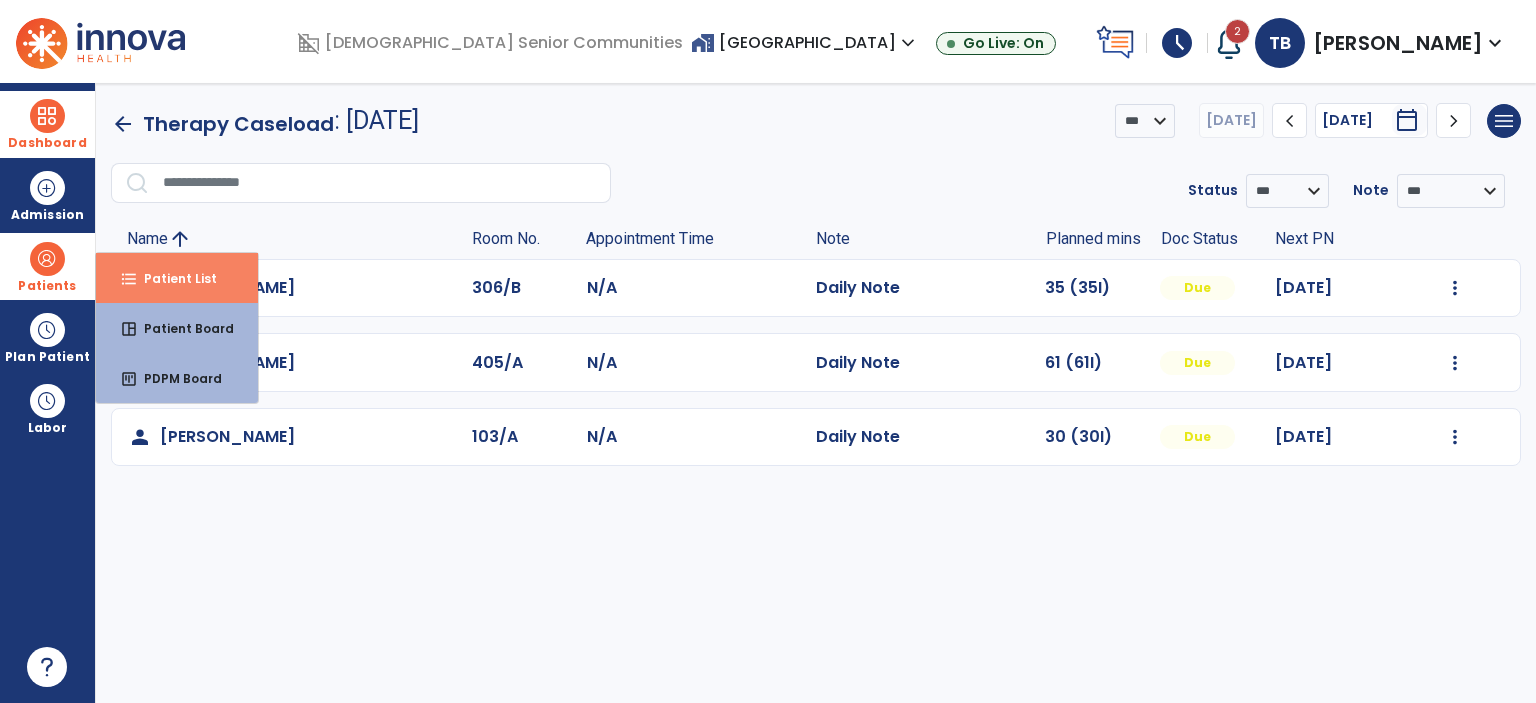 click on "format_list_bulleted  Patient List" at bounding box center [177, 278] 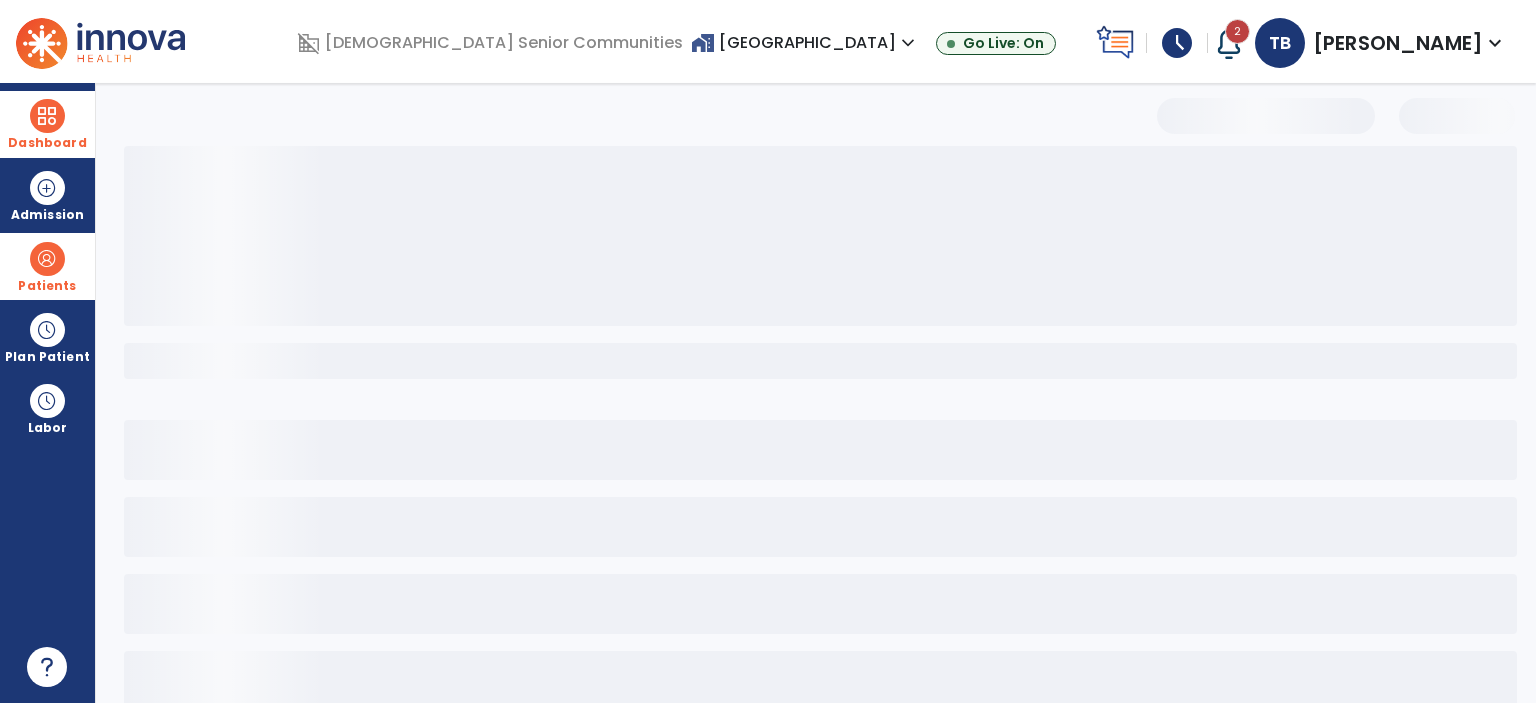select on "***" 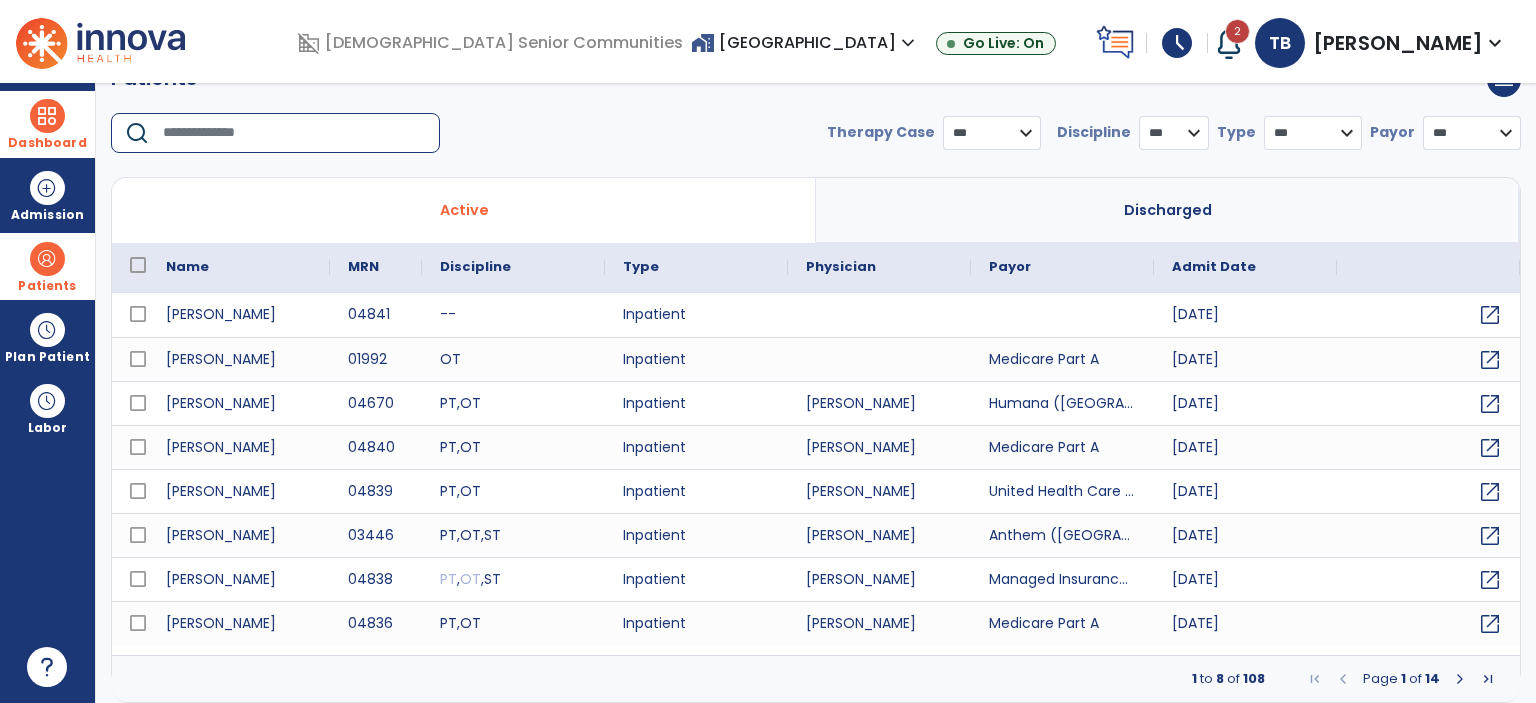click at bounding box center (294, 133) 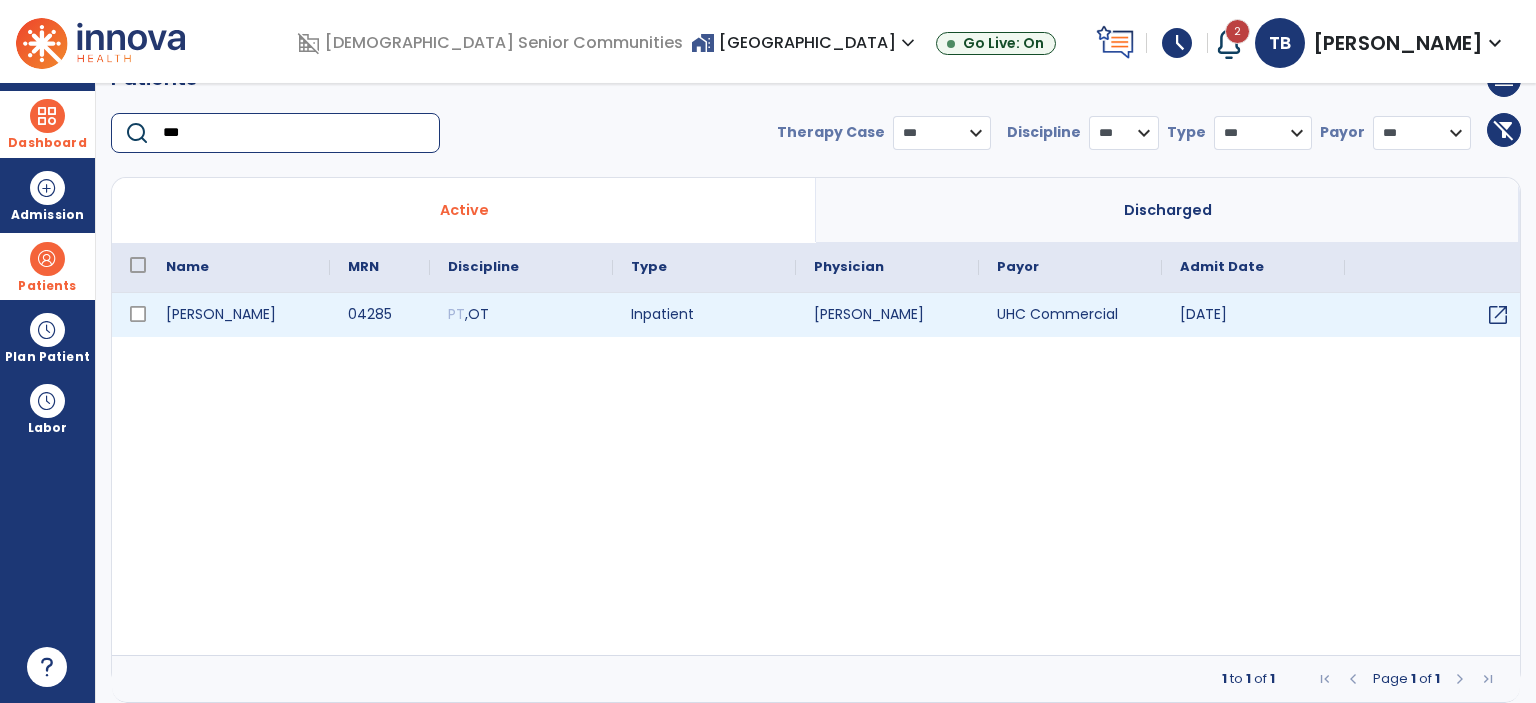 type on "***" 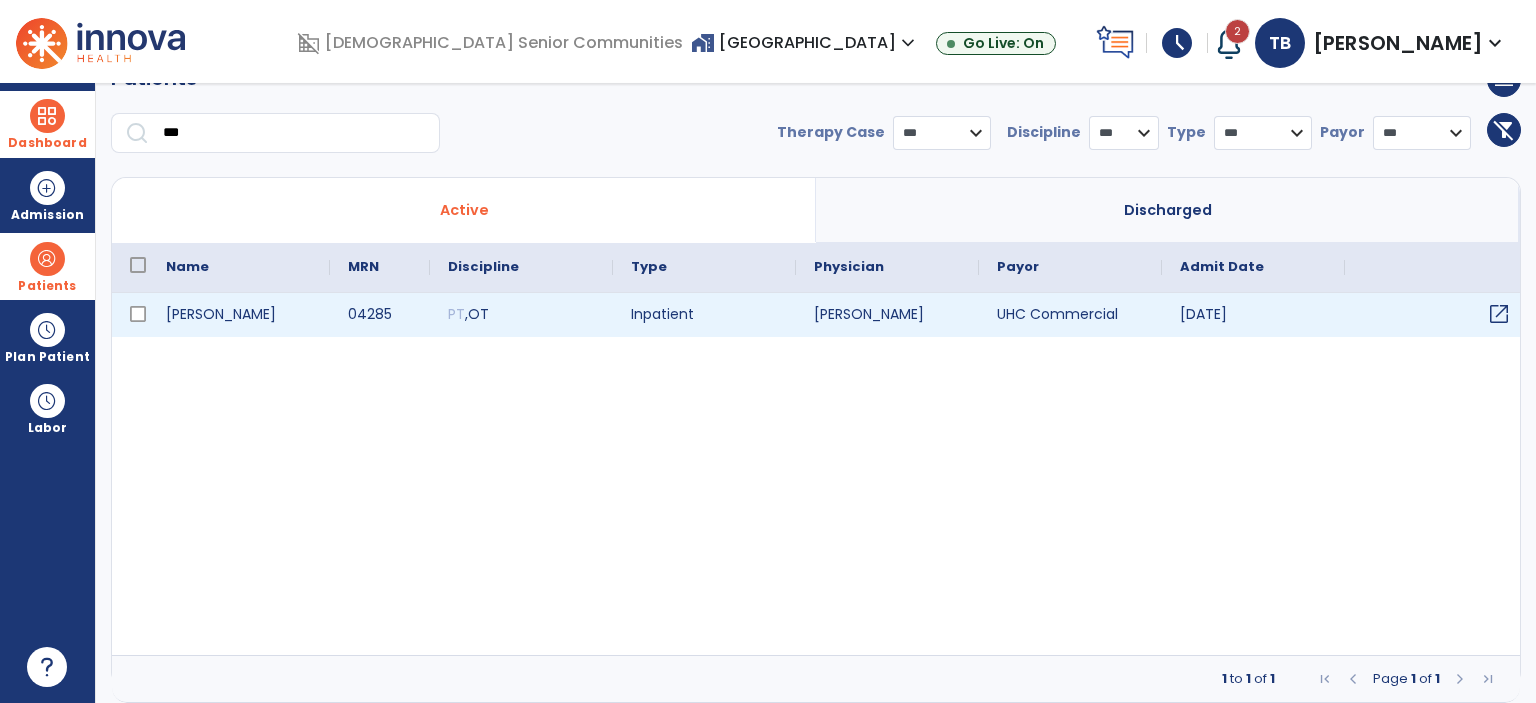 click on "open_in_new" at bounding box center (1499, 314) 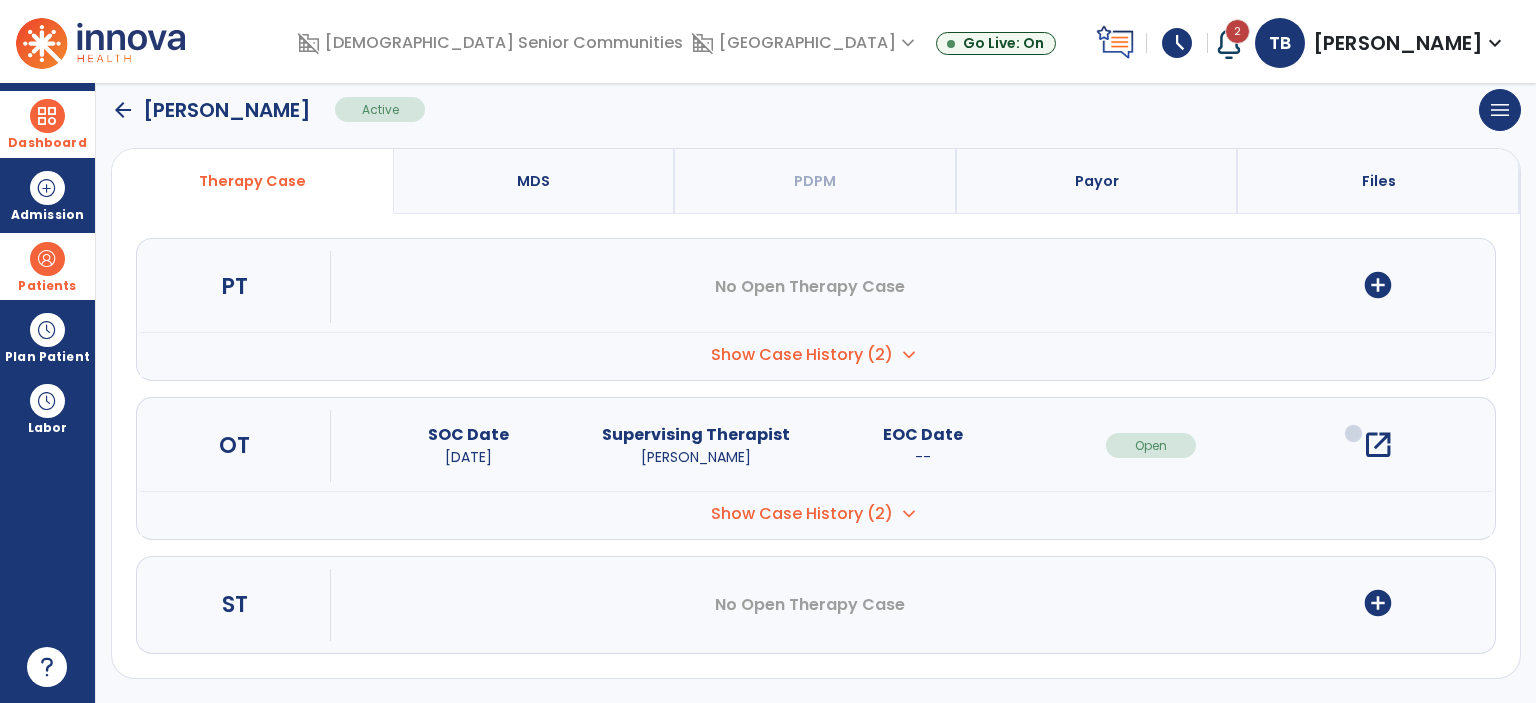 click on "open_in_new" at bounding box center [1378, 445] 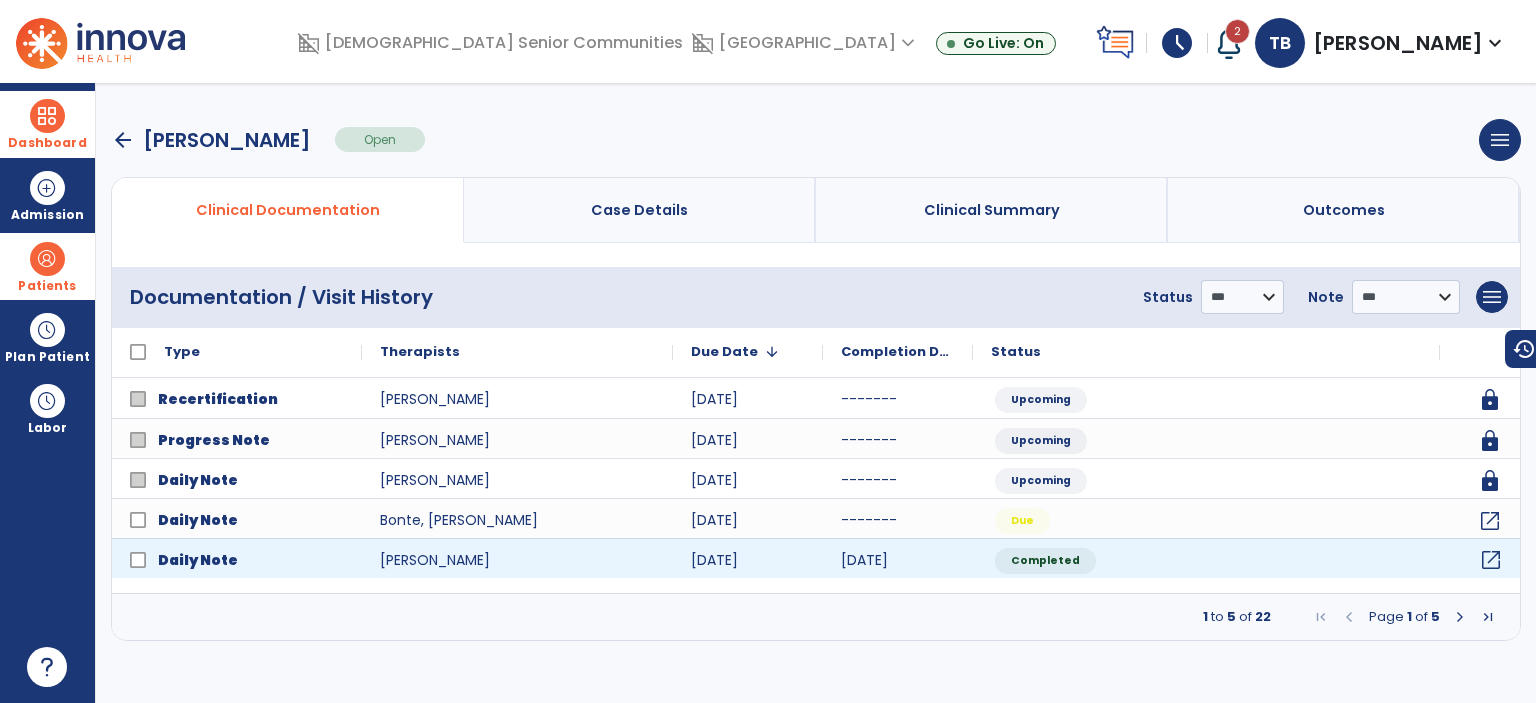 click on "open_in_new" 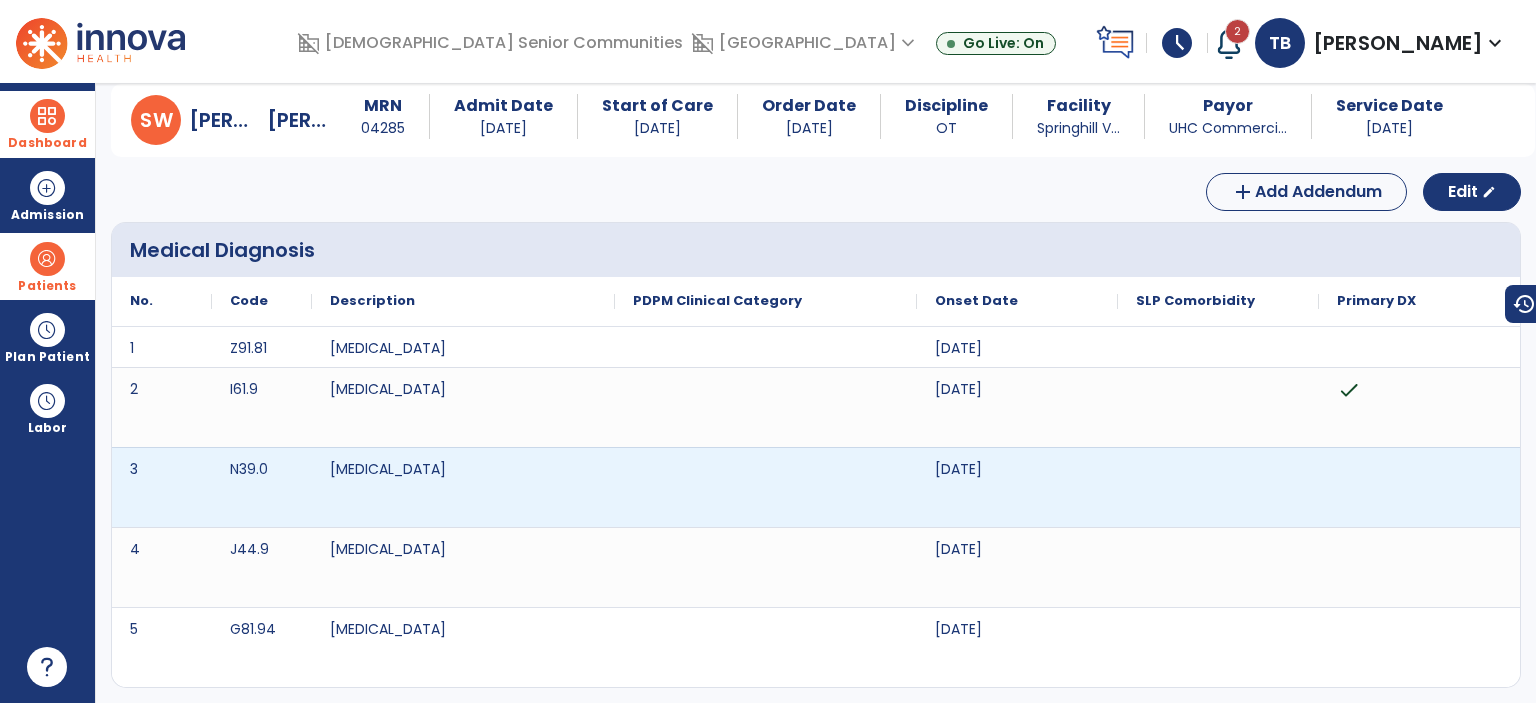 scroll, scrollTop: 0, scrollLeft: 0, axis: both 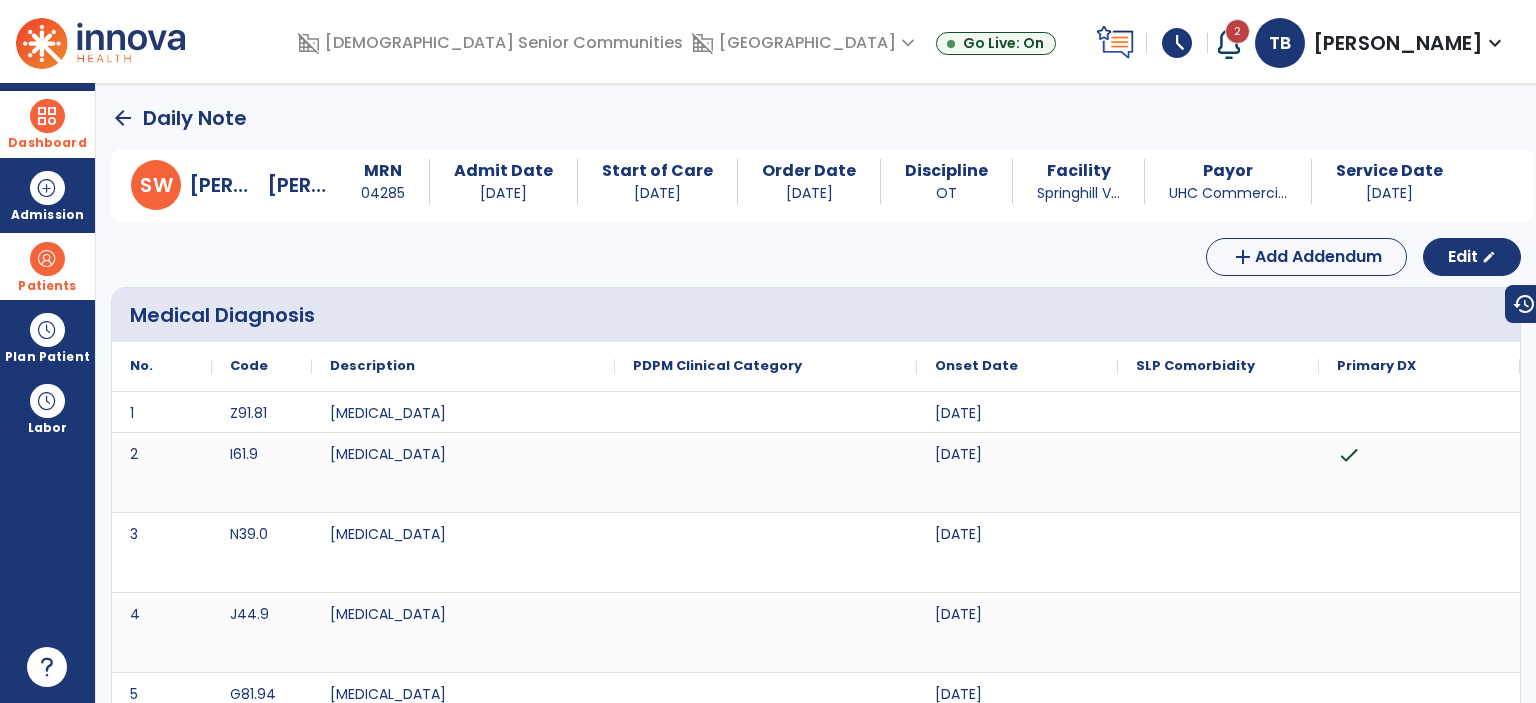 click on "arrow_back" 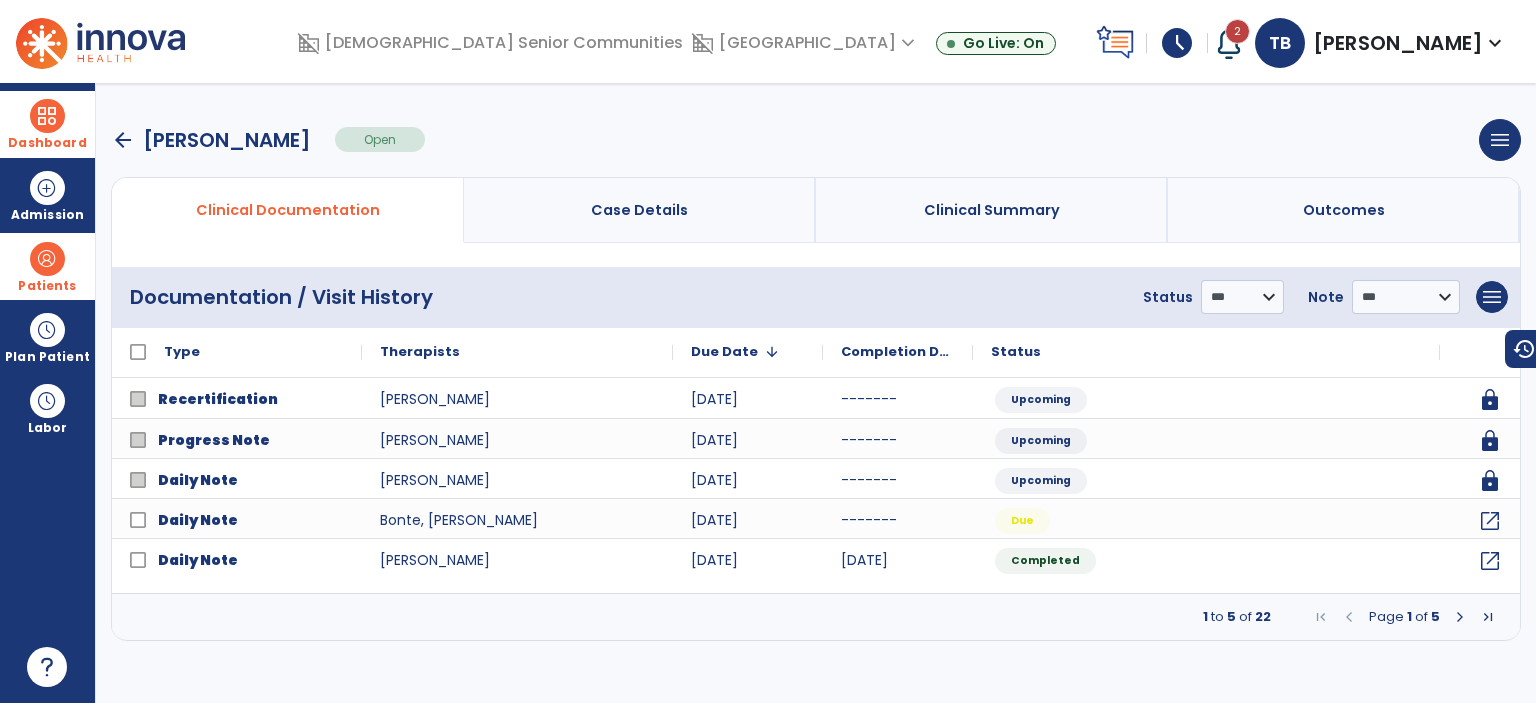 click at bounding box center [1460, 617] 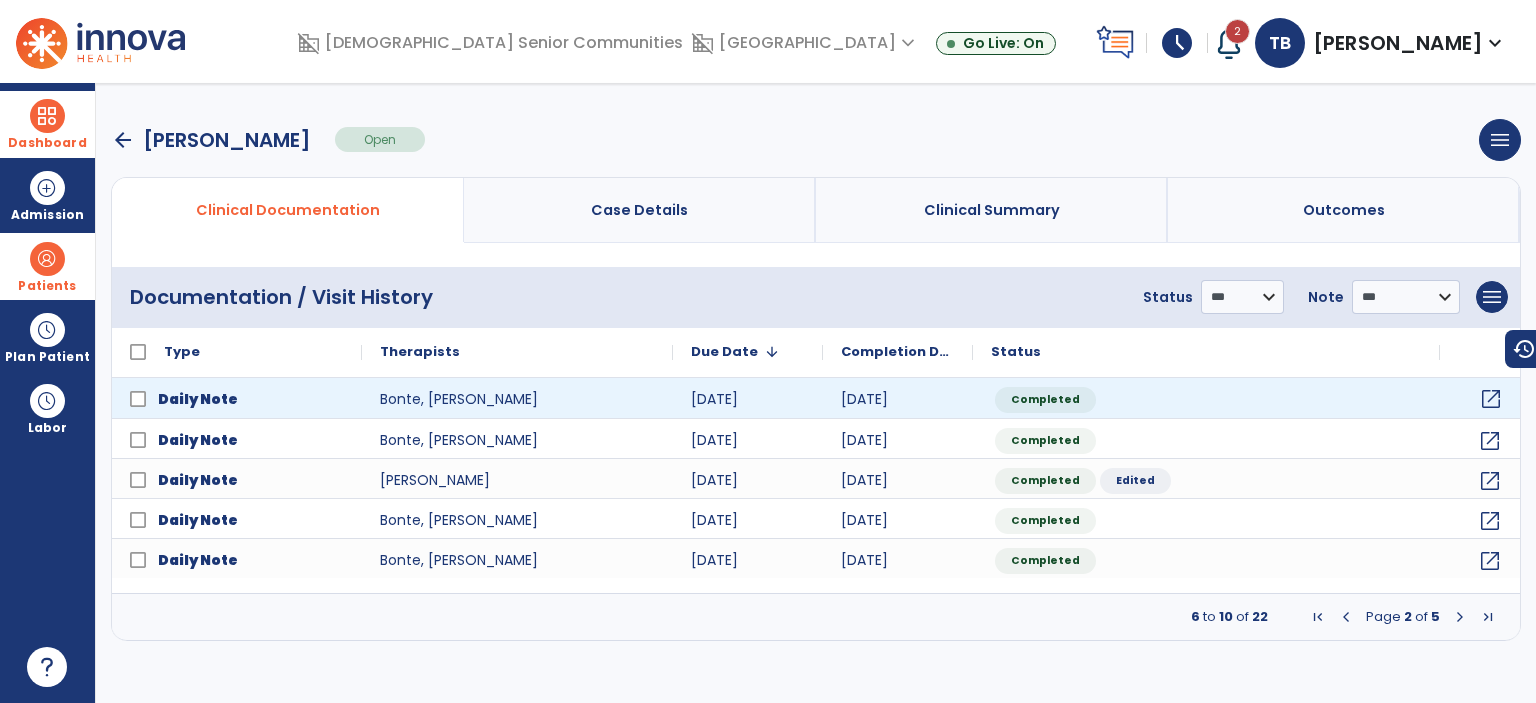 click on "open_in_new" 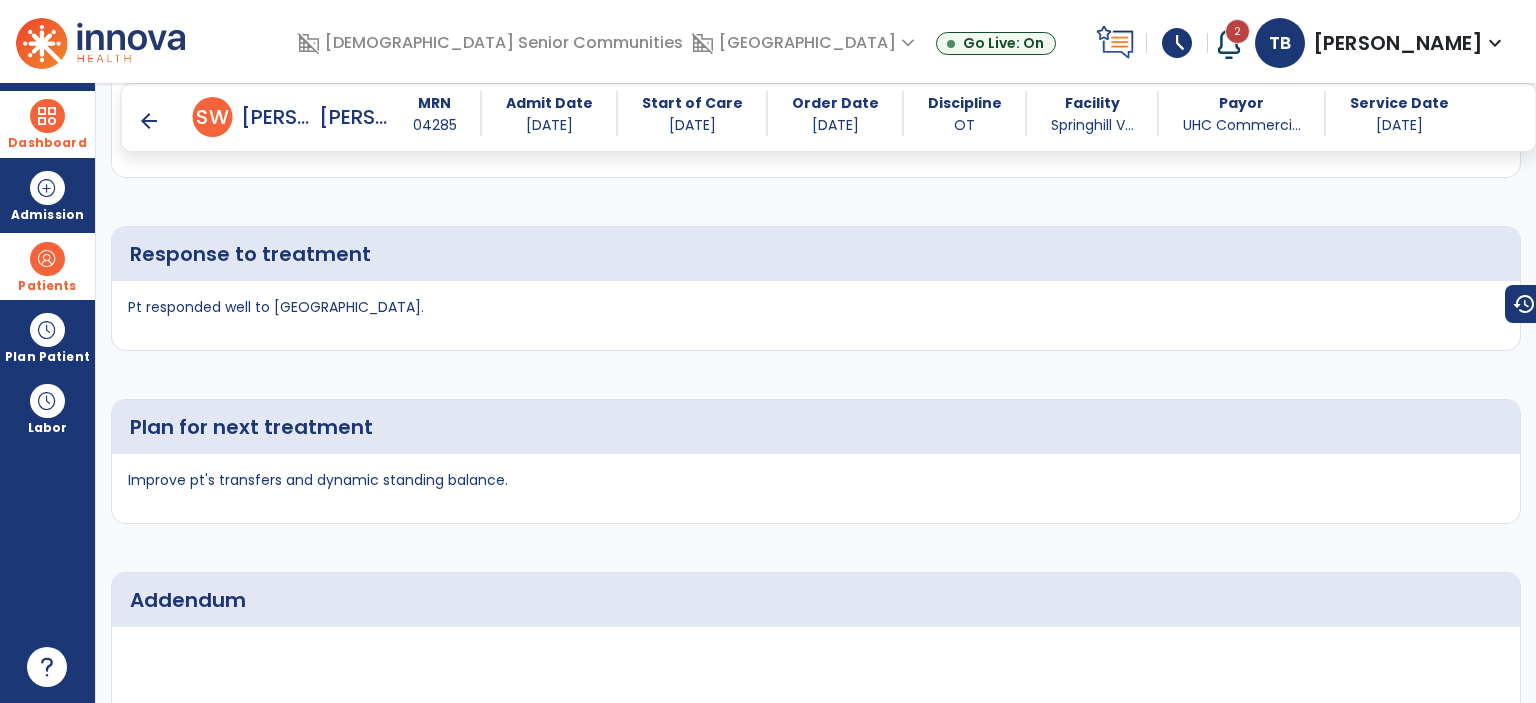 scroll, scrollTop: 3953, scrollLeft: 0, axis: vertical 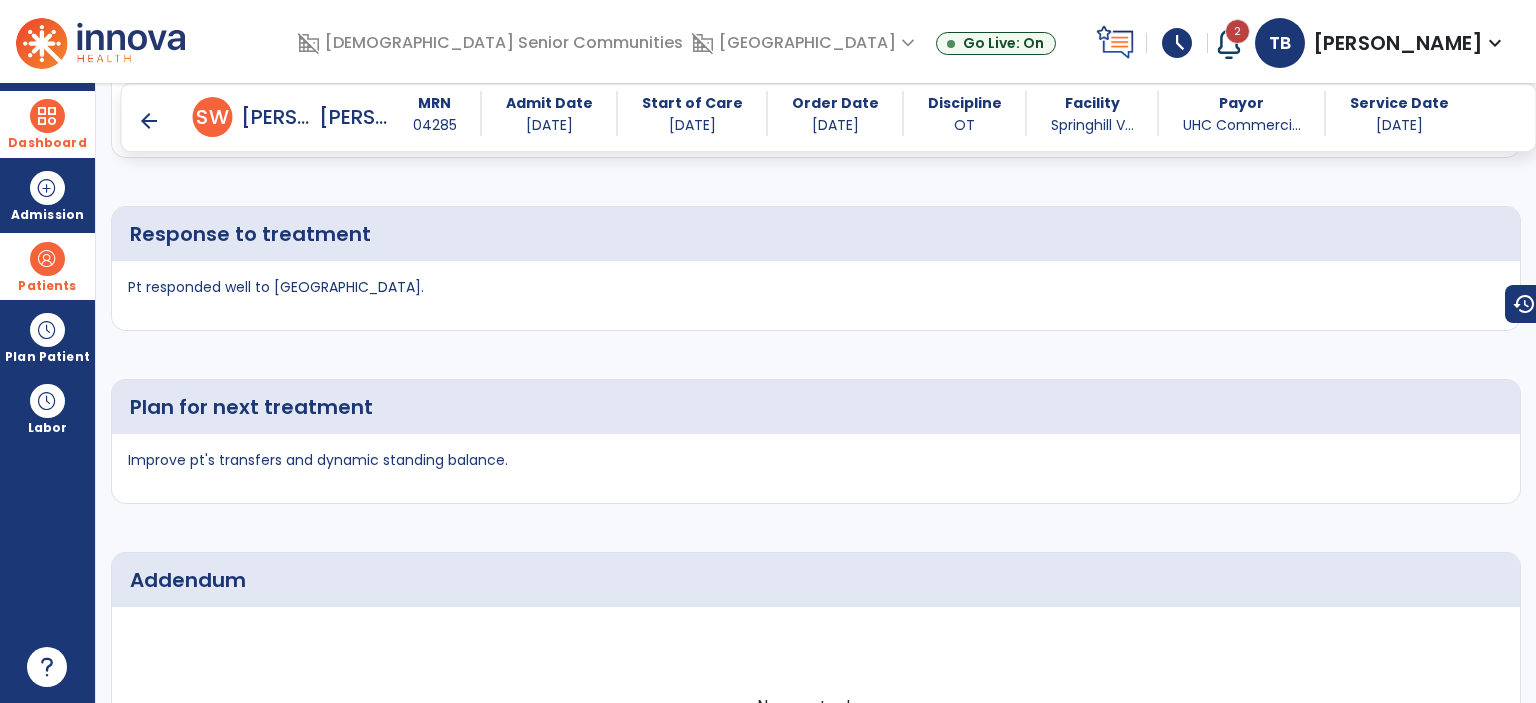 click at bounding box center (47, 116) 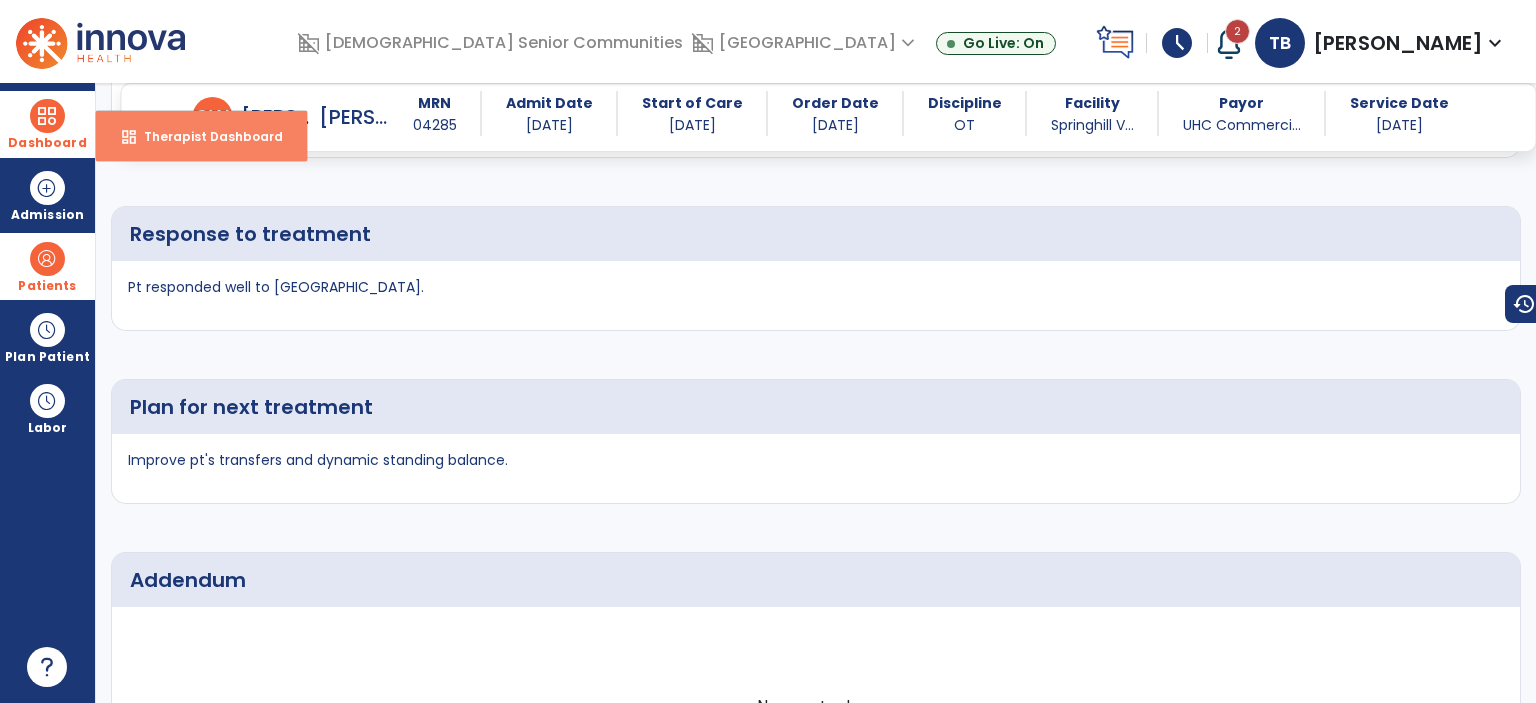 click on "dashboard  Therapist Dashboard" at bounding box center (201, 136) 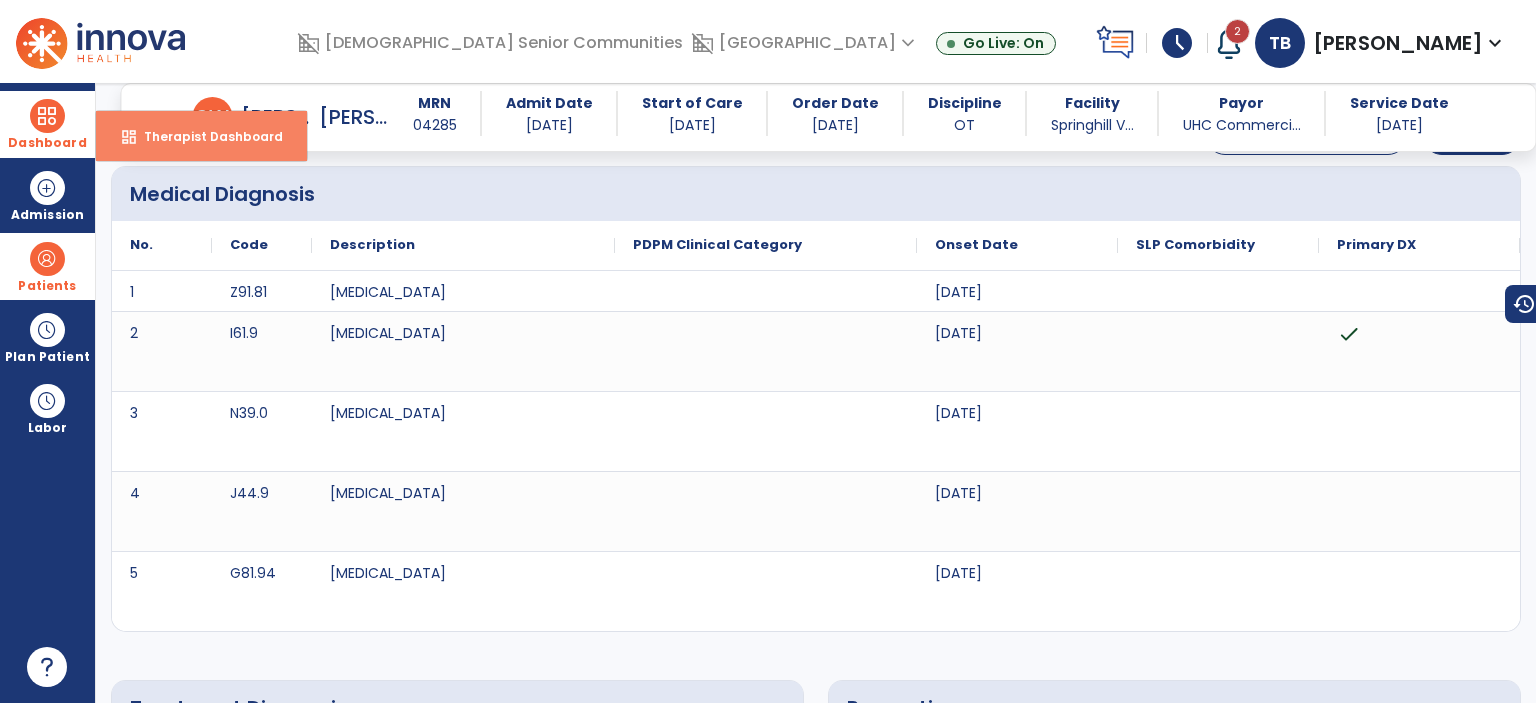 select on "****" 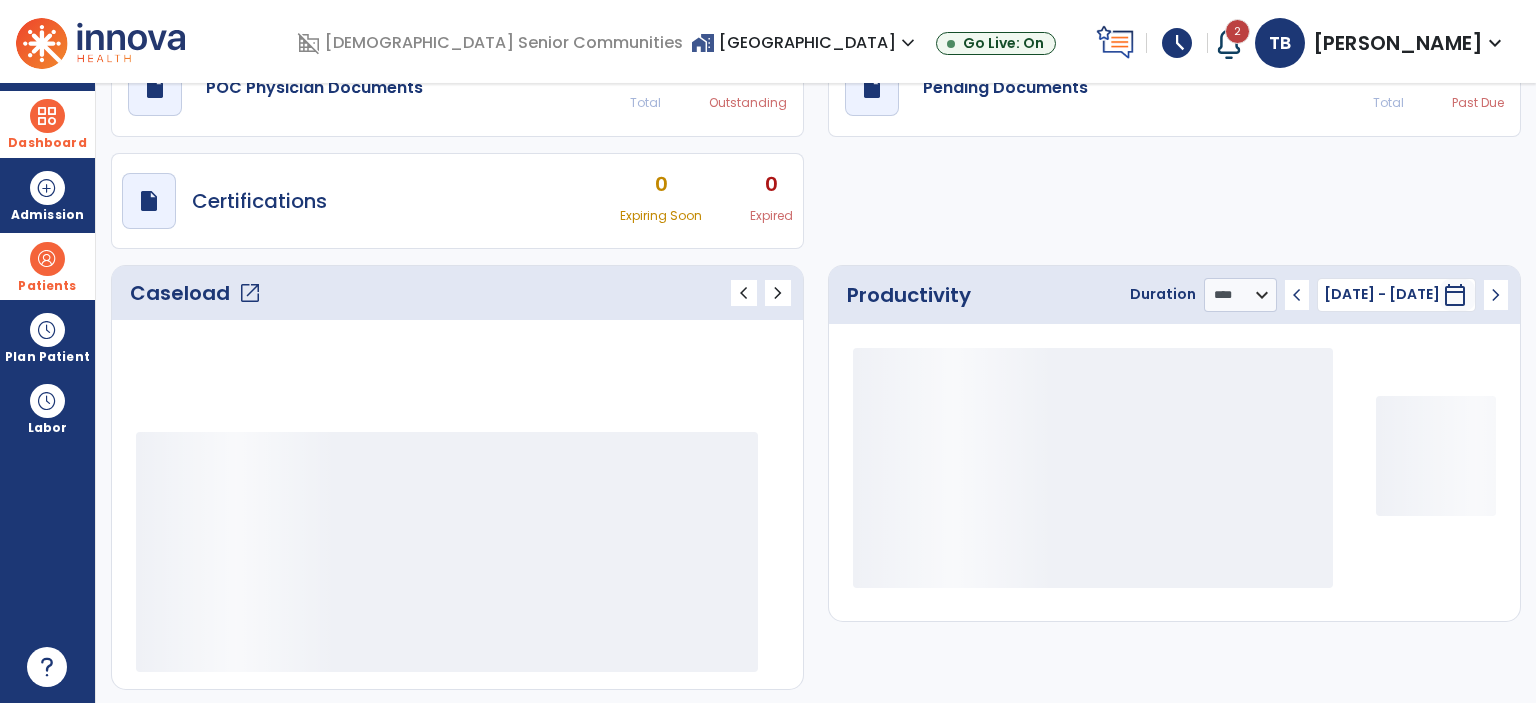 scroll, scrollTop: 42, scrollLeft: 0, axis: vertical 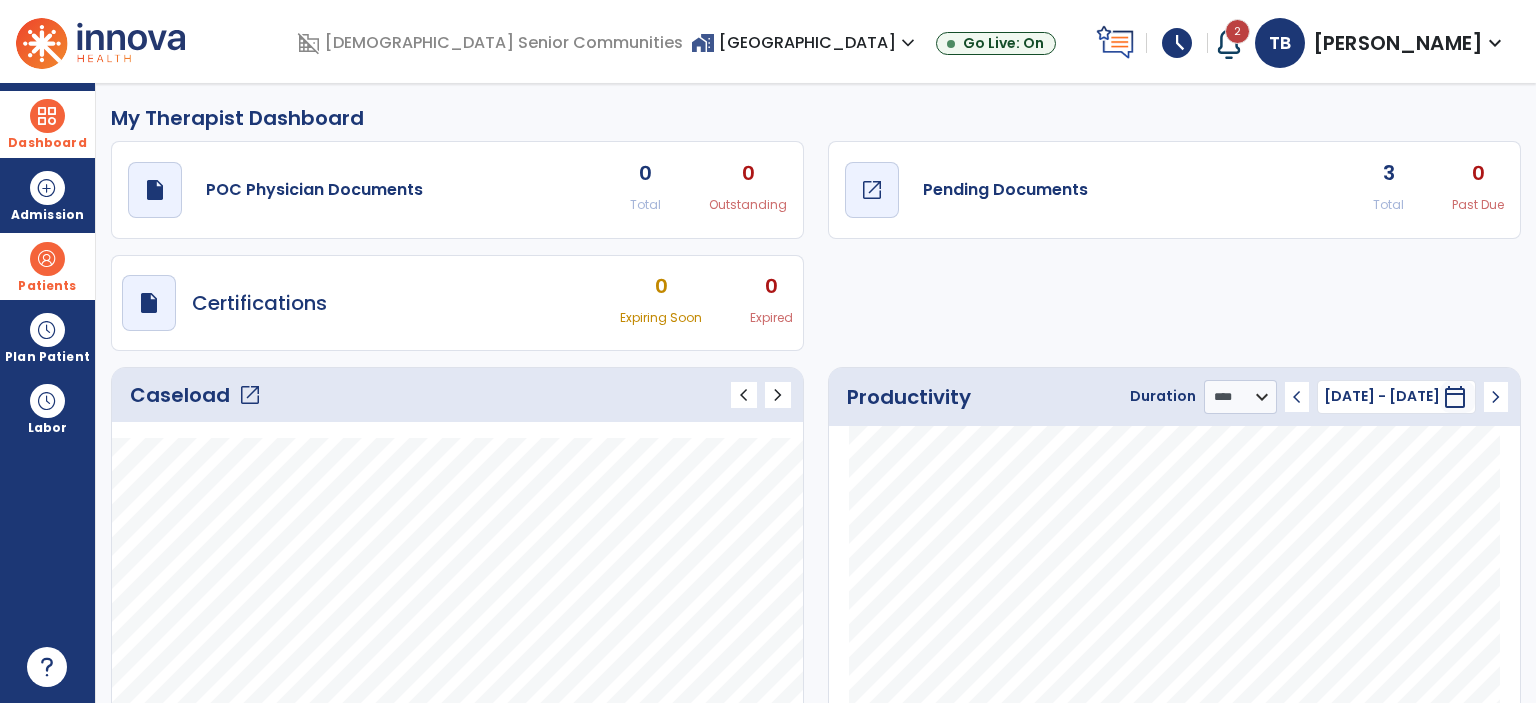 click on "draft   open_in_new" 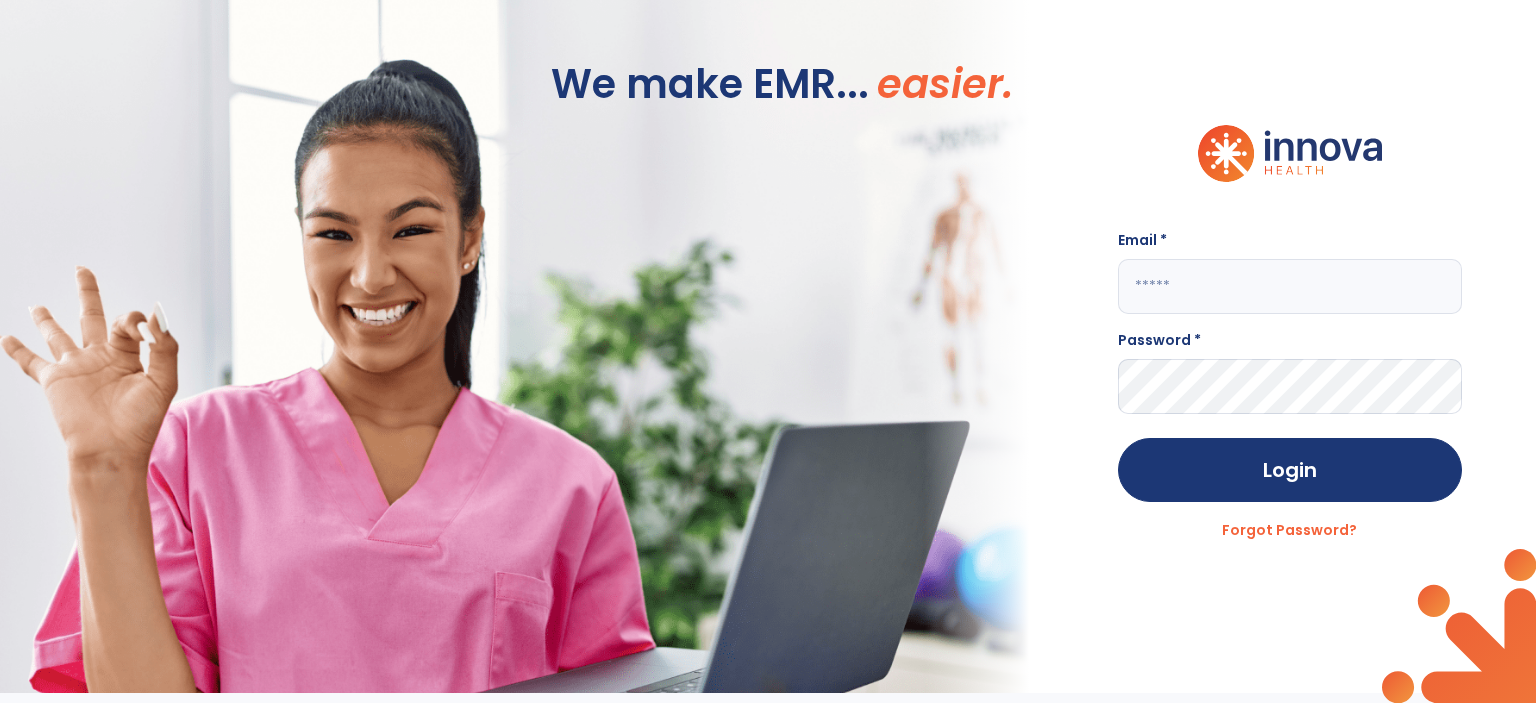 click 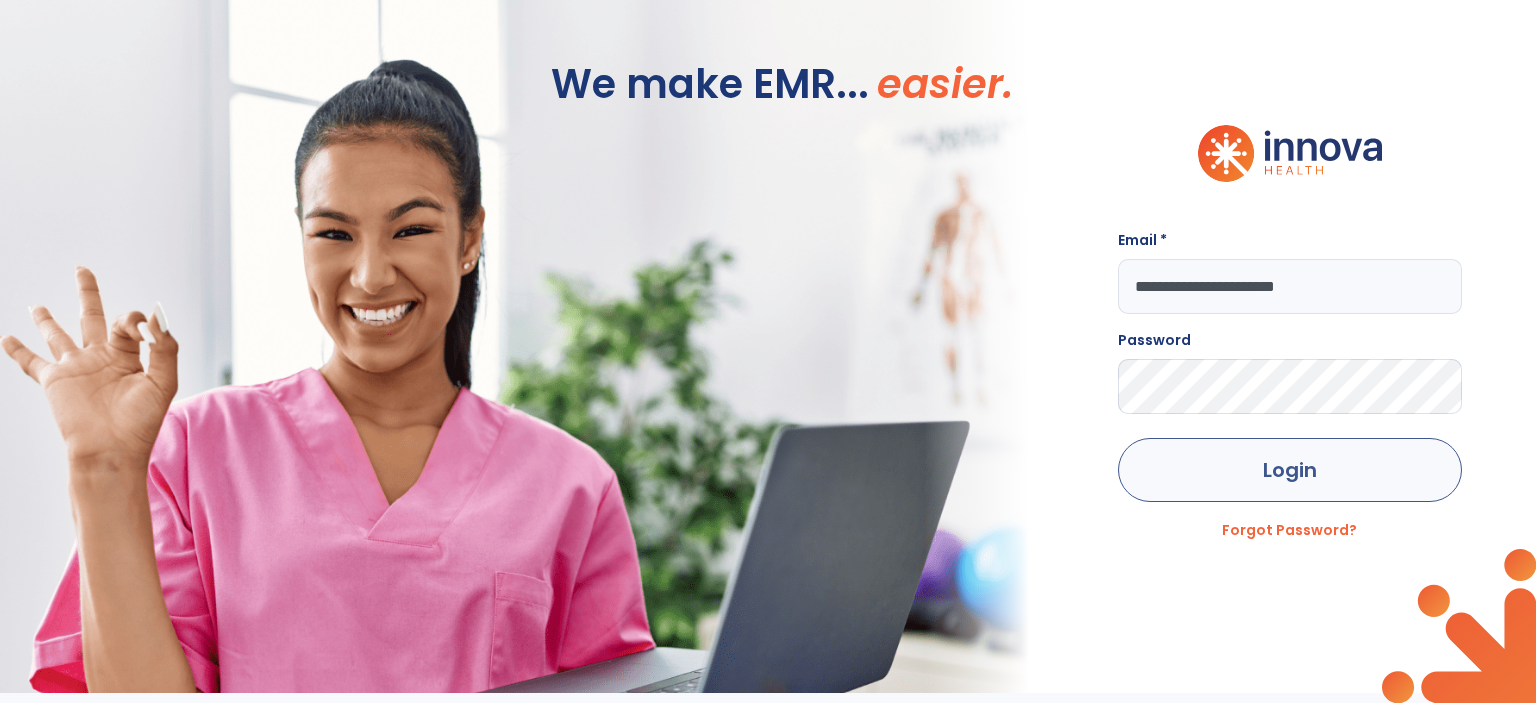 type on "**********" 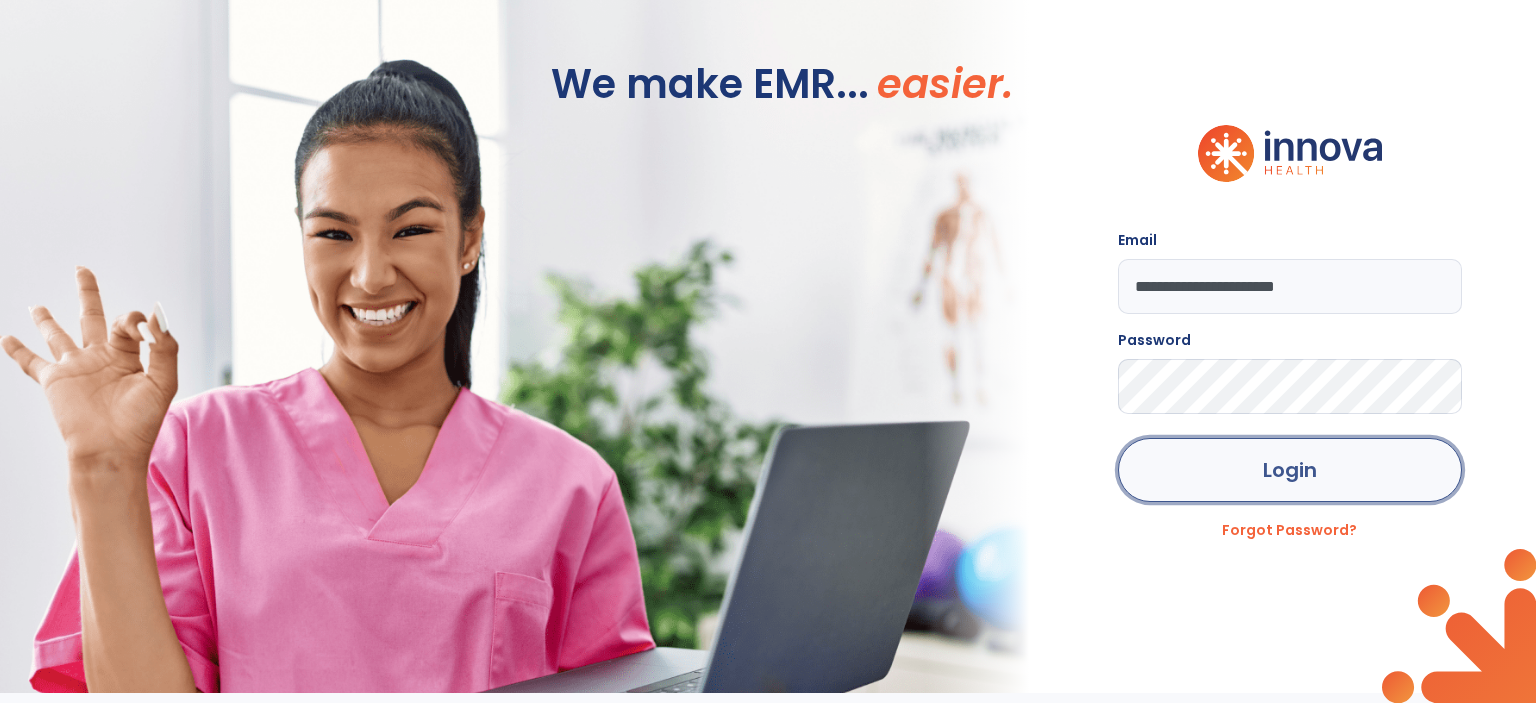 click on "Login" 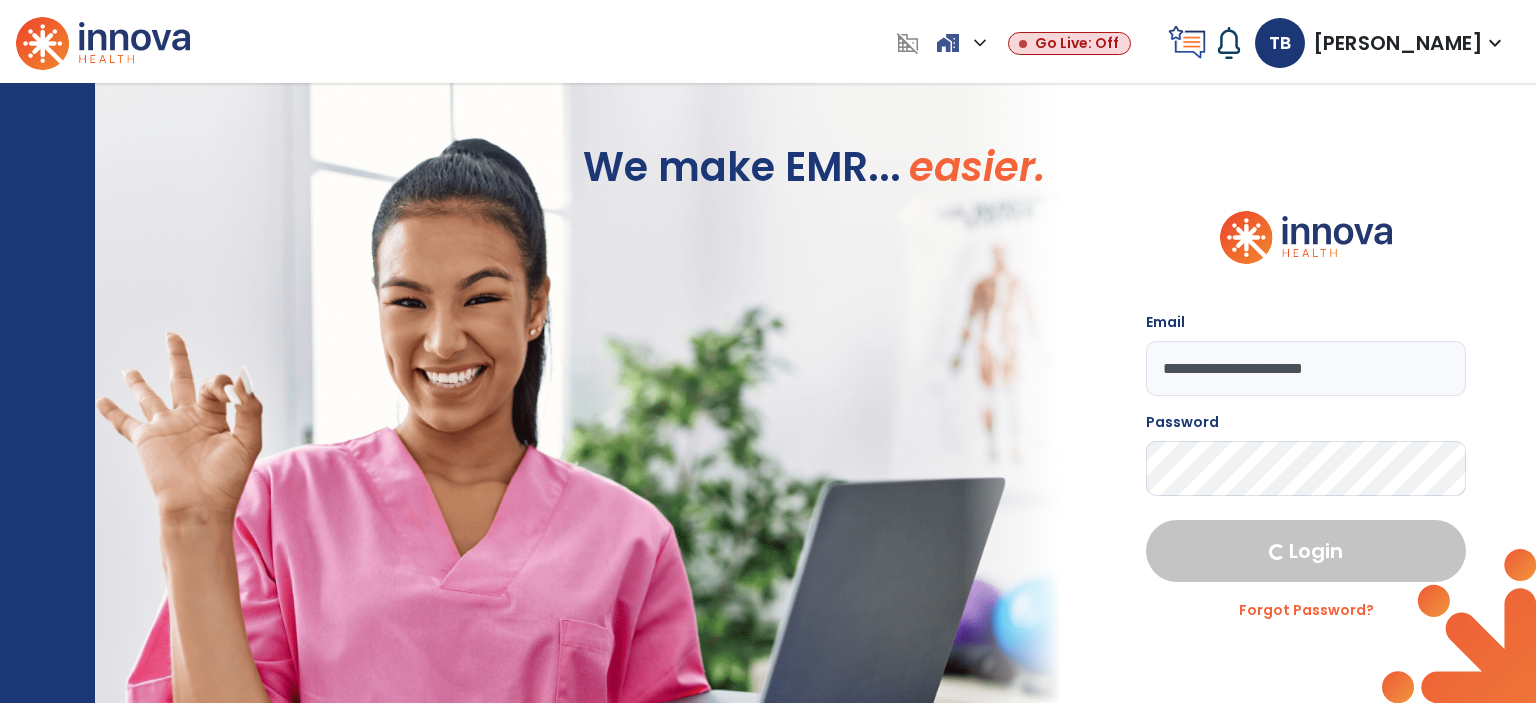 select on "****" 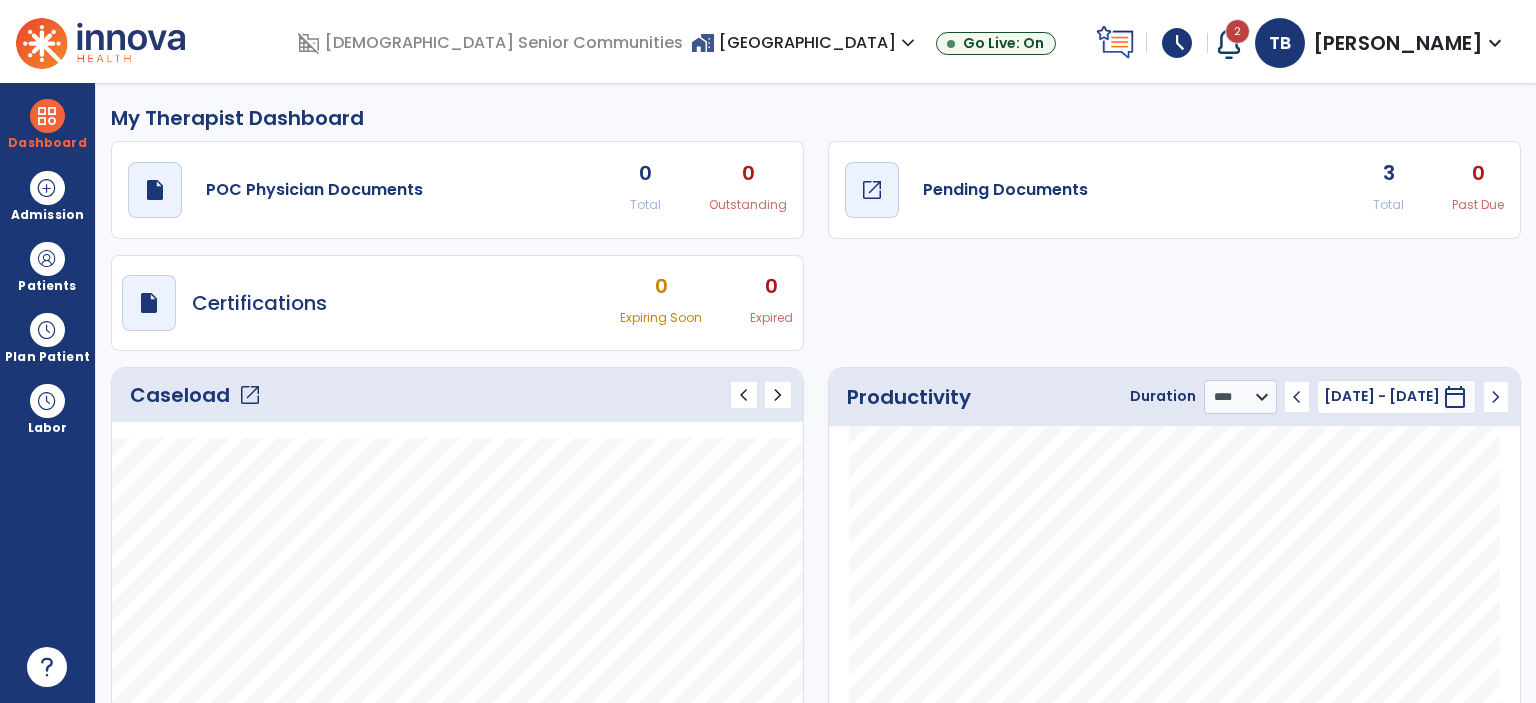 click on "draft   open_in_new" 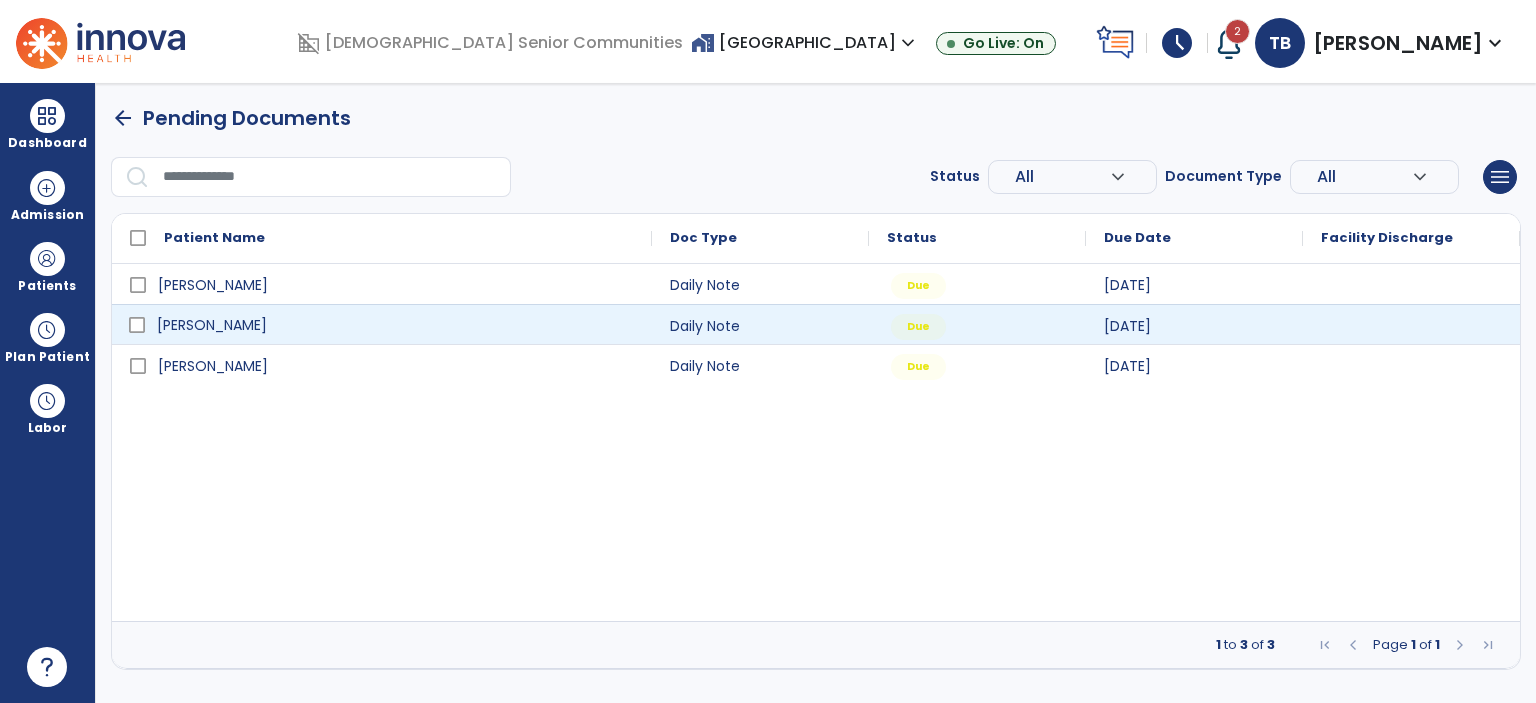 click on "[PERSON_NAME]" at bounding box center (396, 325) 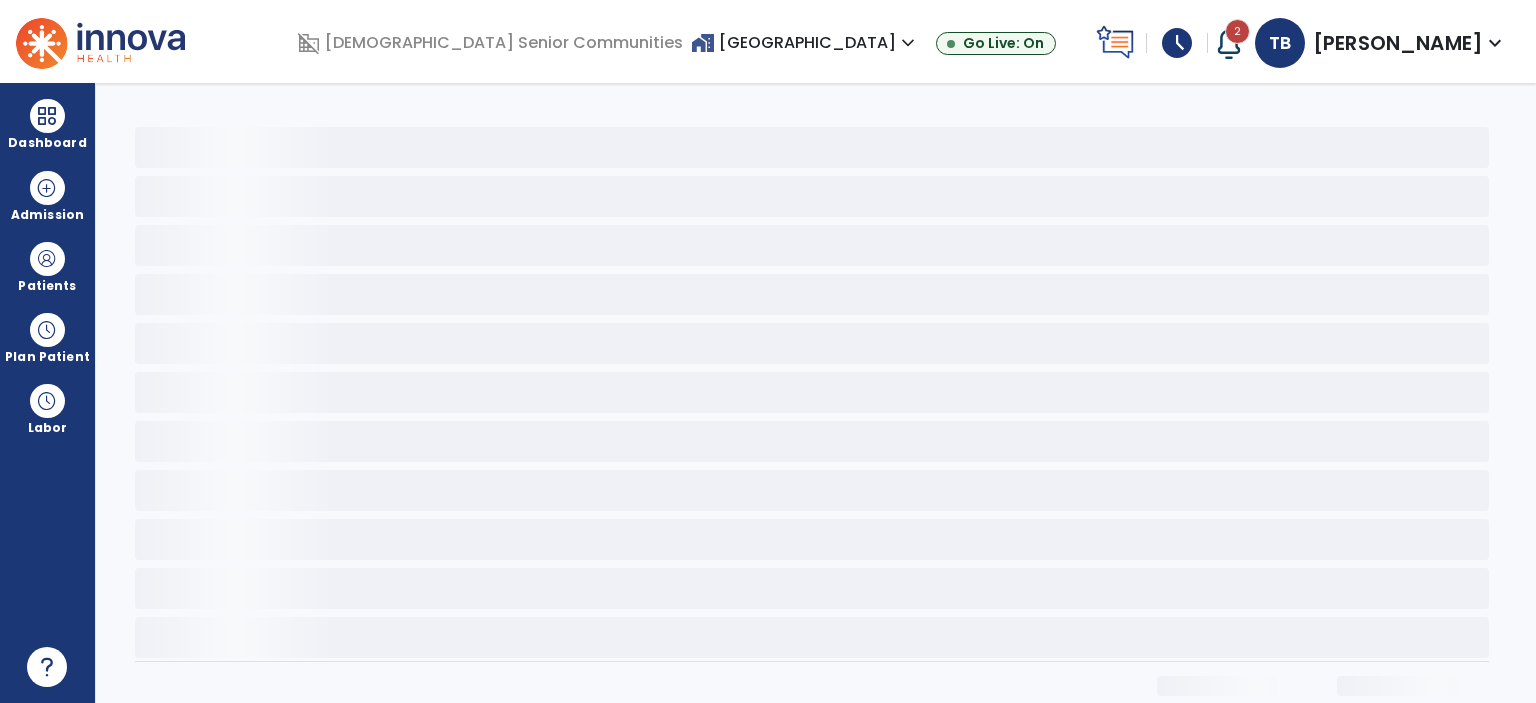 click 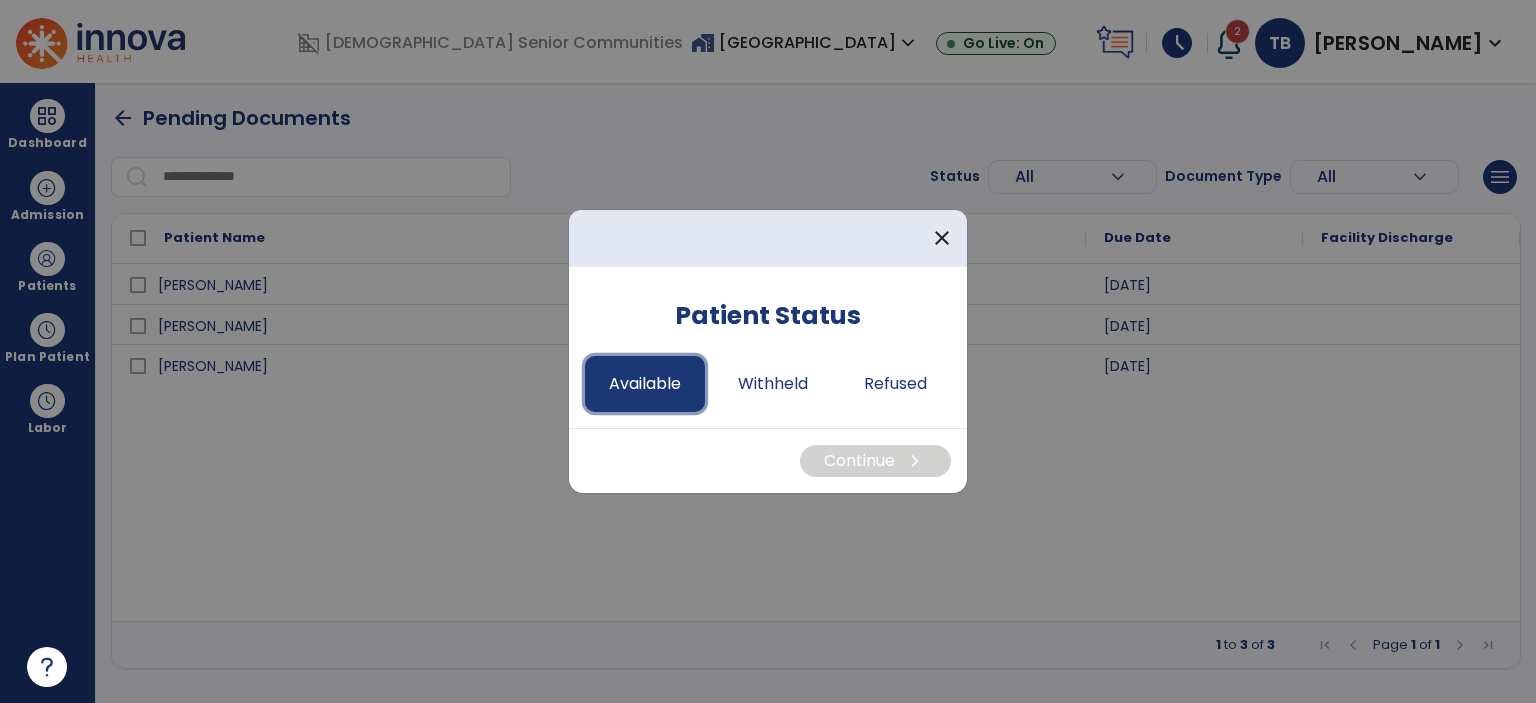click on "Available" at bounding box center [645, 384] 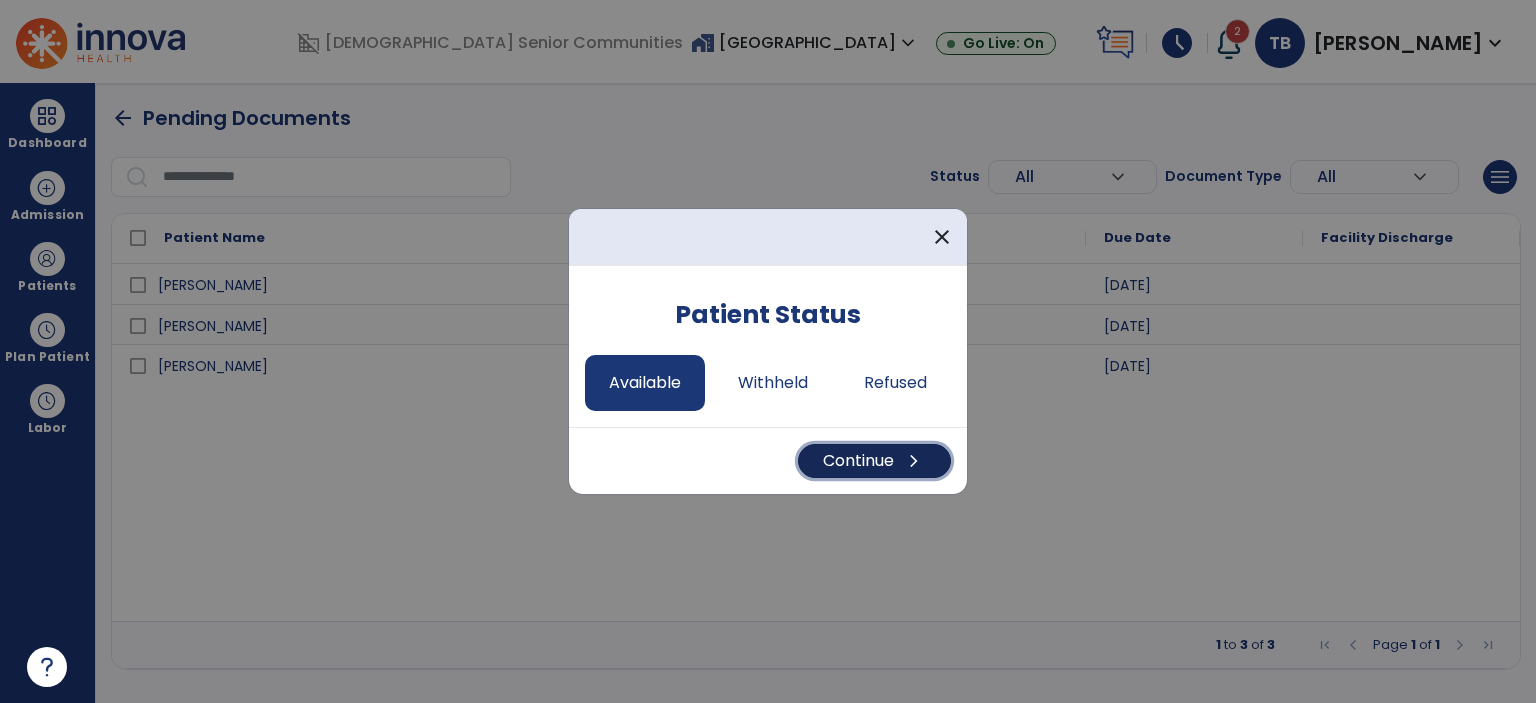 click on "Continue   chevron_right" at bounding box center [874, 461] 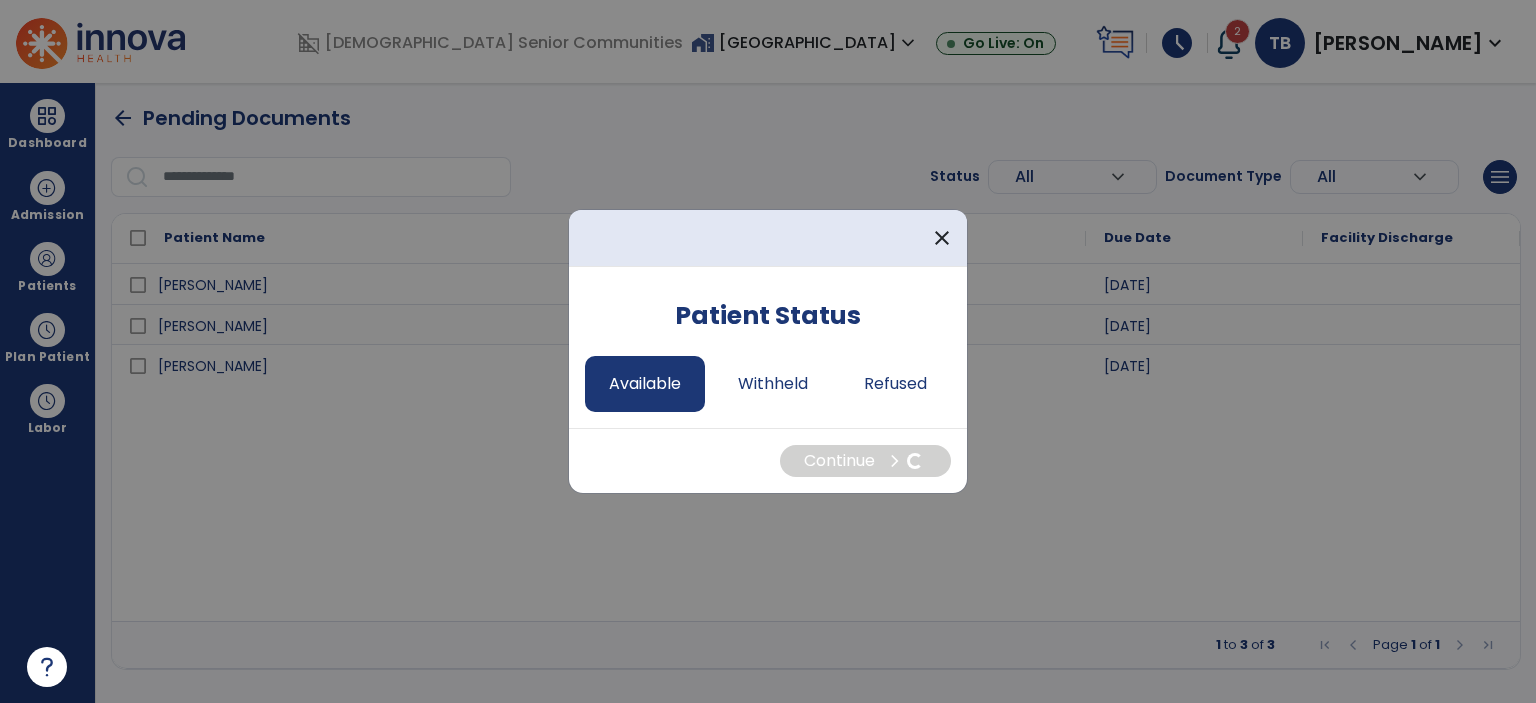 select on "*" 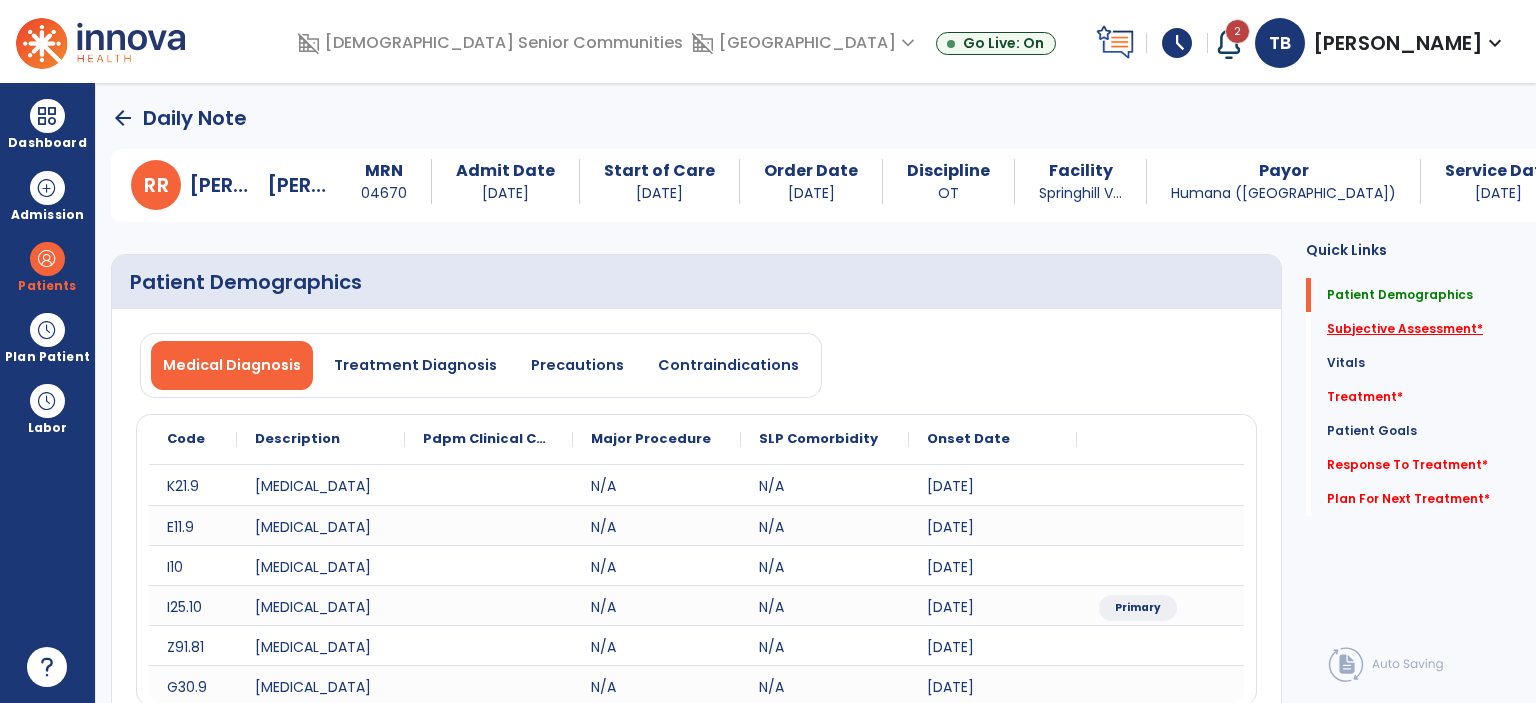 click on "Subjective Assessment   *" 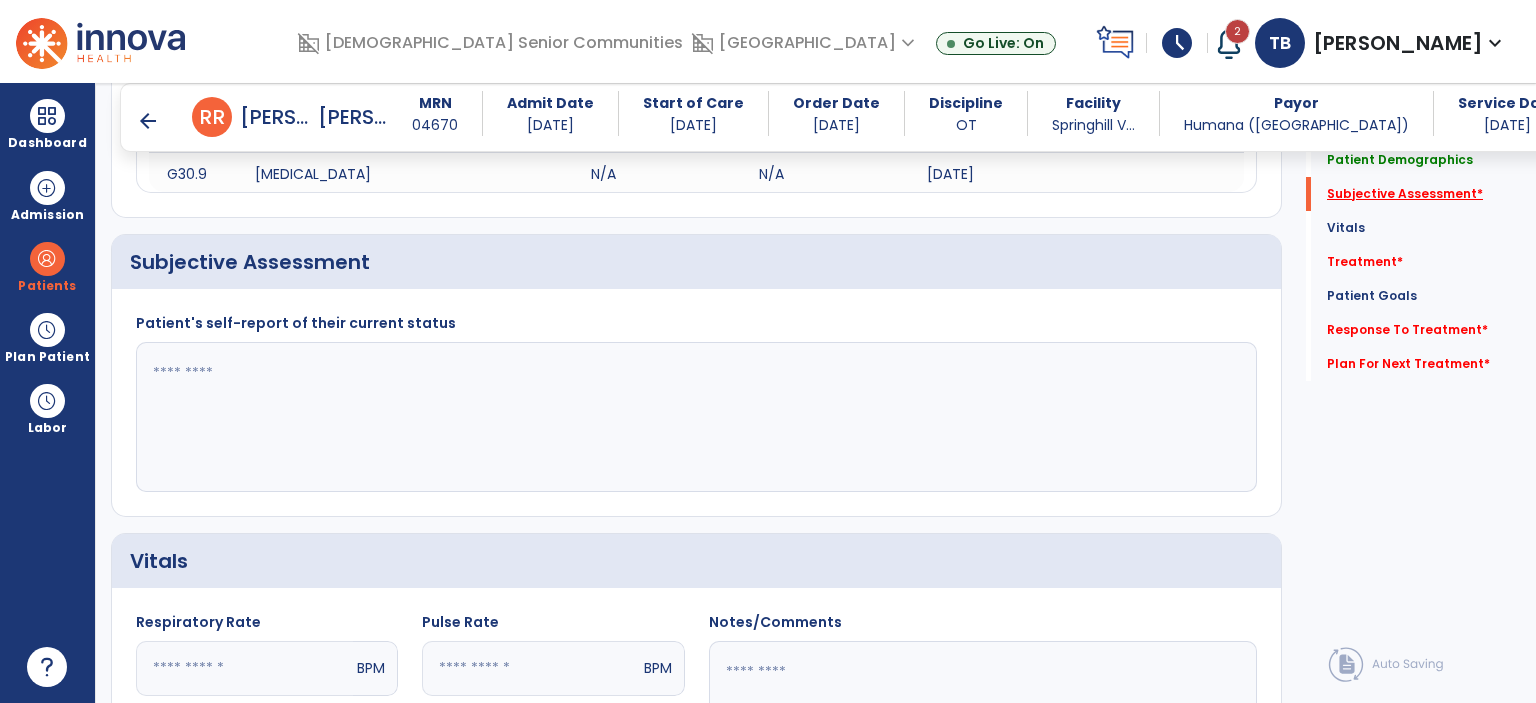 scroll, scrollTop: 494, scrollLeft: 0, axis: vertical 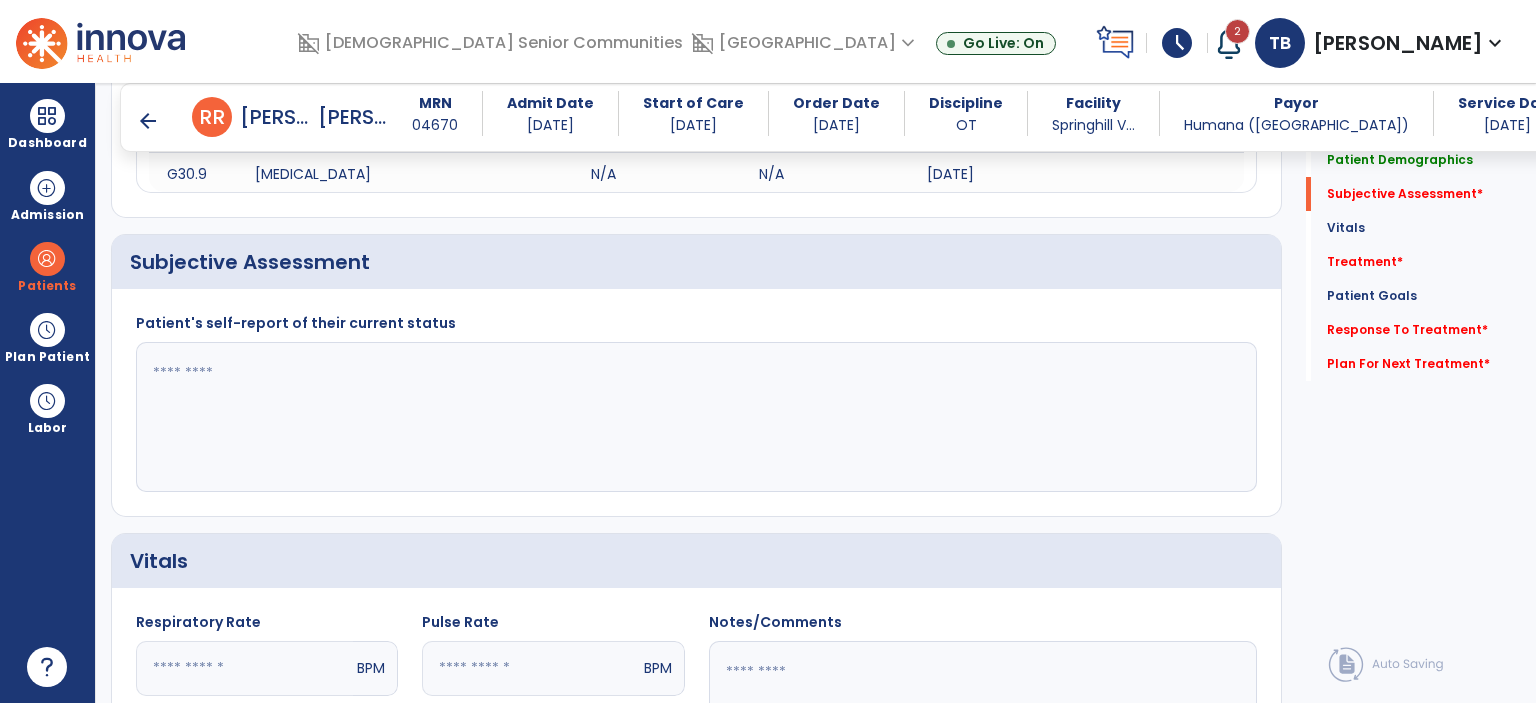 click 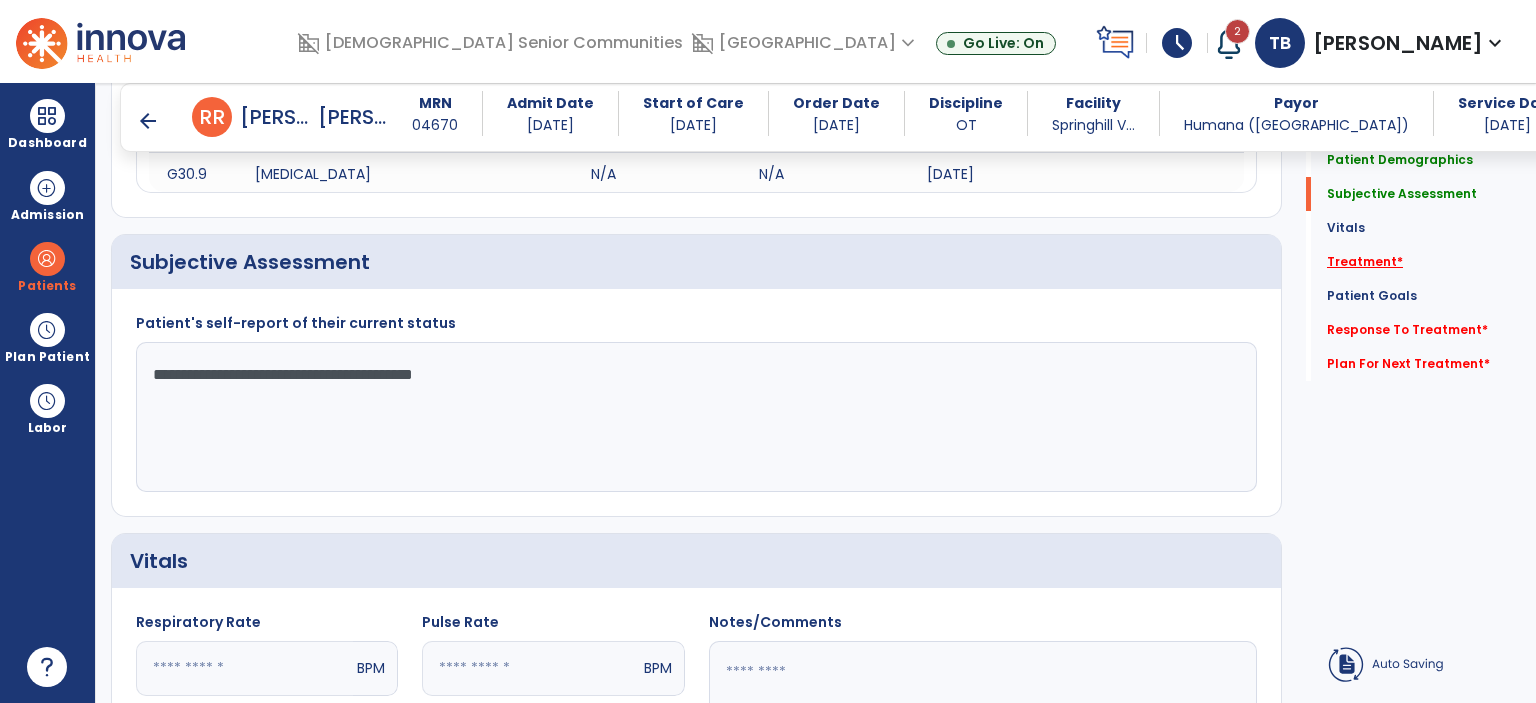 type on "**********" 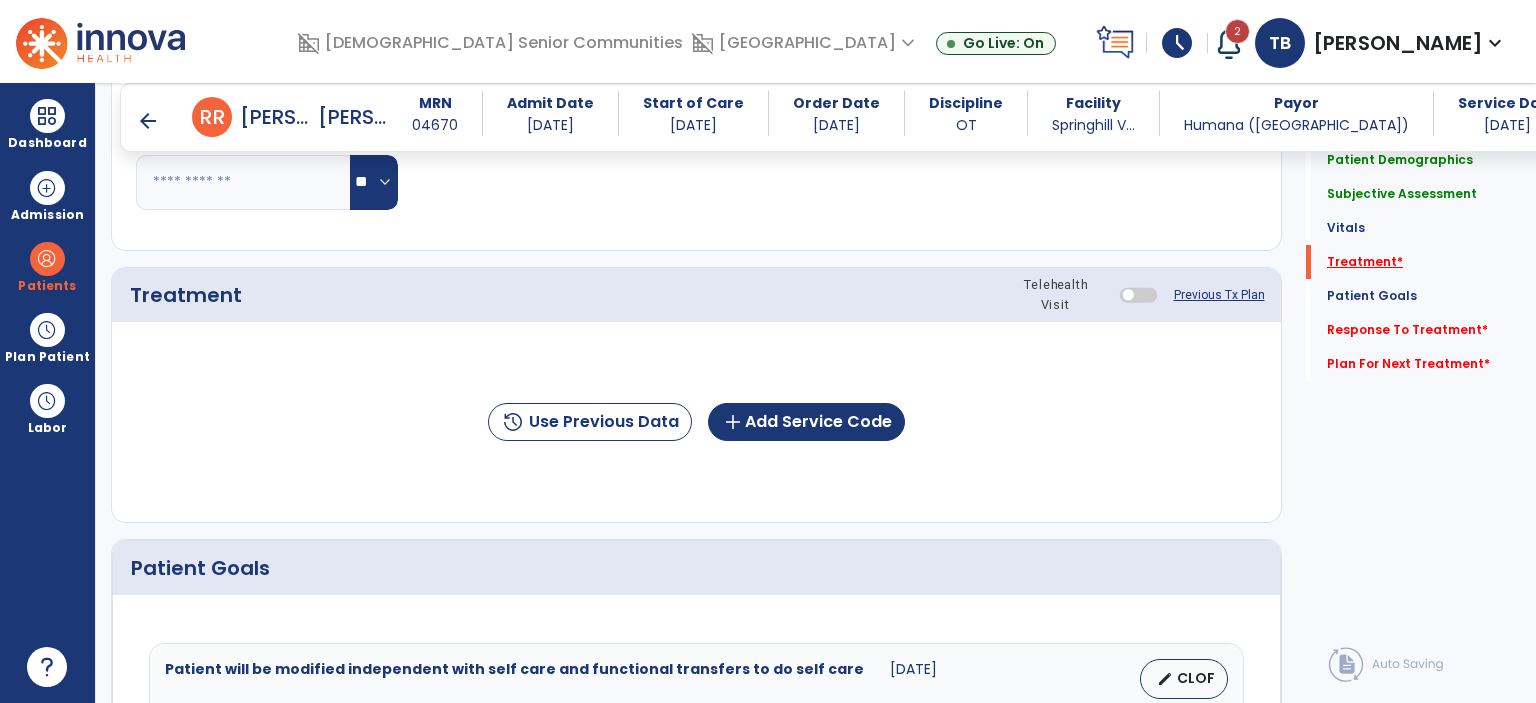 scroll, scrollTop: 1183, scrollLeft: 0, axis: vertical 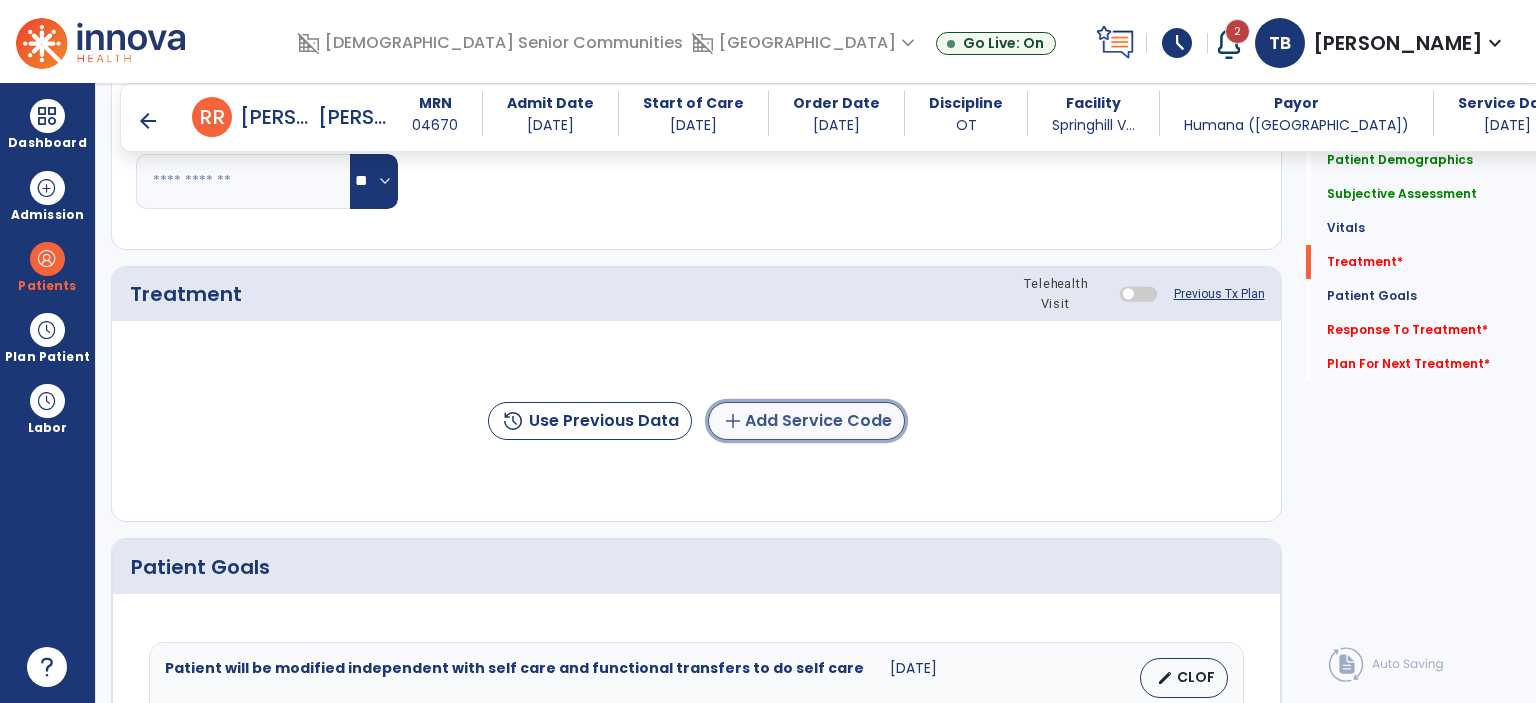 click on "add  Add Service Code" 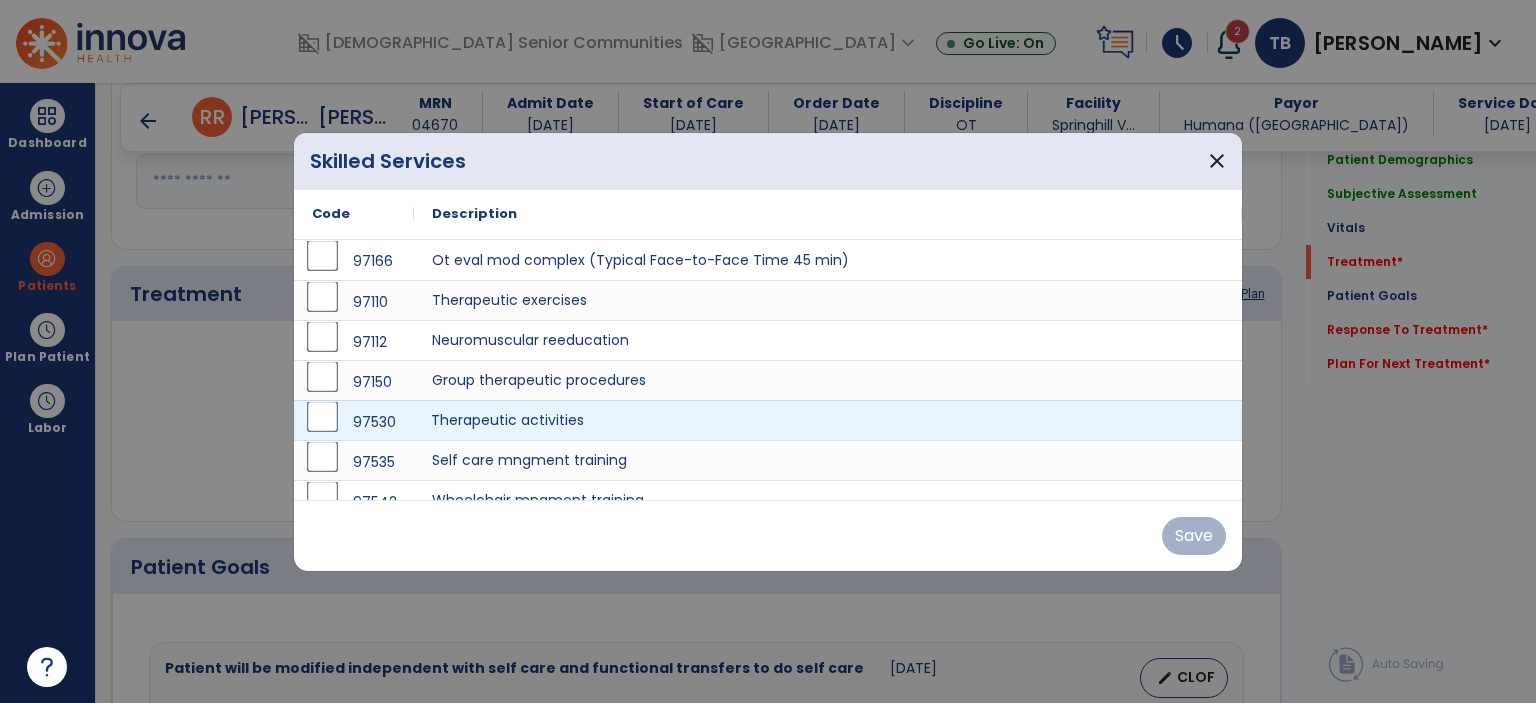 click on "Therapeutic activities" at bounding box center (828, 420) 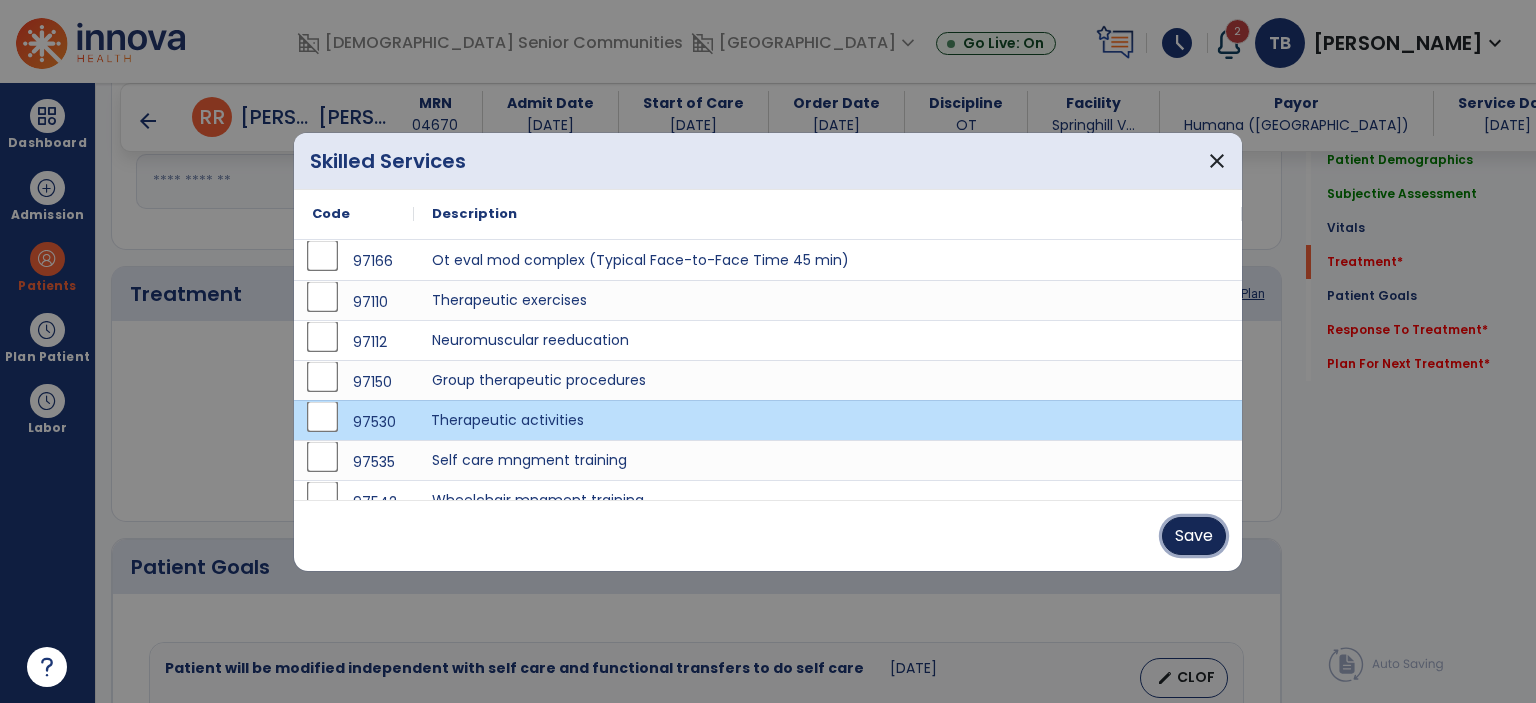 click on "Save" at bounding box center (1194, 536) 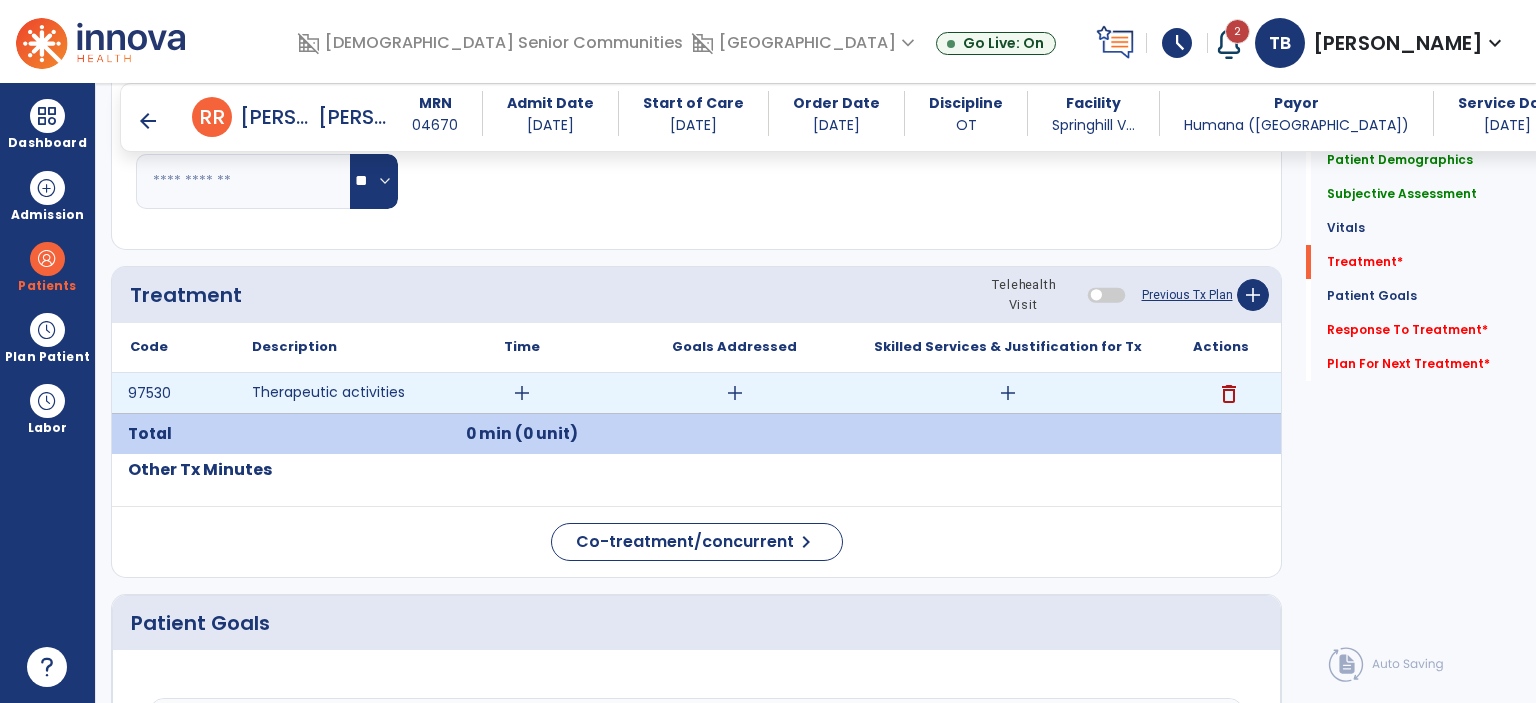 click on "add" at bounding box center (522, 393) 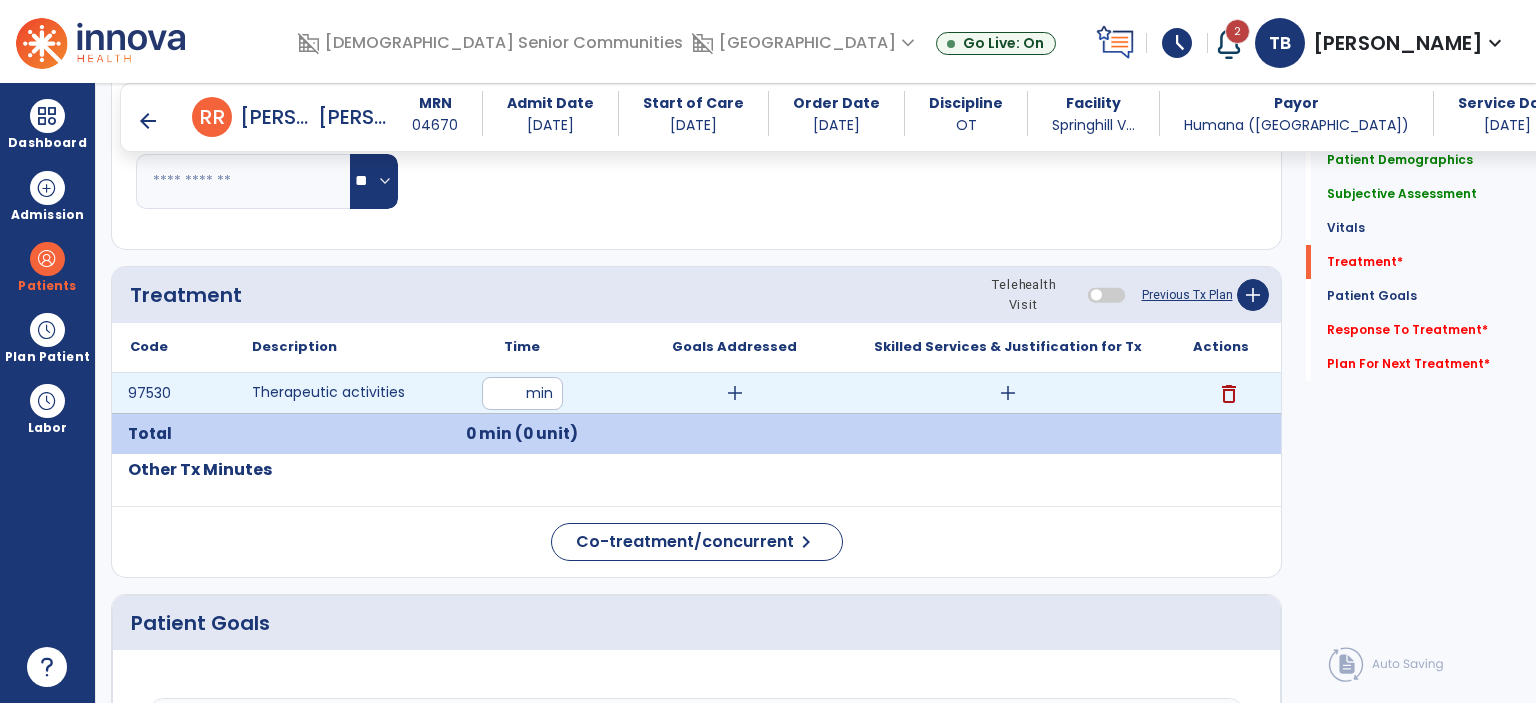 type on "**" 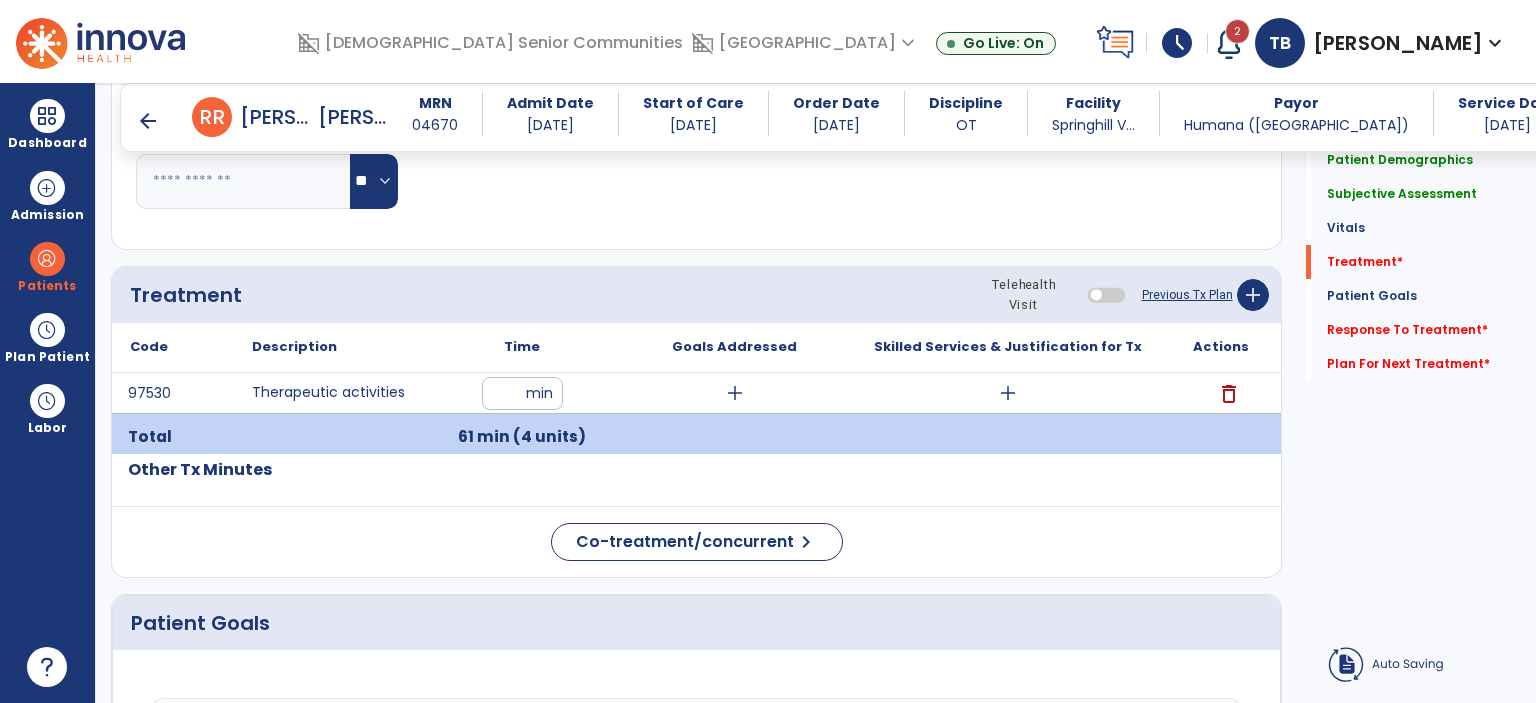 click on "arrow_back" at bounding box center (148, 121) 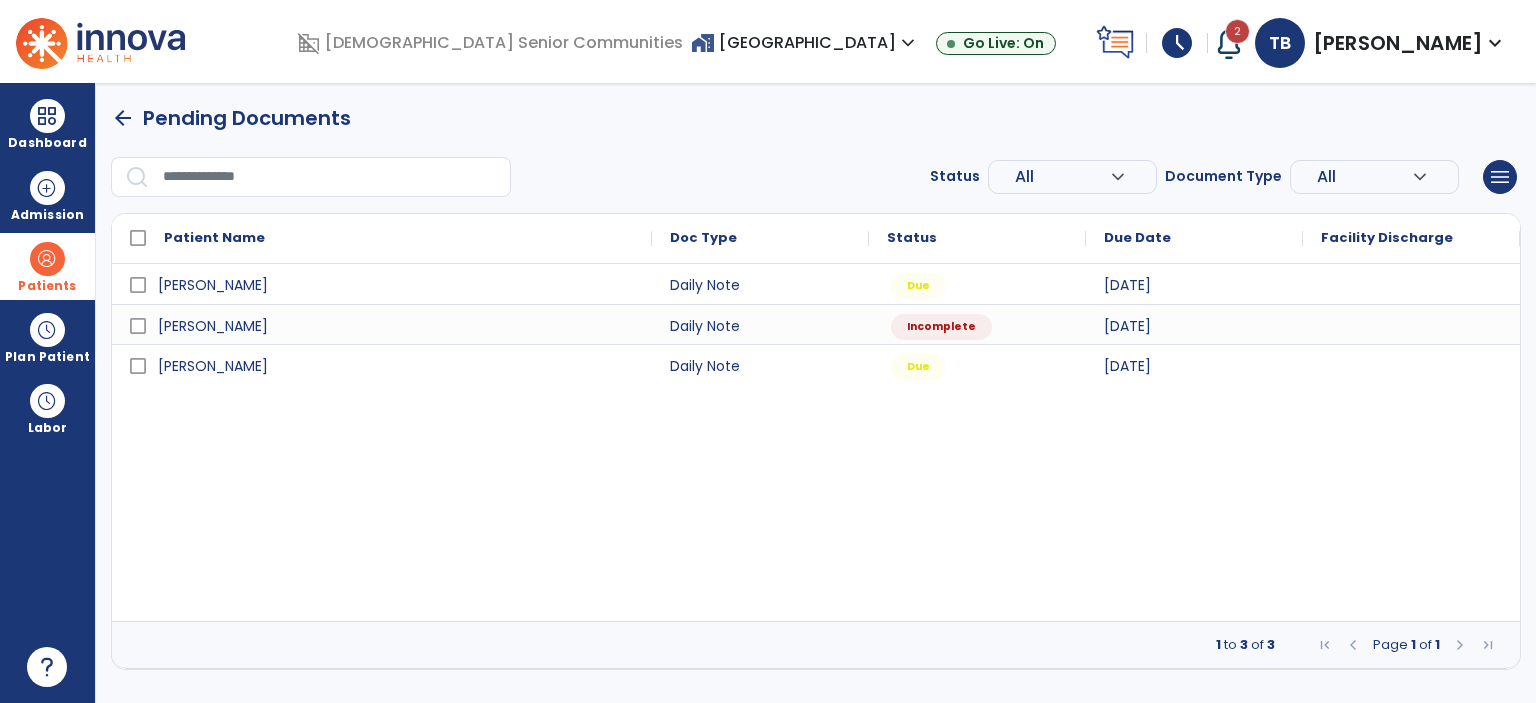 click at bounding box center (47, 259) 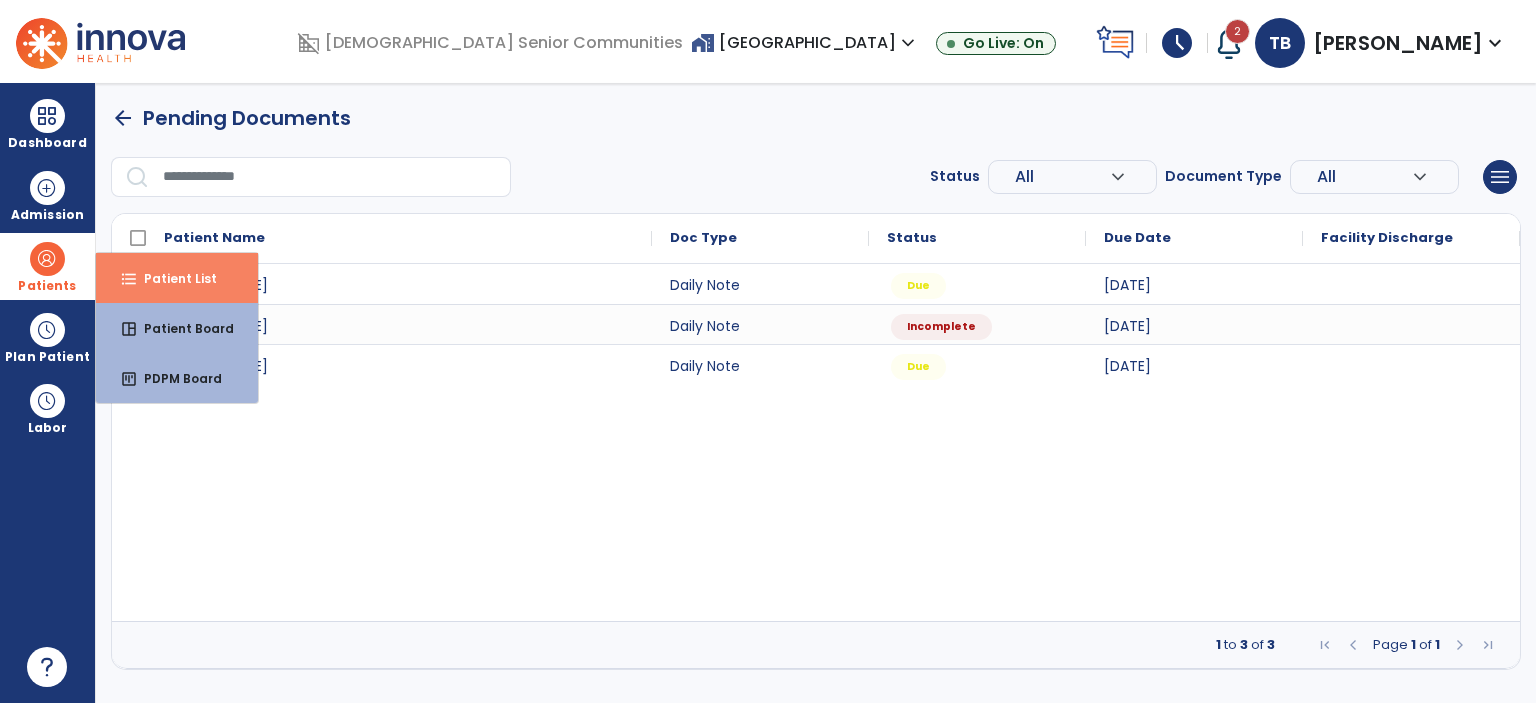 click on "format_list_bulleted  Patient List" at bounding box center (177, 278) 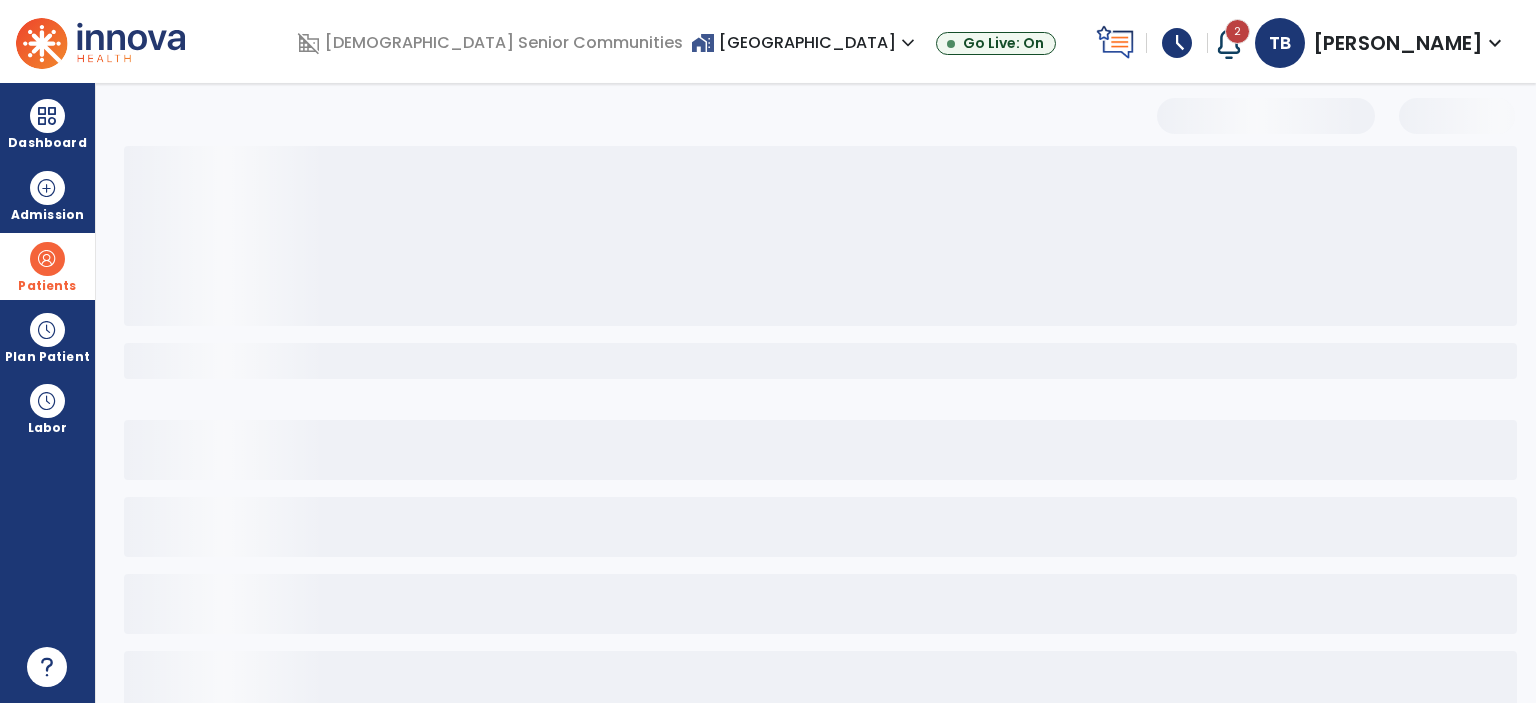 select on "***" 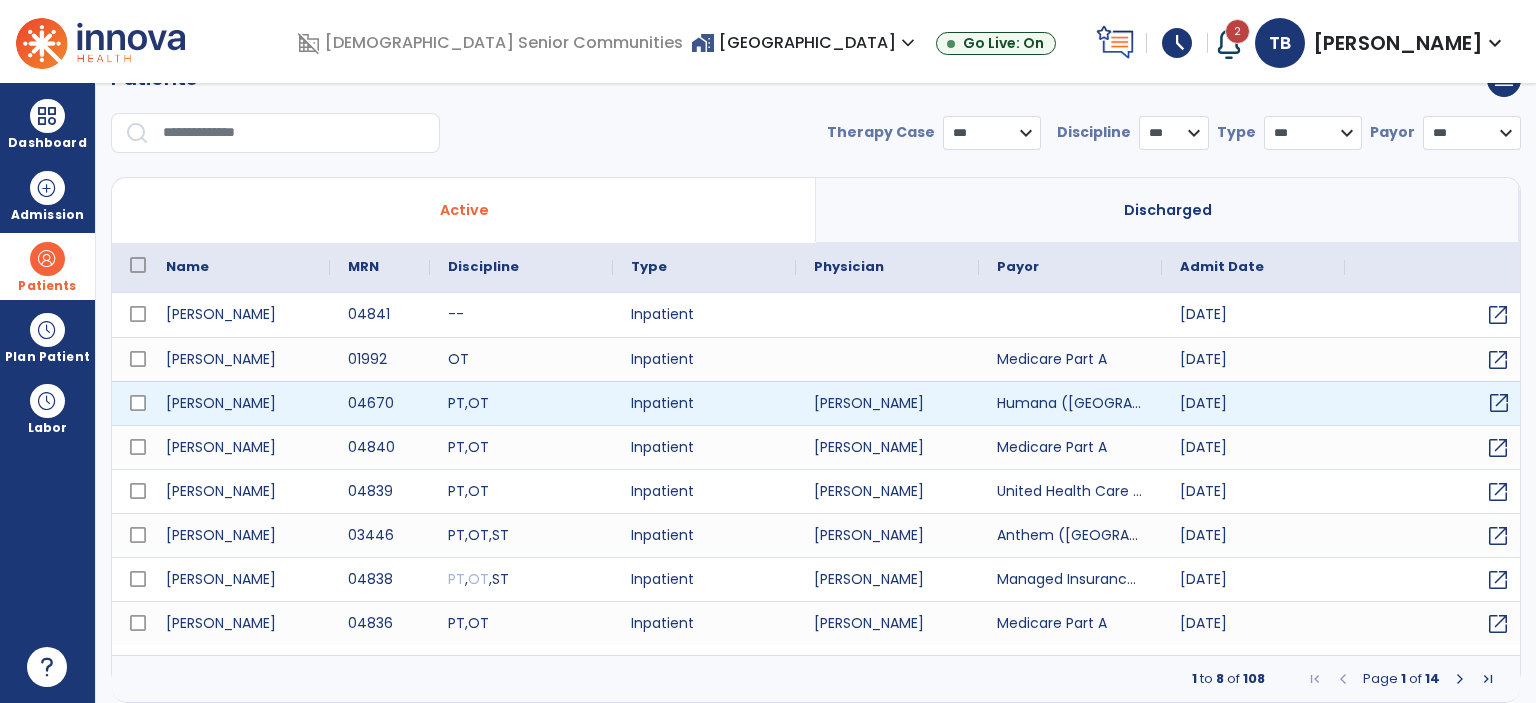 click on "open_in_new" at bounding box center (1499, 403) 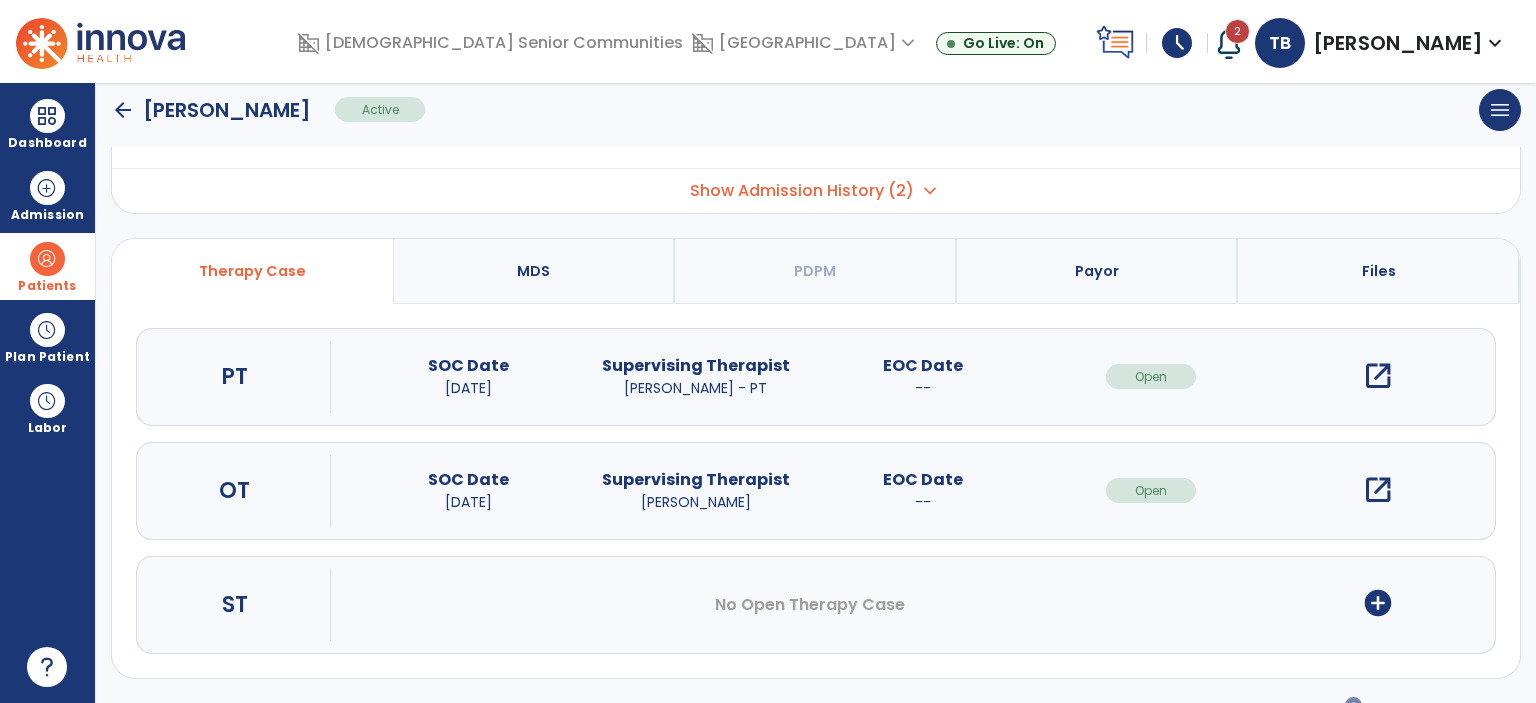 click on "open_in_new" at bounding box center (1378, 376) 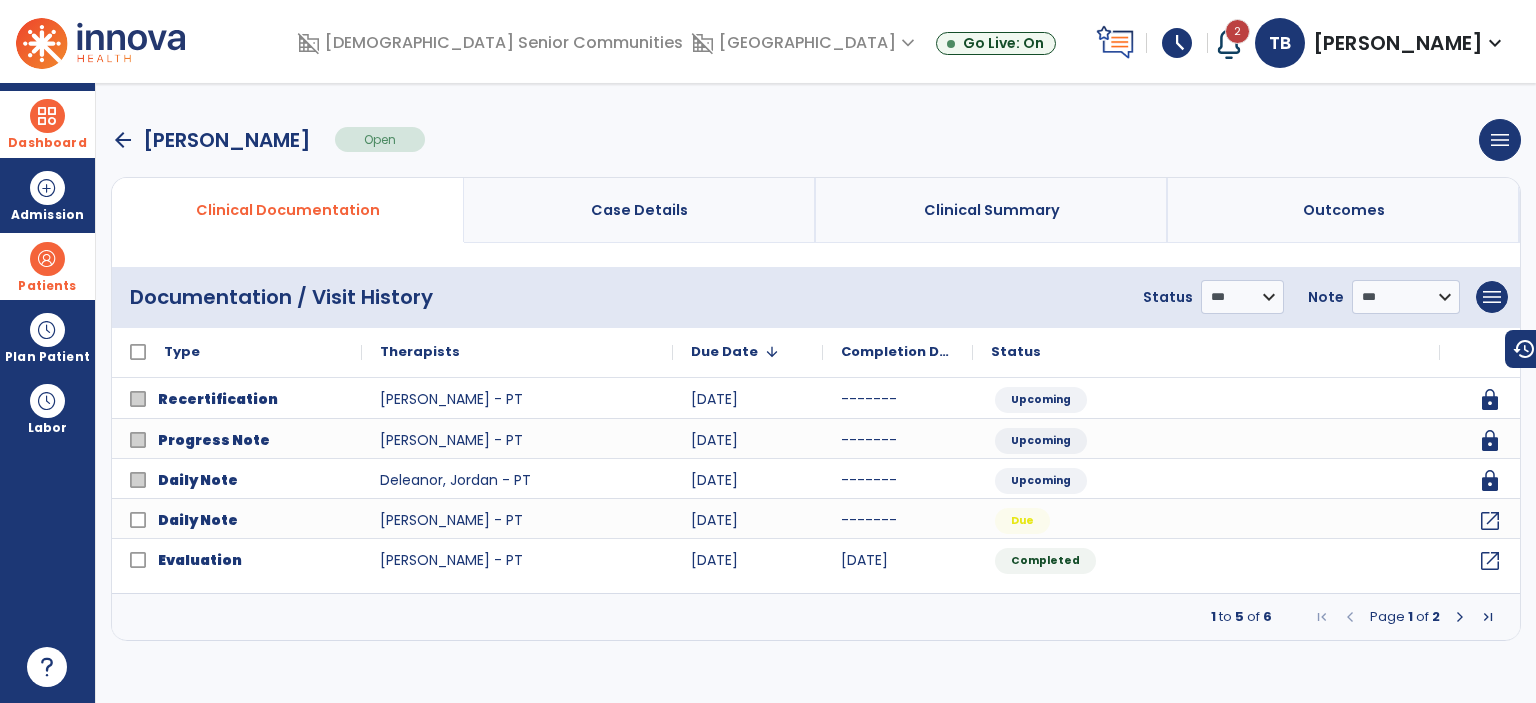 click at bounding box center (47, 116) 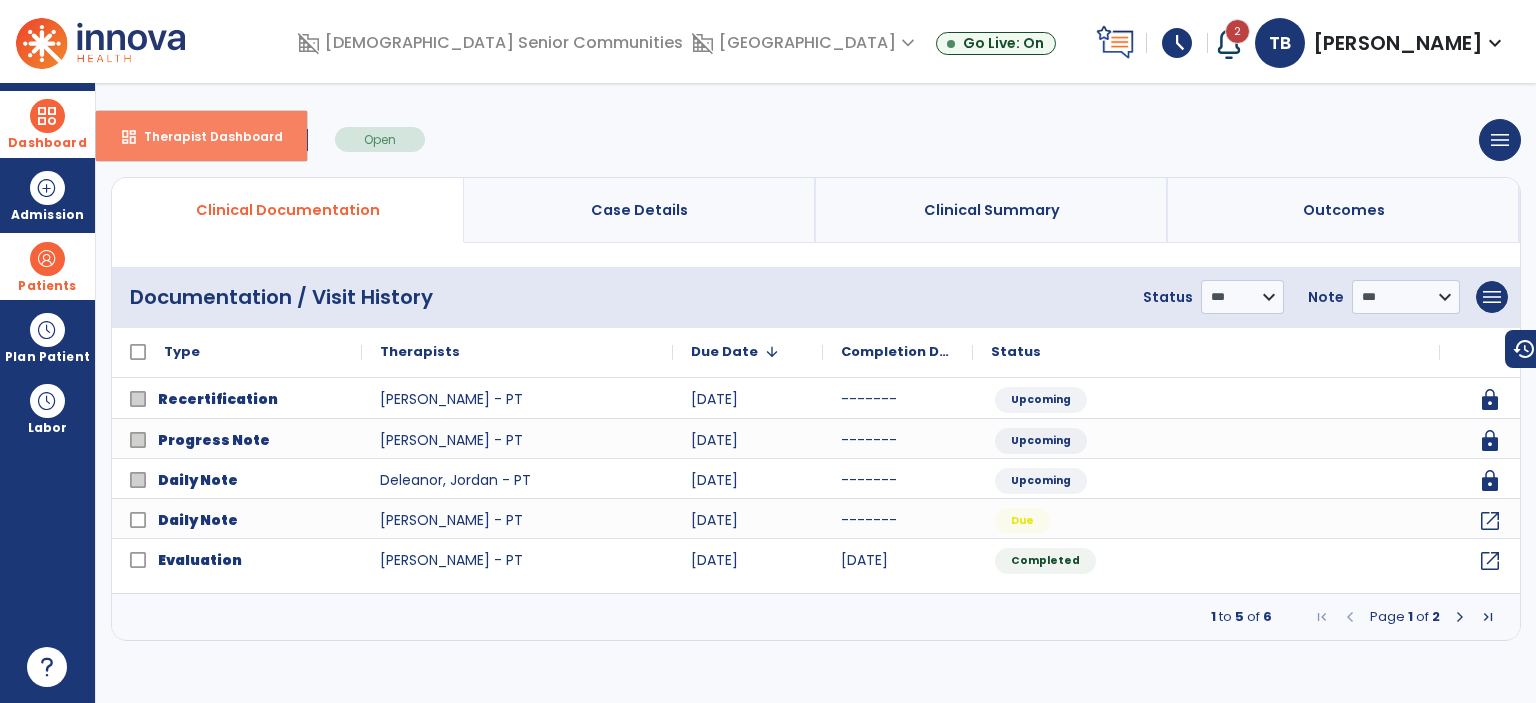 click on "Therapist Dashboard" at bounding box center [205, 136] 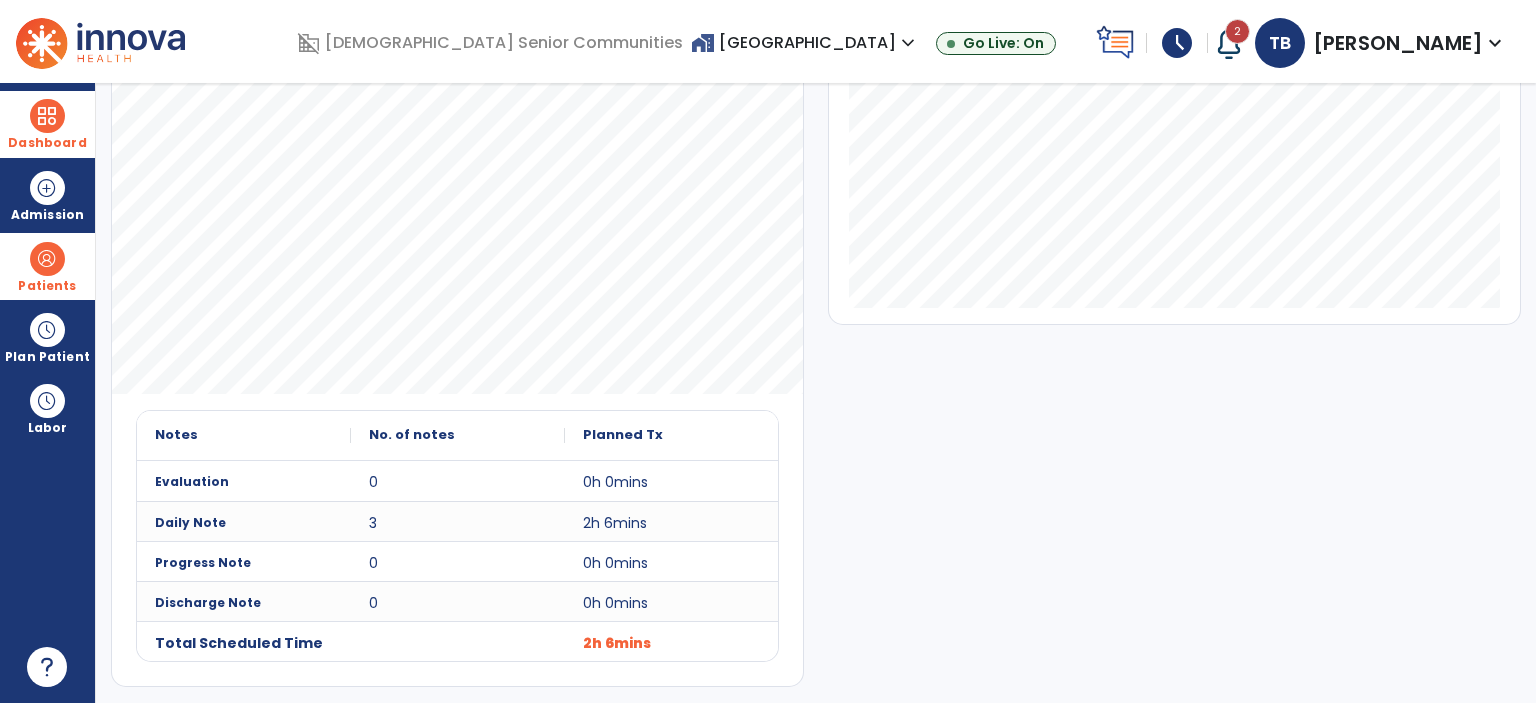 click on "open_in_new" 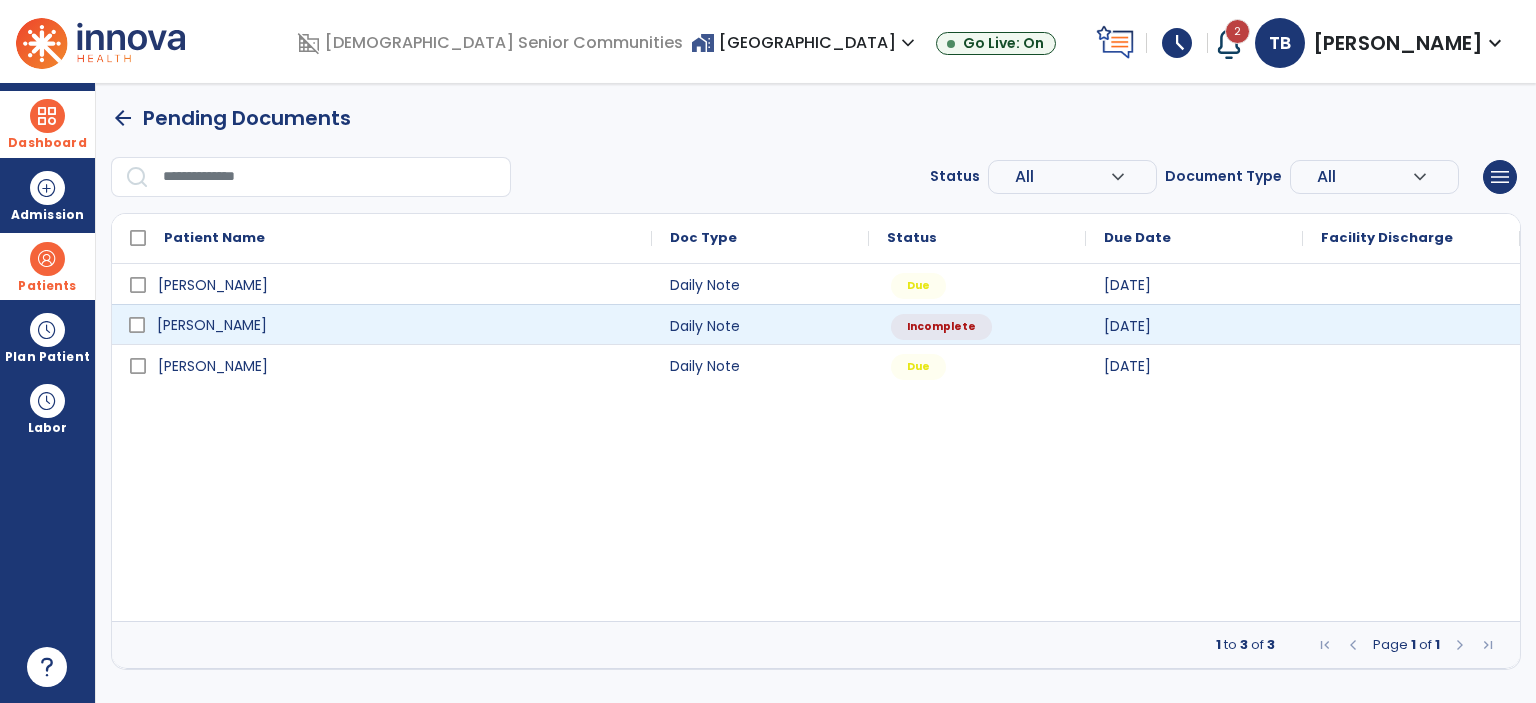 click on "[PERSON_NAME]" at bounding box center [396, 325] 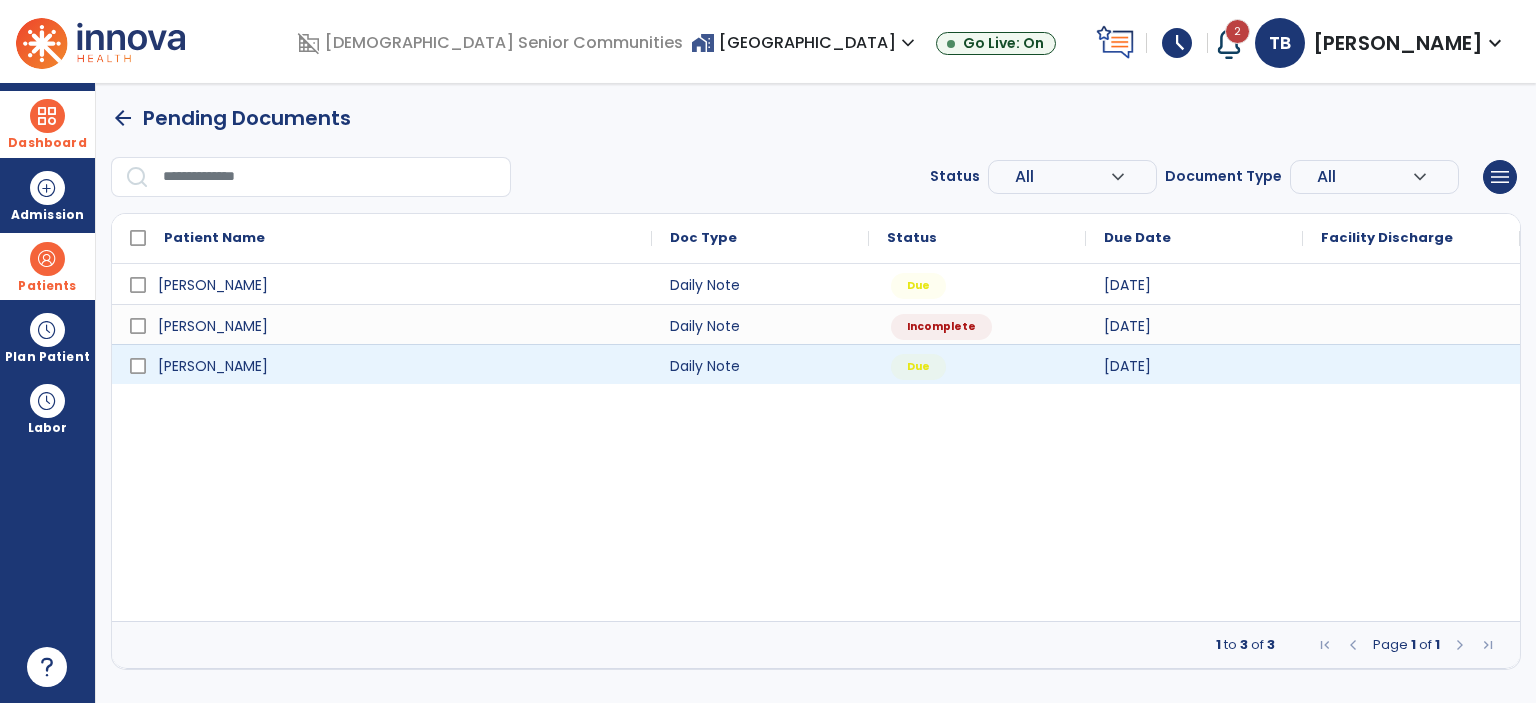 select on "*" 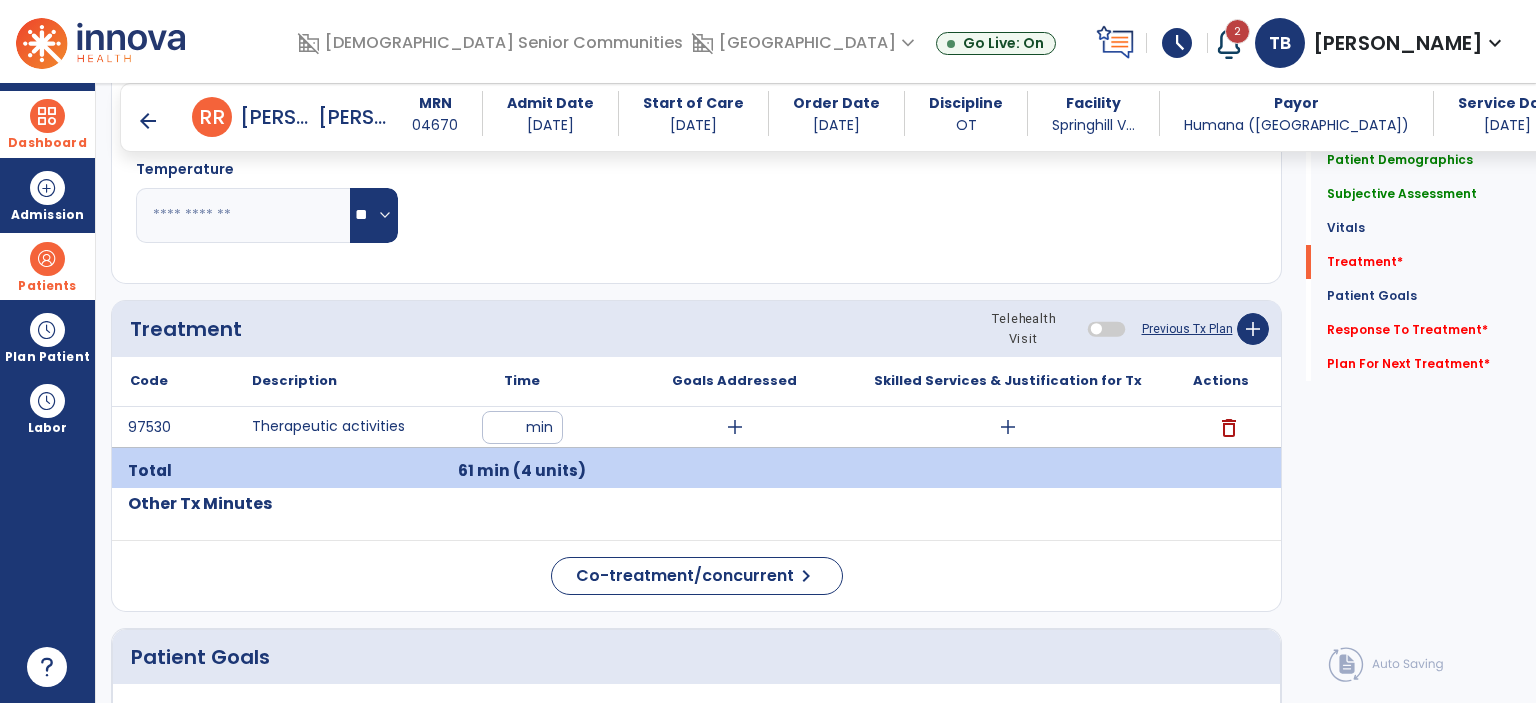 scroll, scrollTop: 1231, scrollLeft: 0, axis: vertical 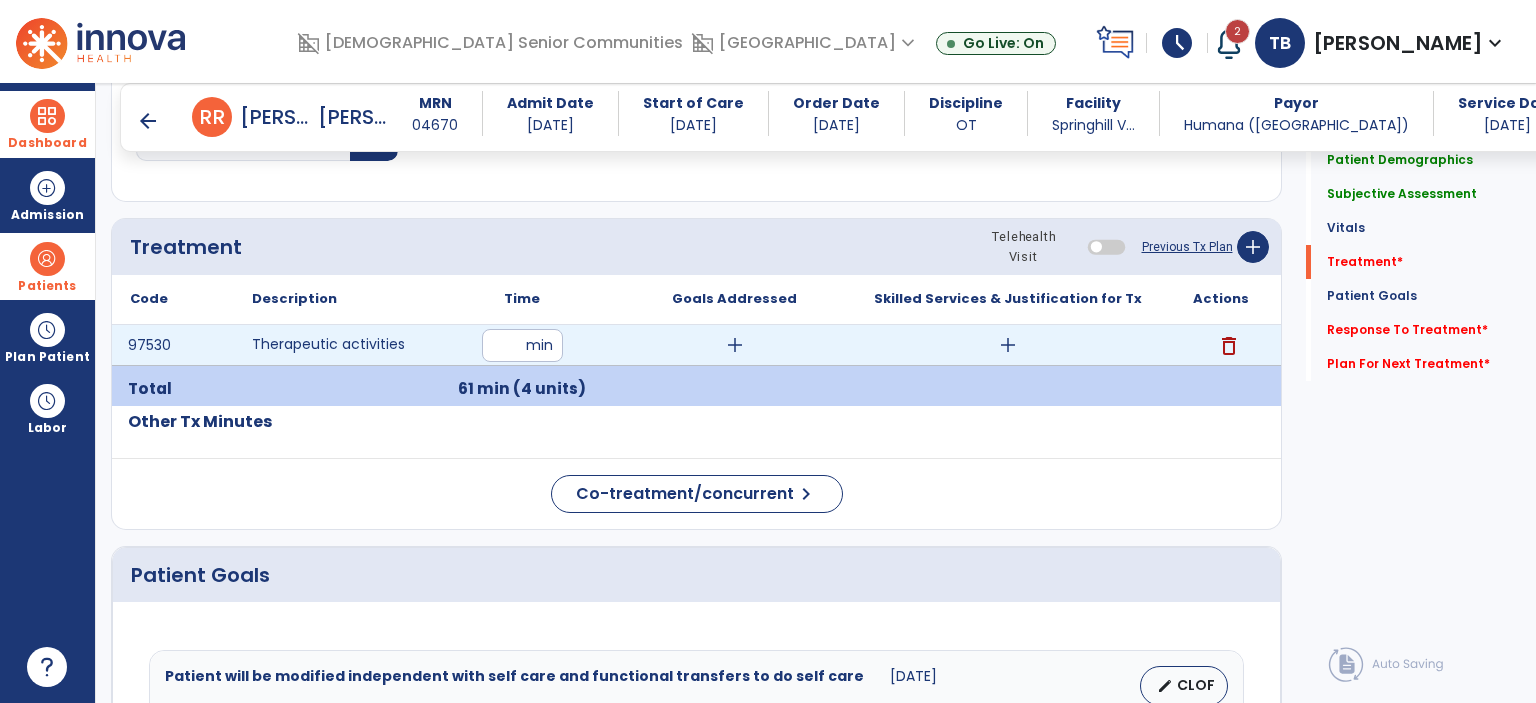 click on "add" at bounding box center [735, 345] 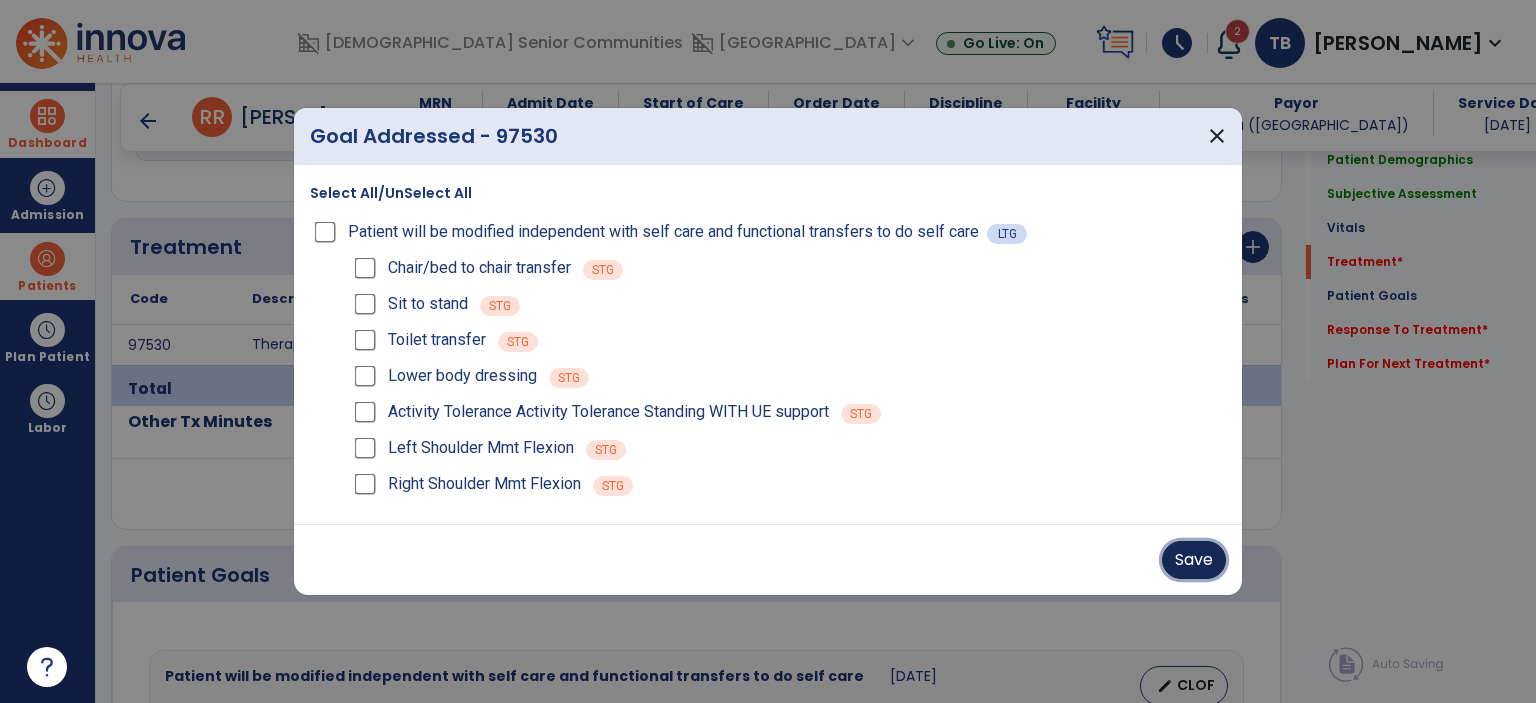click on "Save" at bounding box center (1194, 560) 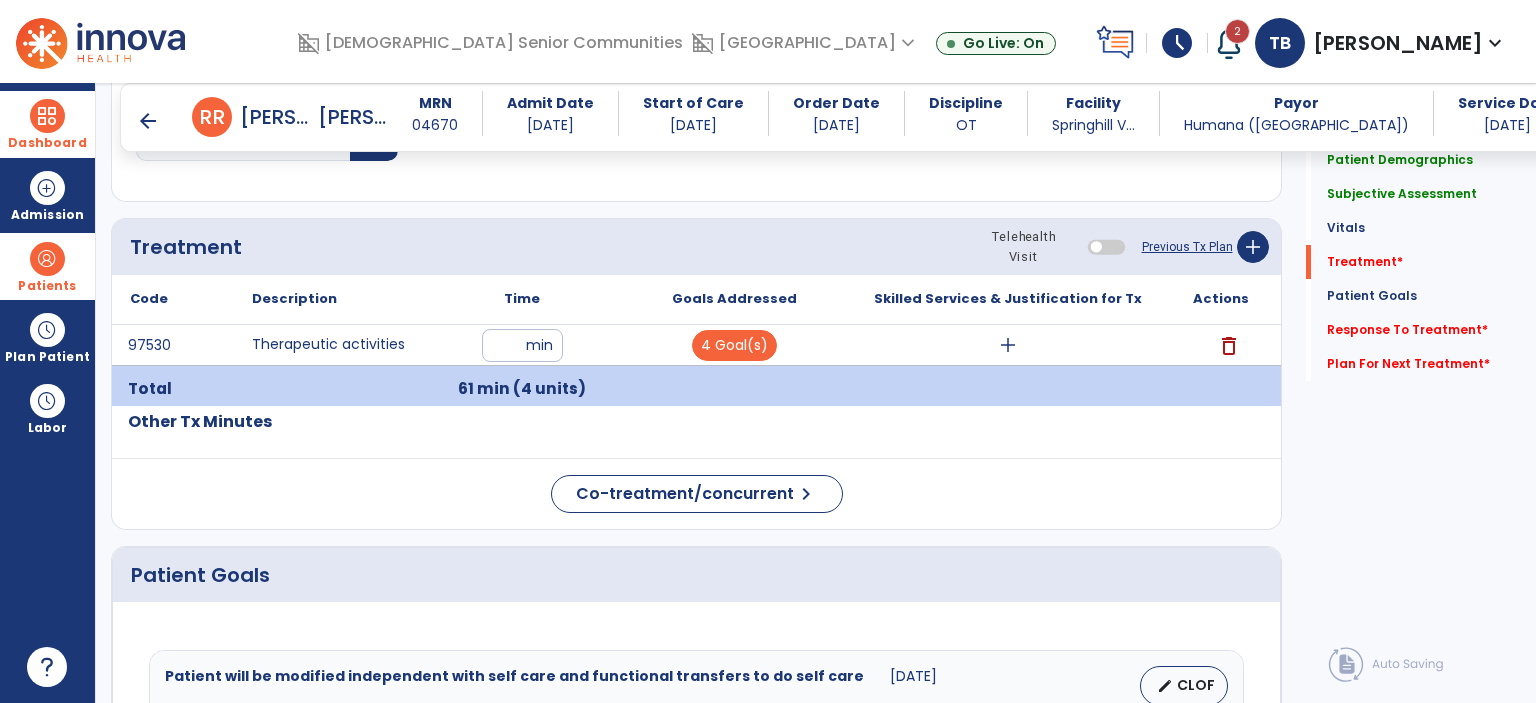 click on "arrow_back" at bounding box center (148, 121) 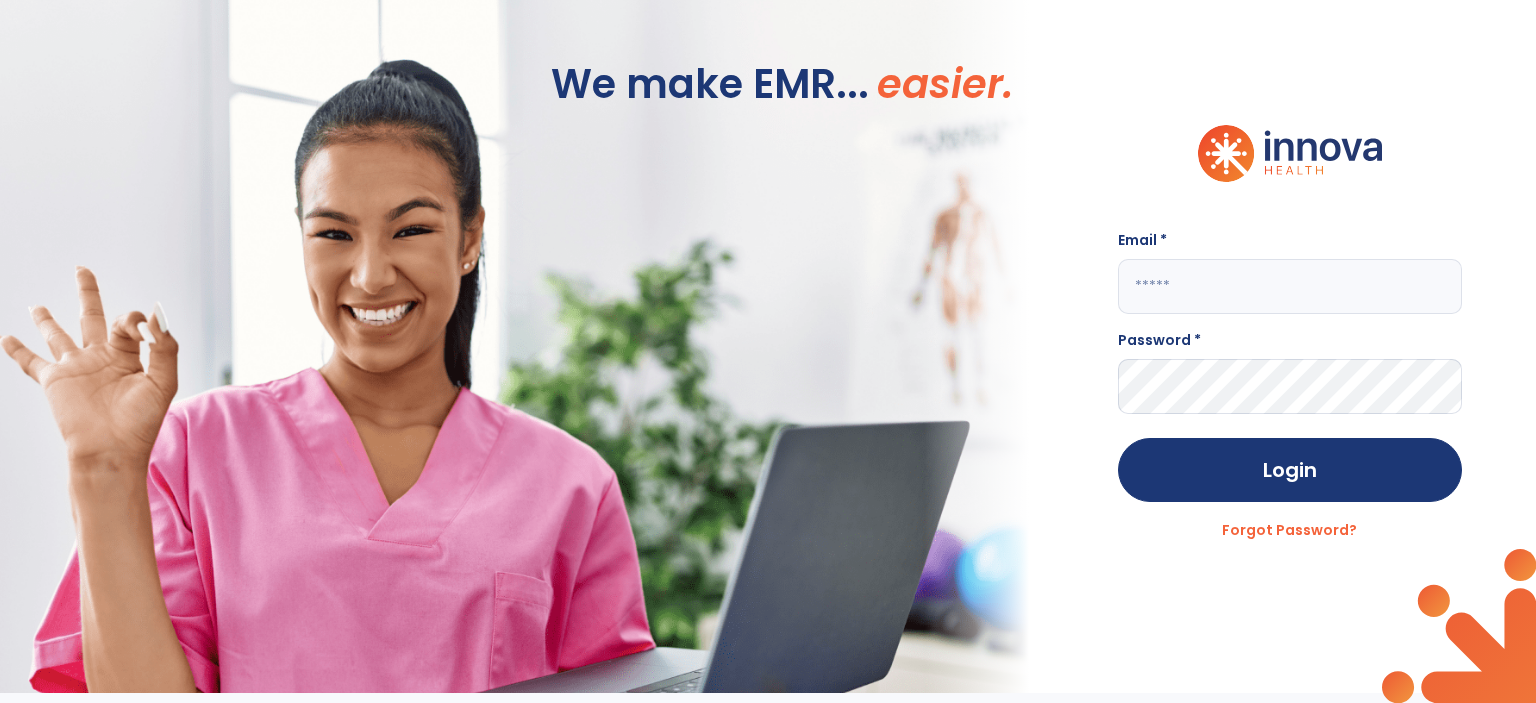 click 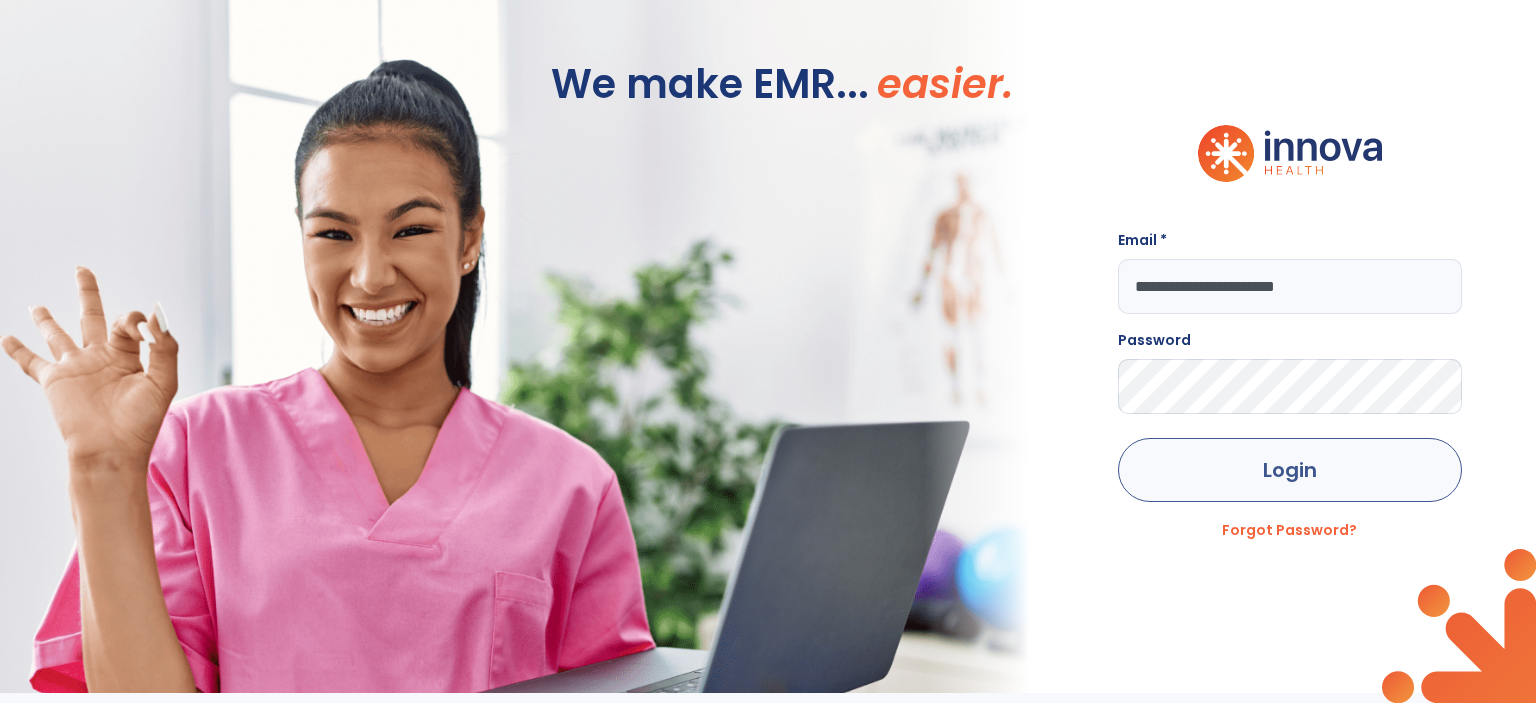 type on "**********" 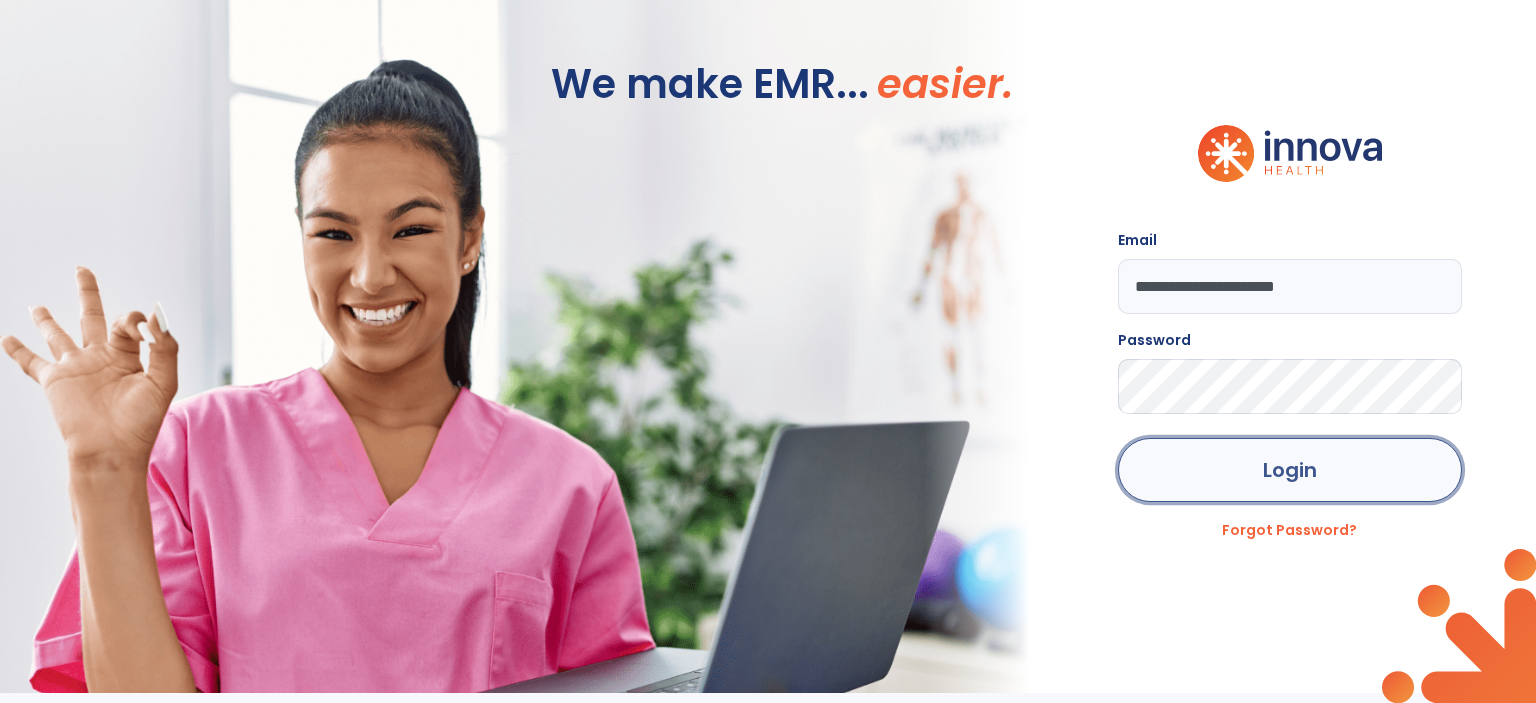 click on "Login" 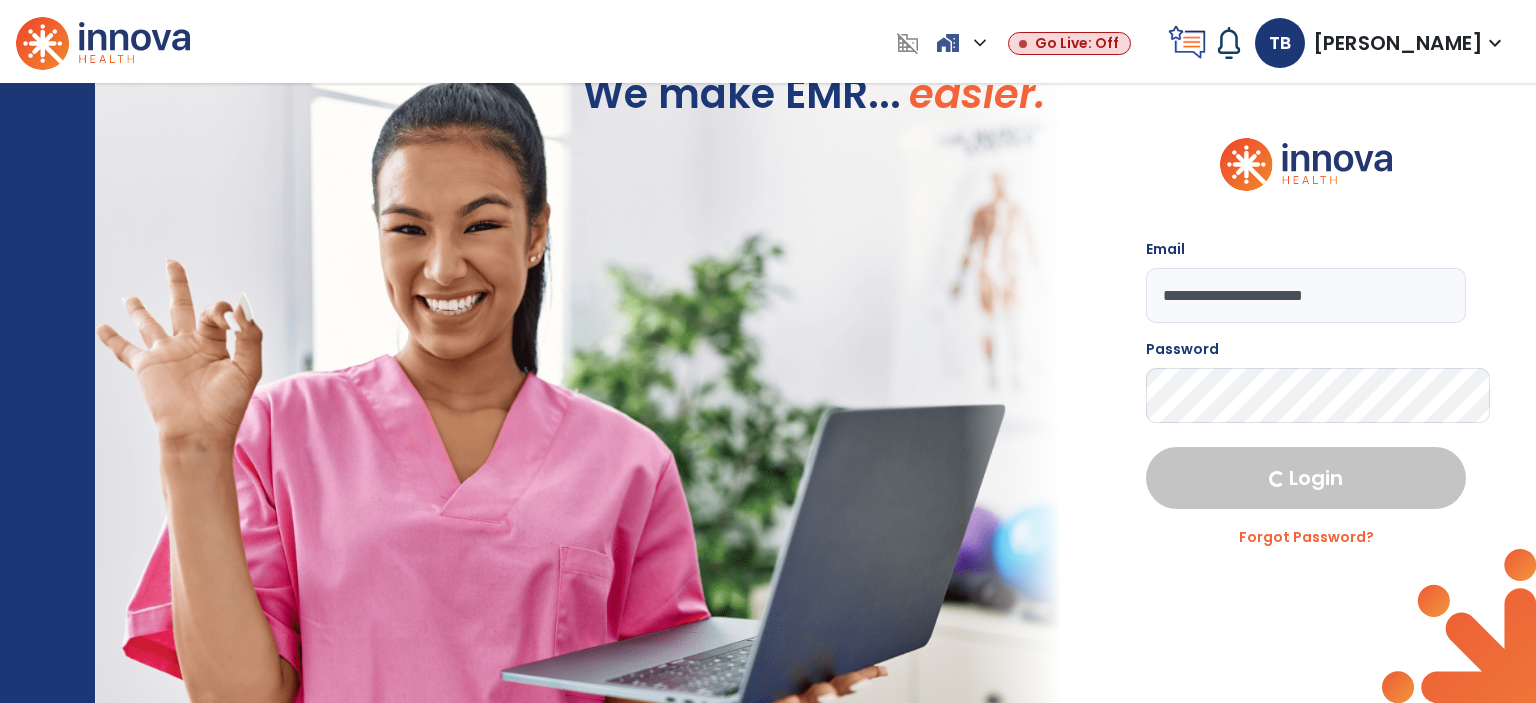 select on "****" 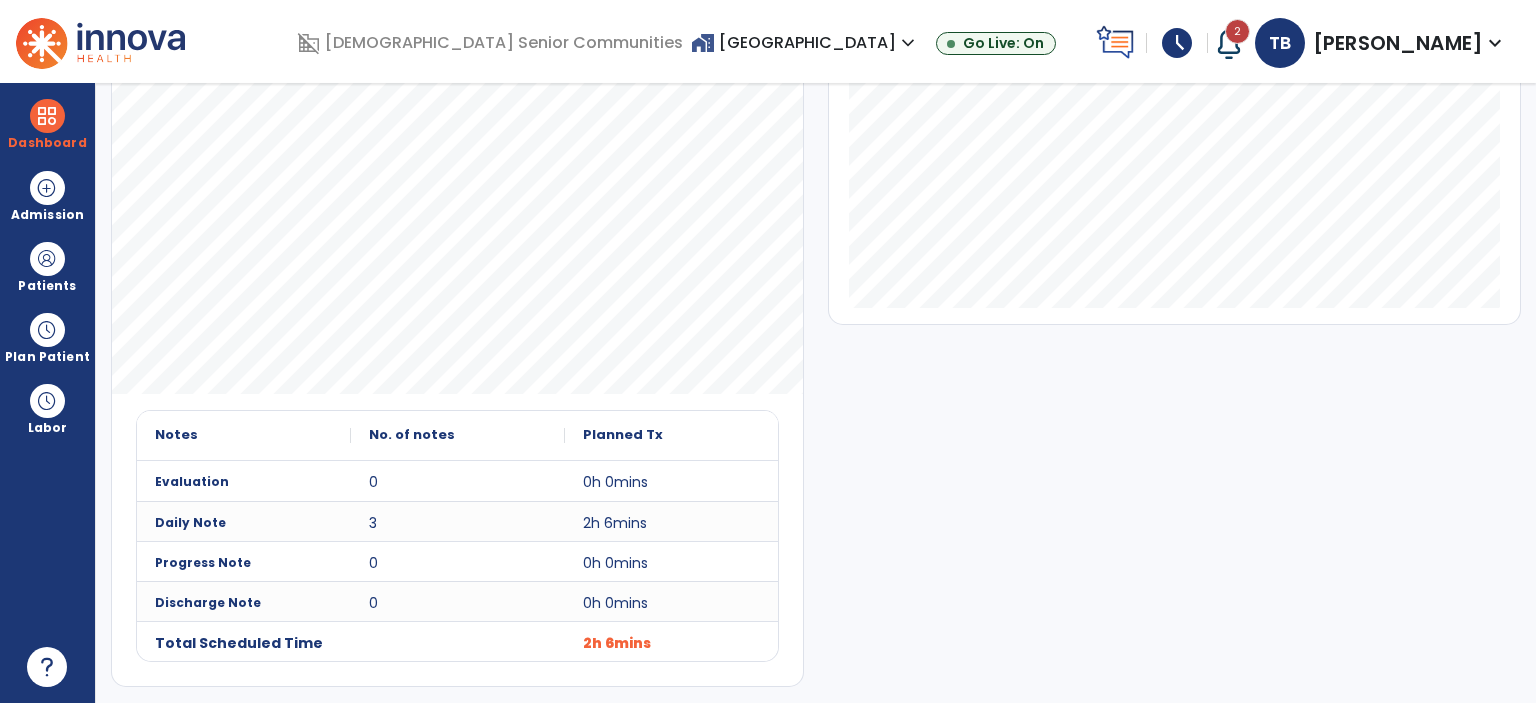 click on "draft   open_in_new  Pending Documents" 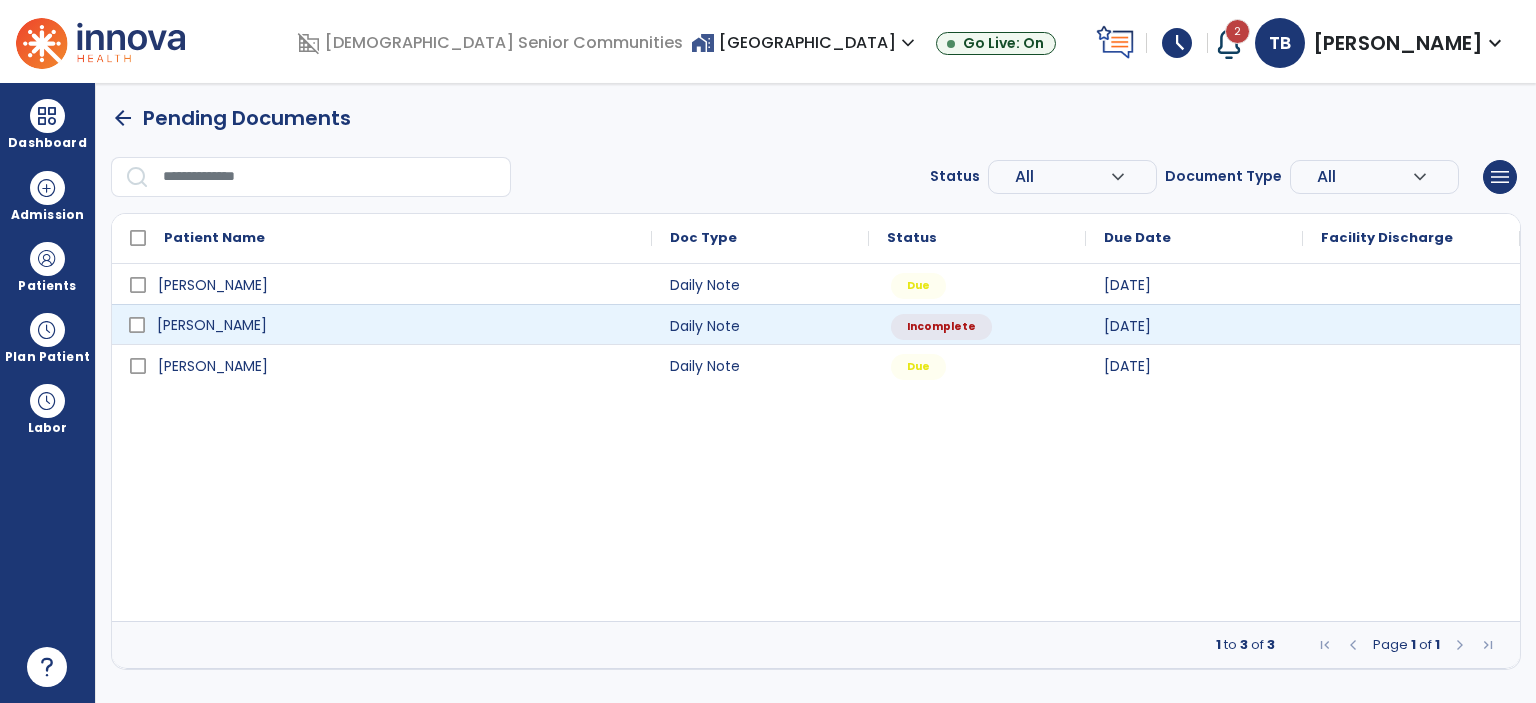 click on "[PERSON_NAME]" at bounding box center (396, 325) 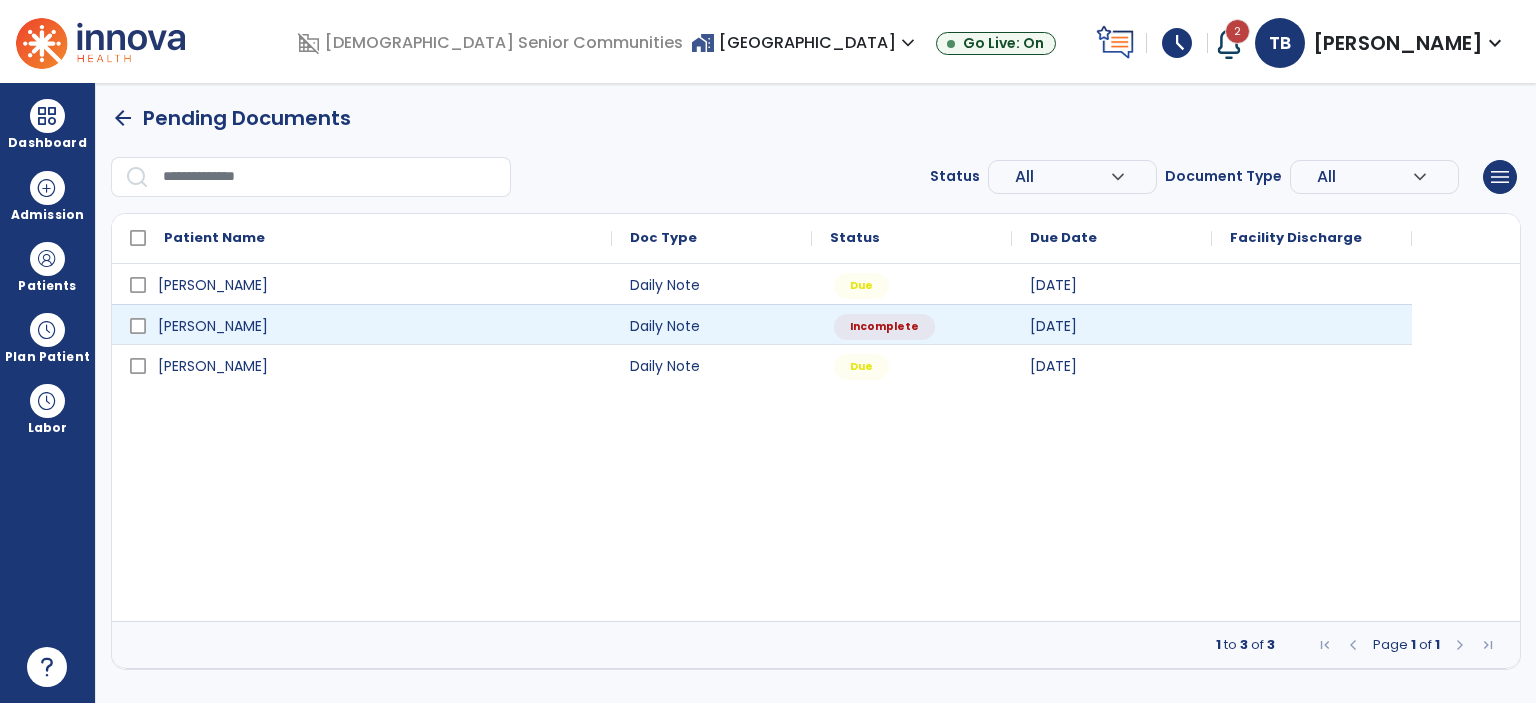 select on "*" 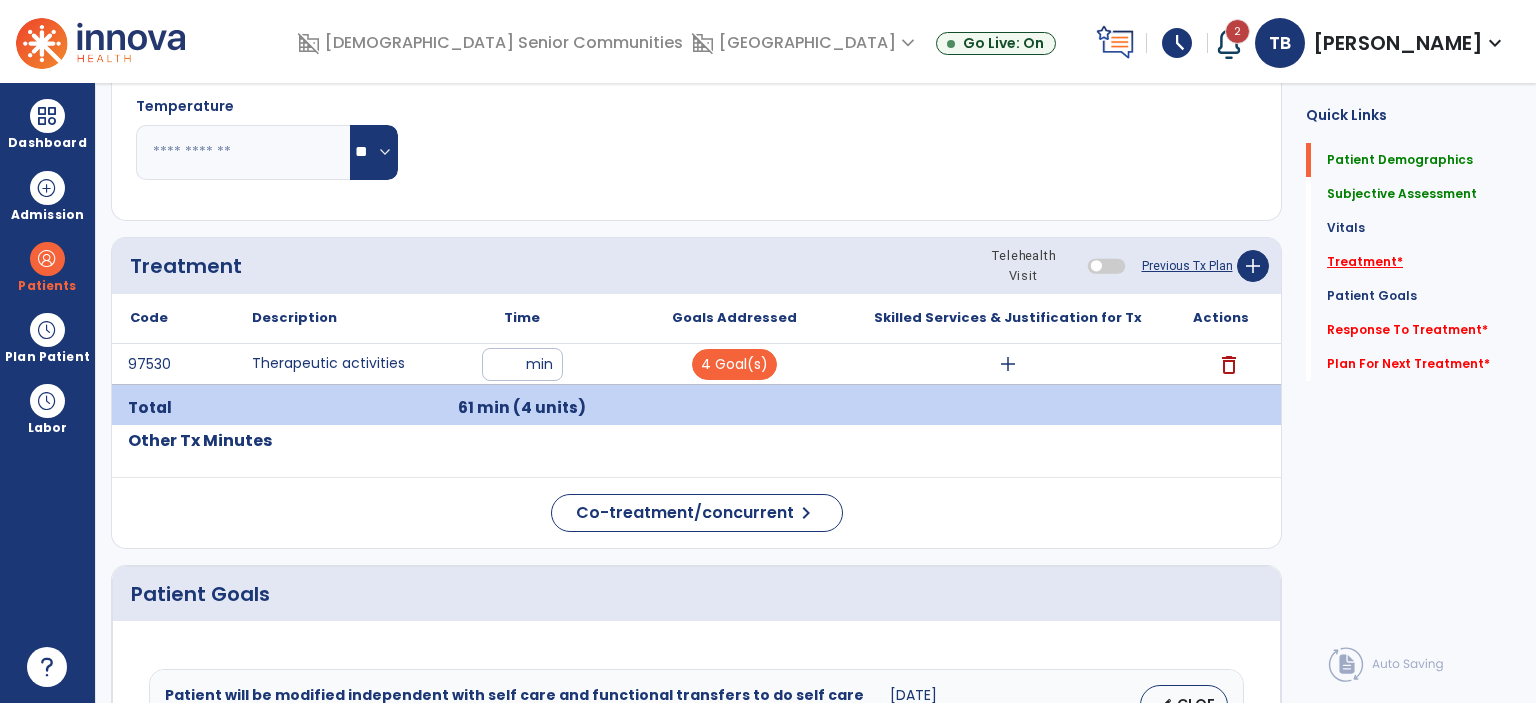 click on "Treatment   *" 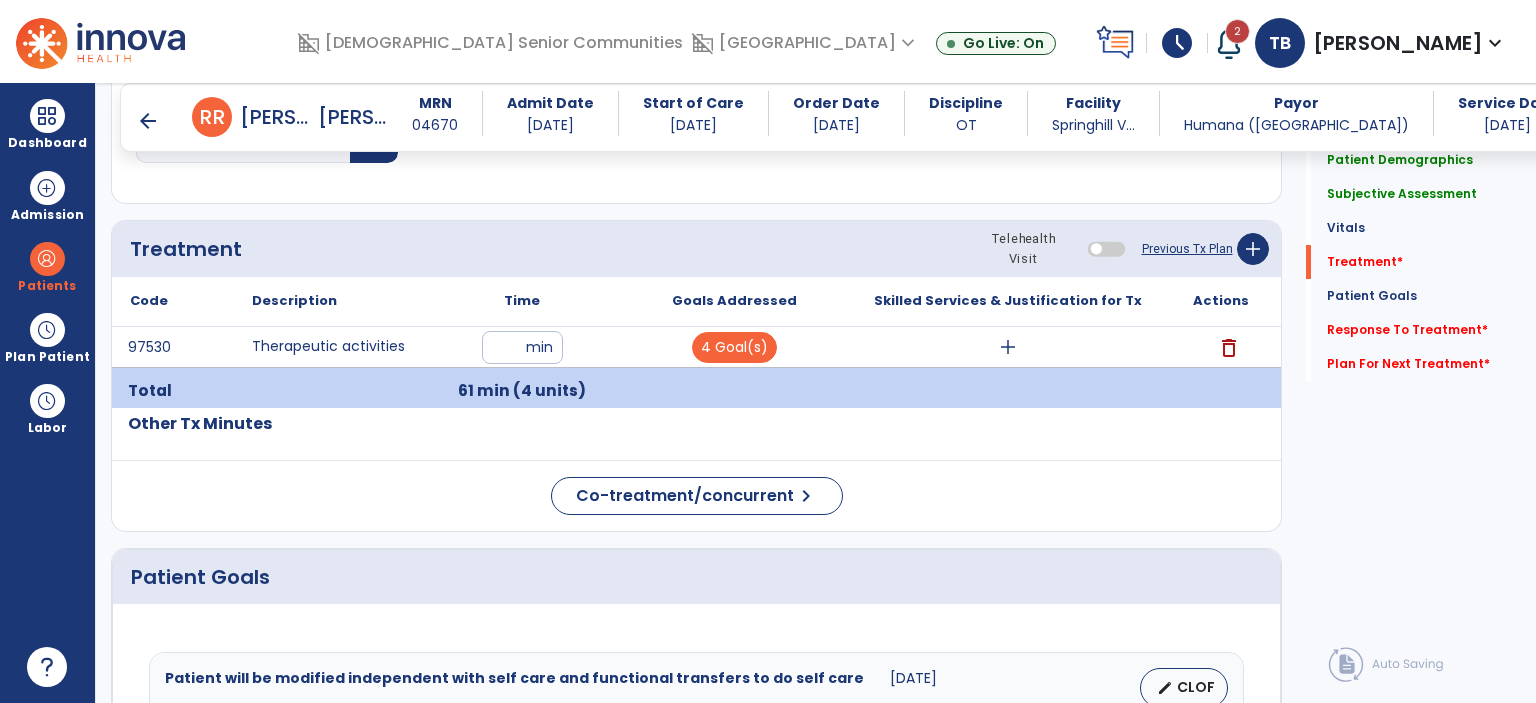 scroll, scrollTop: 1230, scrollLeft: 0, axis: vertical 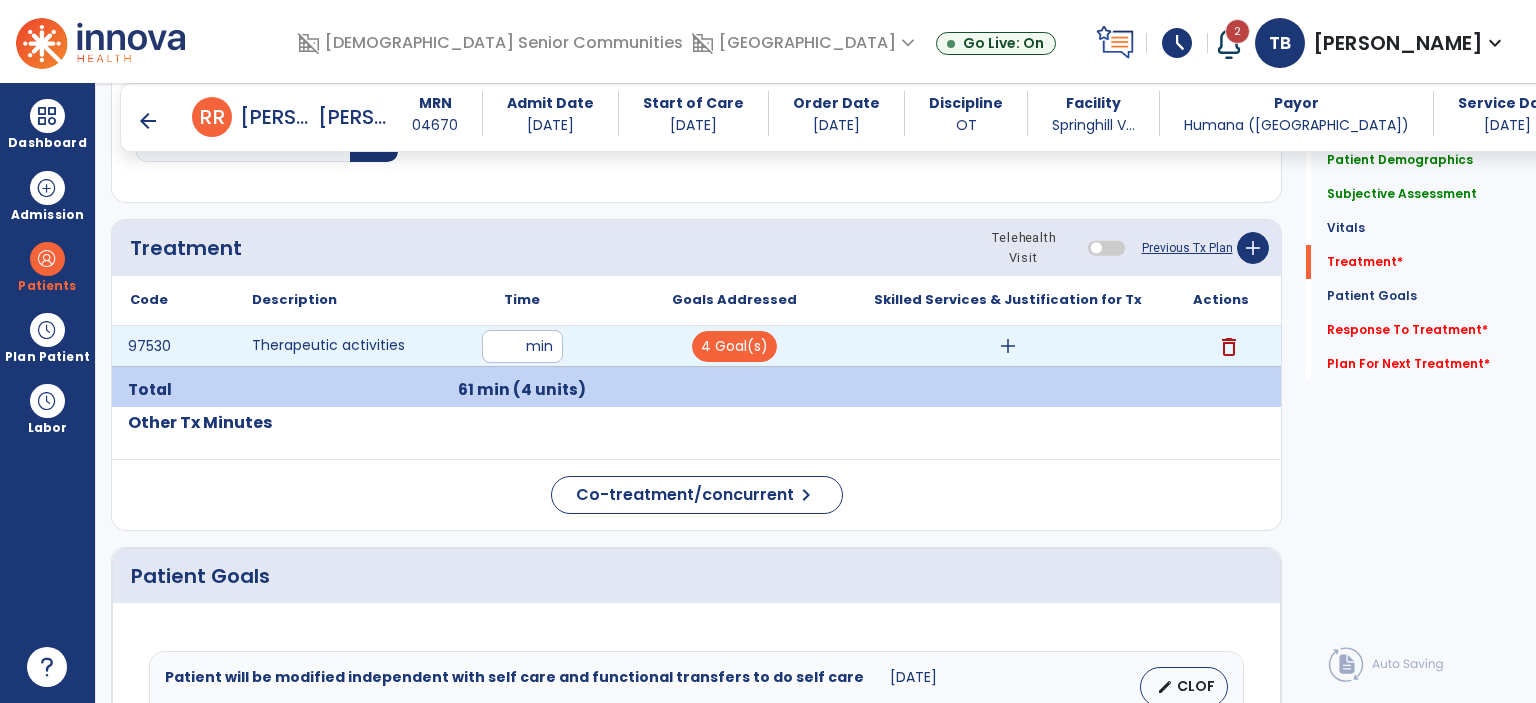 click on "add" at bounding box center (1008, 346) 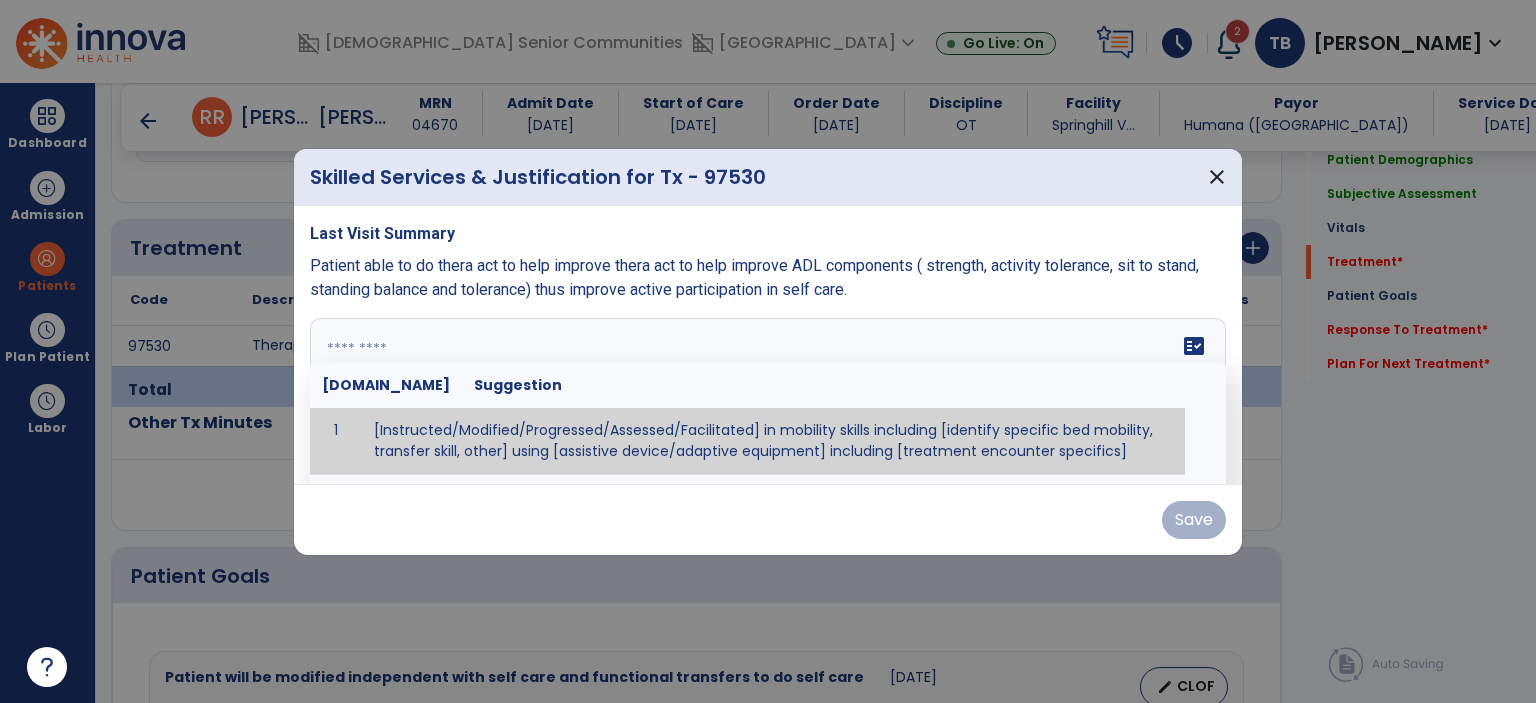 click at bounding box center (768, 393) 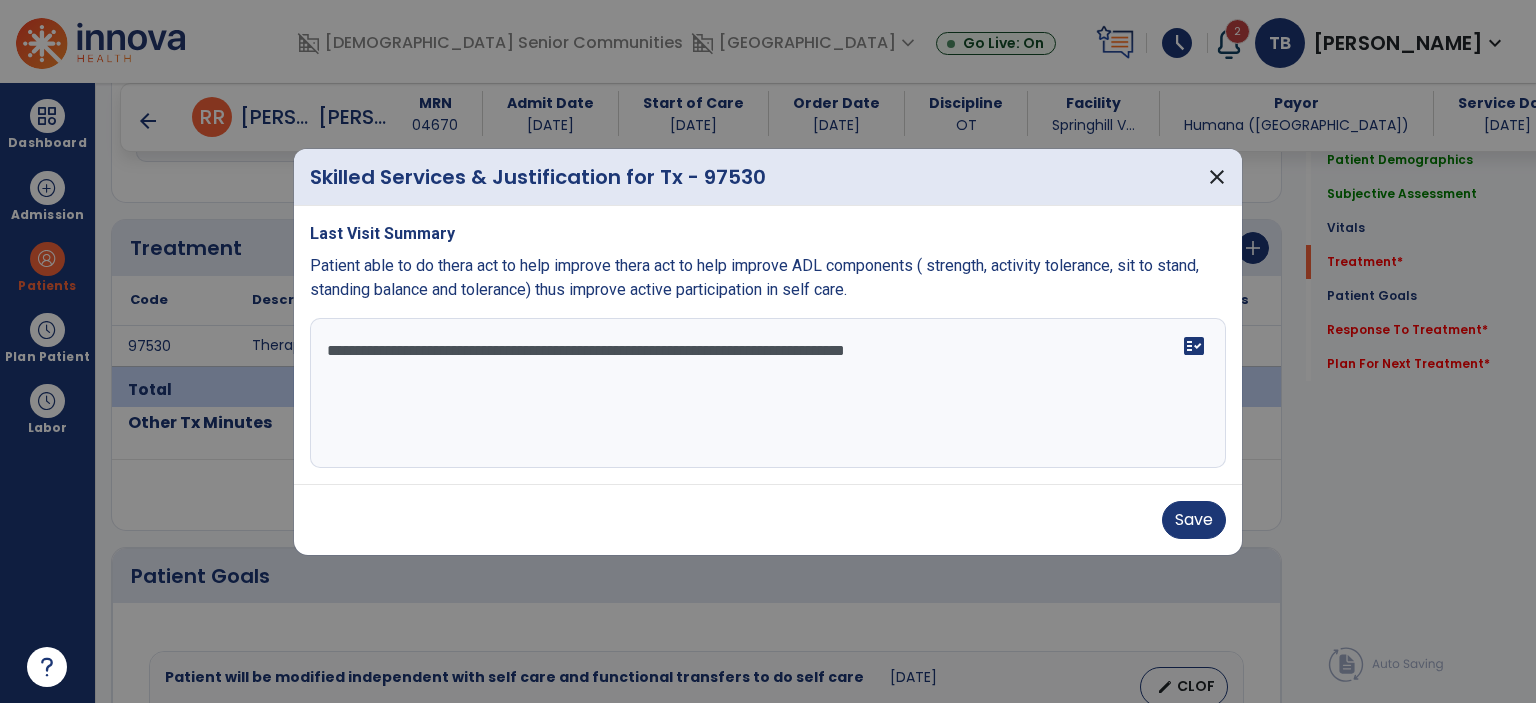 click on "**********" at bounding box center (768, 393) 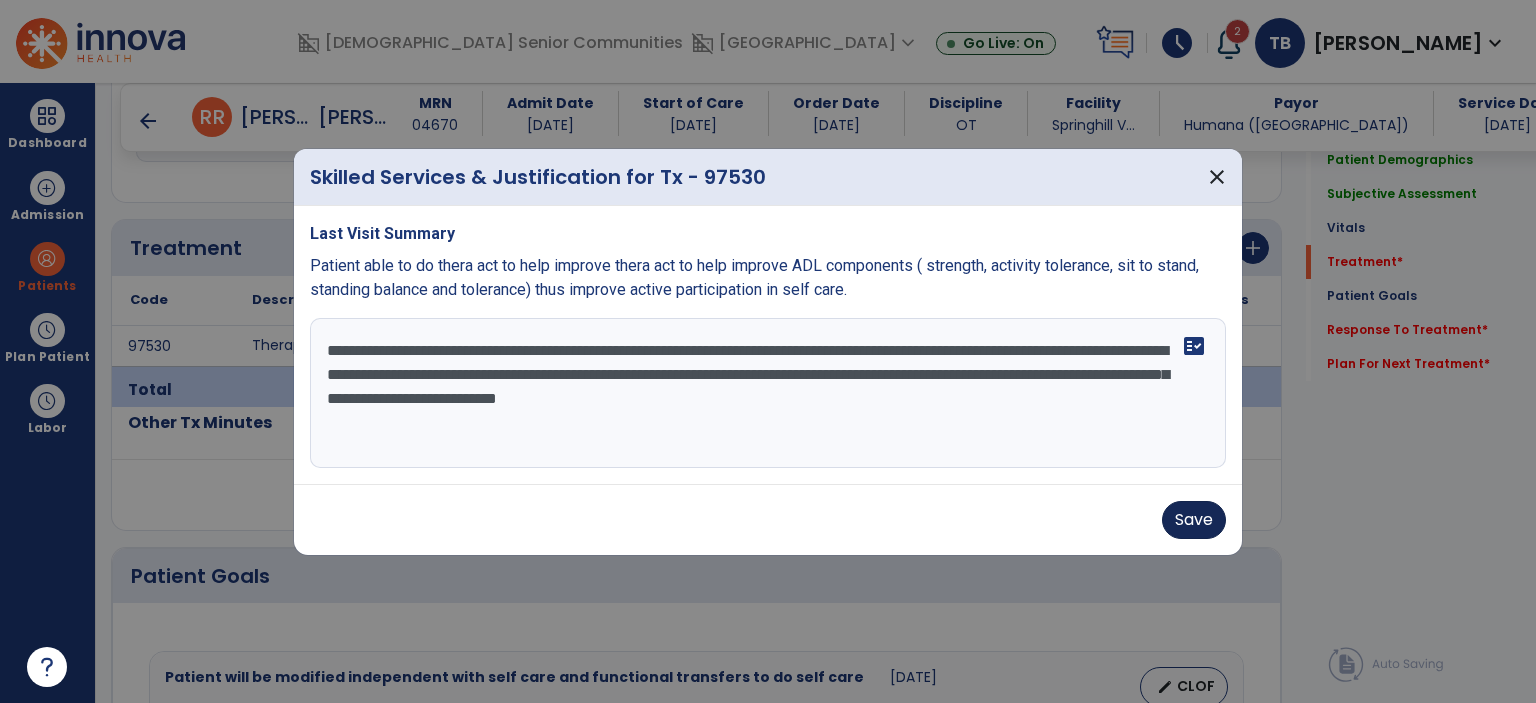 type on "**********" 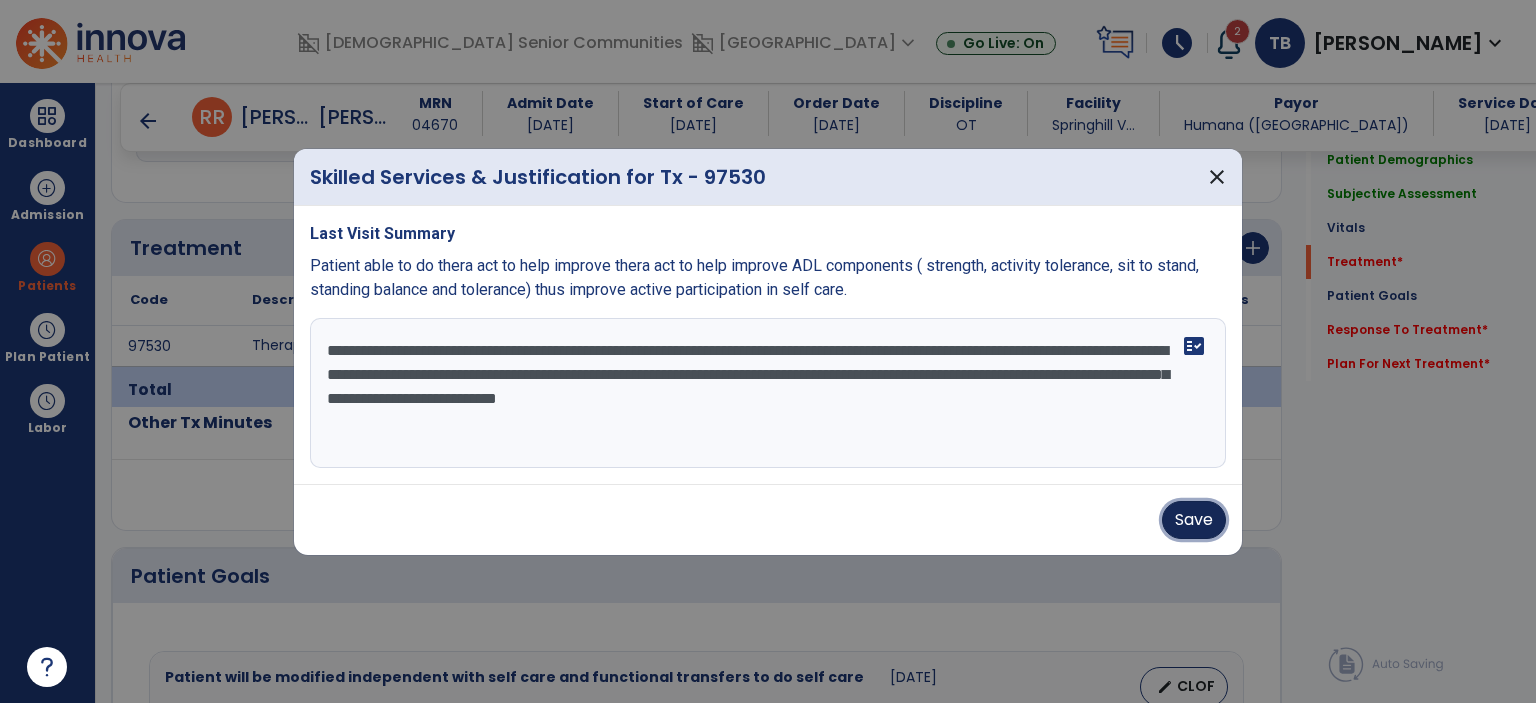 click on "Save" at bounding box center (1194, 520) 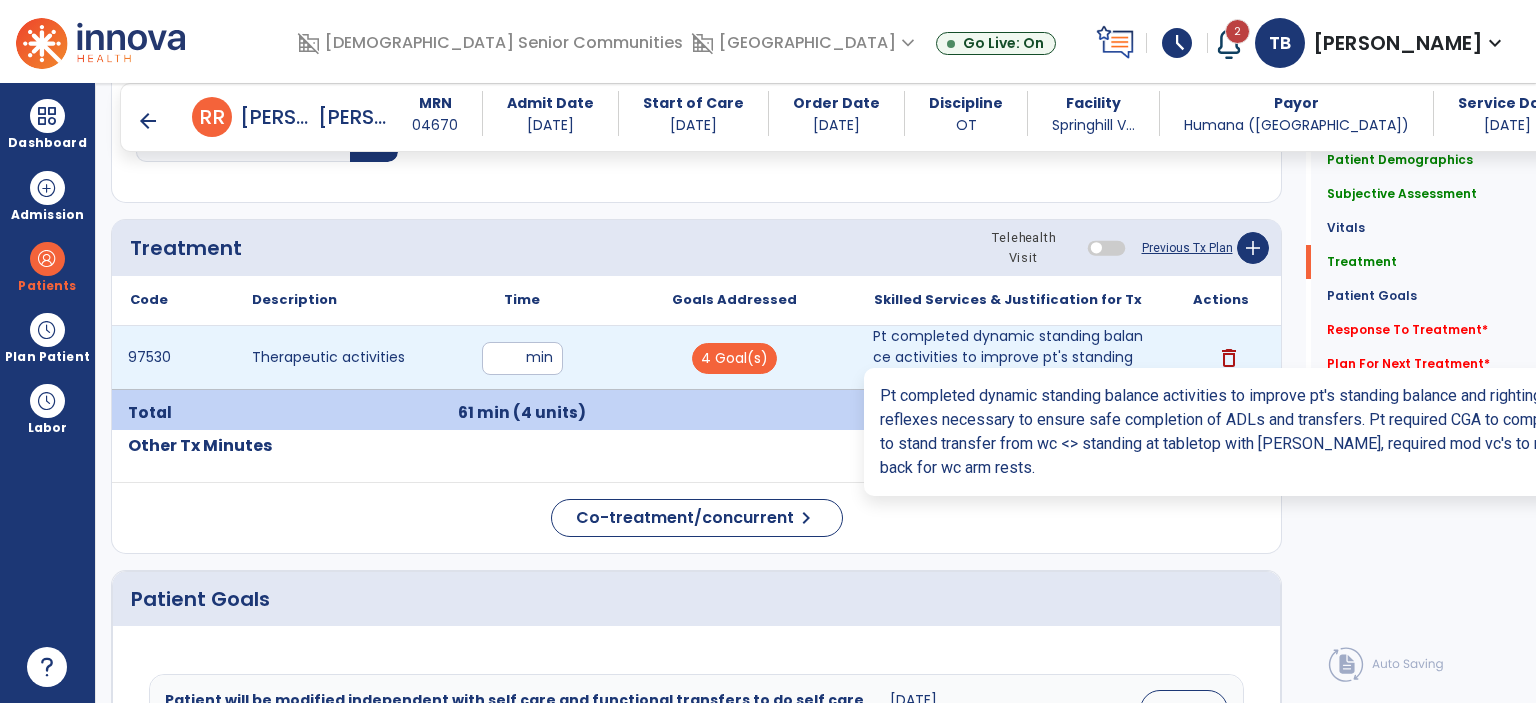 click on "Pt completed dynamic standing balance activities to improve pt's standing balance and righting refle..." at bounding box center [1008, 357] 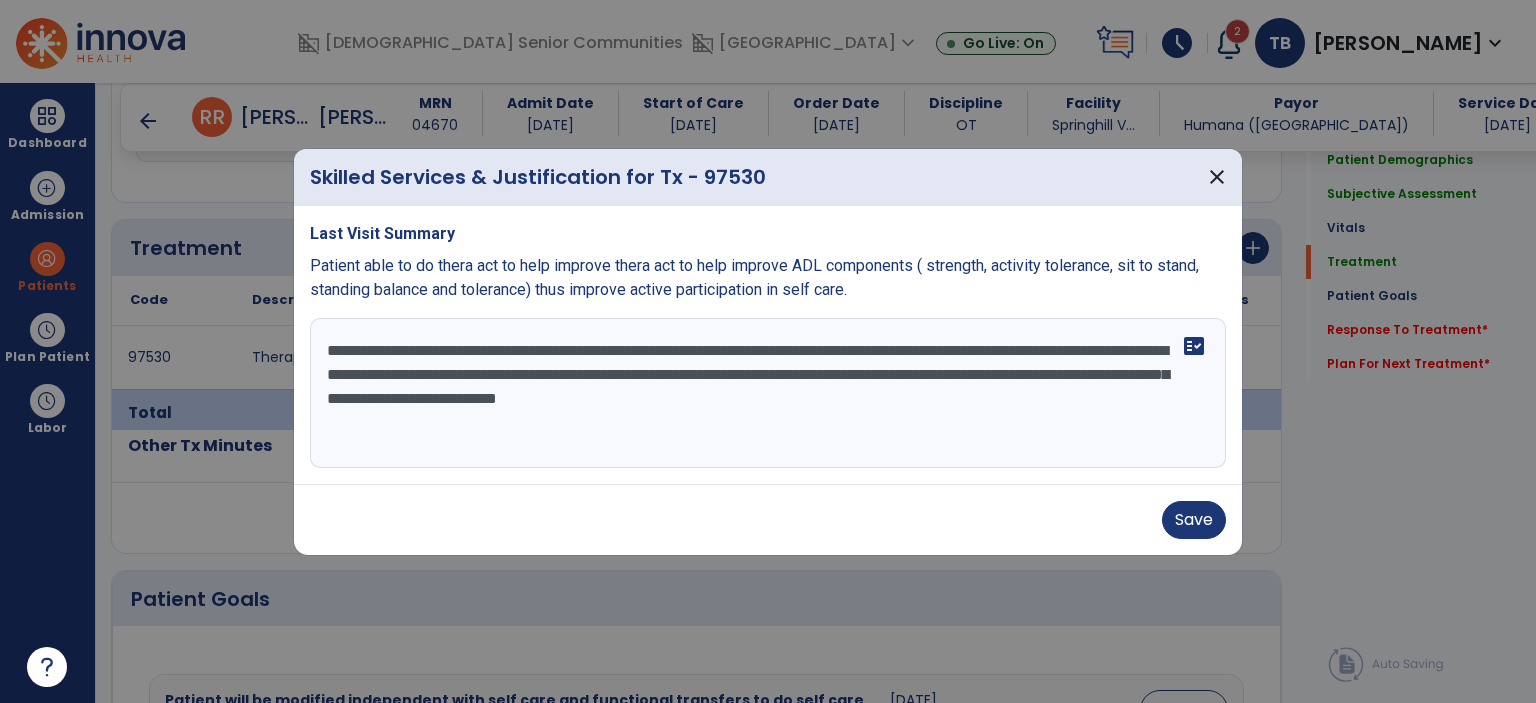 click on "**********" at bounding box center (768, 393) 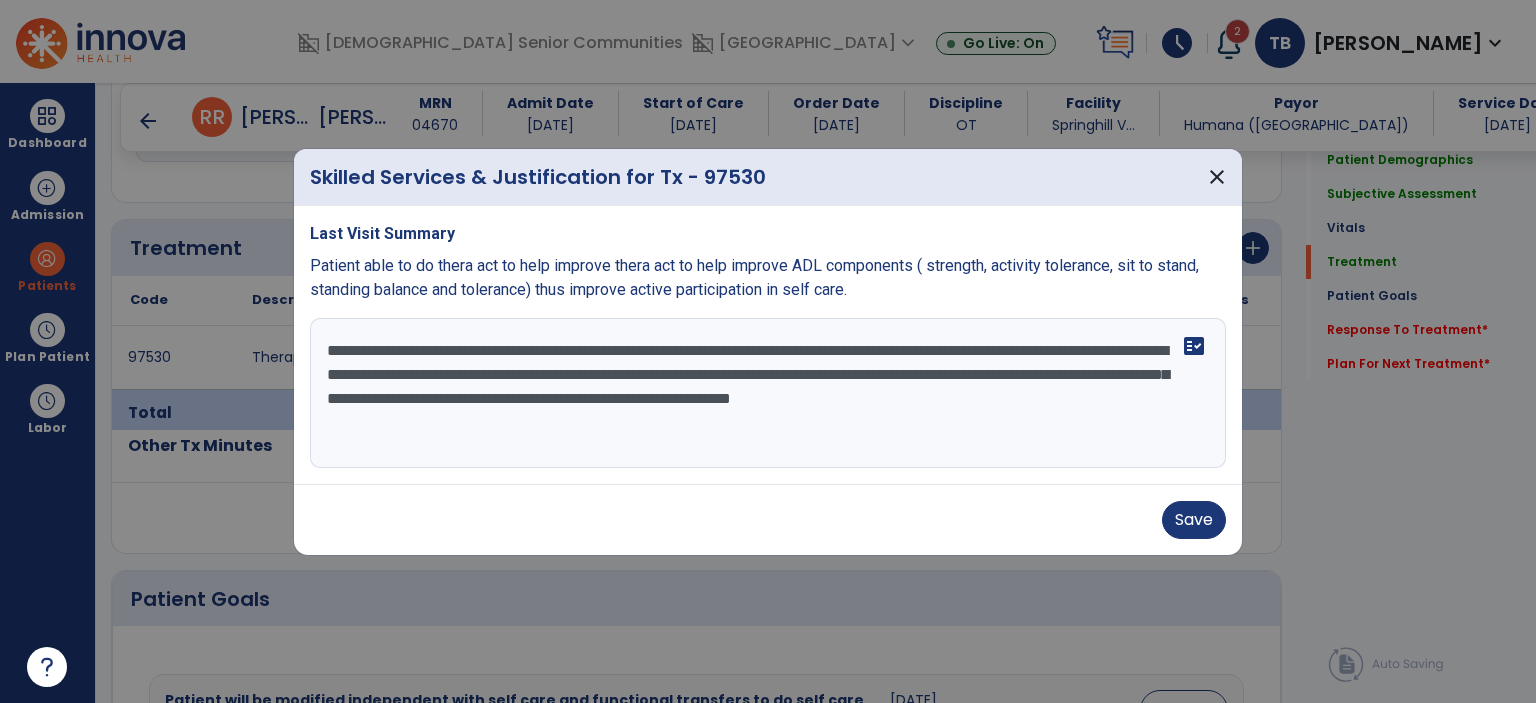 click on "**********" at bounding box center [768, 393] 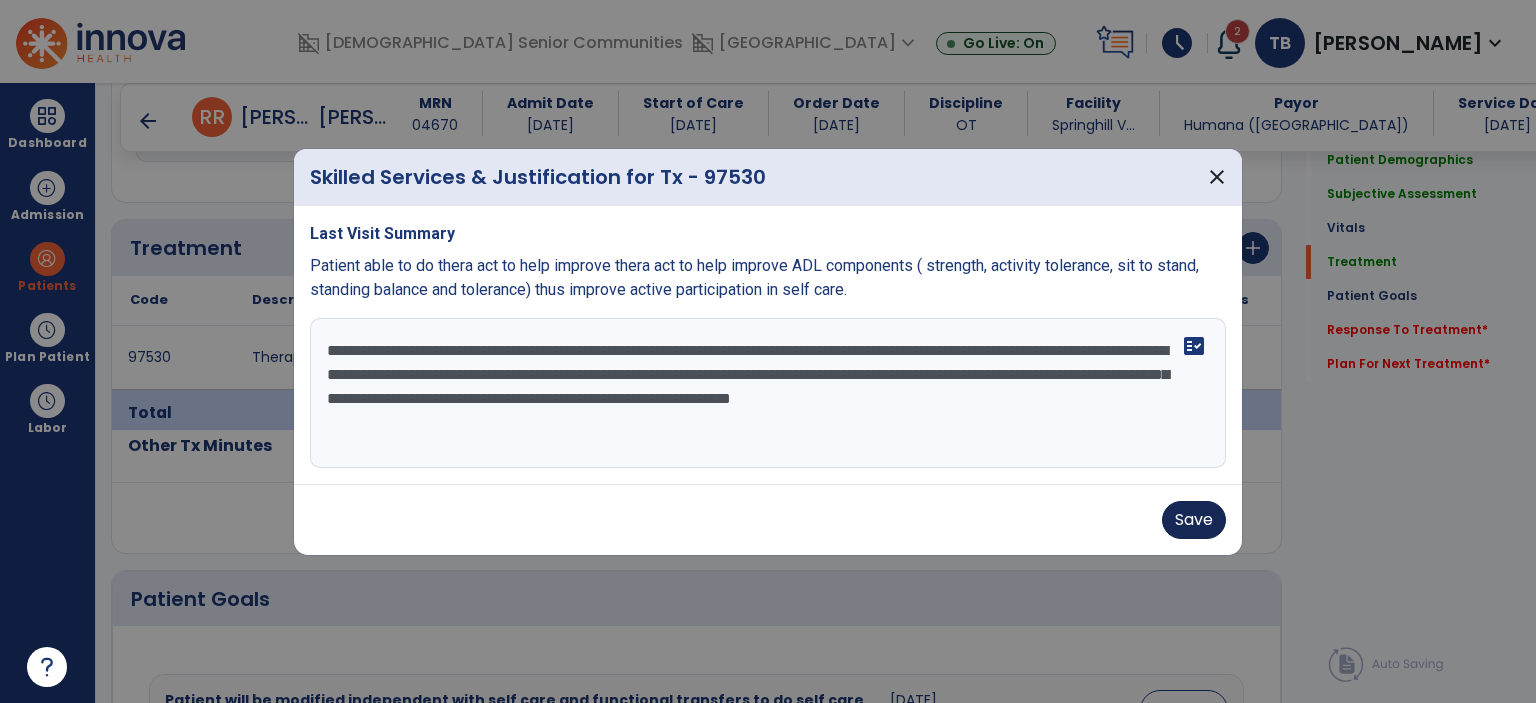 type on "**********" 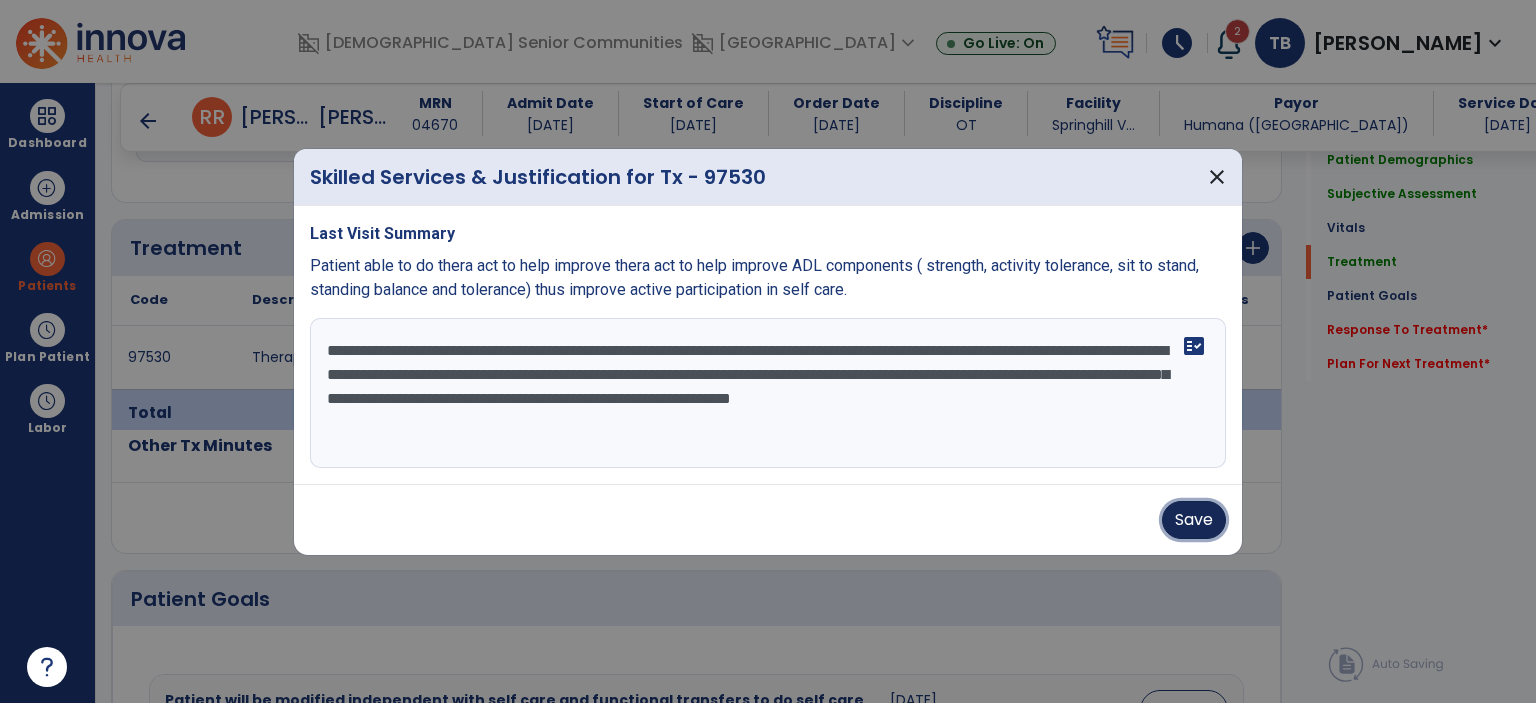click on "Save" at bounding box center (1194, 520) 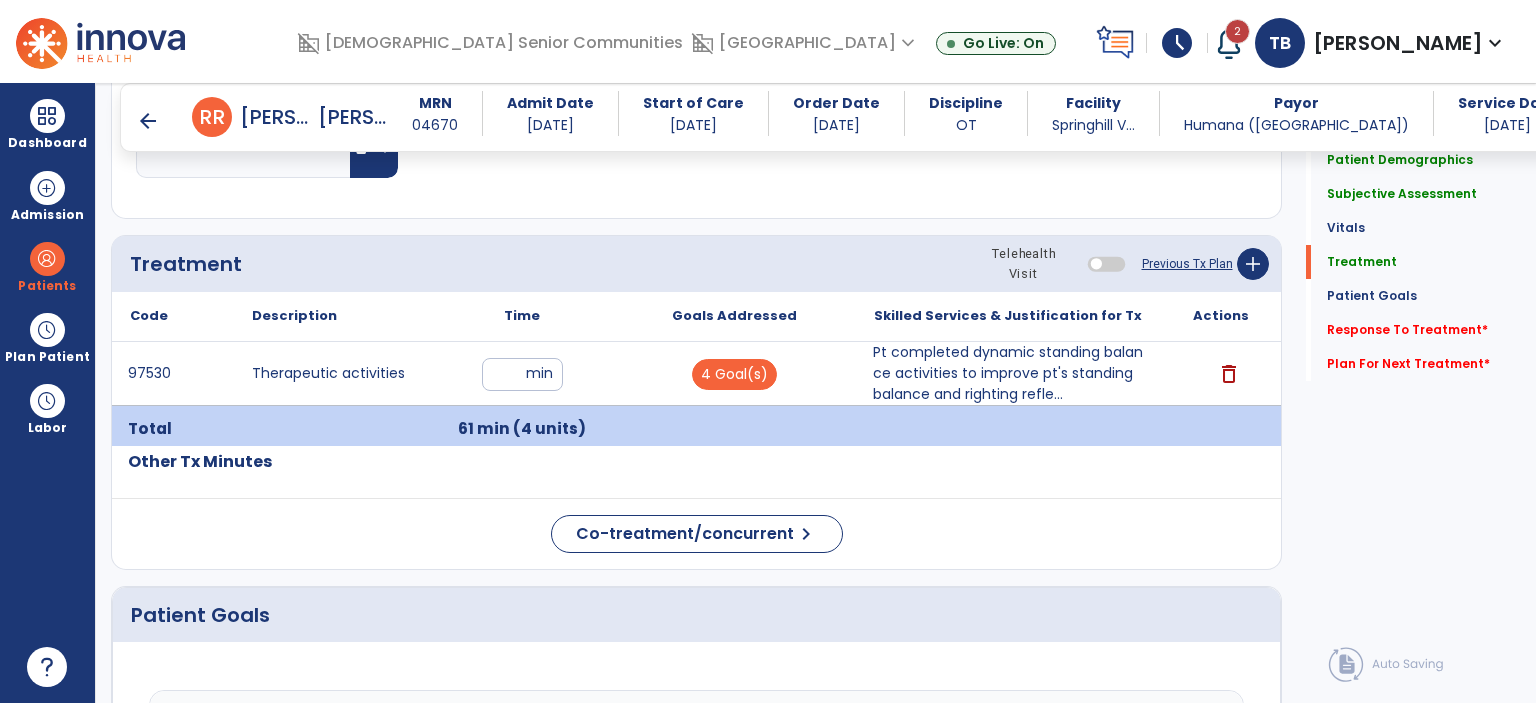 scroll, scrollTop: 1182, scrollLeft: 0, axis: vertical 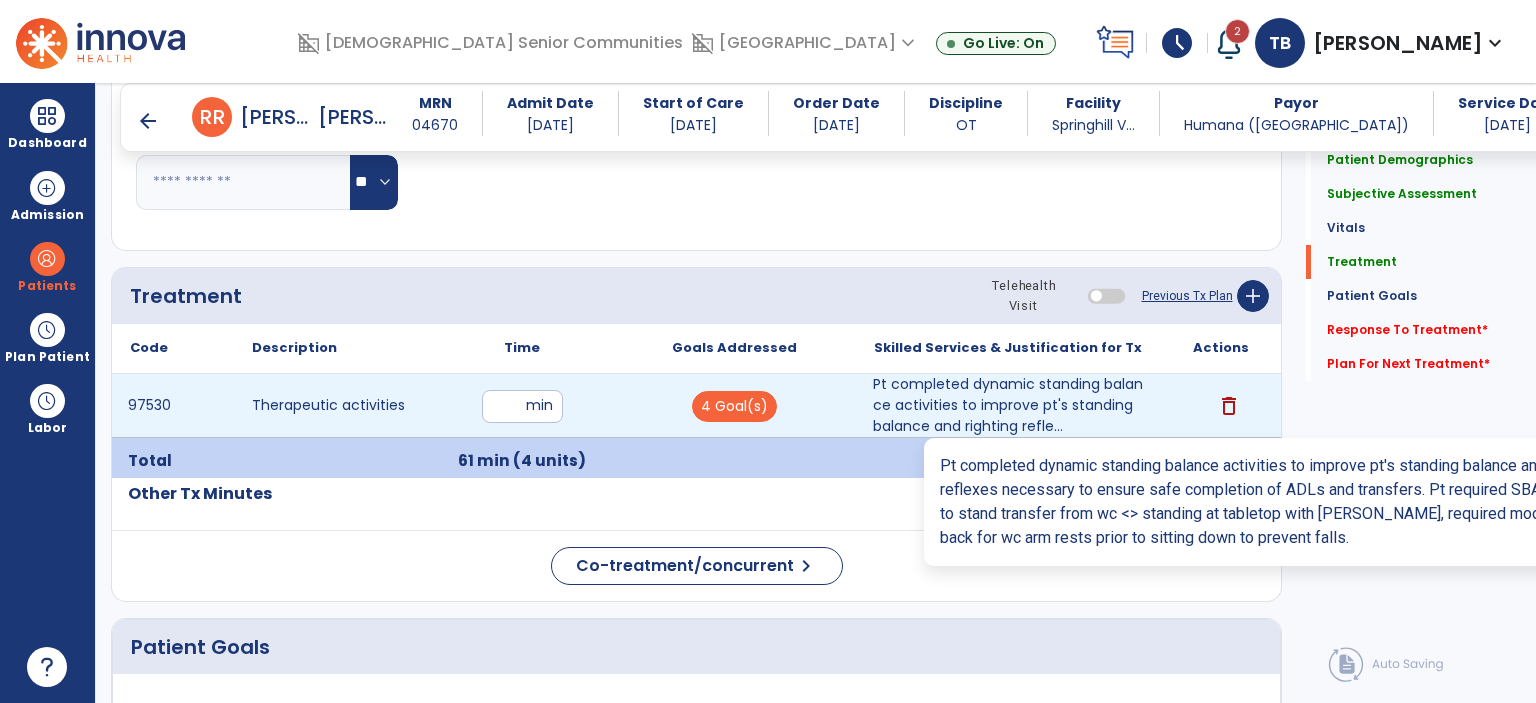 click on "Pt completed dynamic standing balance activities to improve pt's standing balance and righting refle..." at bounding box center [1008, 405] 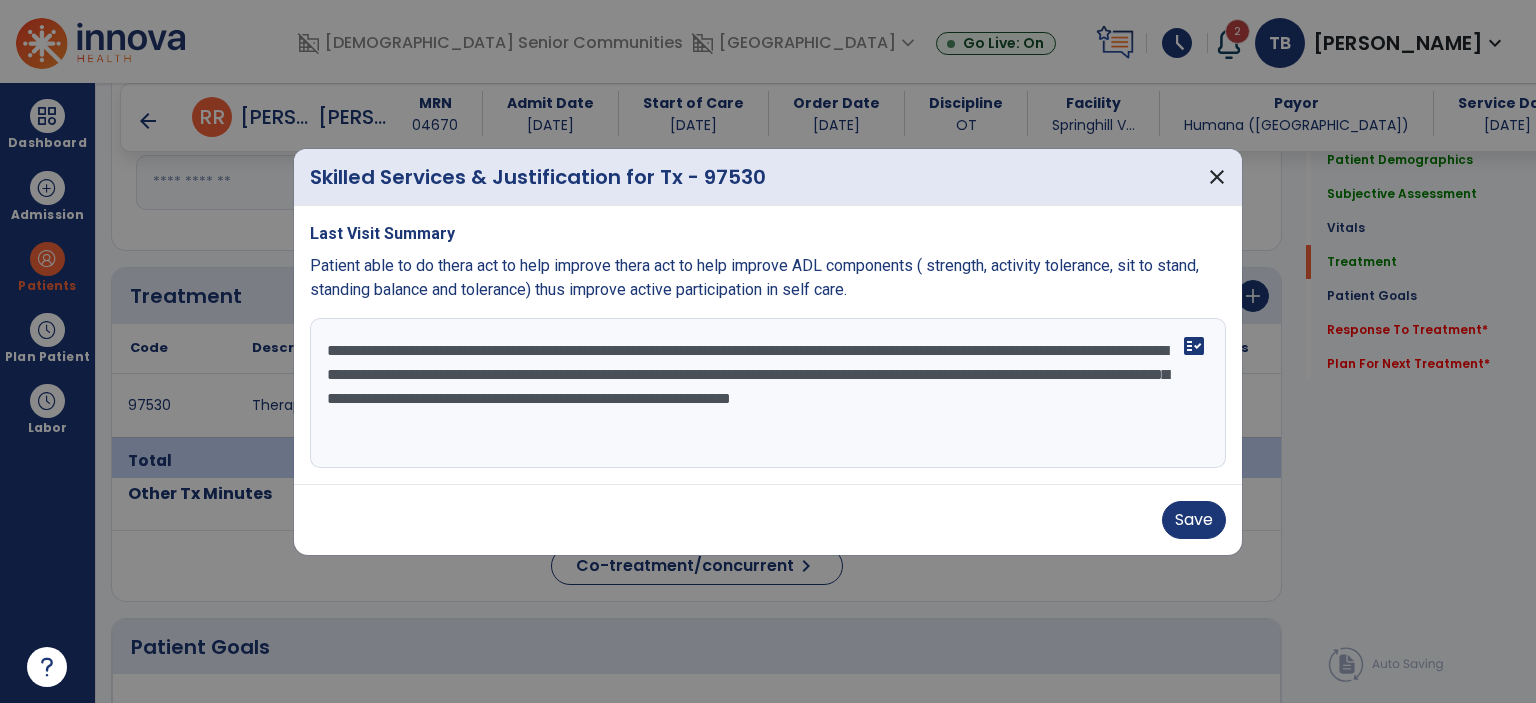 click on "**********" at bounding box center (768, 393) 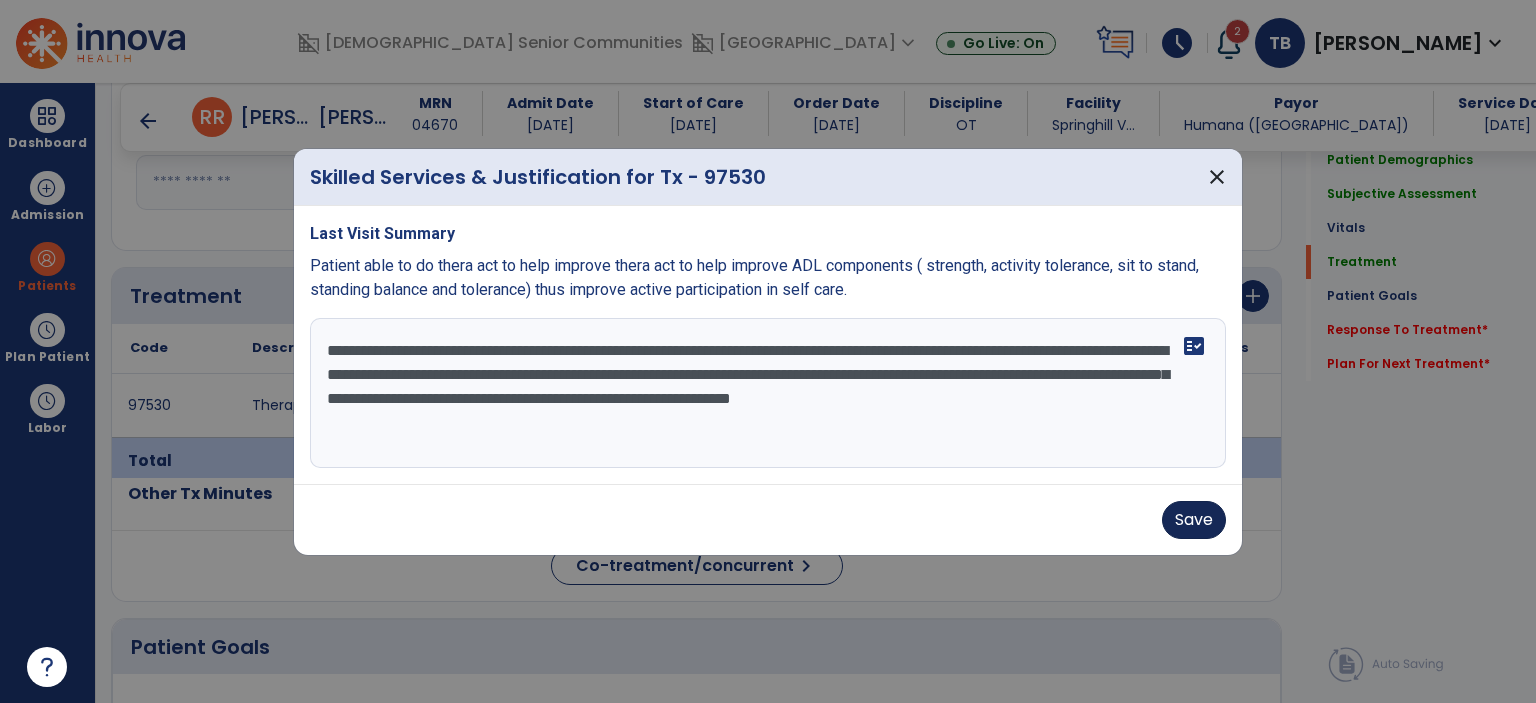 type on "**********" 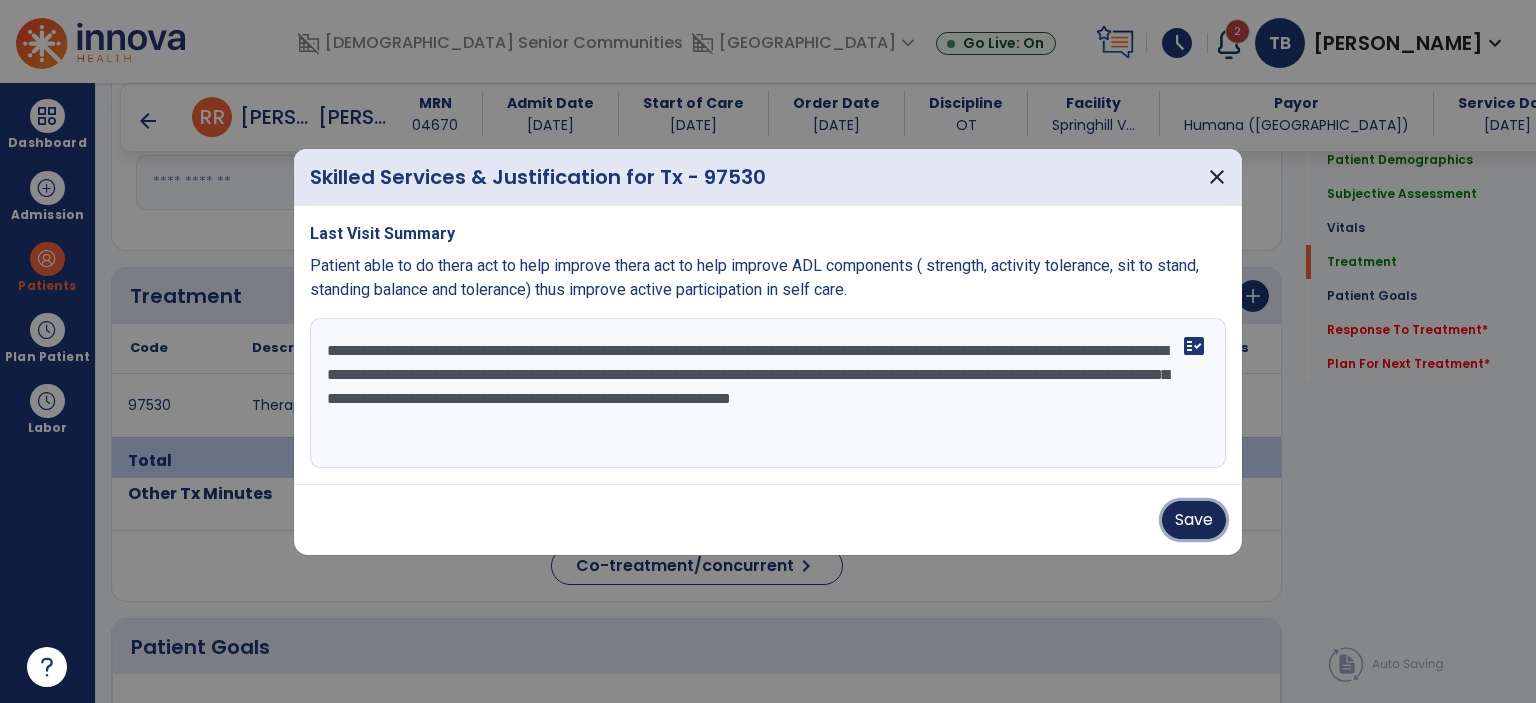 click on "Save" at bounding box center (1194, 520) 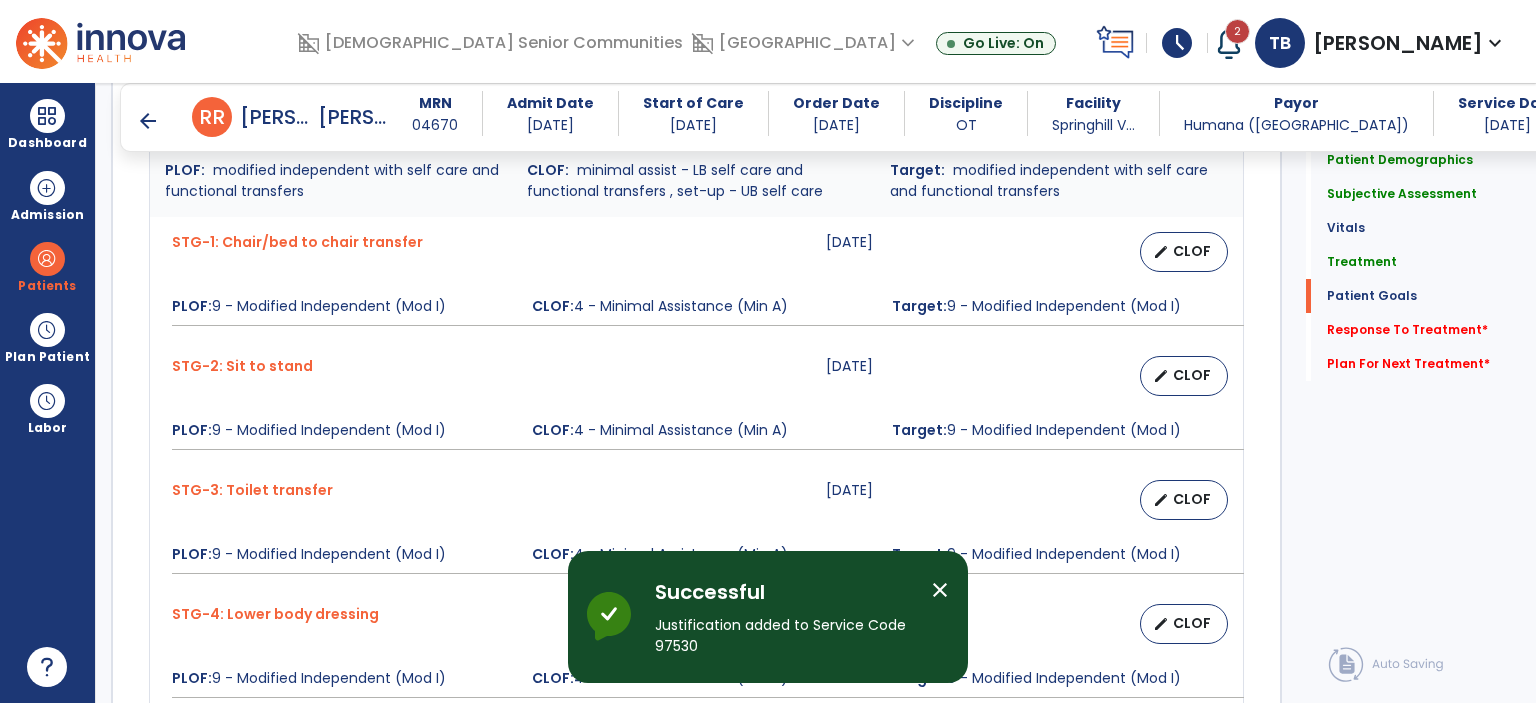 scroll, scrollTop: 1834, scrollLeft: 0, axis: vertical 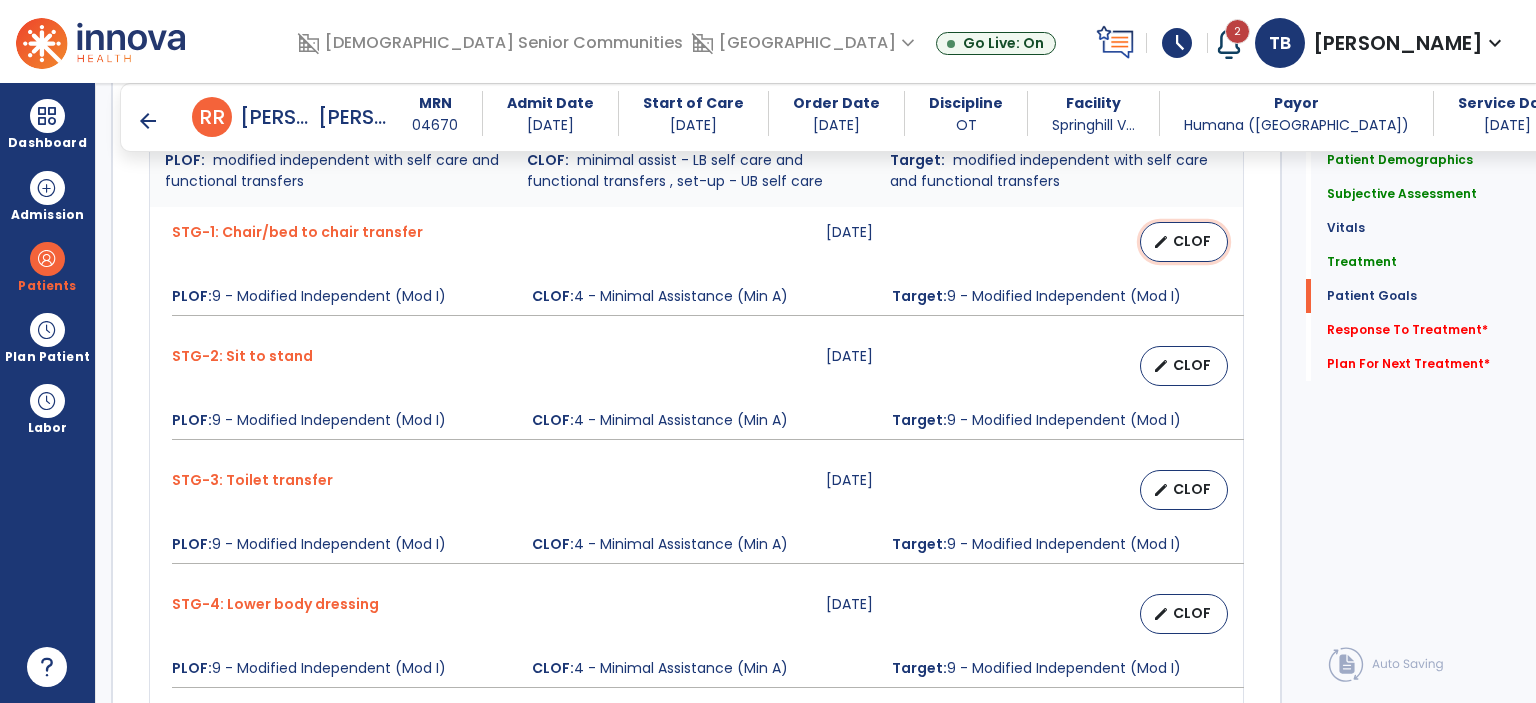 click on "edit   CLOF" at bounding box center (1184, 242) 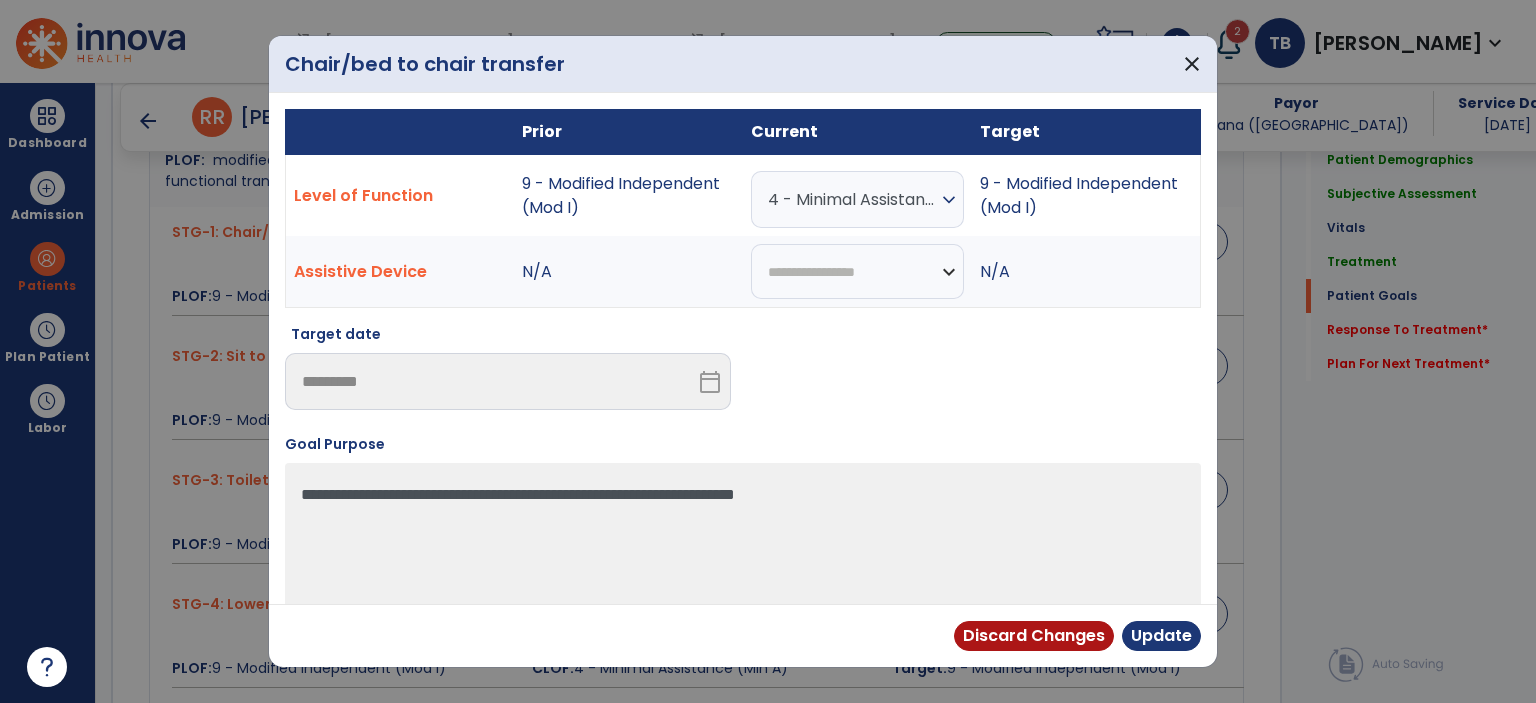 click on "4 - Minimal Assistance (Min A)" at bounding box center (852, 199) 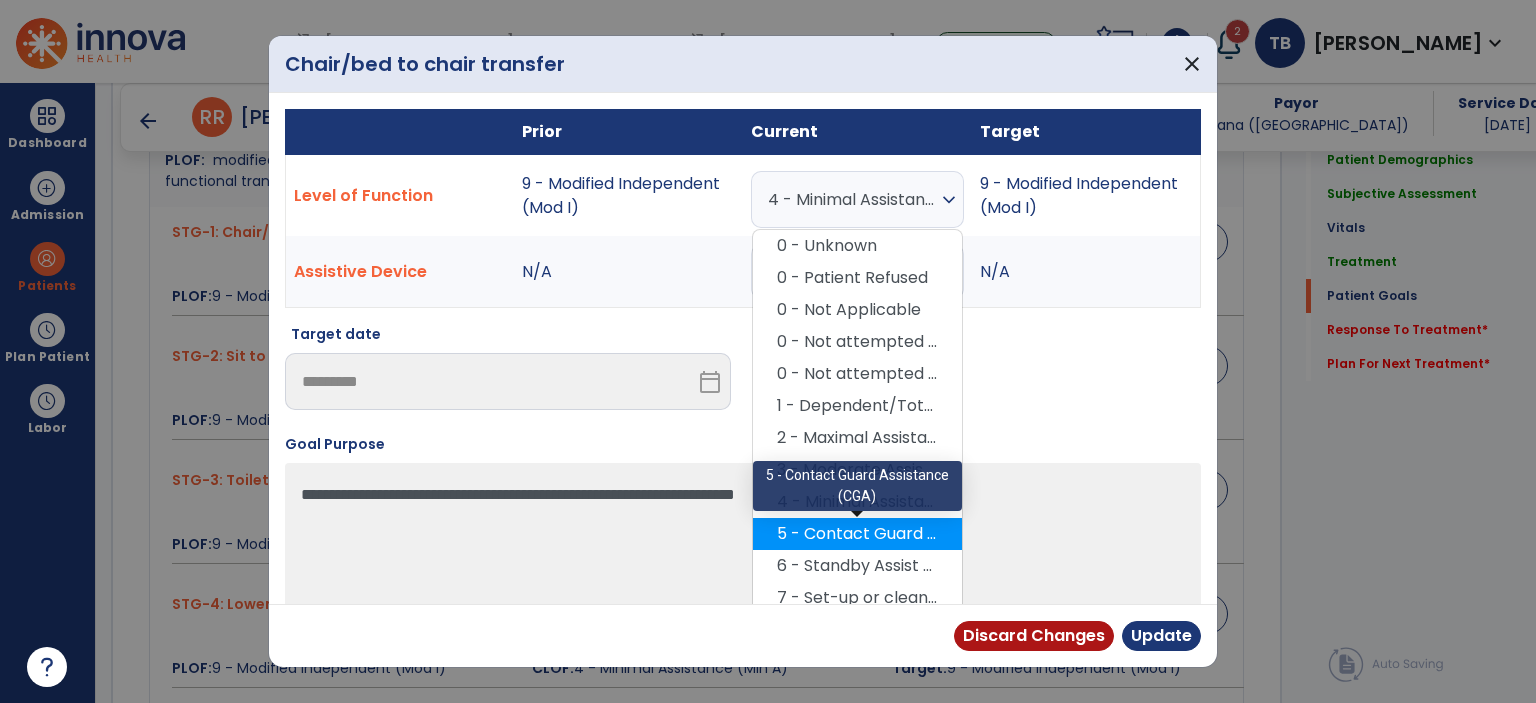 click on "5 - Contact Guard Assistance (CGA)" at bounding box center (857, 534) 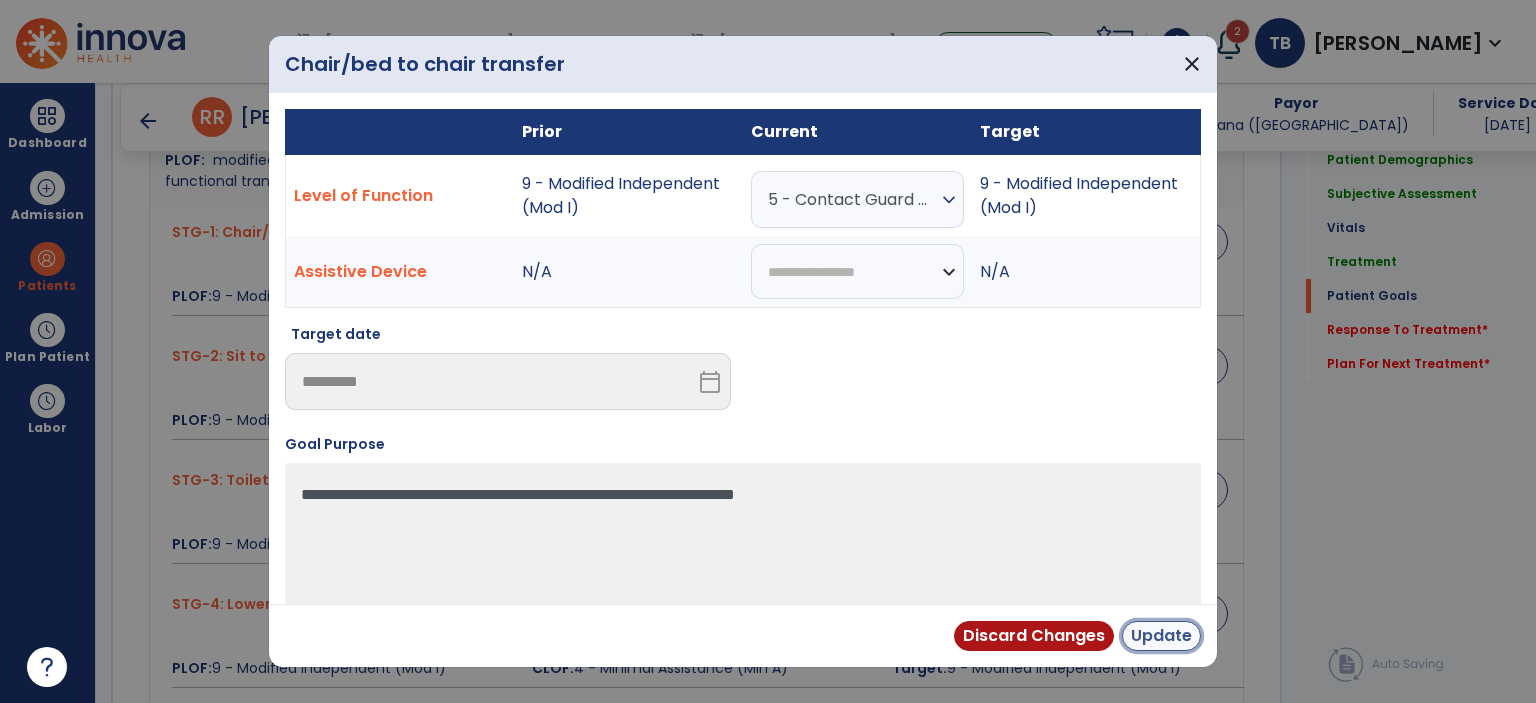 click on "Update" at bounding box center [1161, 636] 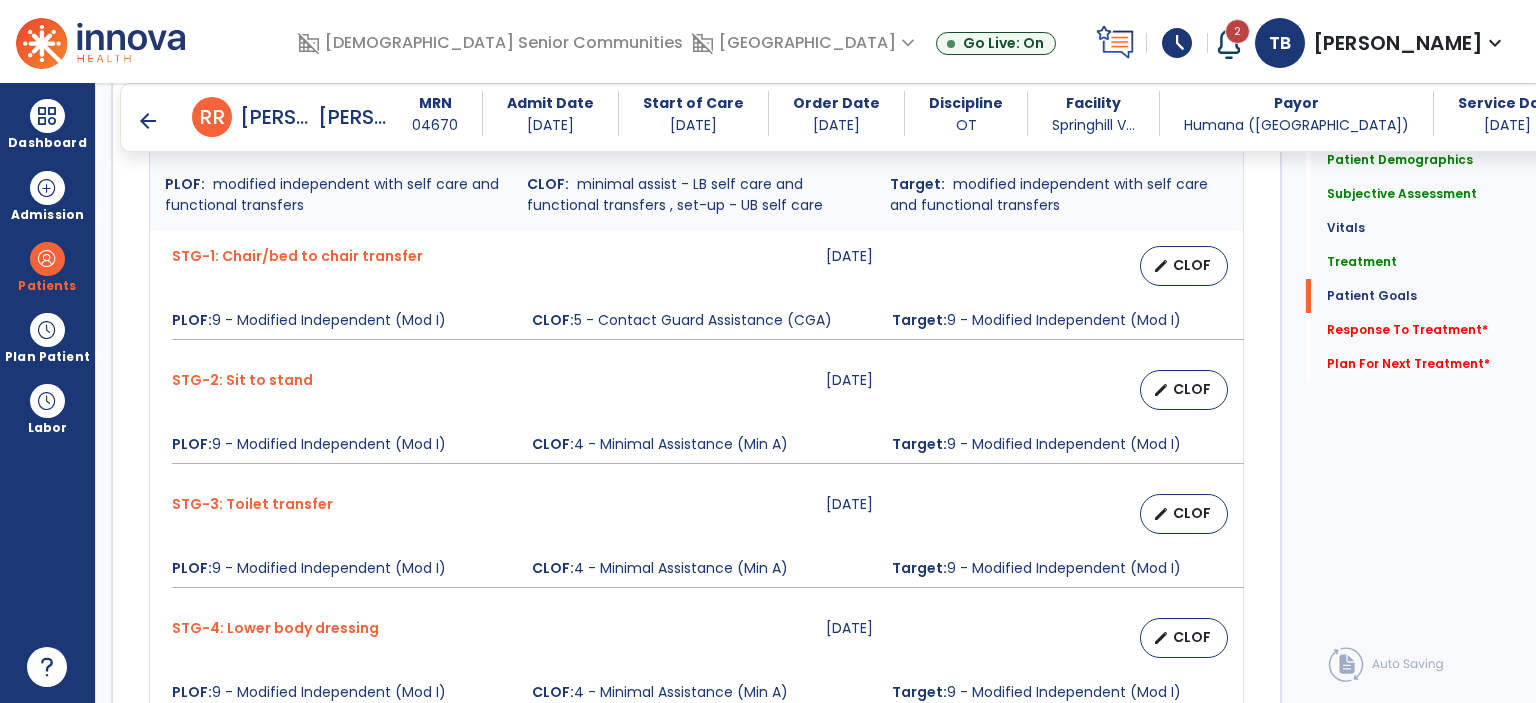 scroll, scrollTop: 1834, scrollLeft: 0, axis: vertical 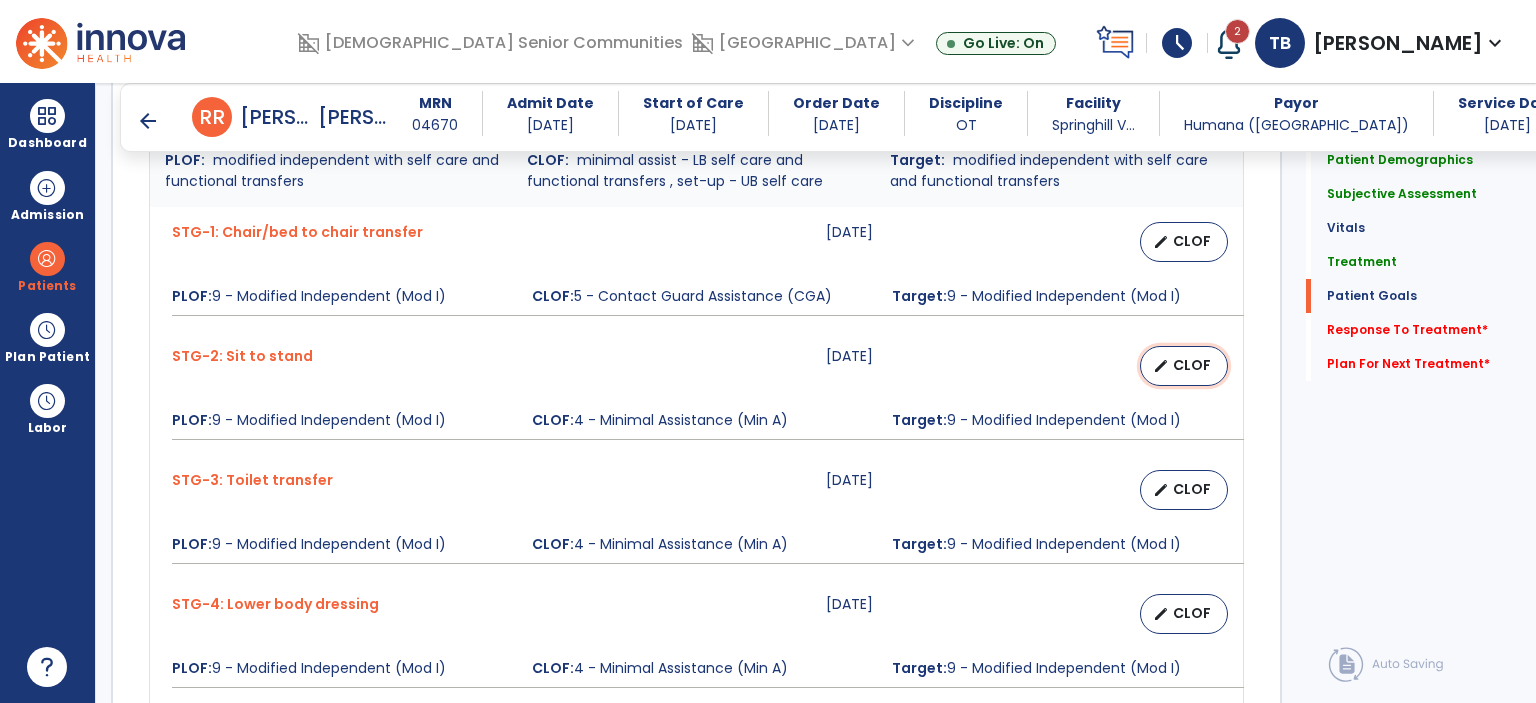 click on "edit   CLOF" at bounding box center (1184, 366) 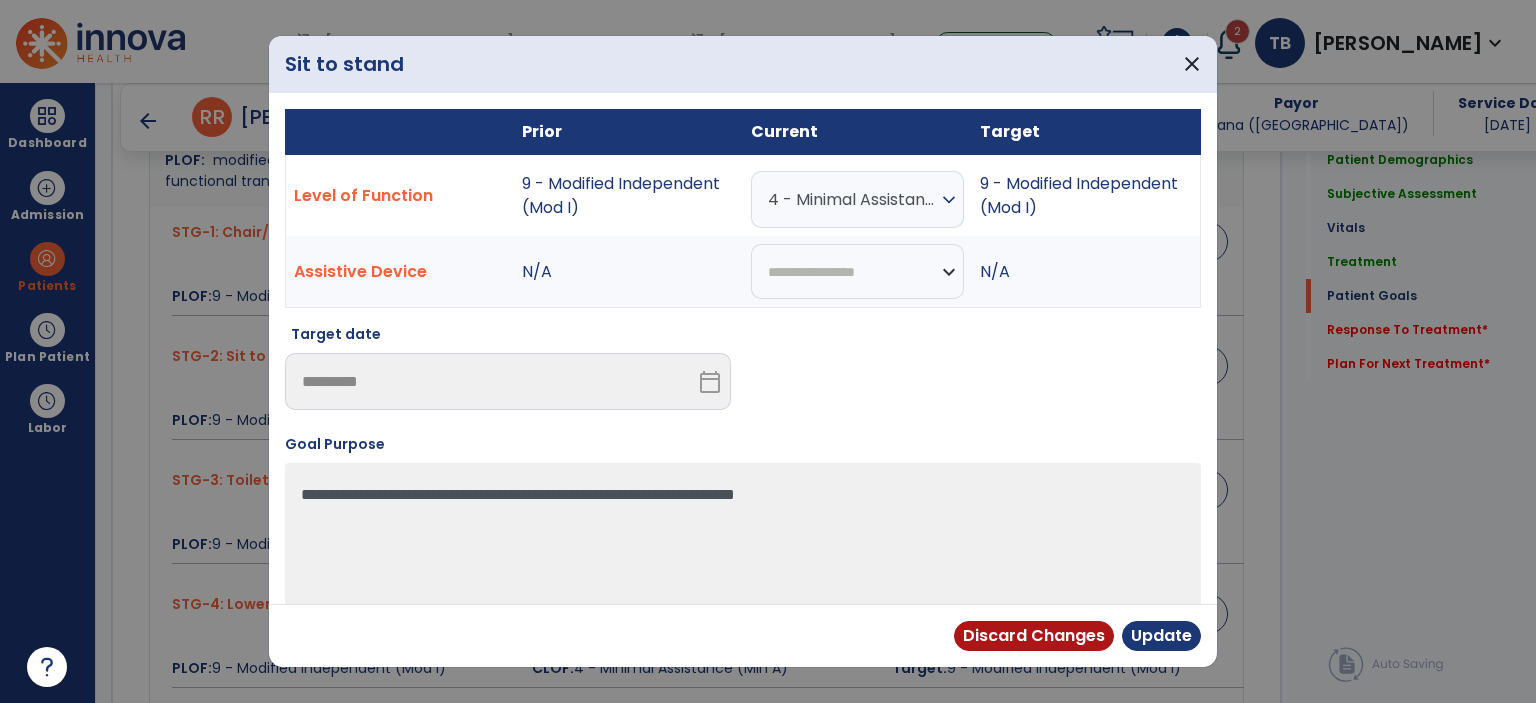 click on "4 - Minimal Assistance (Min A)   expand_more" at bounding box center [857, 199] 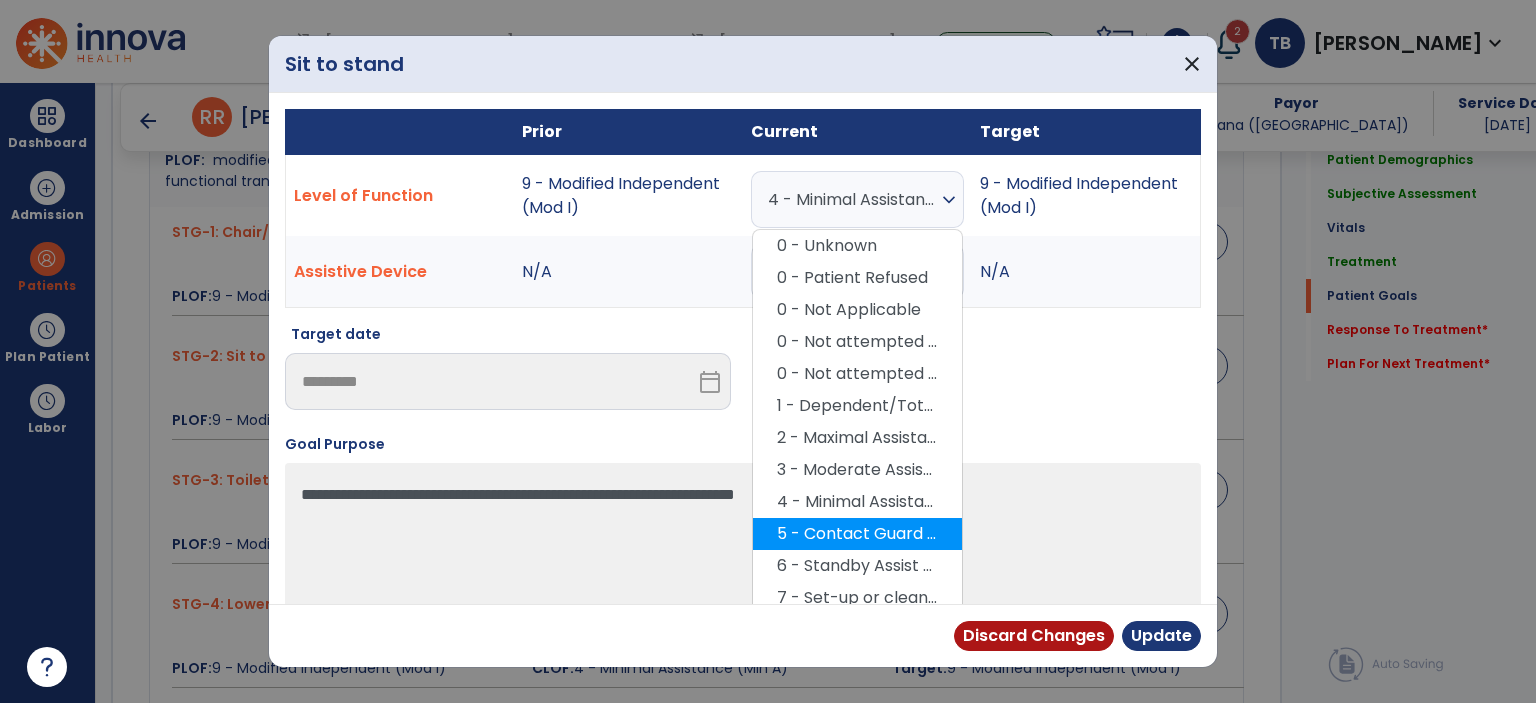 click on "5 - Contact Guard Assistance (CGA)" at bounding box center (857, 534) 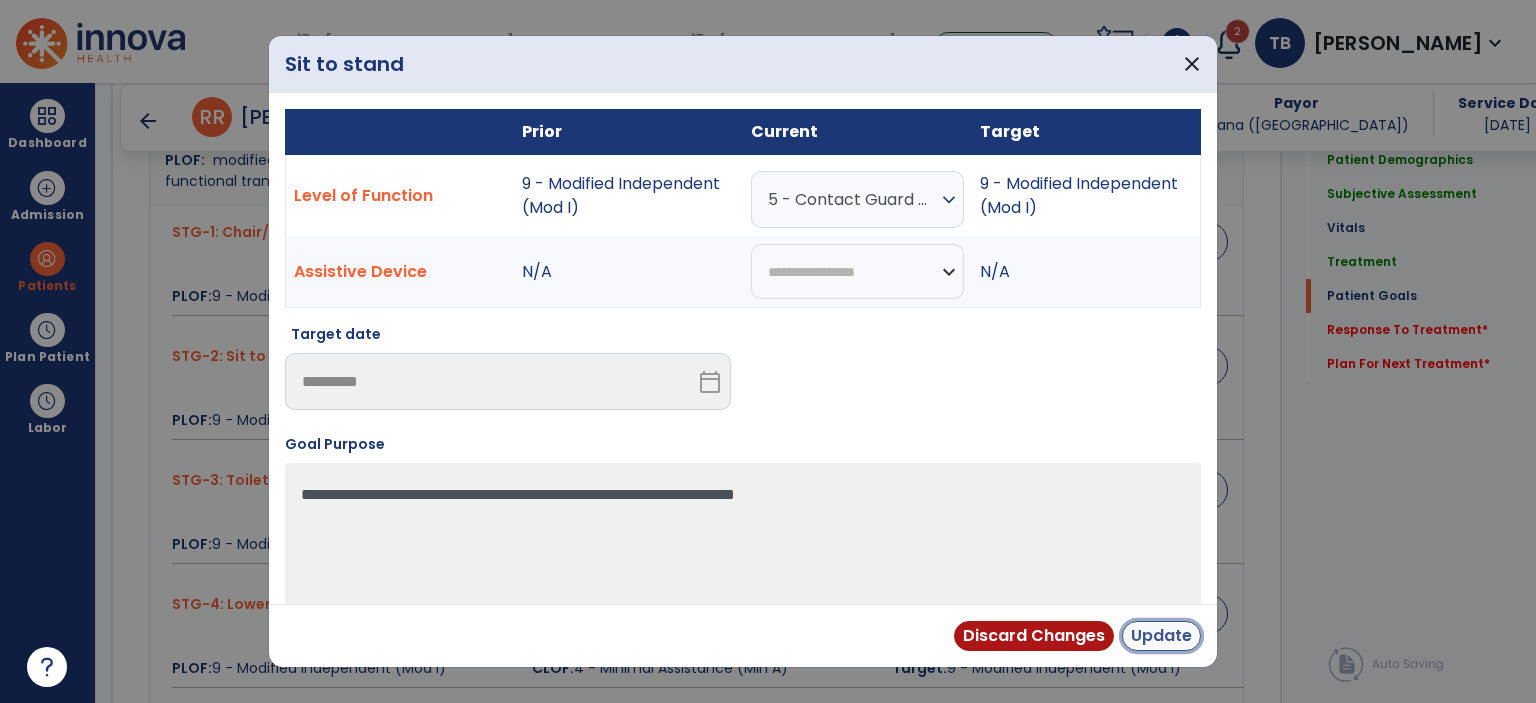 click on "Update" at bounding box center (1161, 636) 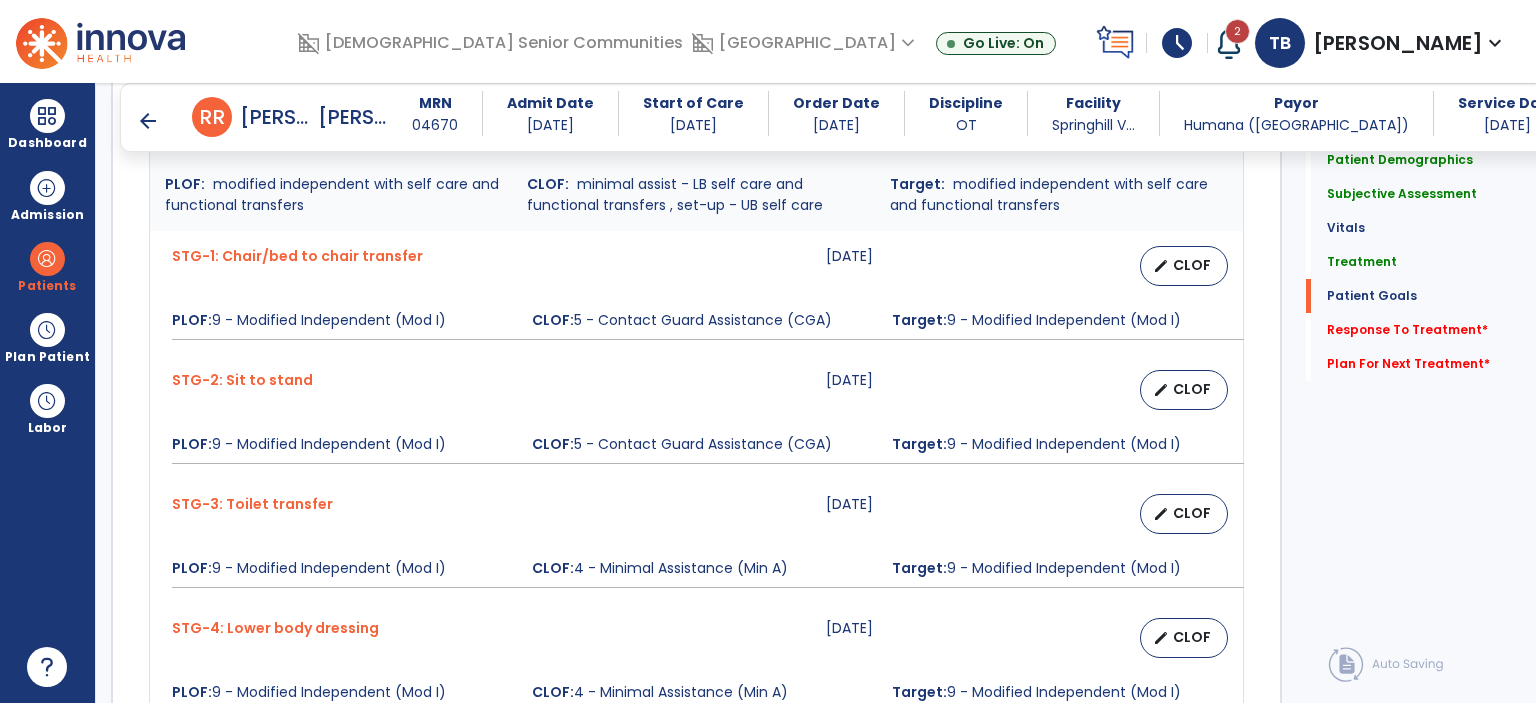 scroll, scrollTop: 1834, scrollLeft: 0, axis: vertical 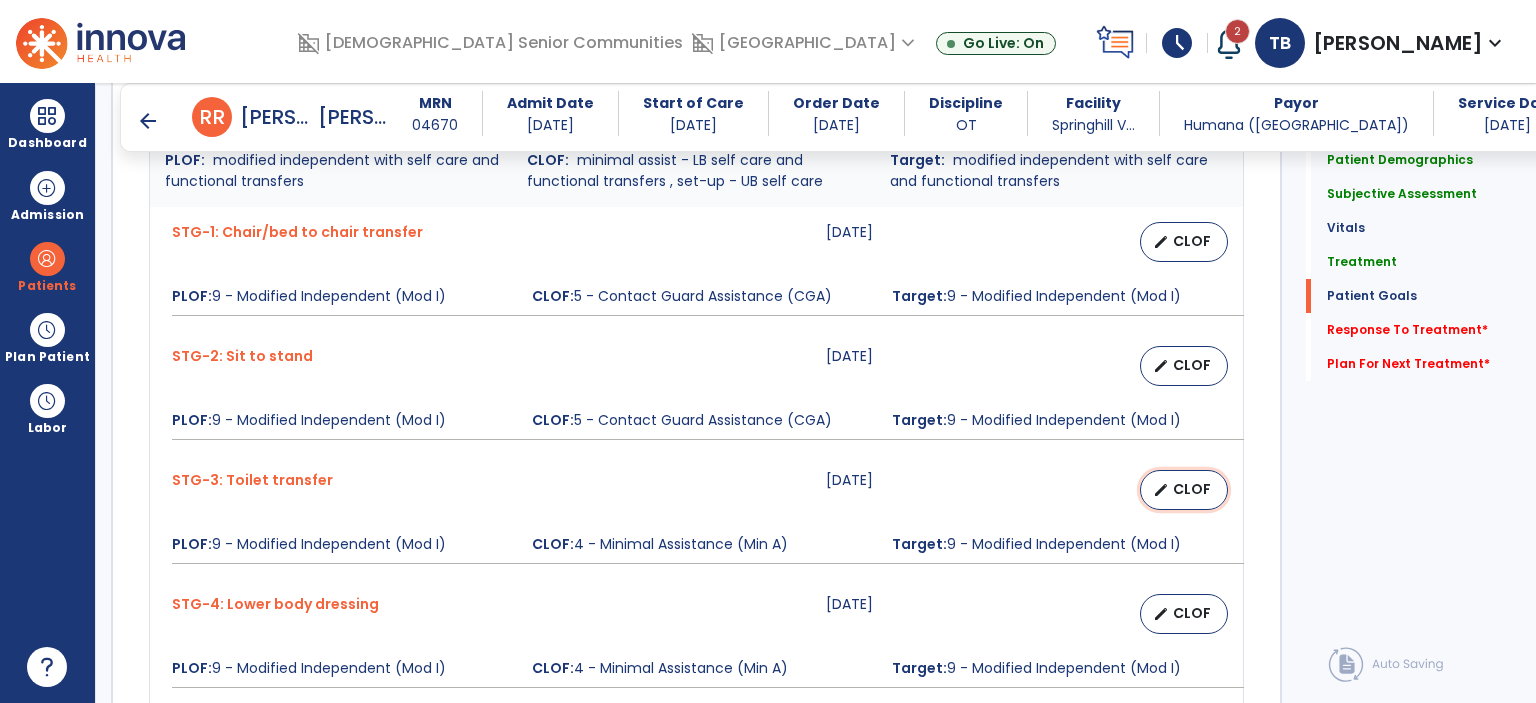 click on "CLOF" at bounding box center (1192, 489) 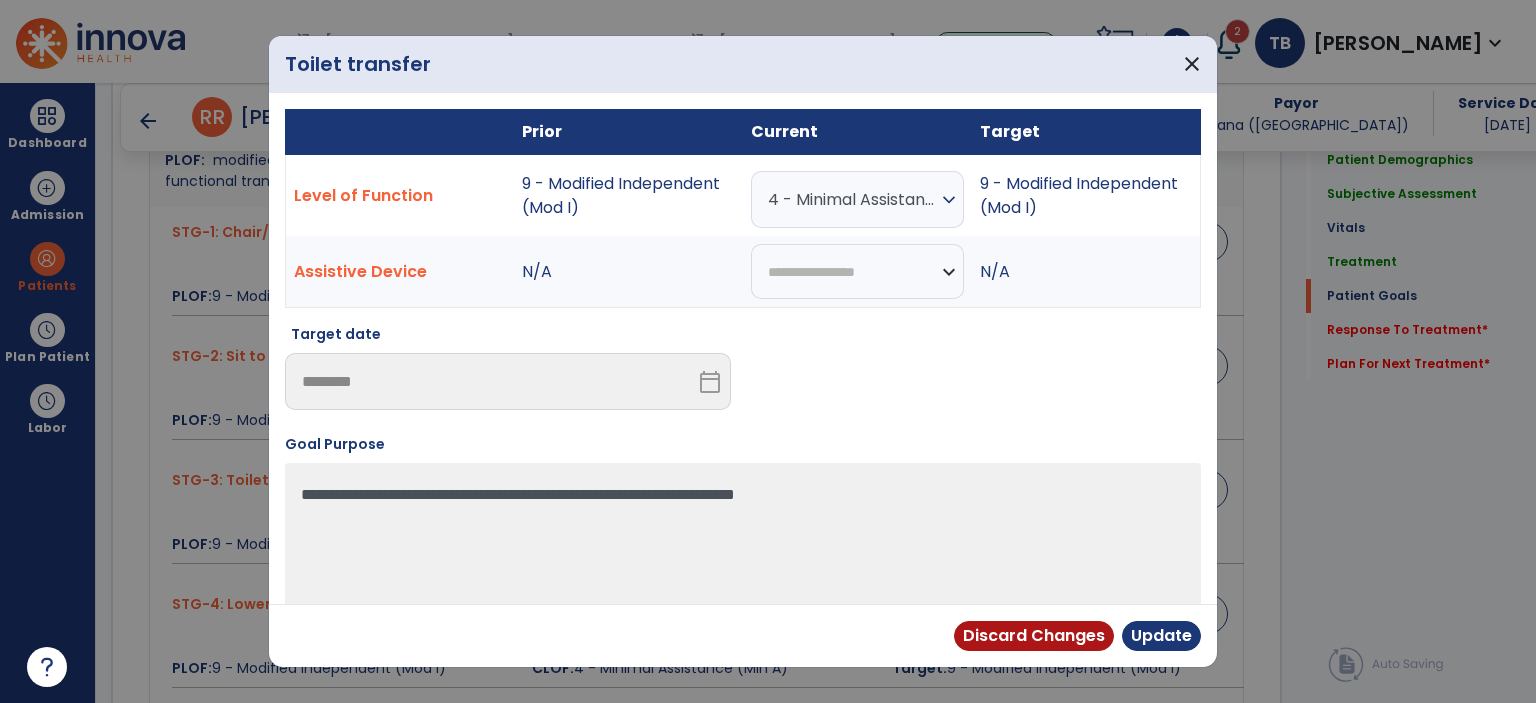 click on "4 - Minimal Assistance (Min A)" at bounding box center (852, 199) 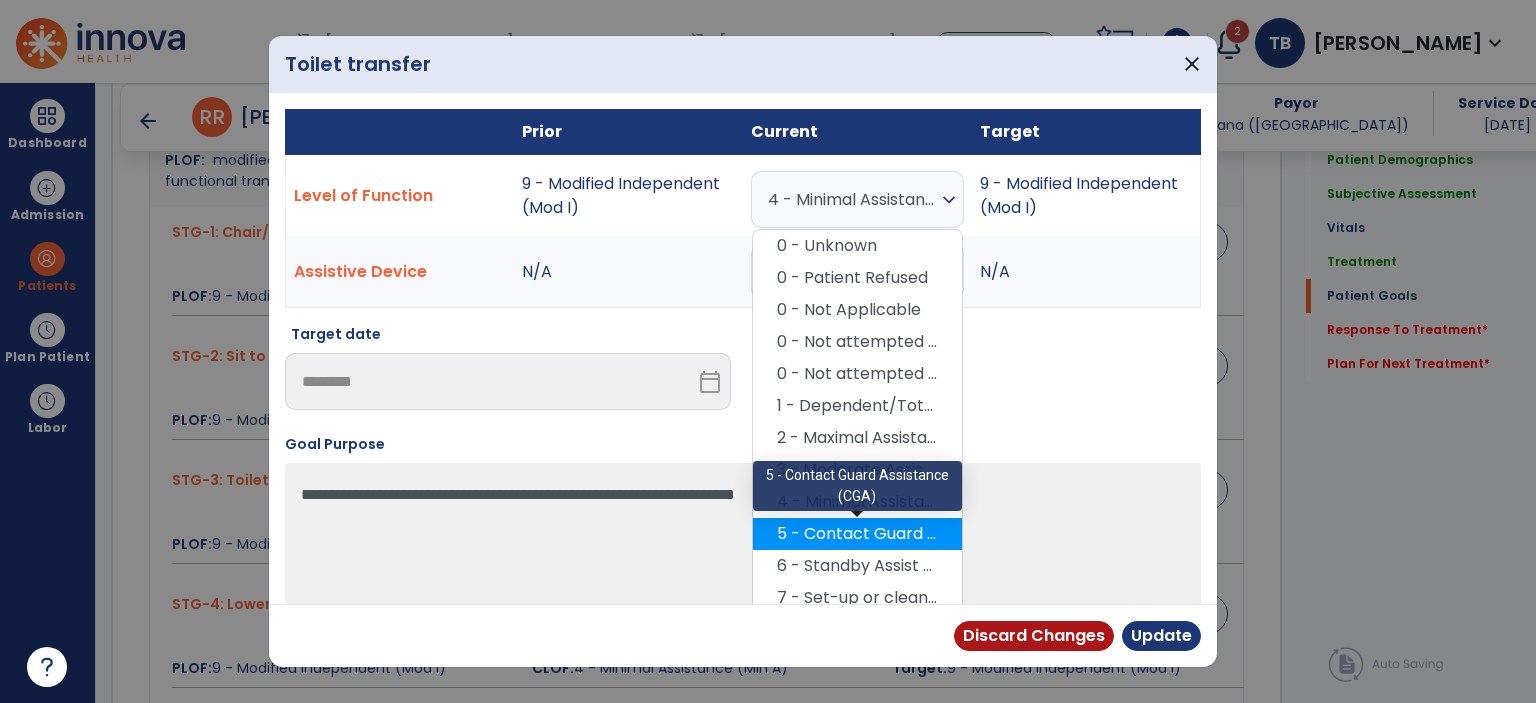click on "5 - Contact Guard Assistance (CGA)" at bounding box center (857, 534) 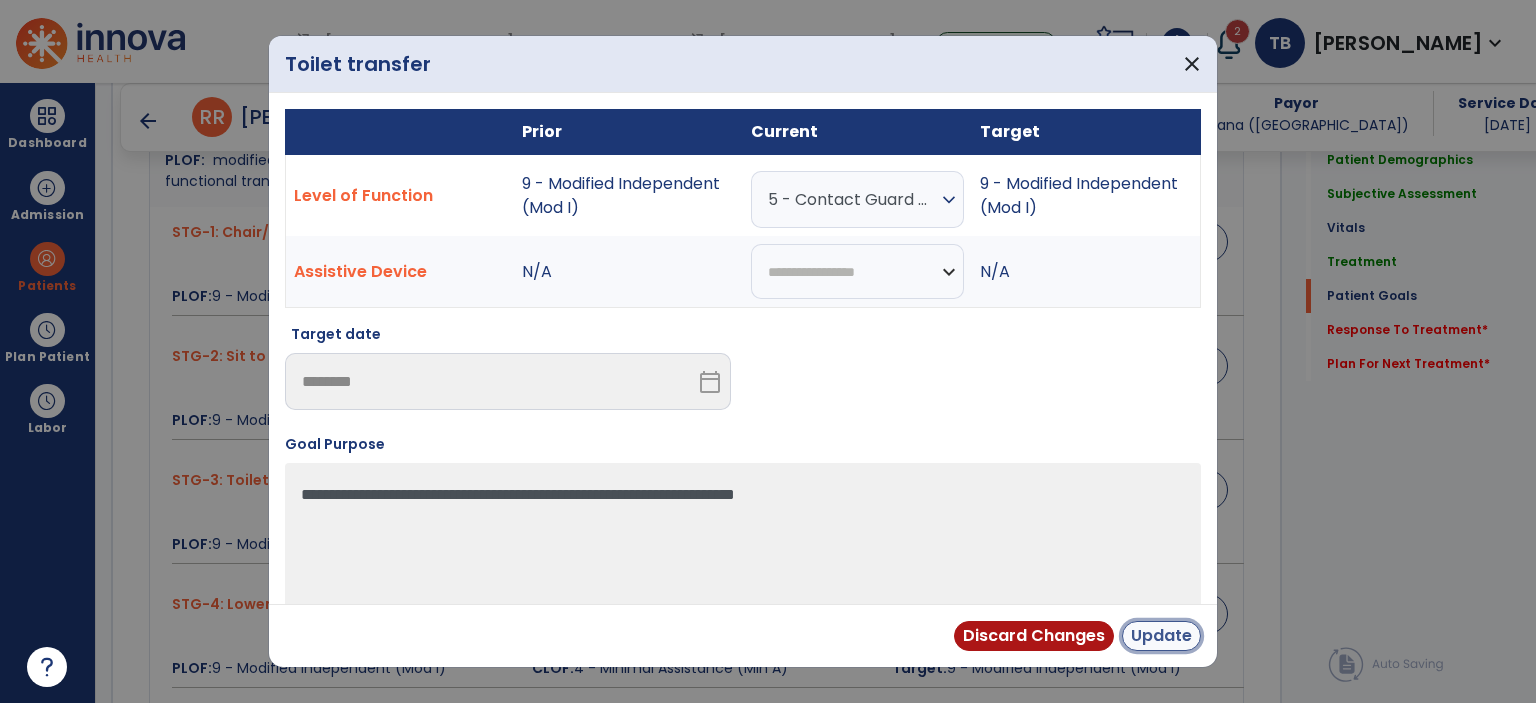 click on "Update" at bounding box center [1161, 636] 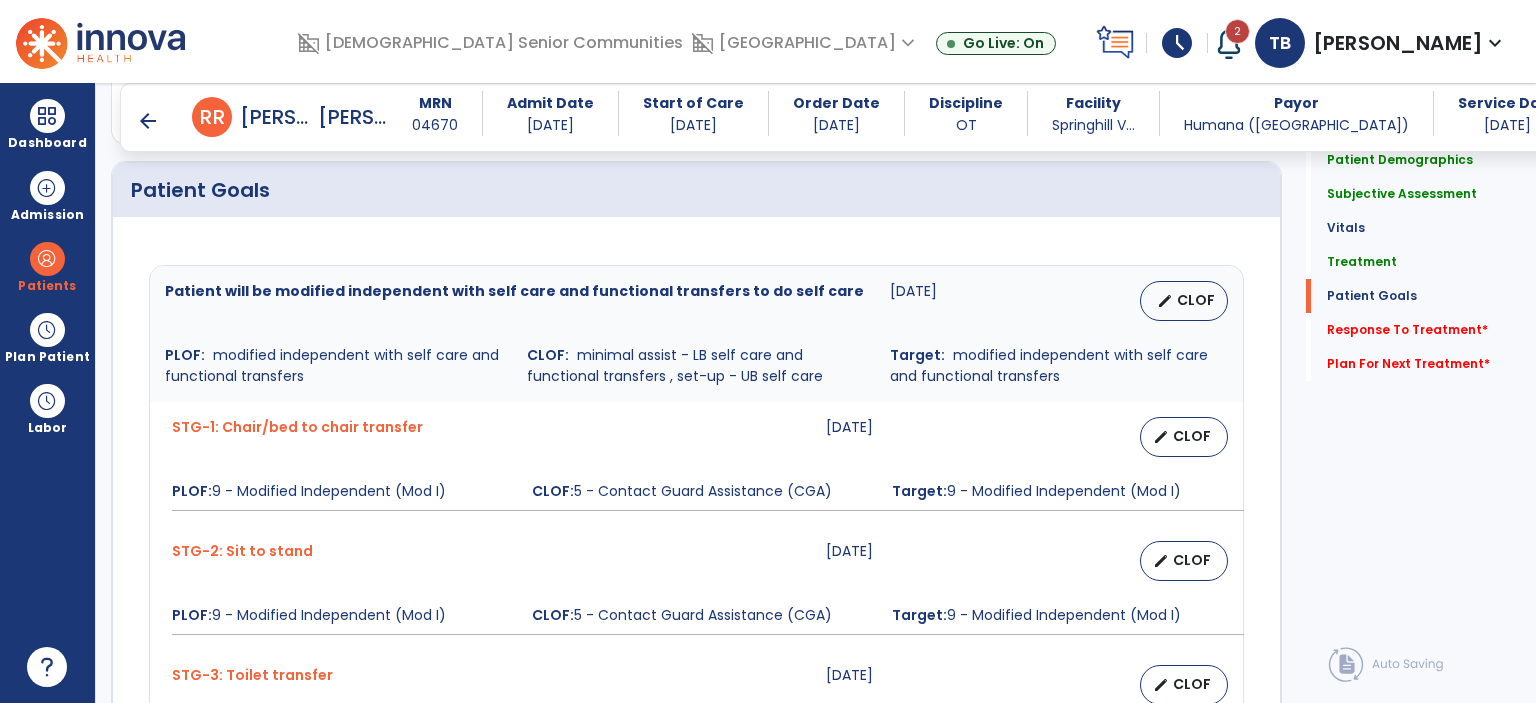 scroll, scrollTop: 1630, scrollLeft: 0, axis: vertical 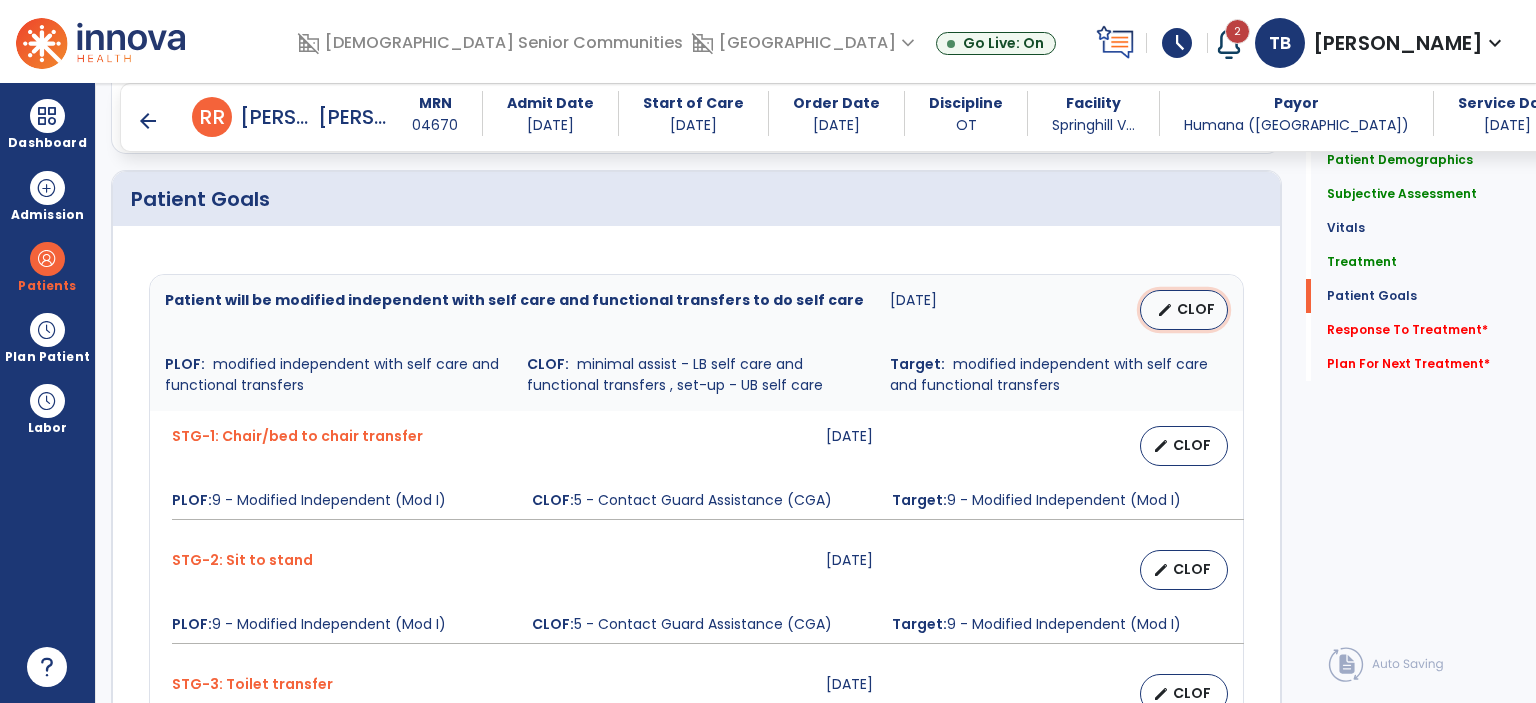 click on "edit   CLOF" at bounding box center (1184, 310) 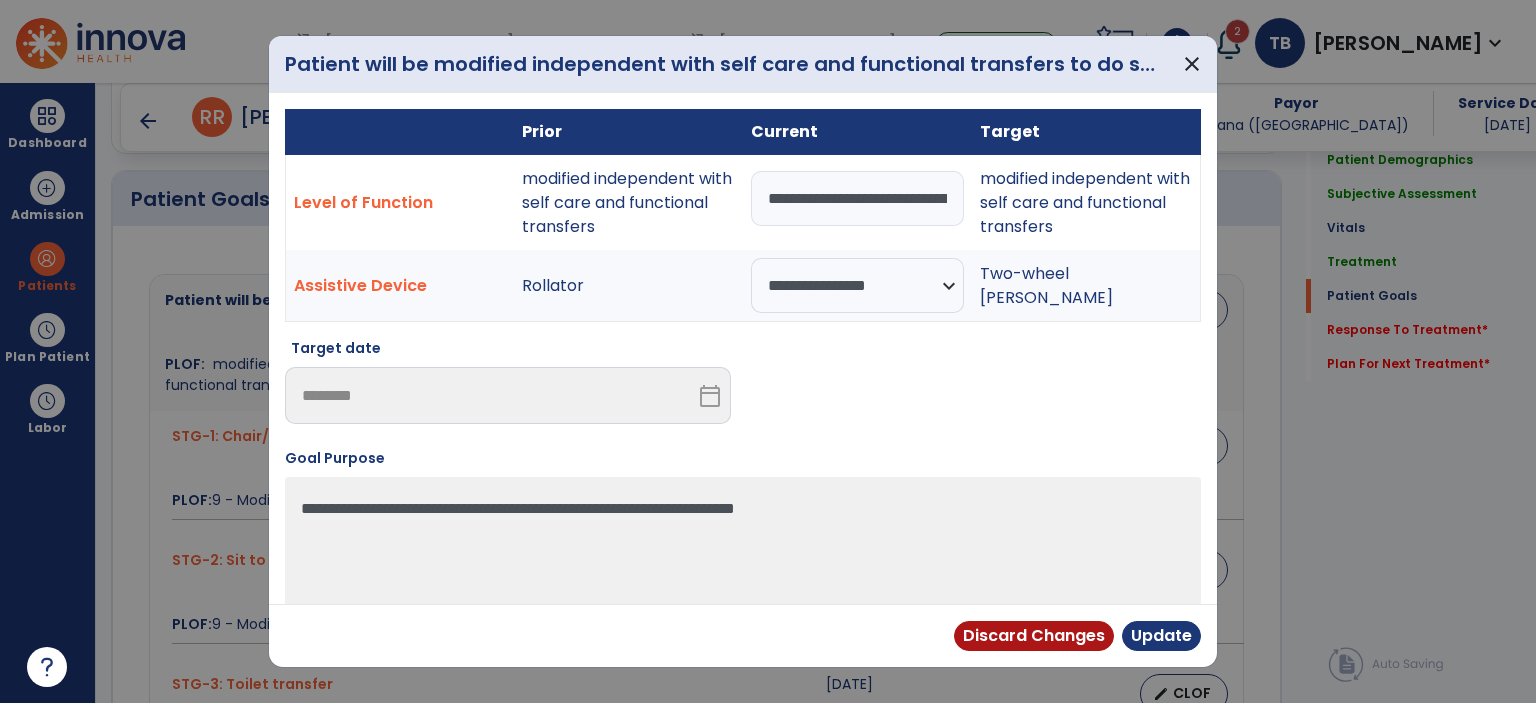 click on "**********" at bounding box center [857, 198] 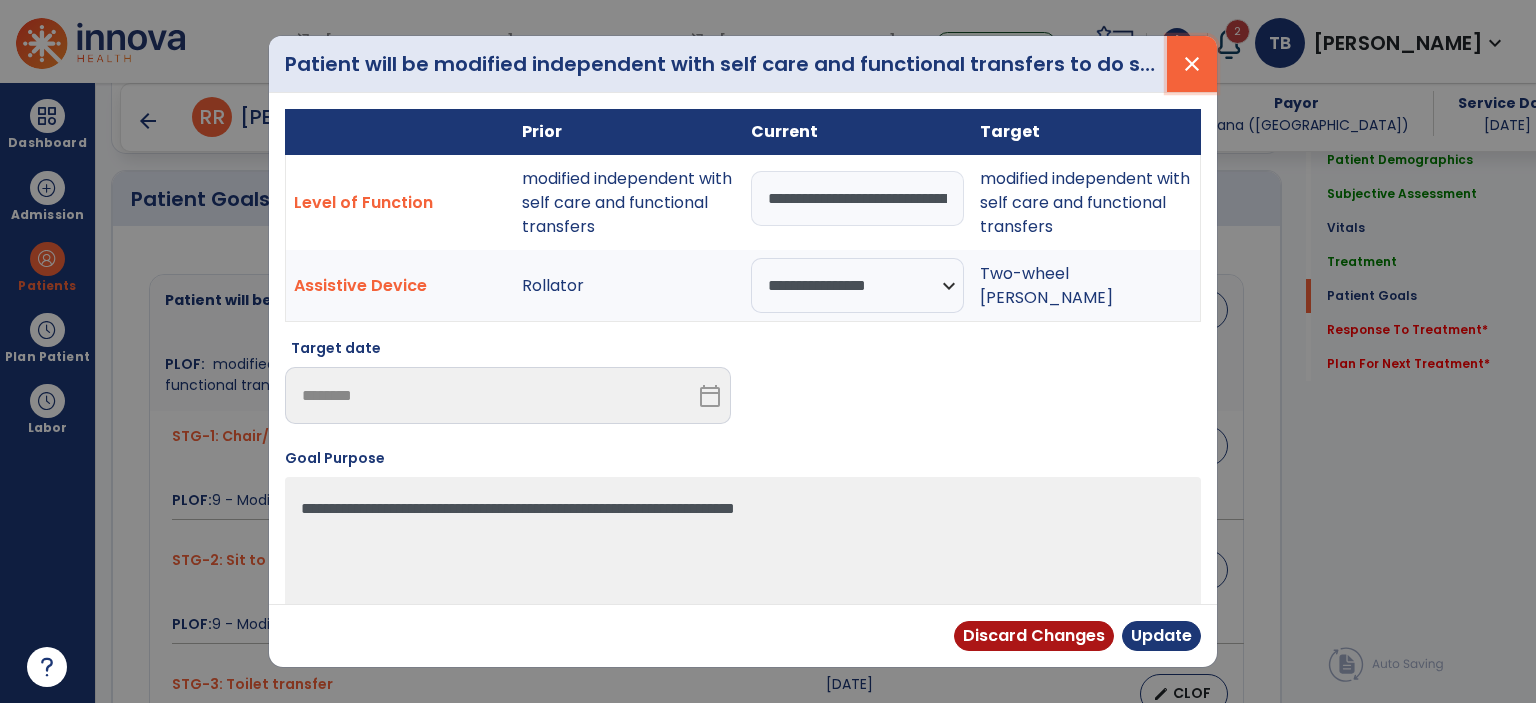 click on "close" at bounding box center [1192, 64] 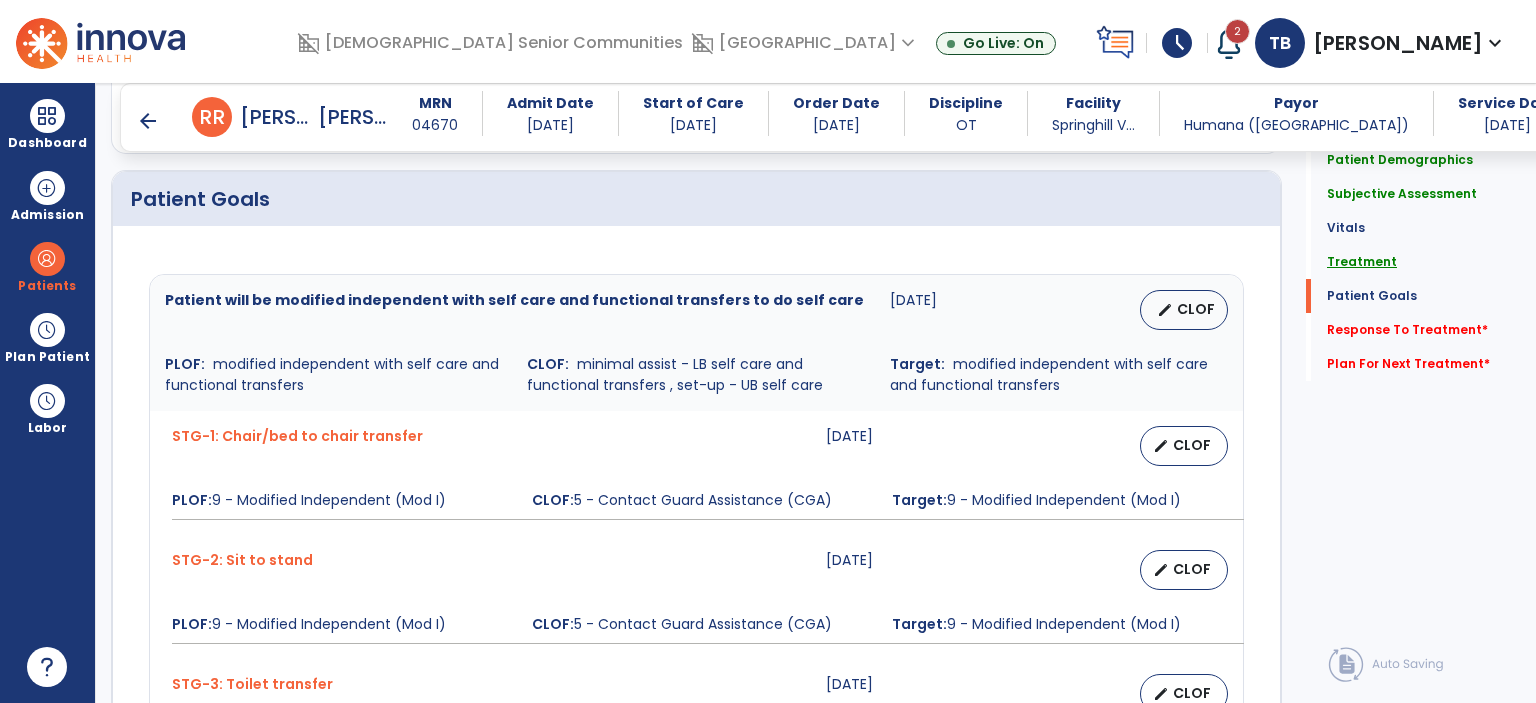 click on "Treatment" 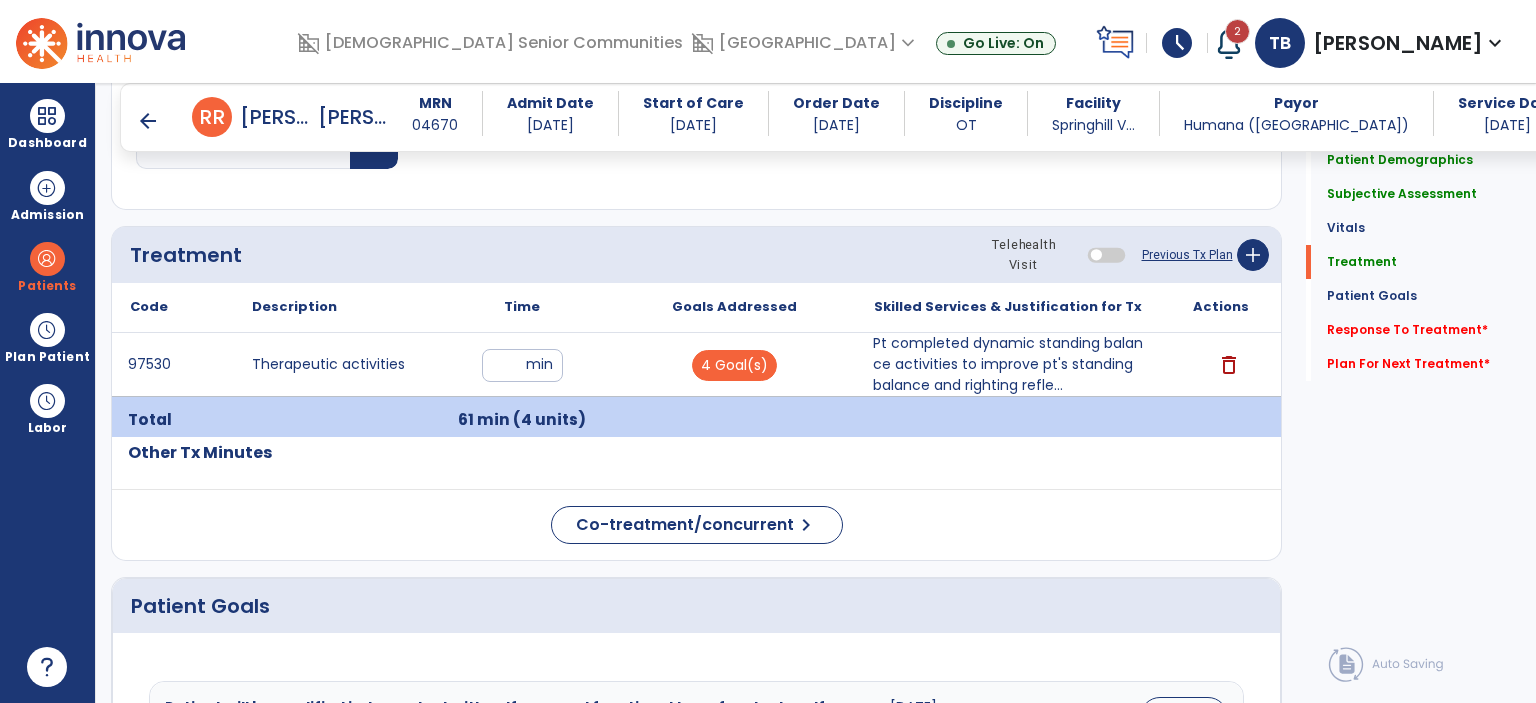 scroll, scrollTop: 1222, scrollLeft: 0, axis: vertical 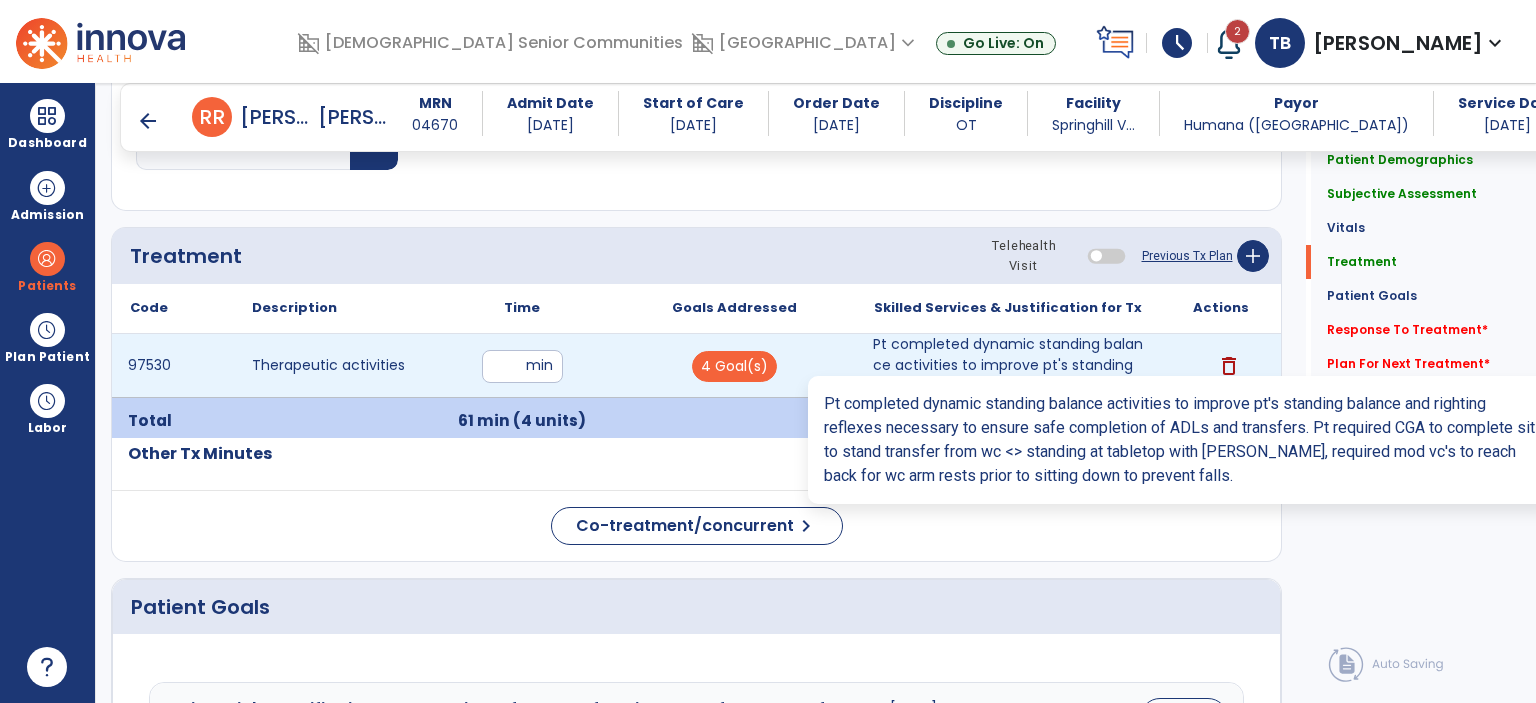 click on "Pt completed dynamic standing balance activities to improve pt's standing balance and righting refle..." at bounding box center [1008, 365] 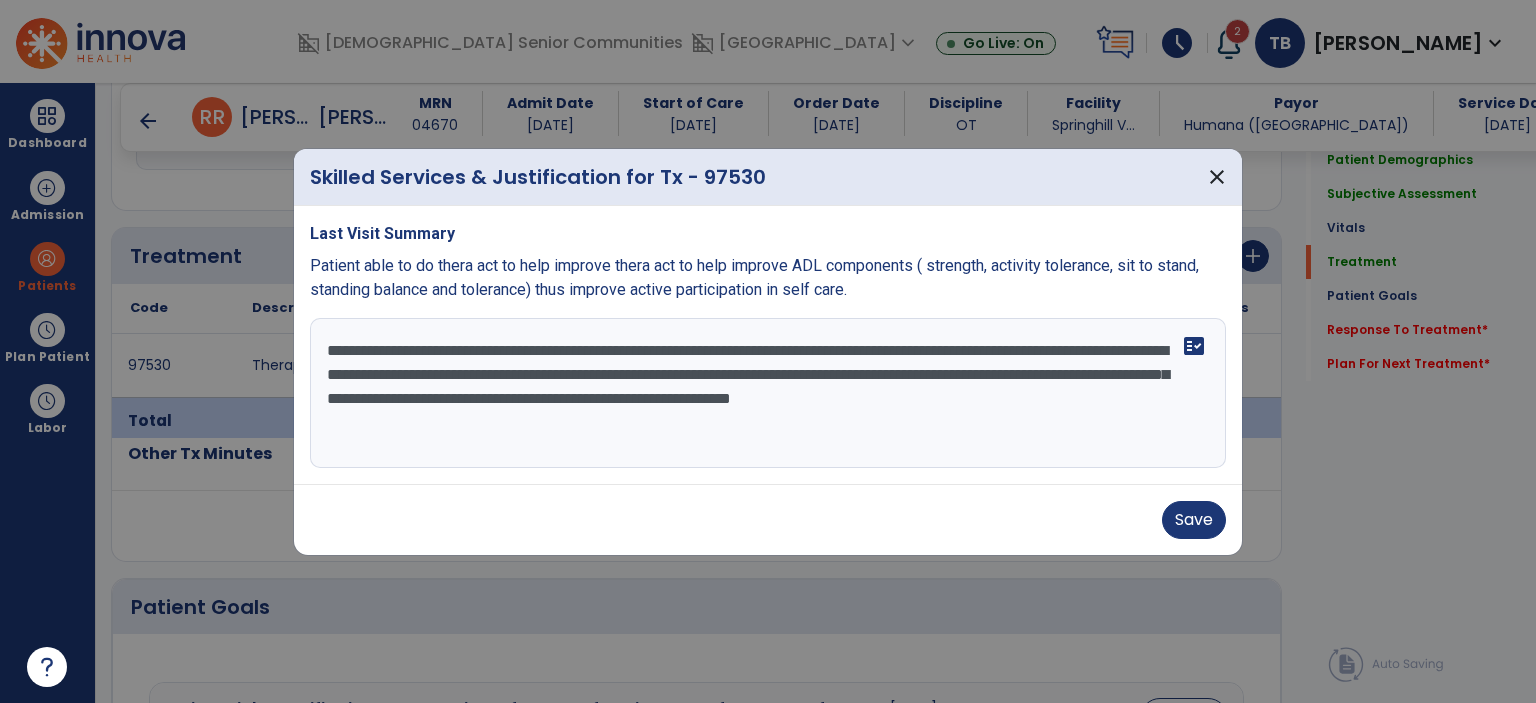 click on "**********" at bounding box center [768, 393] 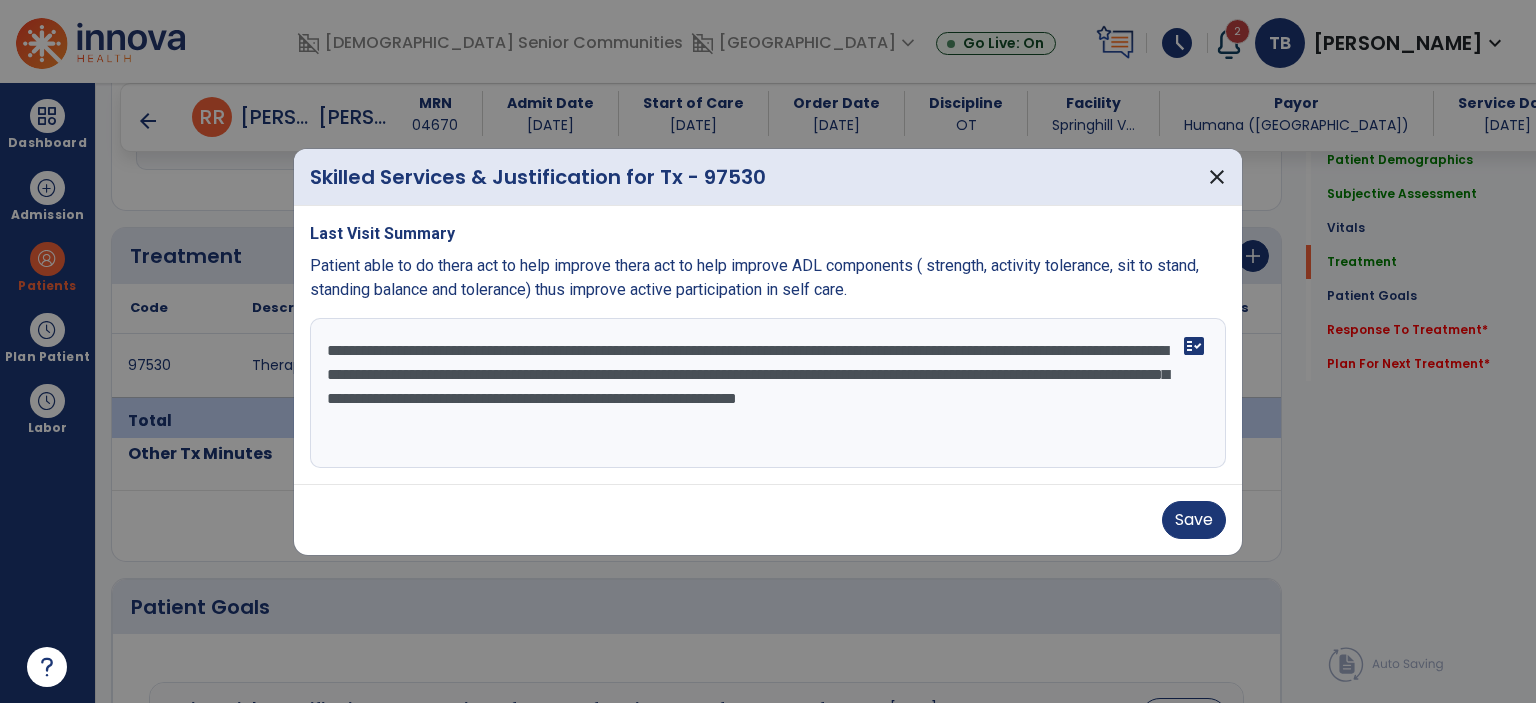 paste on "**********" 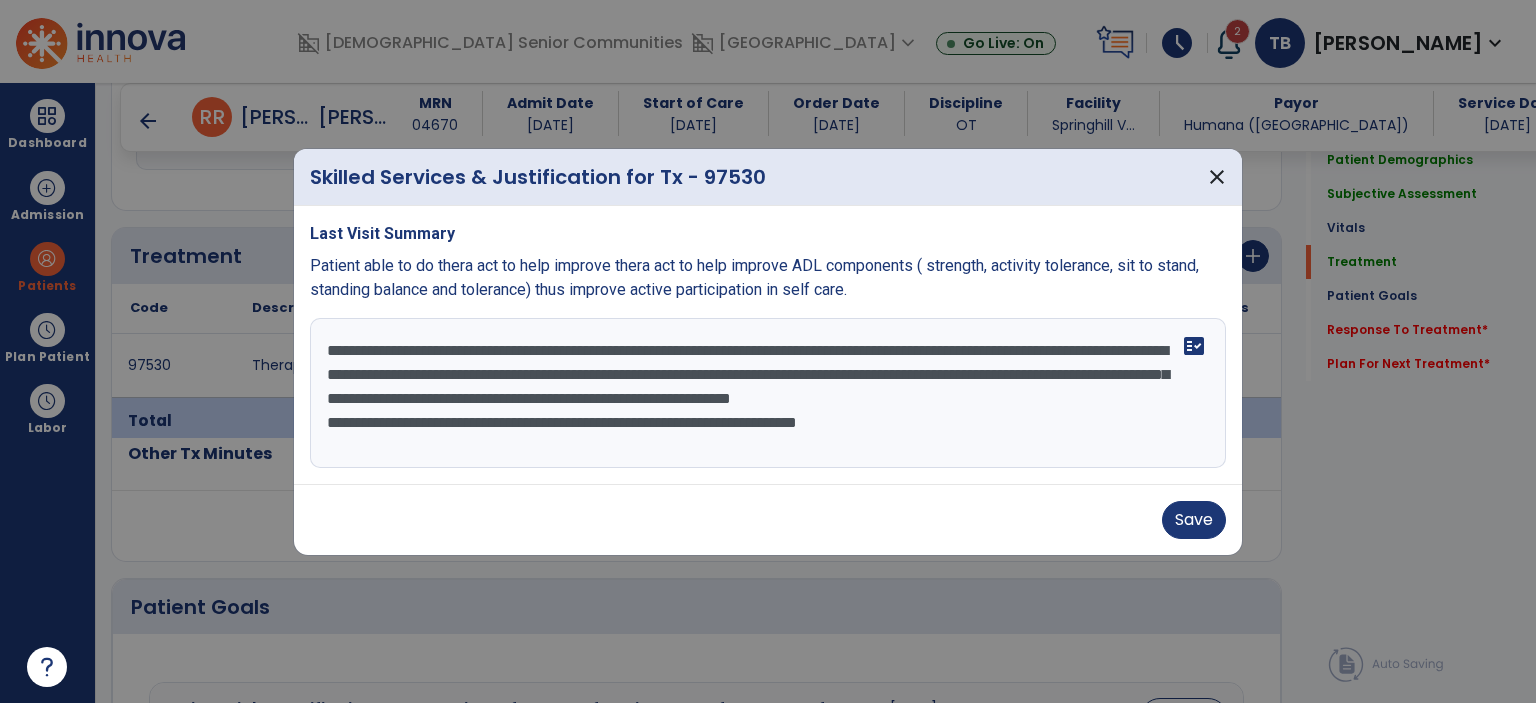 click on "**********" at bounding box center (768, 393) 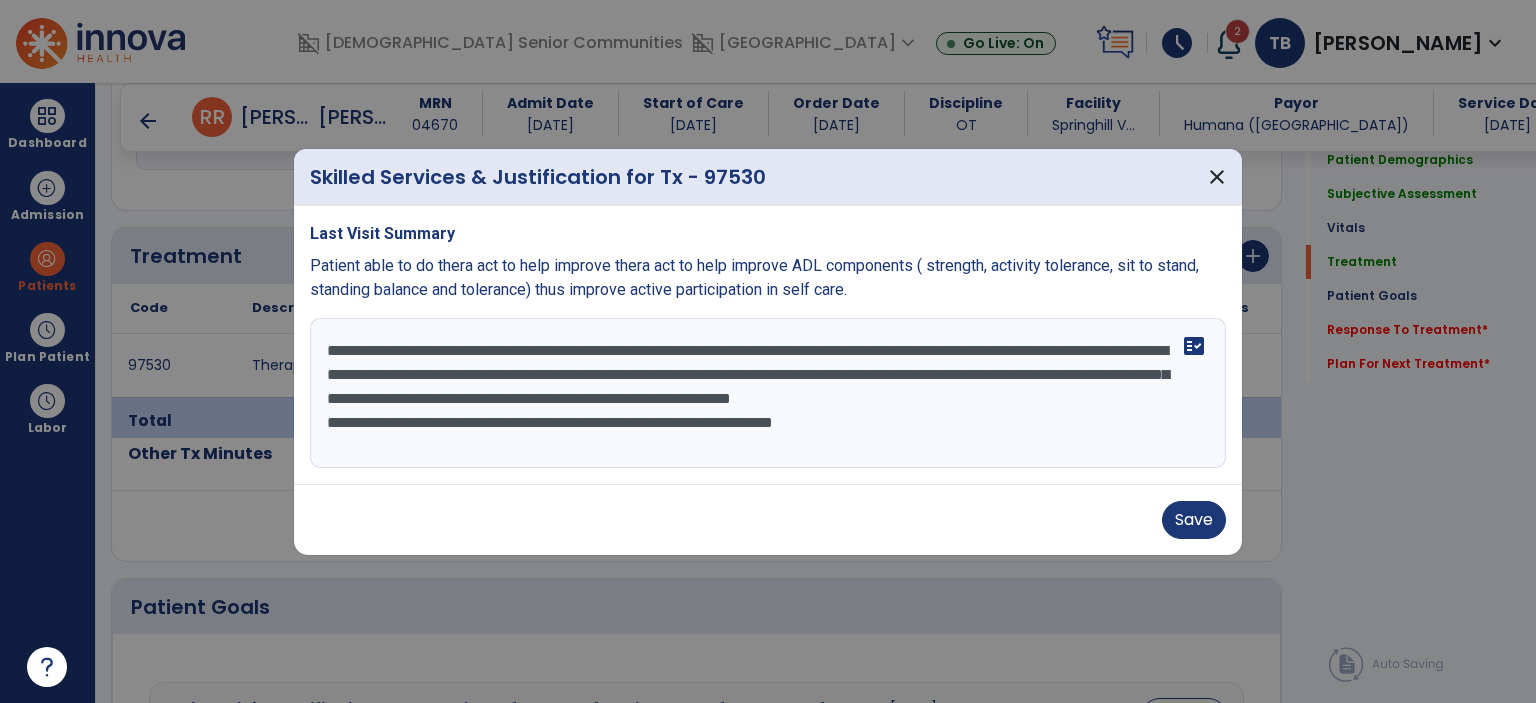 click on "**********" at bounding box center [768, 393] 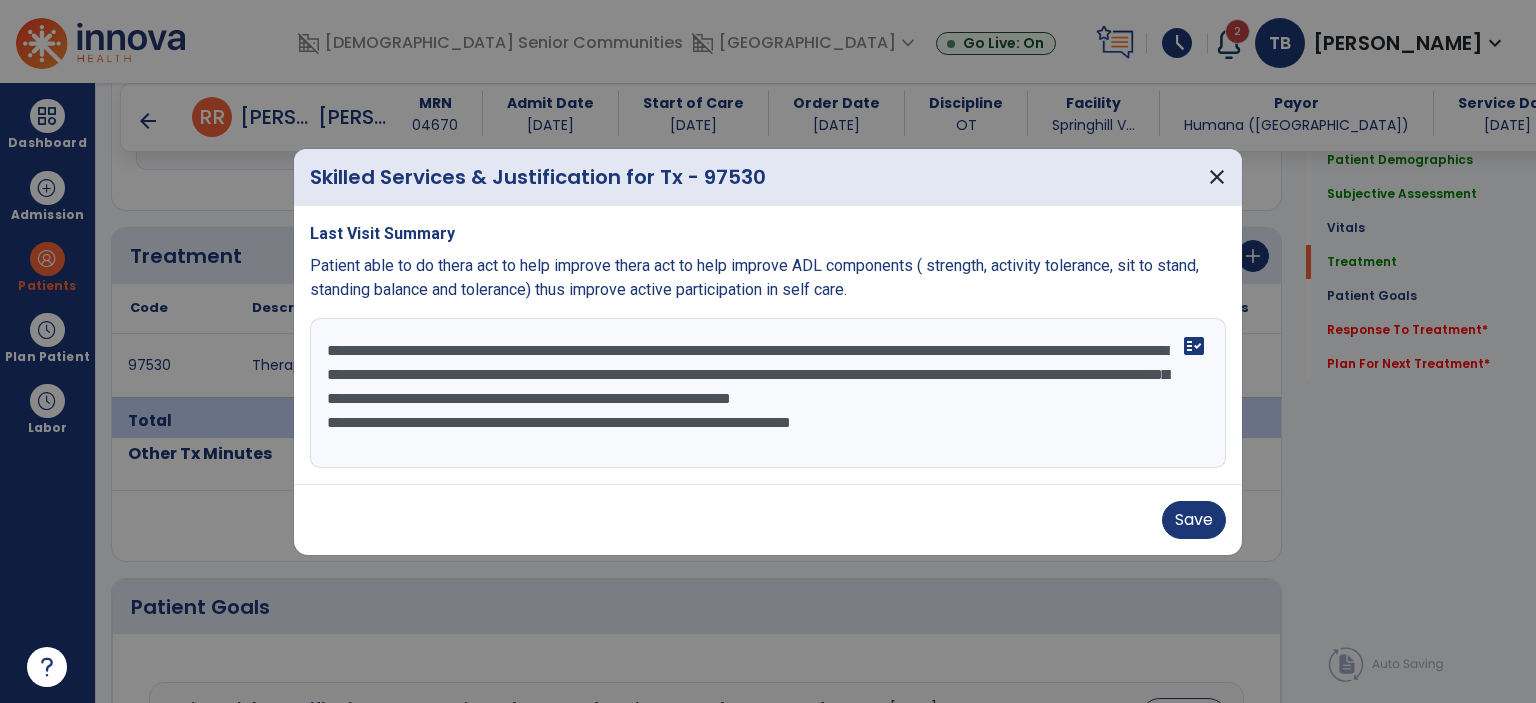 drag, startPoint x: 926, startPoint y: 454, endPoint x: 742, endPoint y: 456, distance: 184.01086 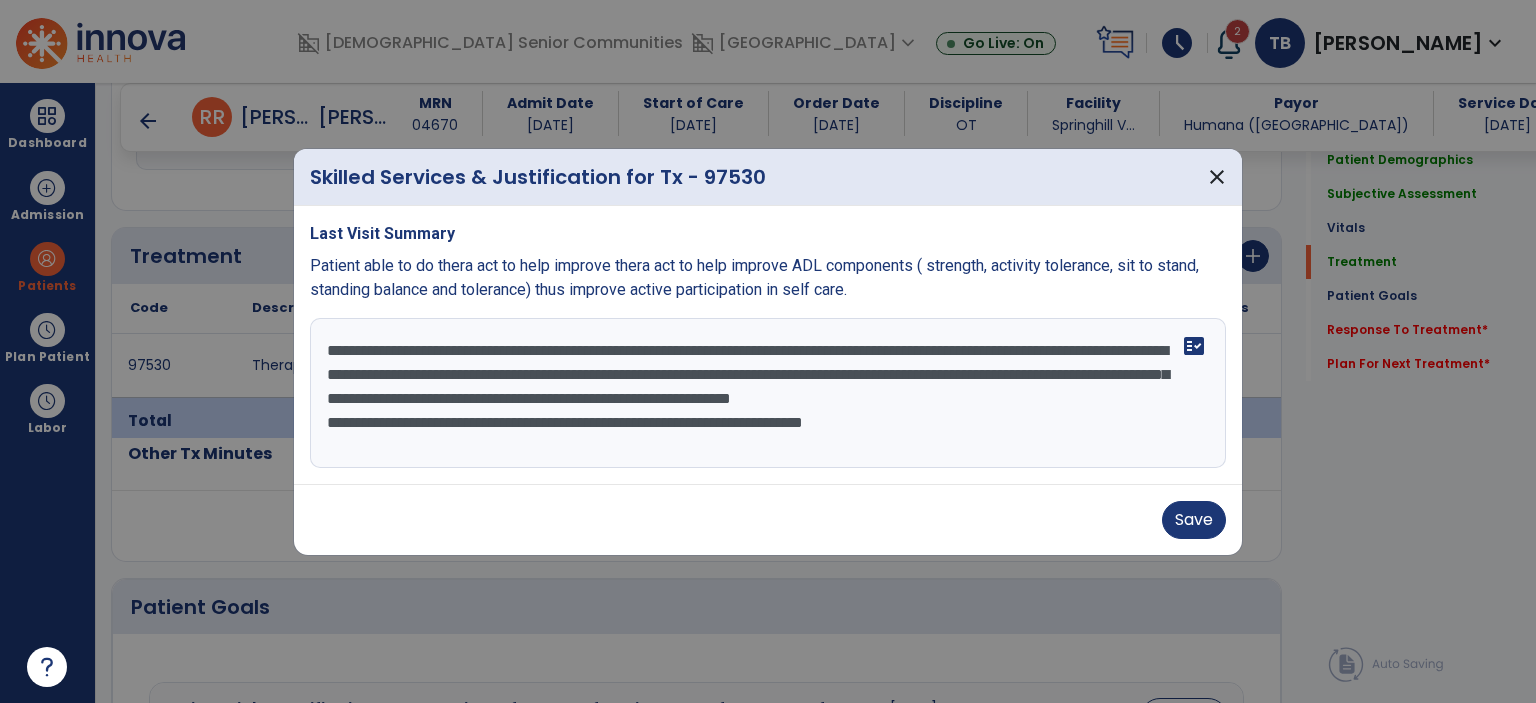 click on "**********" at bounding box center [768, 393] 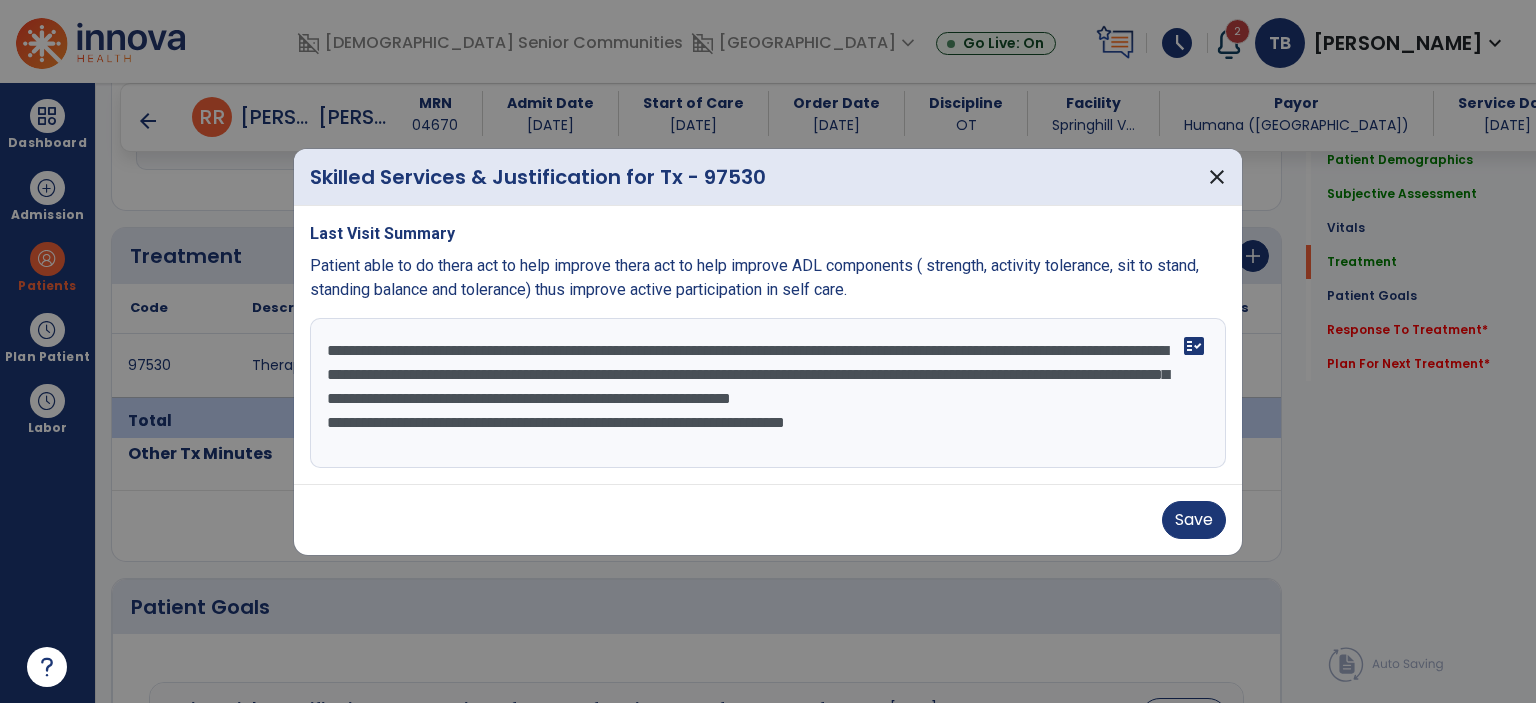 drag, startPoint x: 917, startPoint y: 453, endPoint x: 297, endPoint y: 465, distance: 620.1161 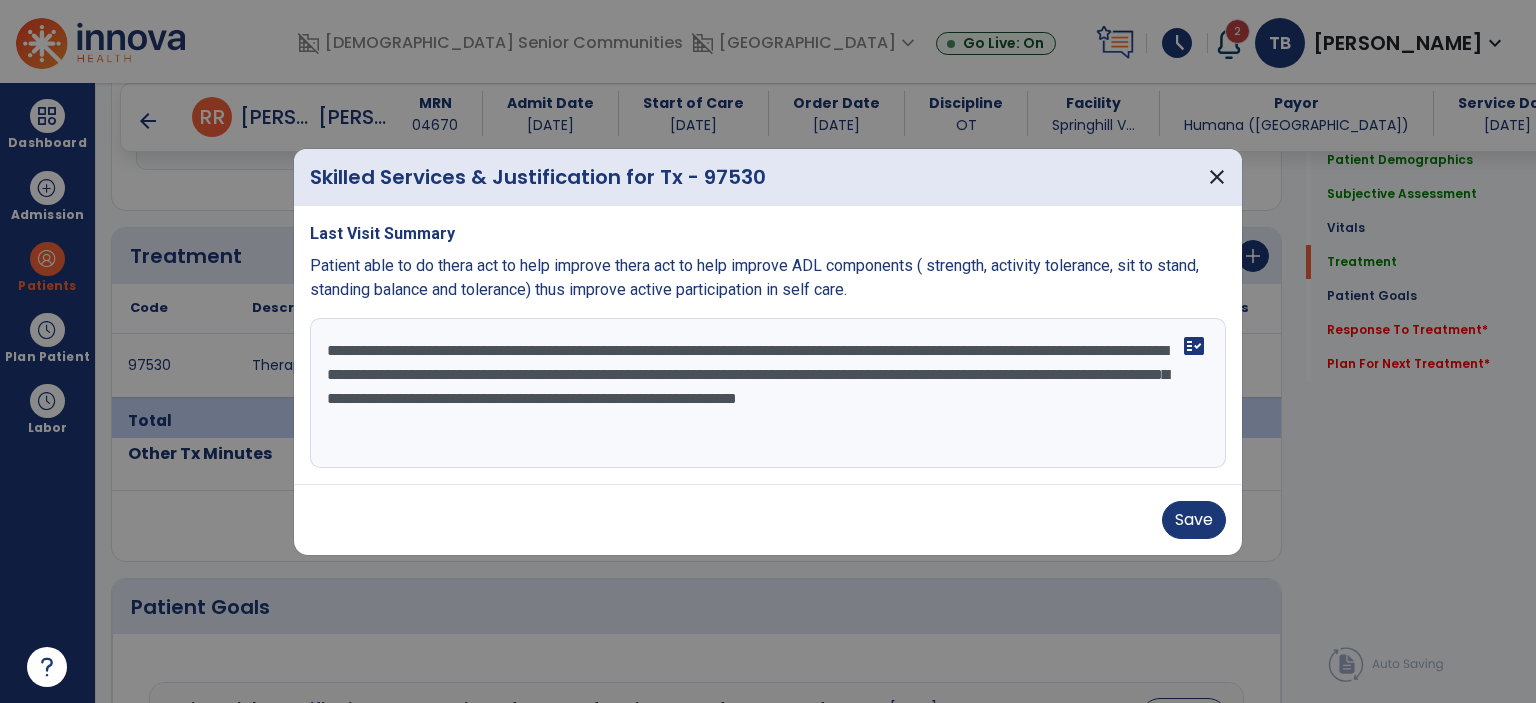 type on "**********" 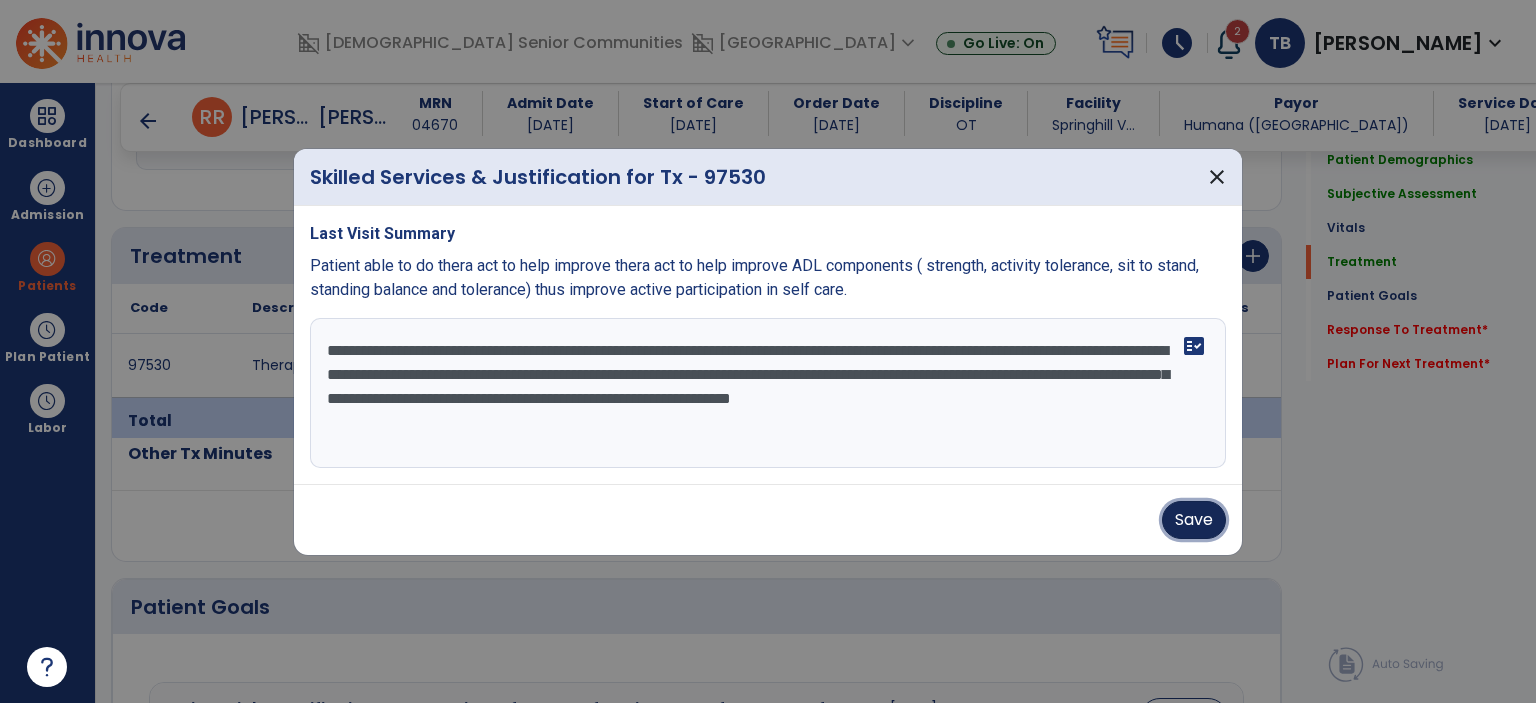 click on "Save" at bounding box center [1194, 520] 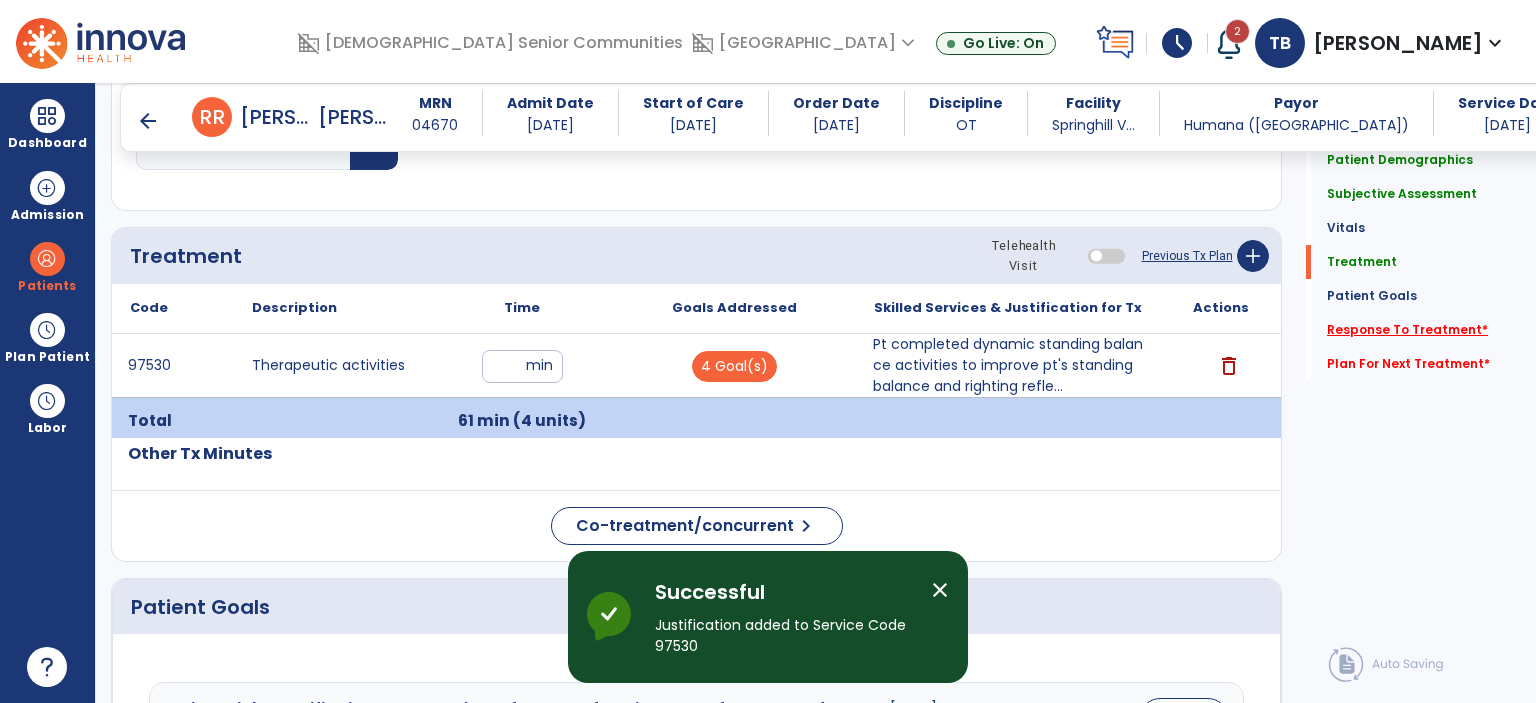 click on "Response To Treatment   *" 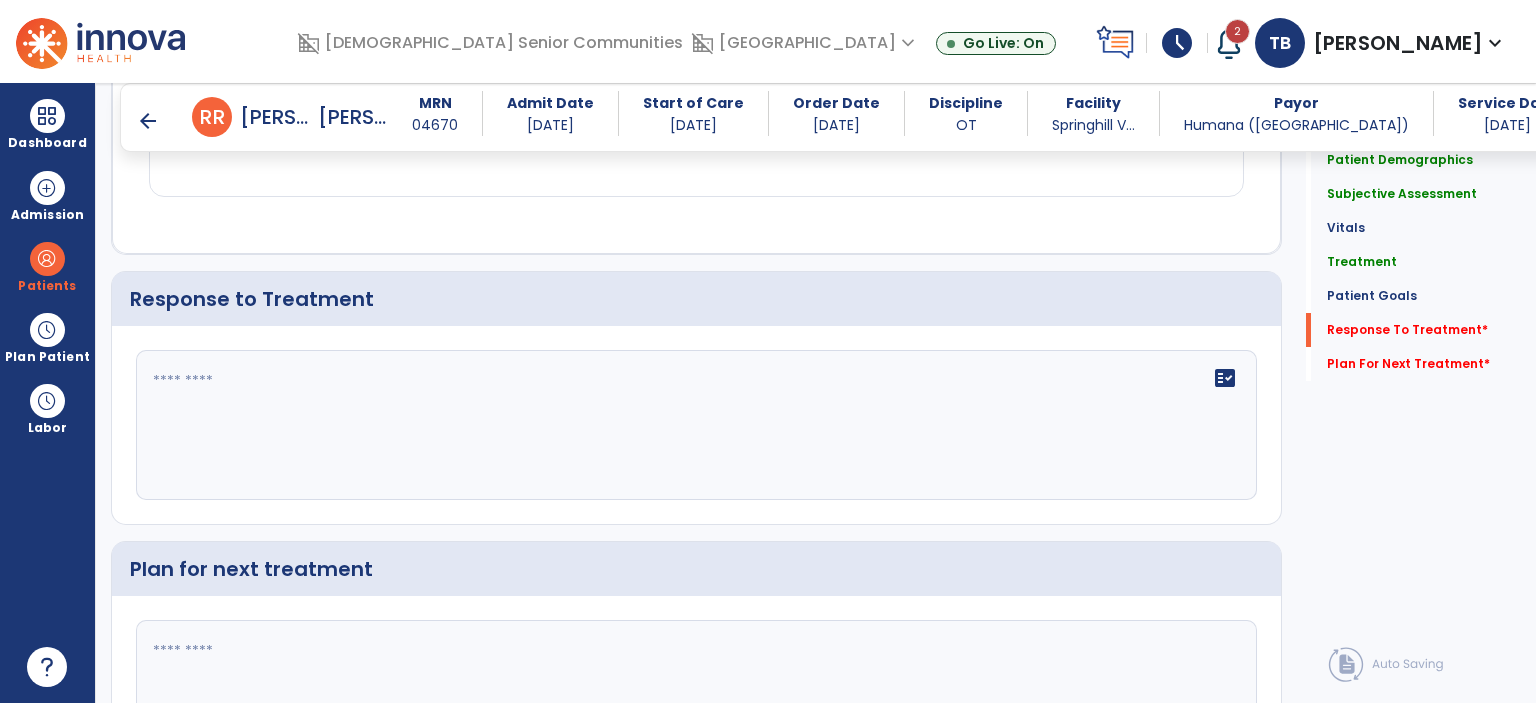 scroll, scrollTop: 2737, scrollLeft: 0, axis: vertical 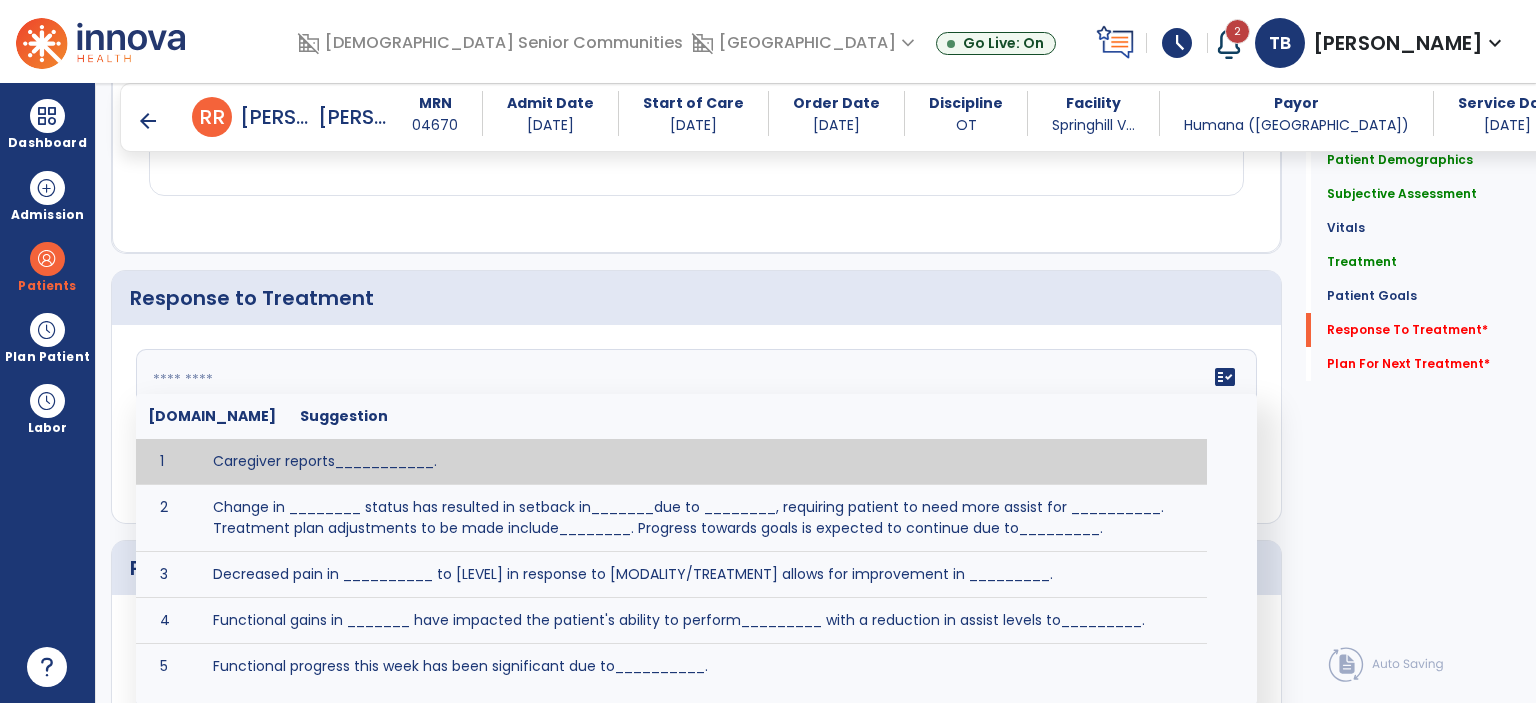 click 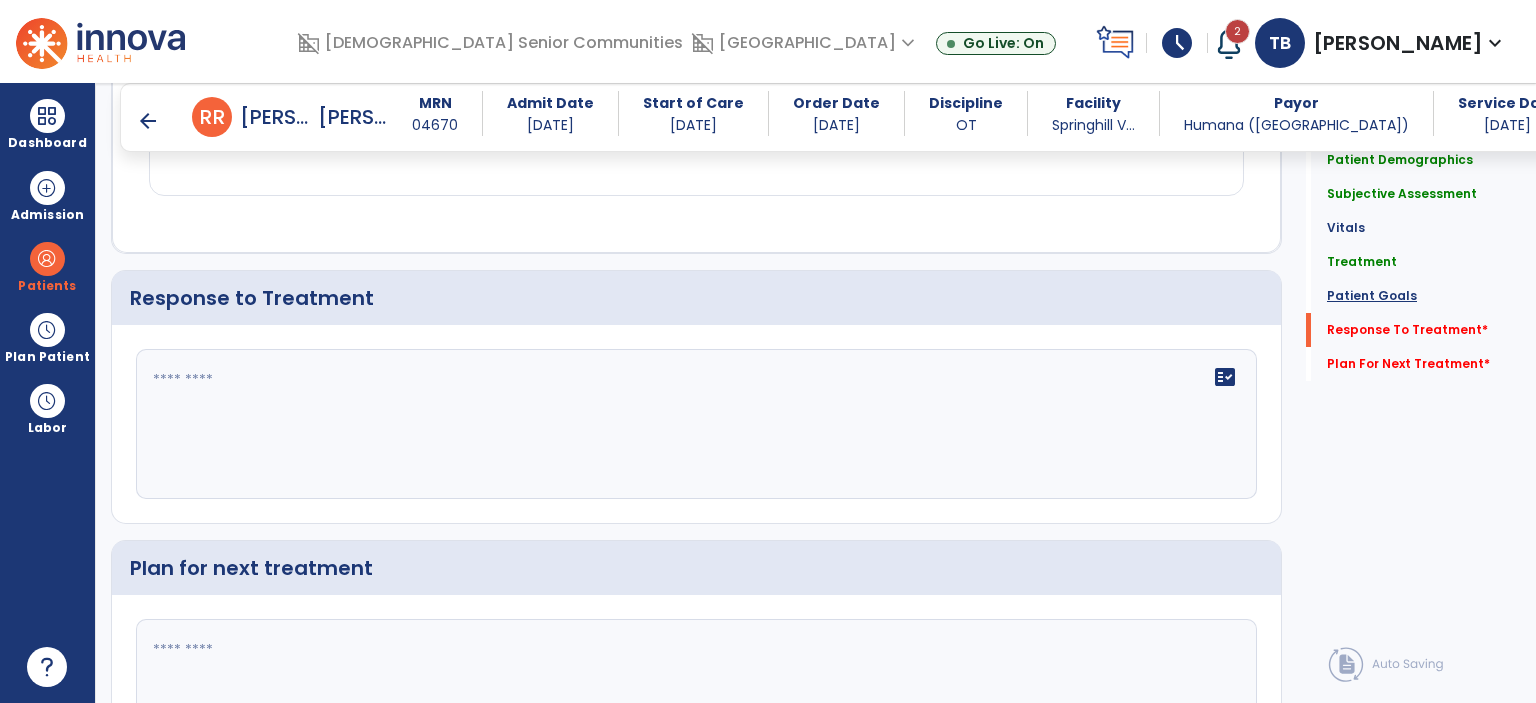 click on "Patient Goals" 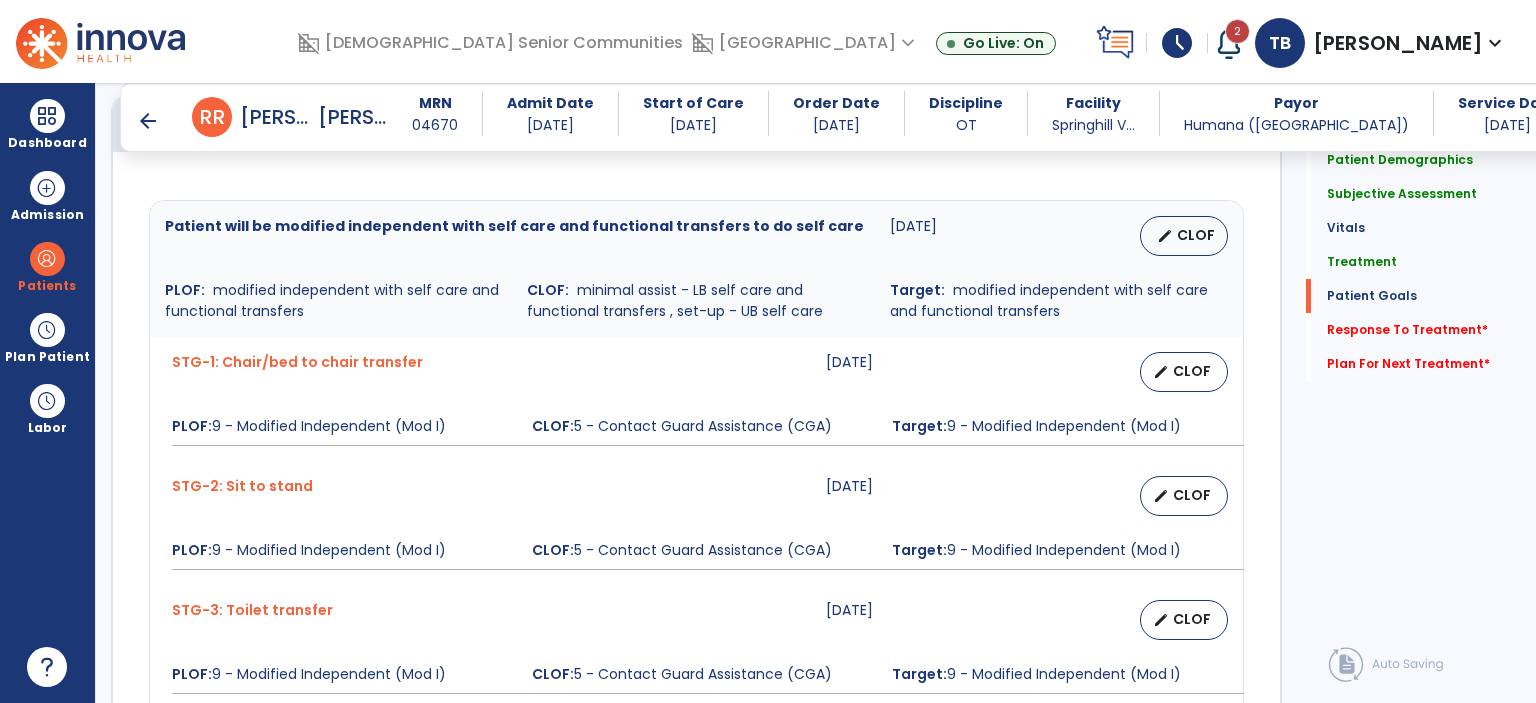 scroll, scrollTop: 1704, scrollLeft: 0, axis: vertical 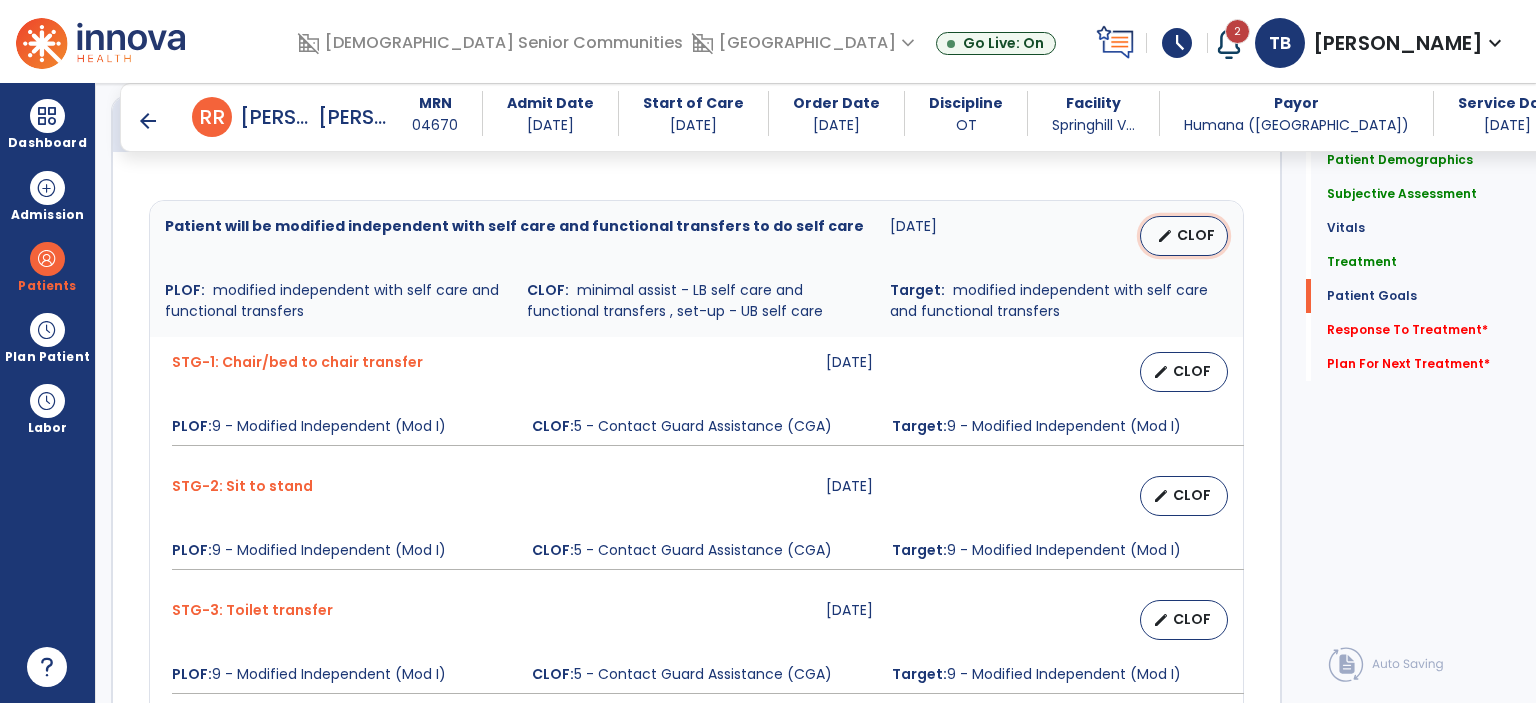 click on "CLOF" at bounding box center [1196, 235] 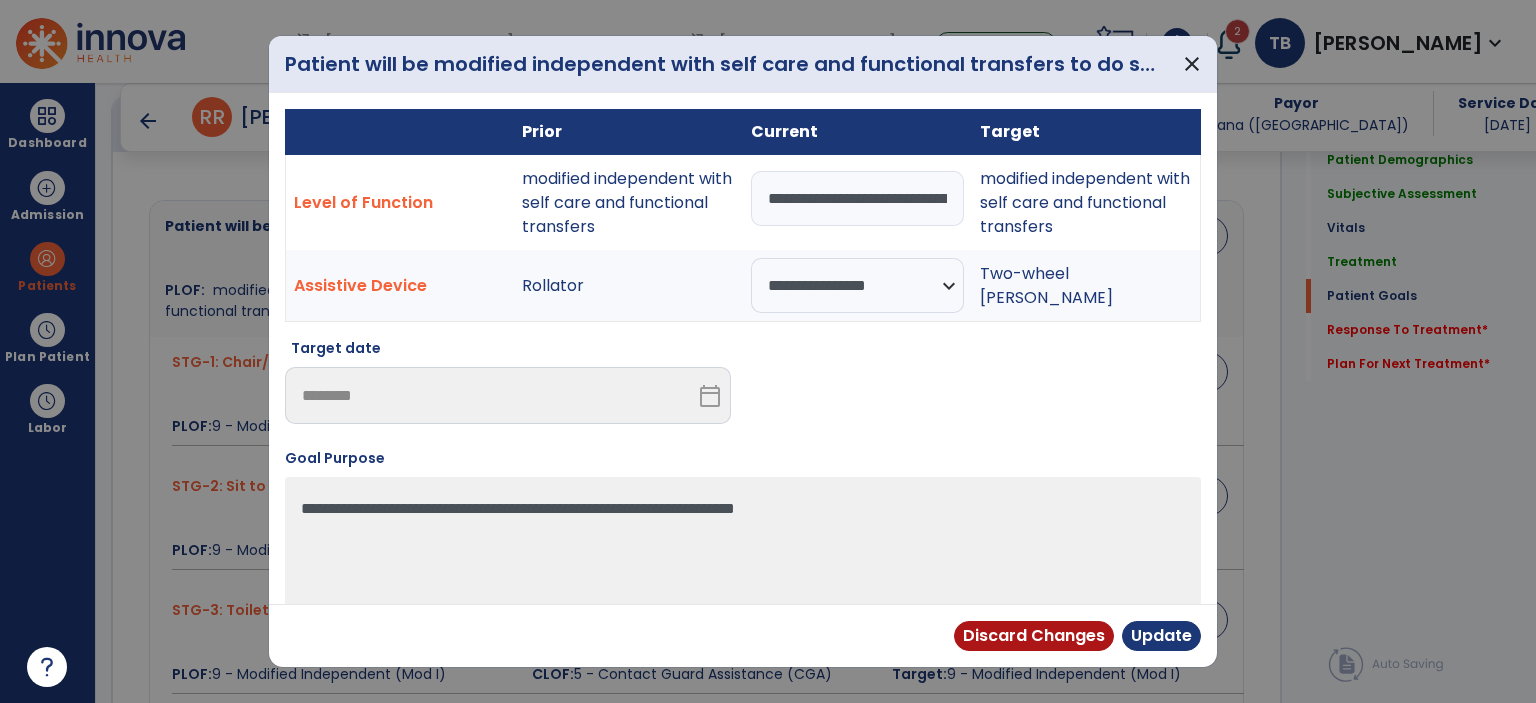 click on "**********" at bounding box center [857, 198] 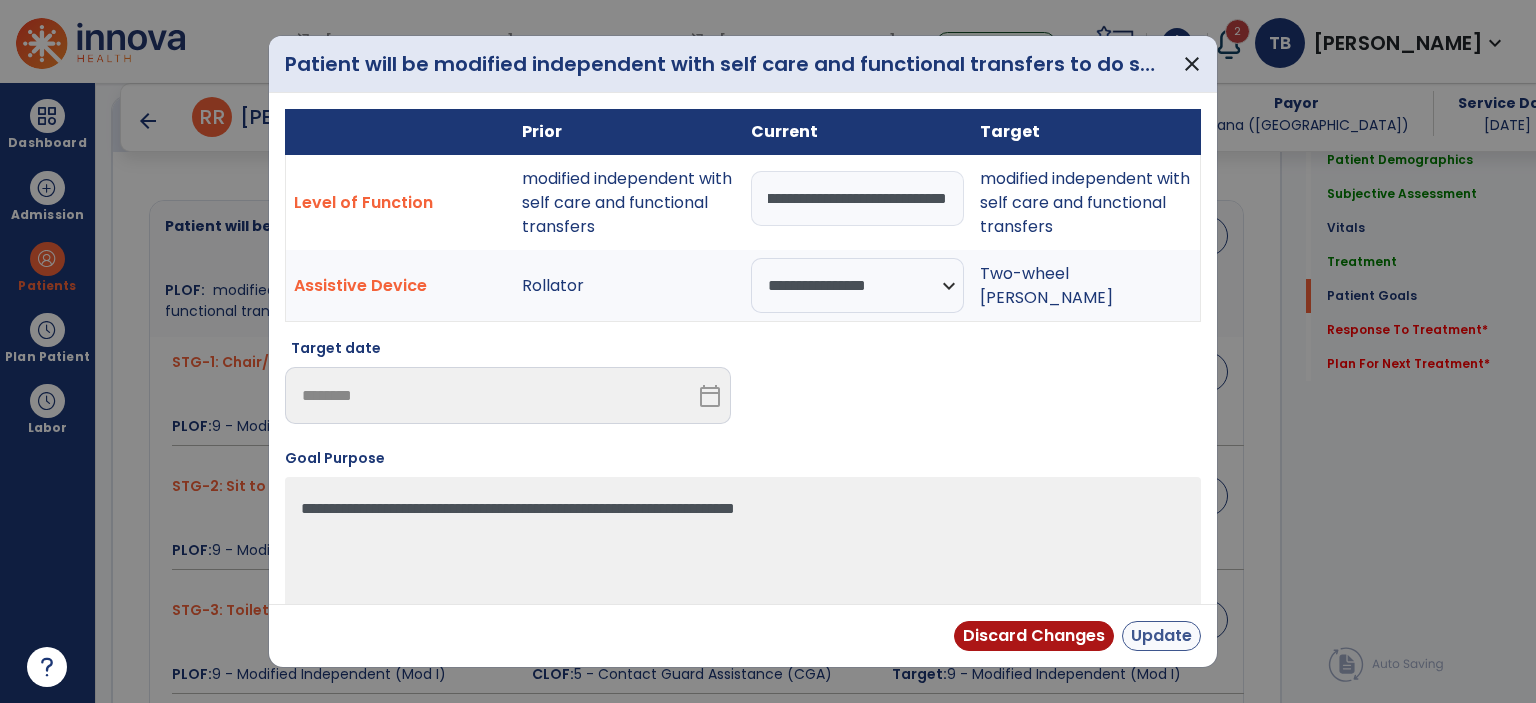 type on "**********" 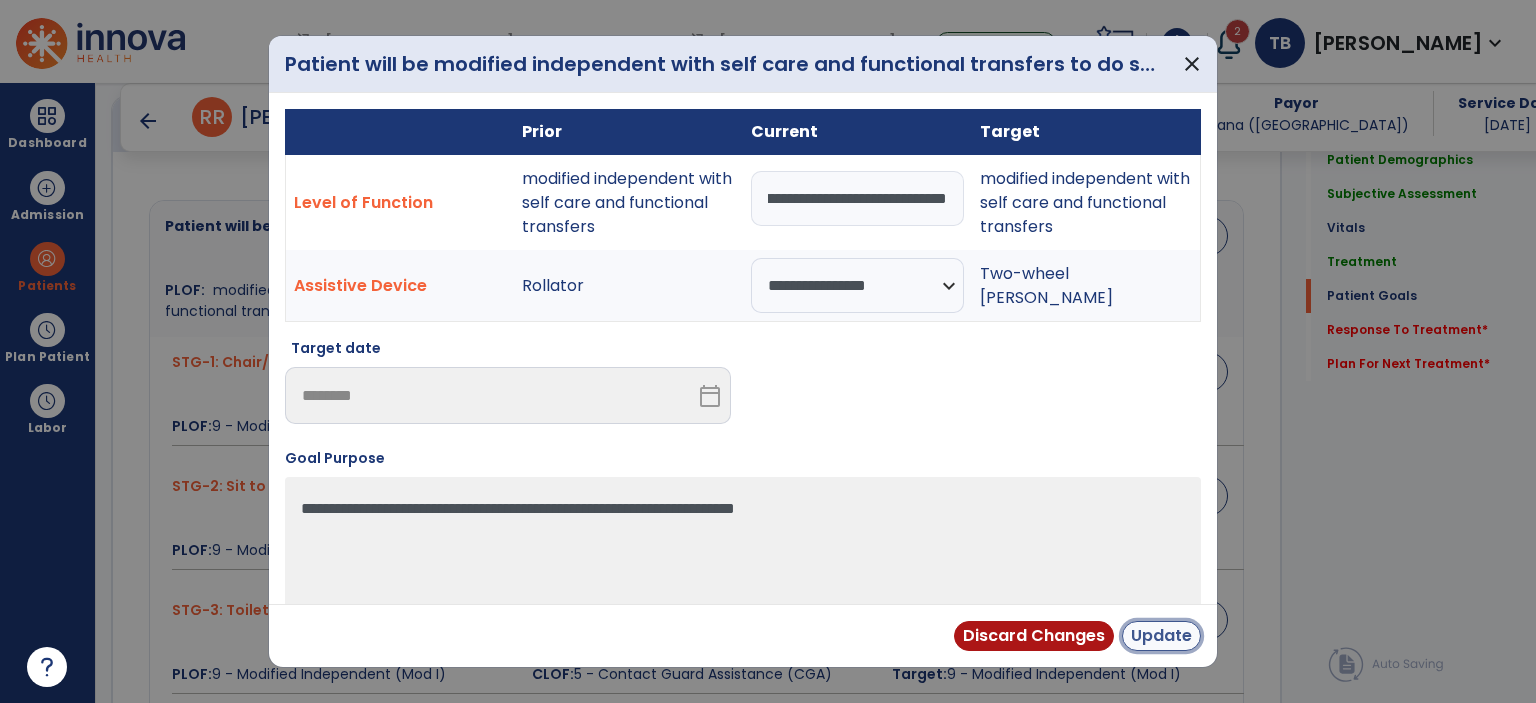 click on "Update" at bounding box center (1161, 636) 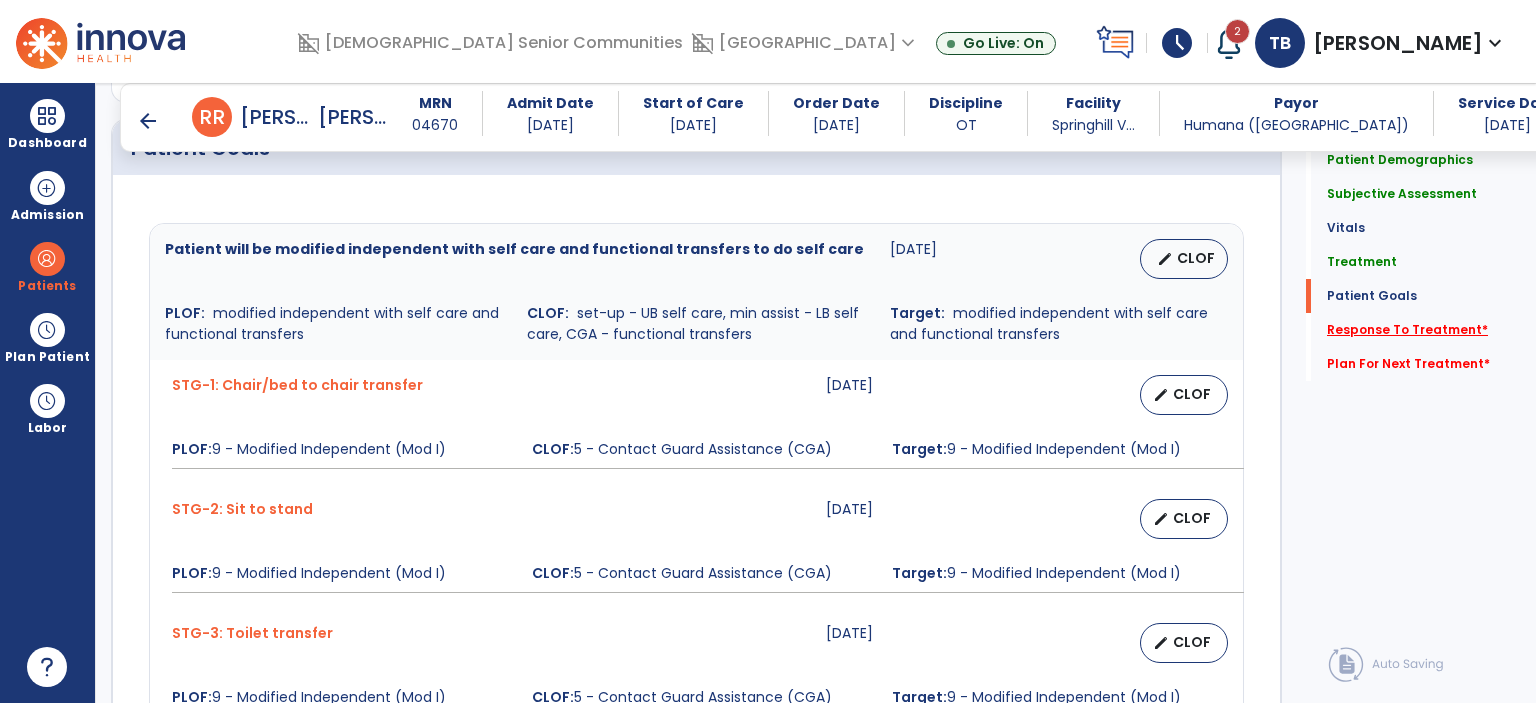 scroll, scrollTop: 1704, scrollLeft: 0, axis: vertical 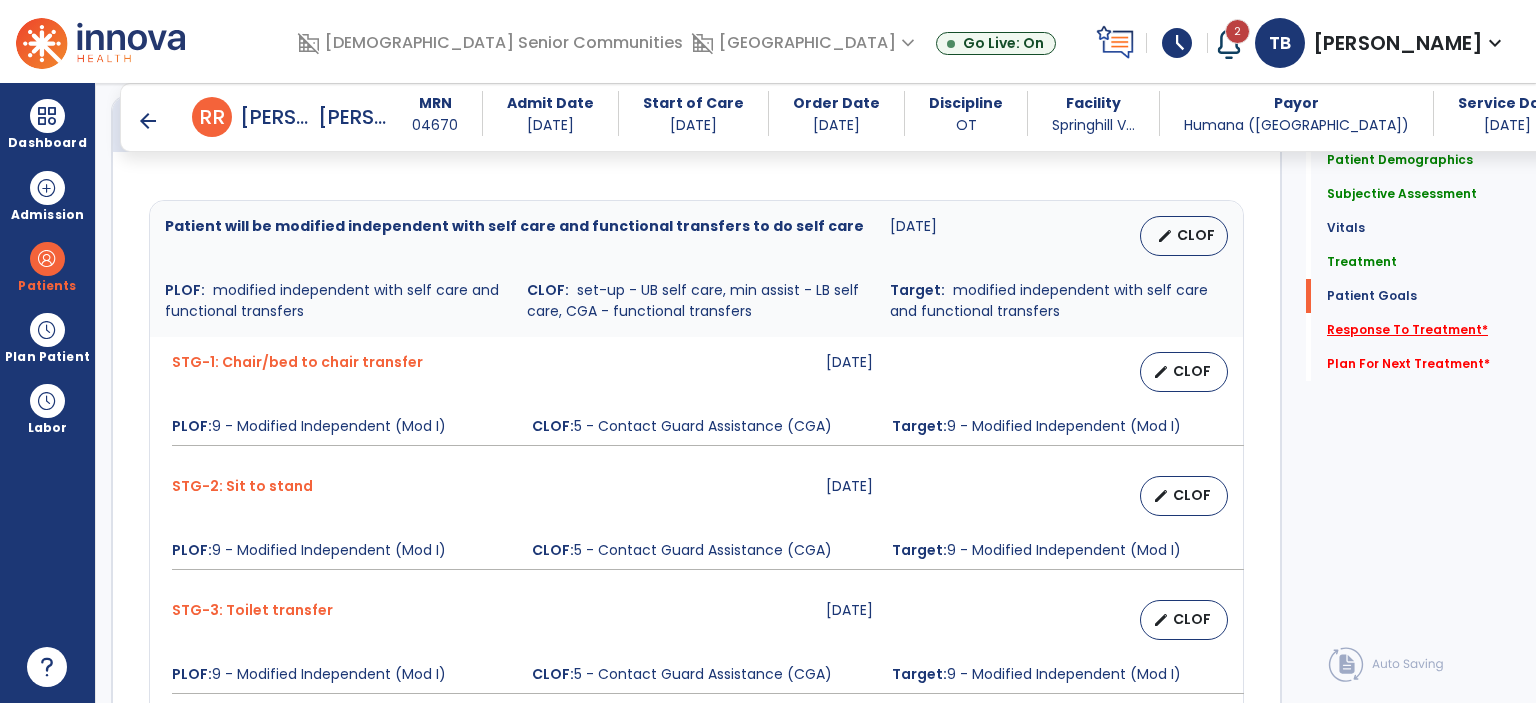 click on "Response To Treatment   *" 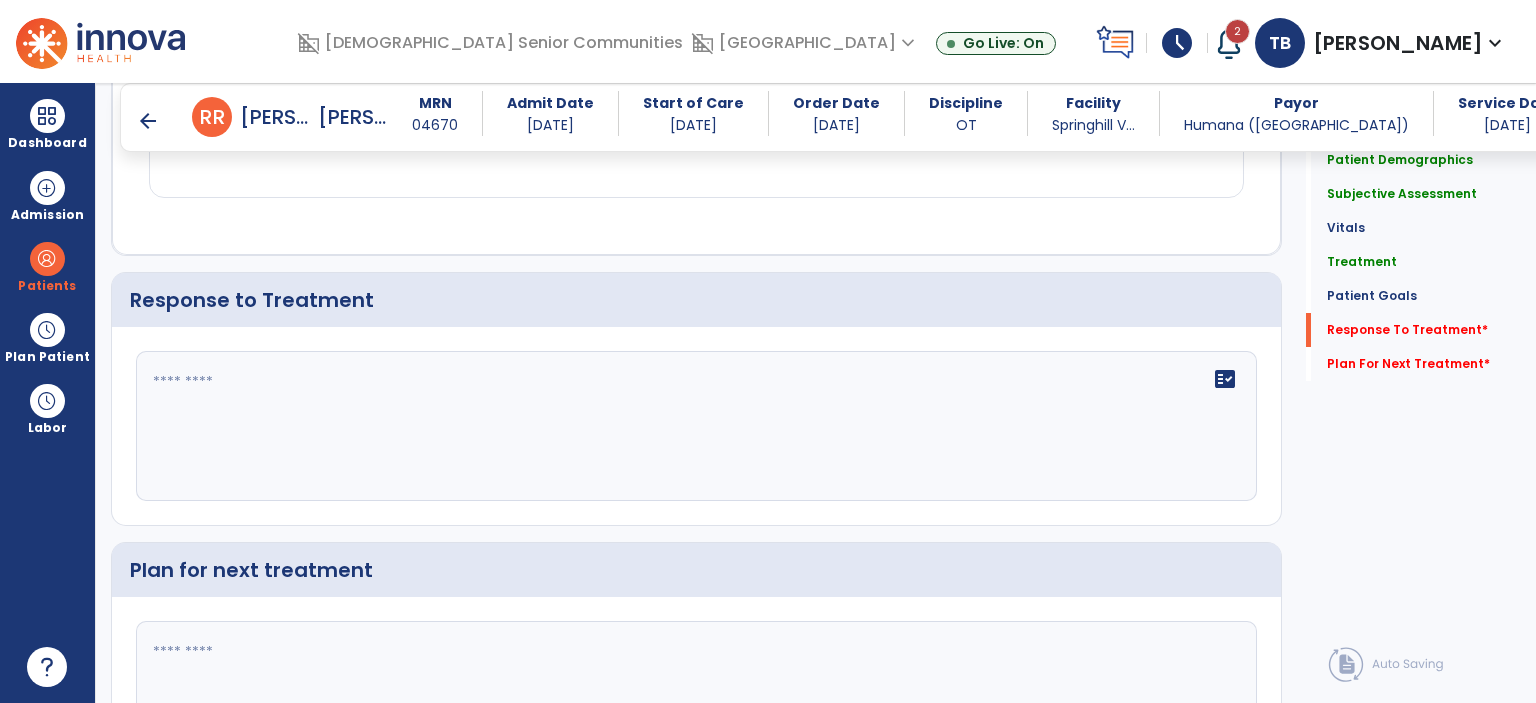 scroll, scrollTop: 2737, scrollLeft: 0, axis: vertical 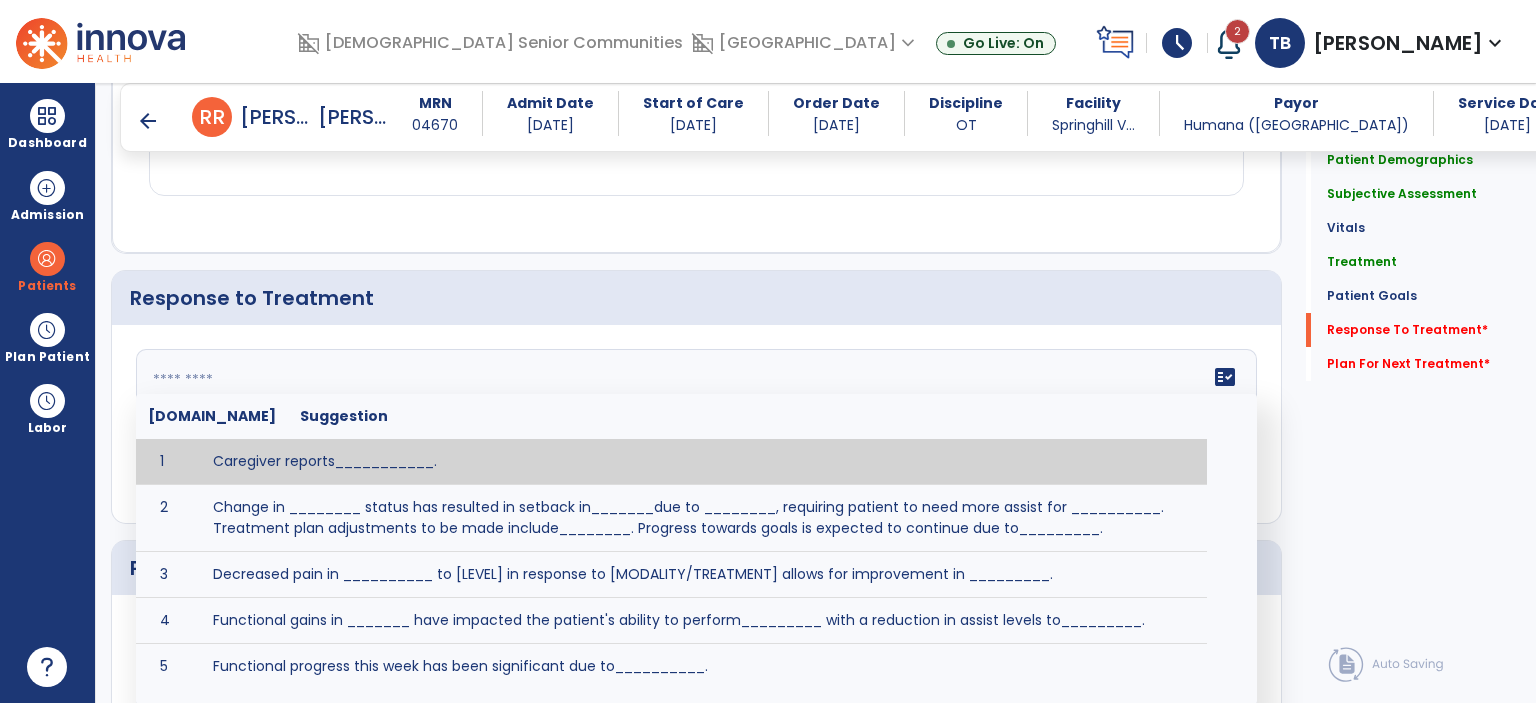 click 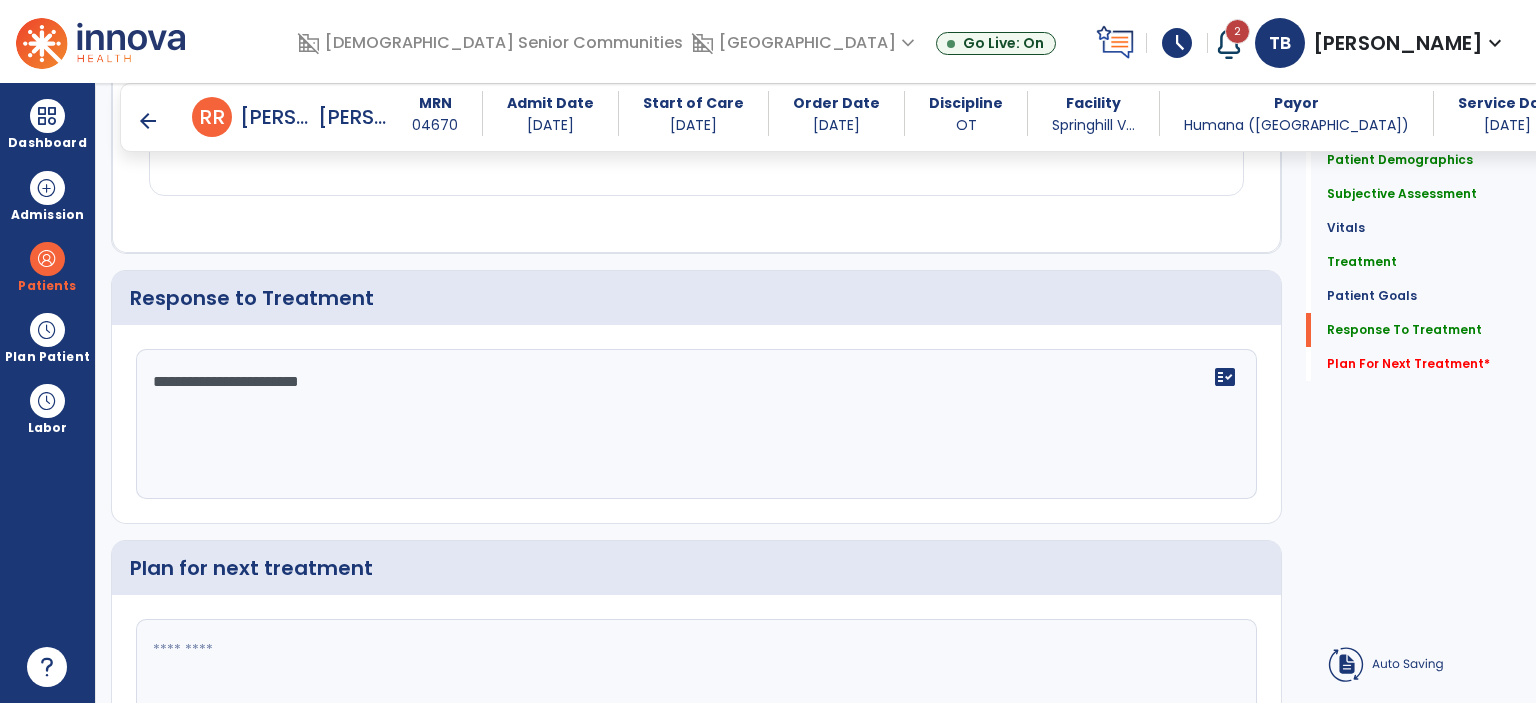 type on "**********" 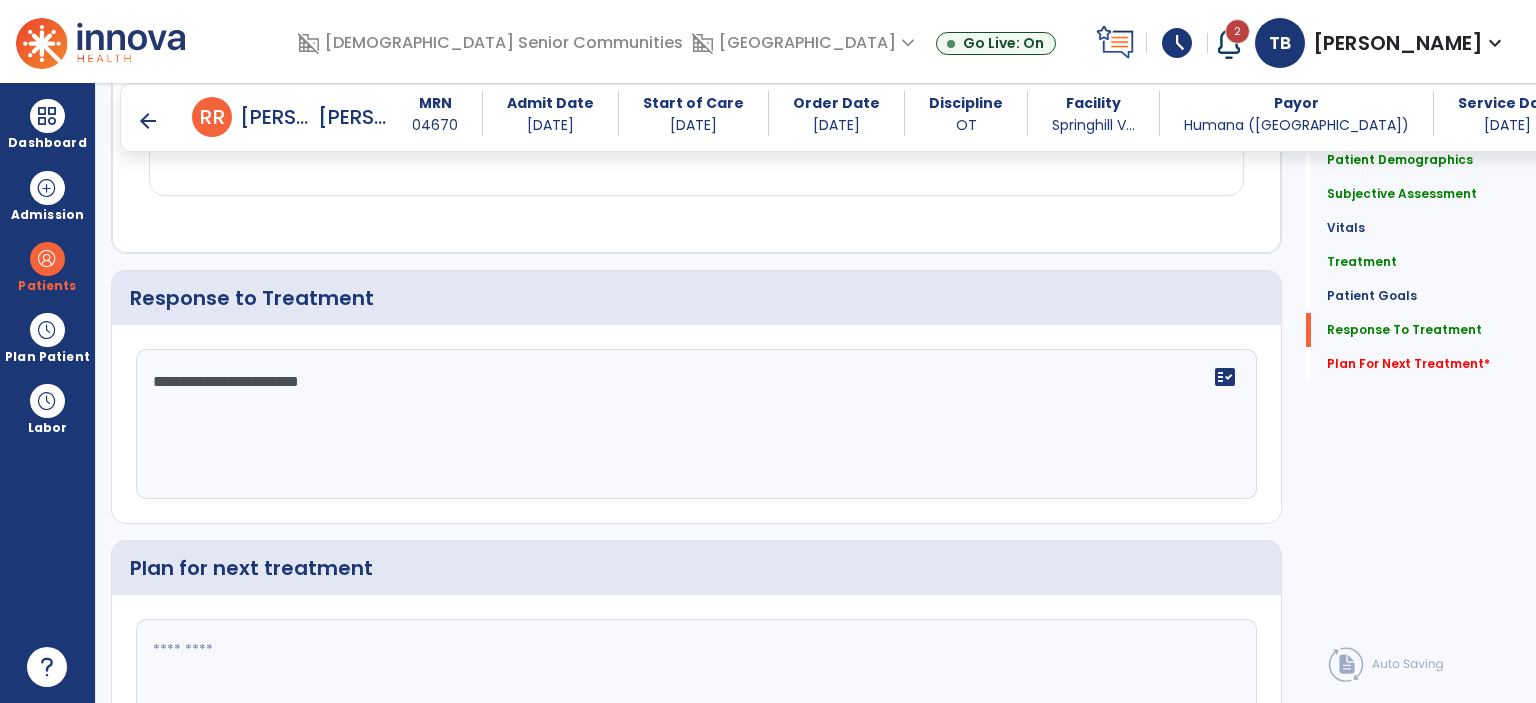 click 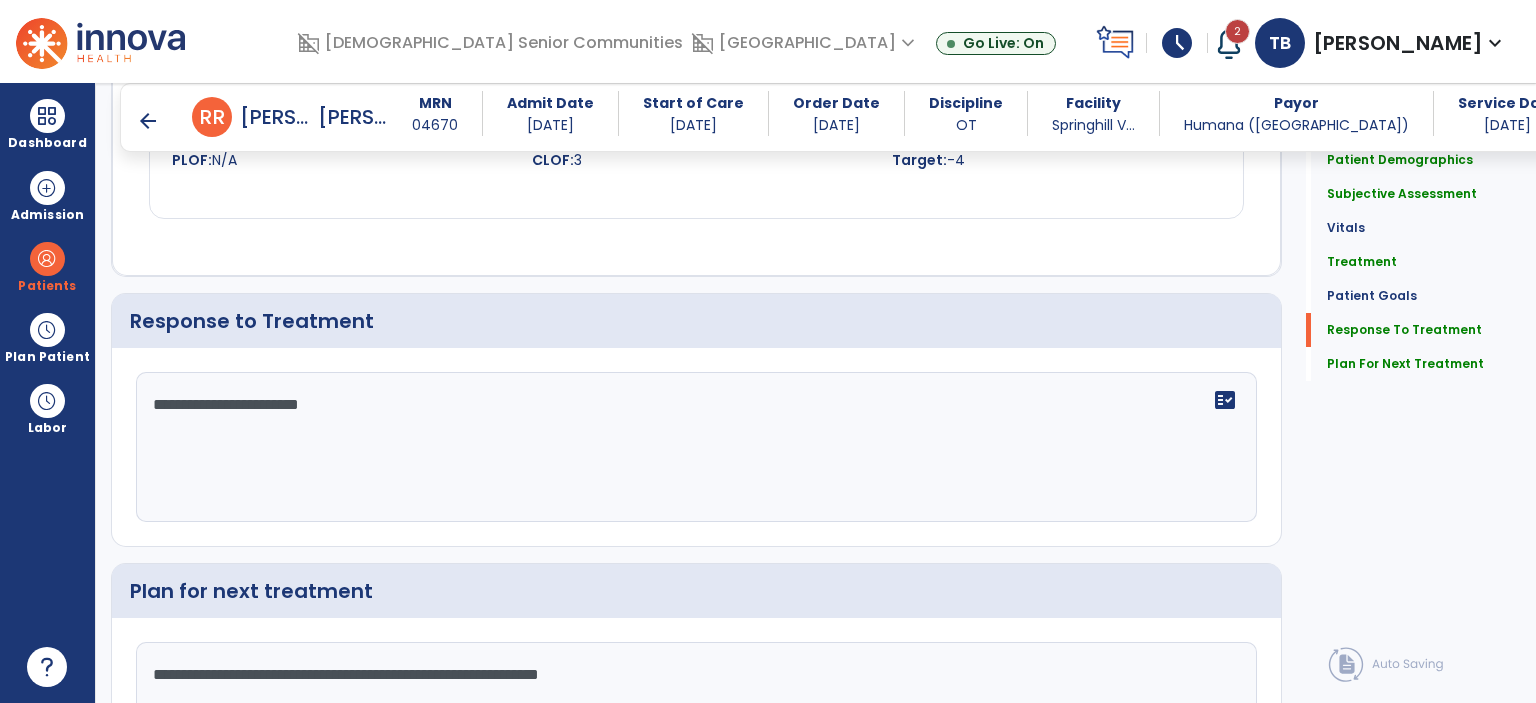 scroll, scrollTop: 2737, scrollLeft: 0, axis: vertical 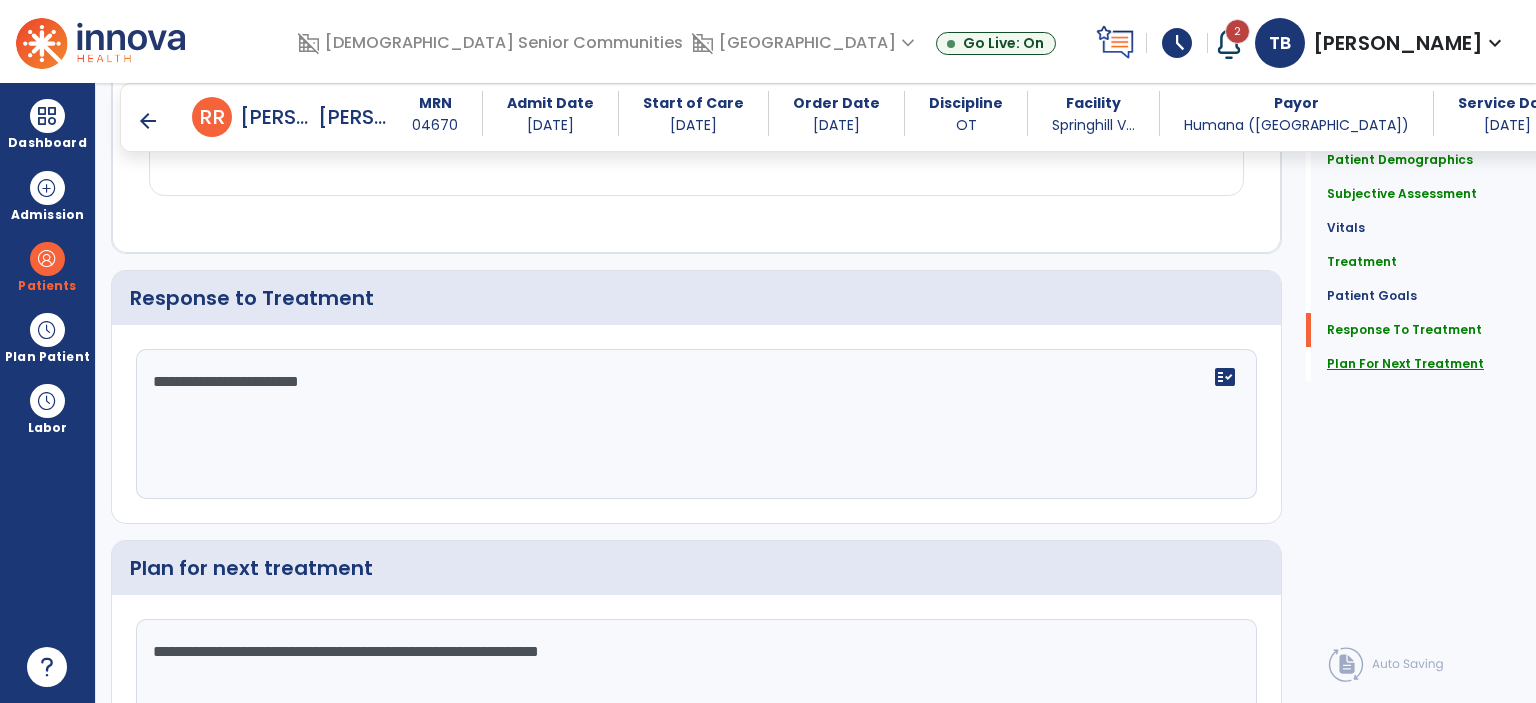 type on "**********" 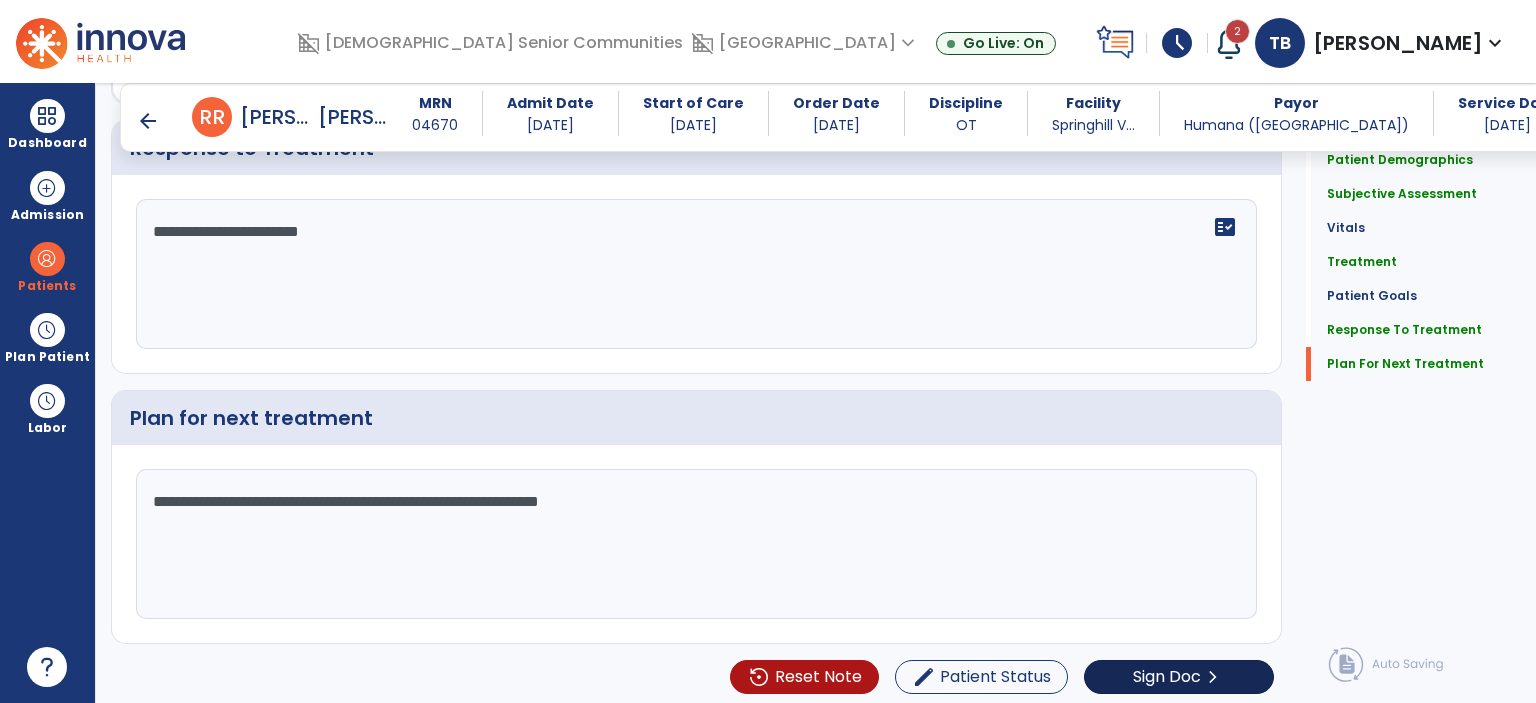 scroll, scrollTop: 2888, scrollLeft: 0, axis: vertical 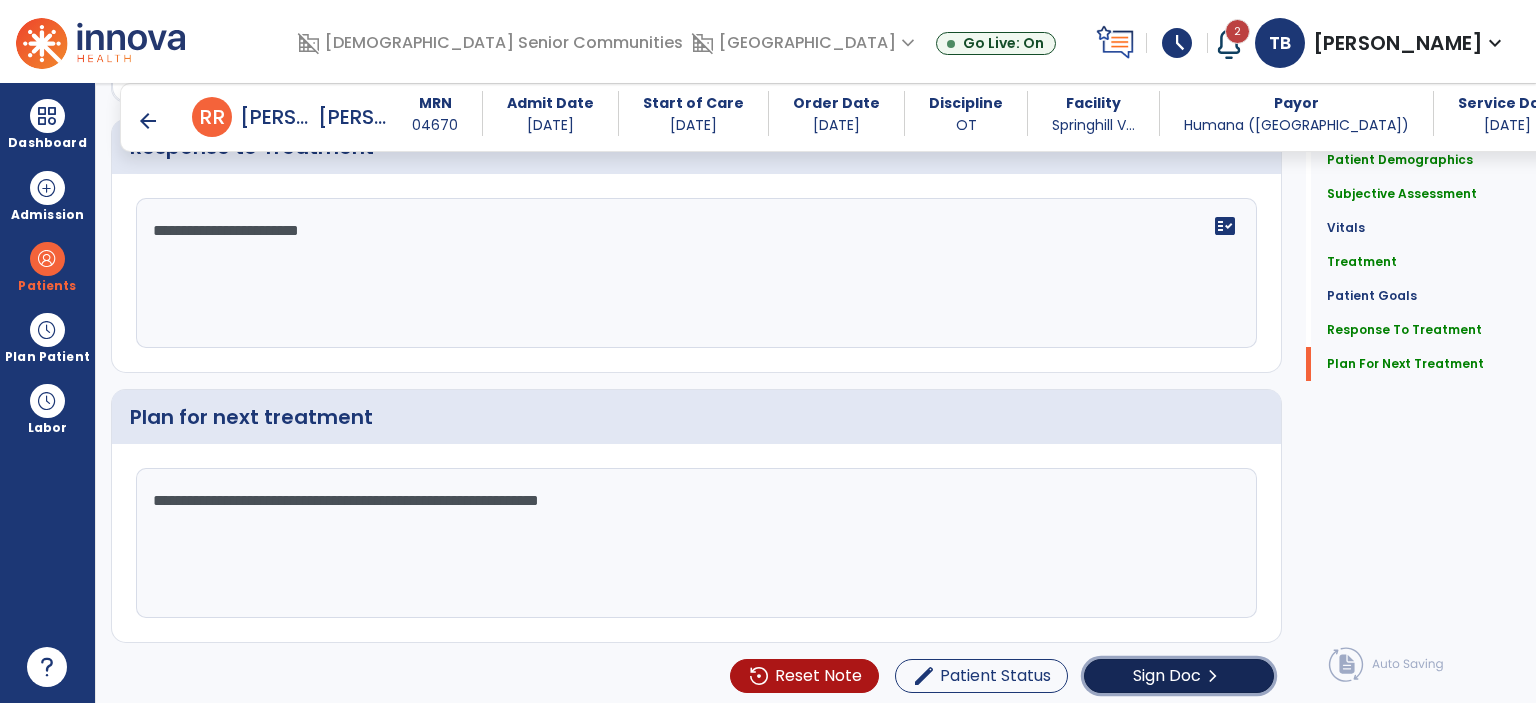 click on "Sign Doc" 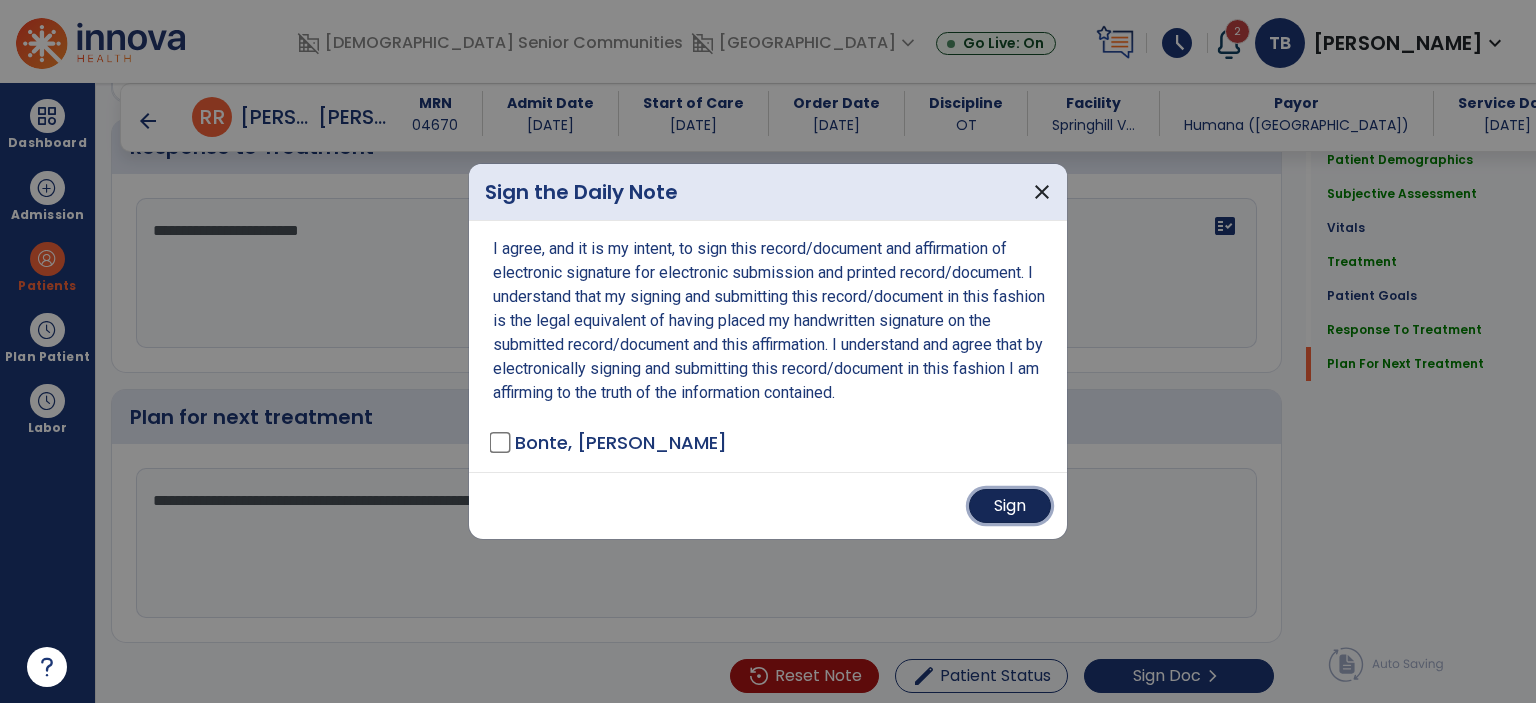 click on "Sign" at bounding box center [1010, 506] 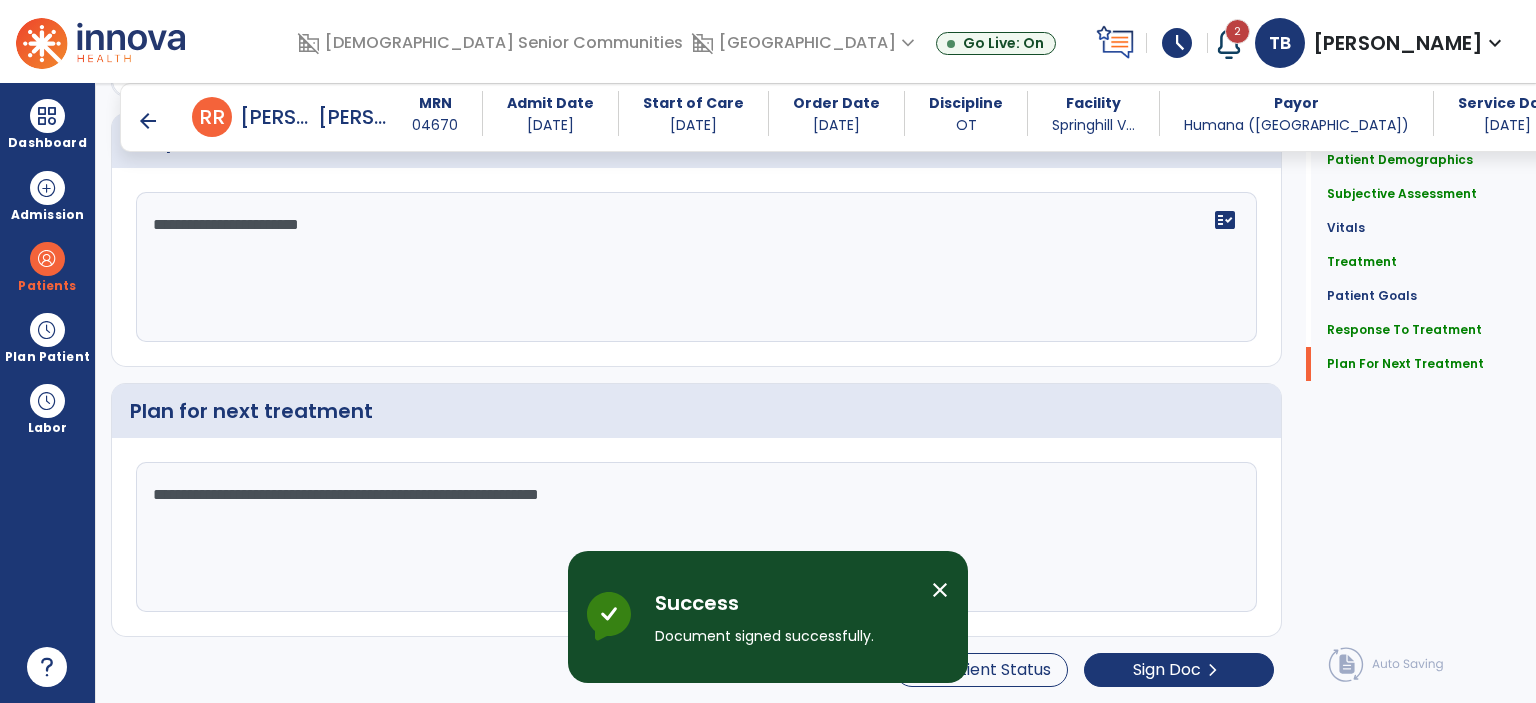scroll, scrollTop: 0, scrollLeft: 0, axis: both 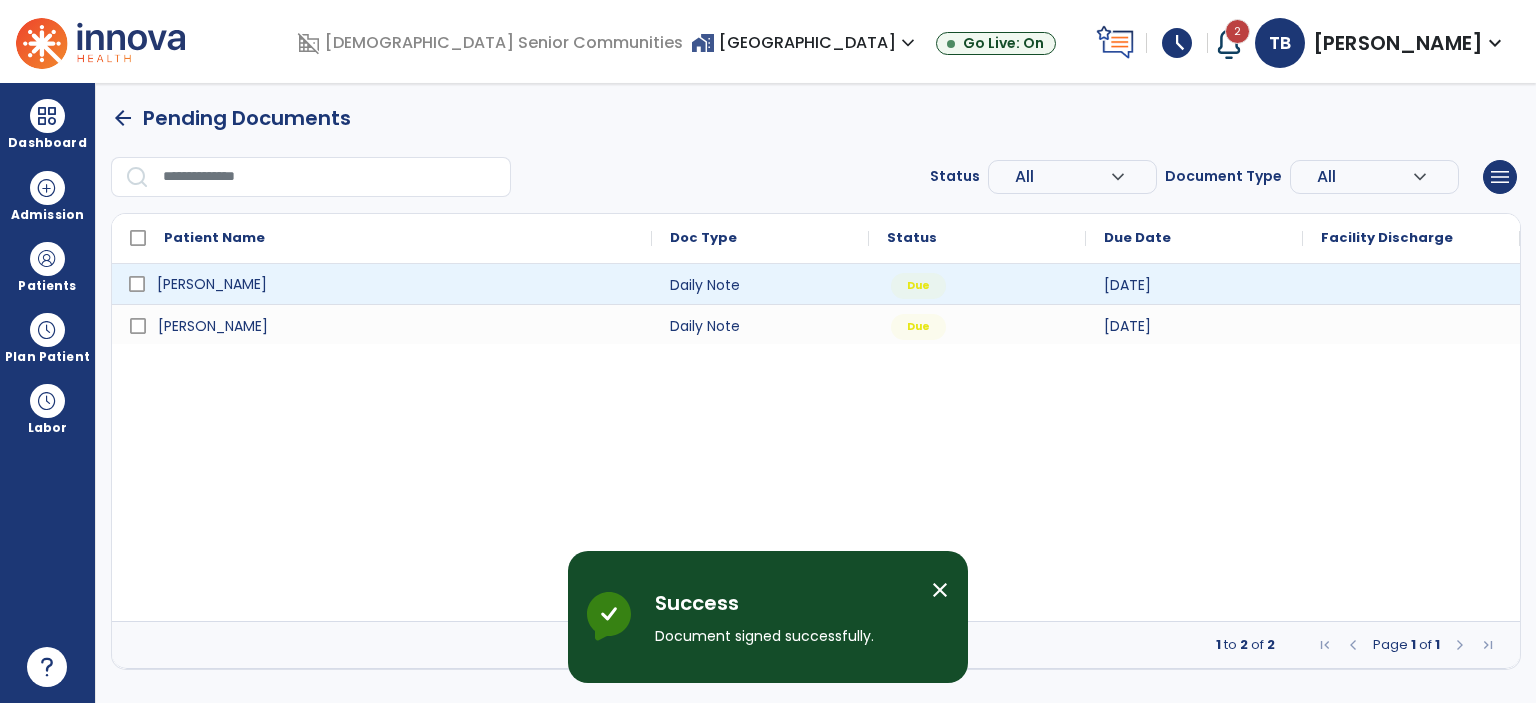 click on "[PERSON_NAME]" at bounding box center [396, 284] 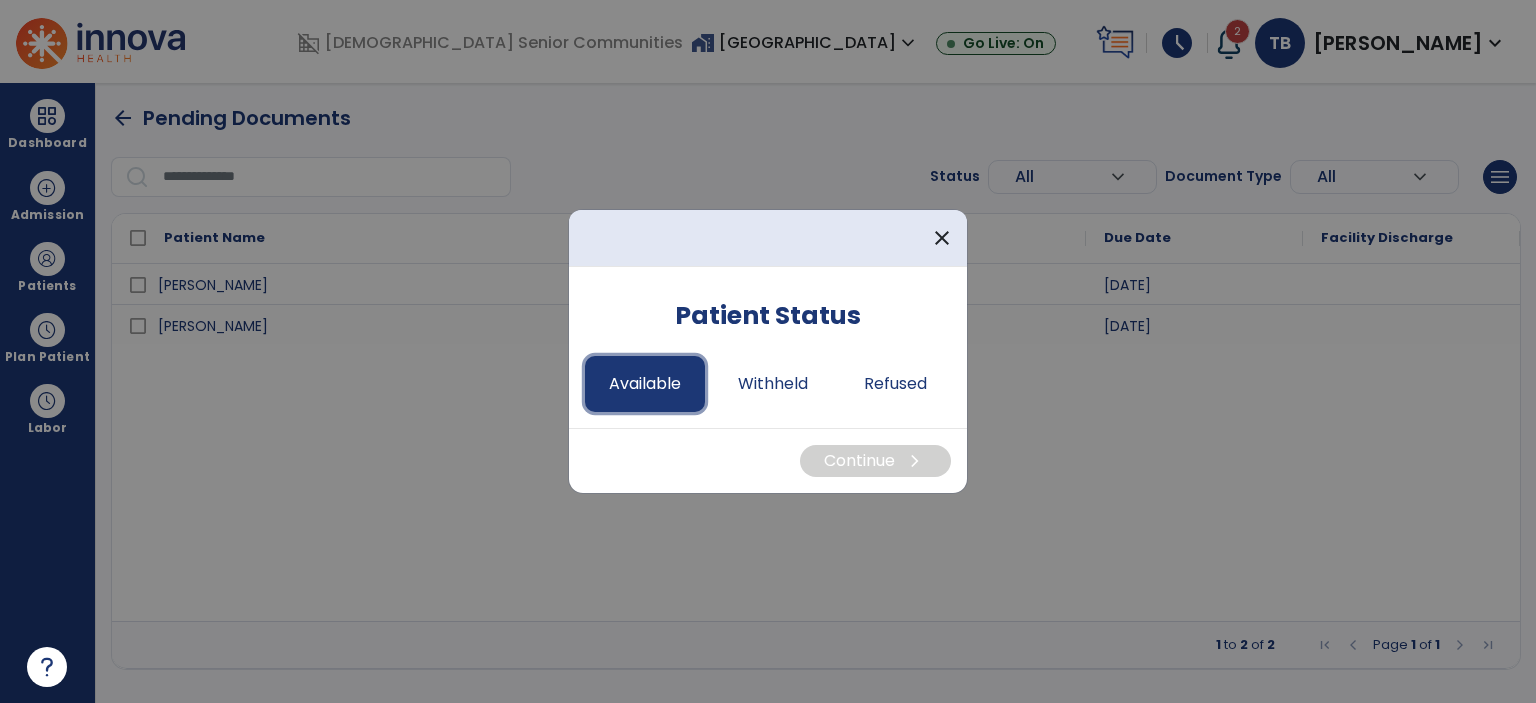 click on "Available" at bounding box center [645, 384] 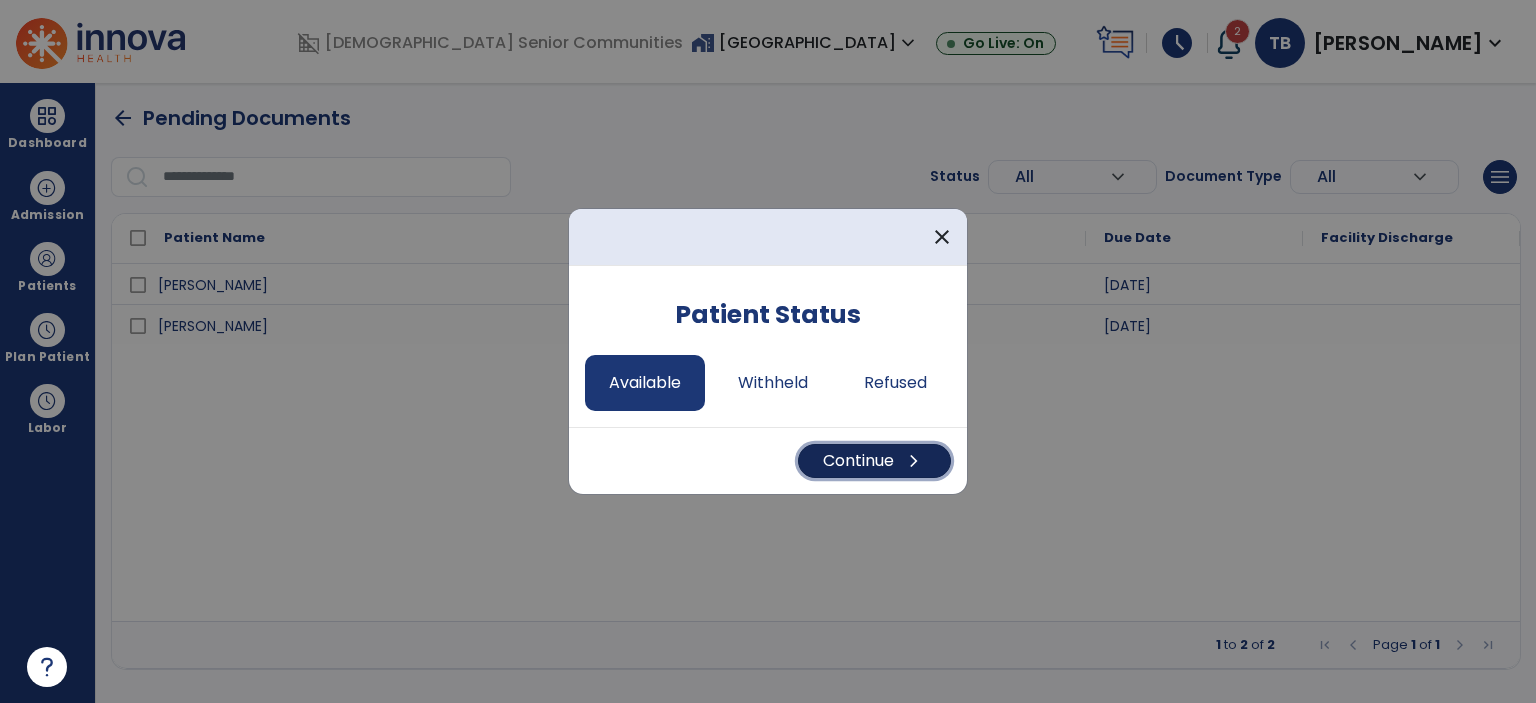 click on "Continue   chevron_right" at bounding box center [874, 461] 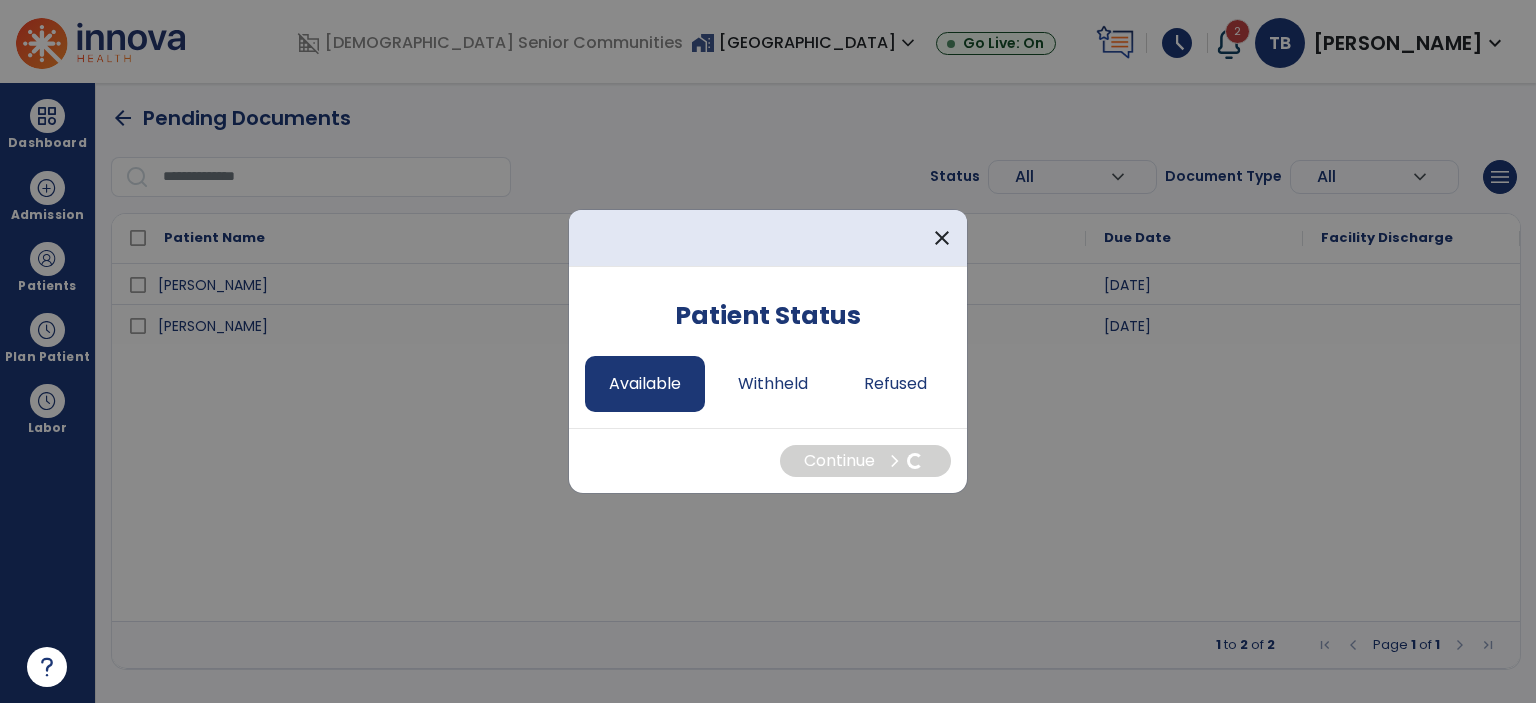 select on "*" 